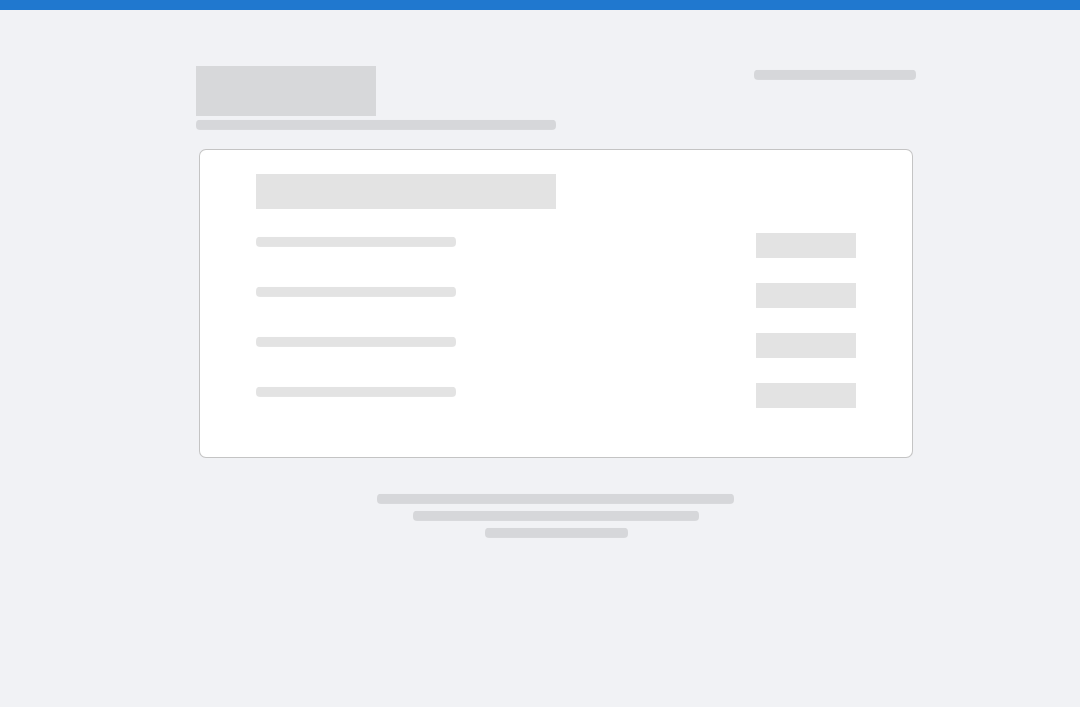 scroll, scrollTop: 0, scrollLeft: 0, axis: both 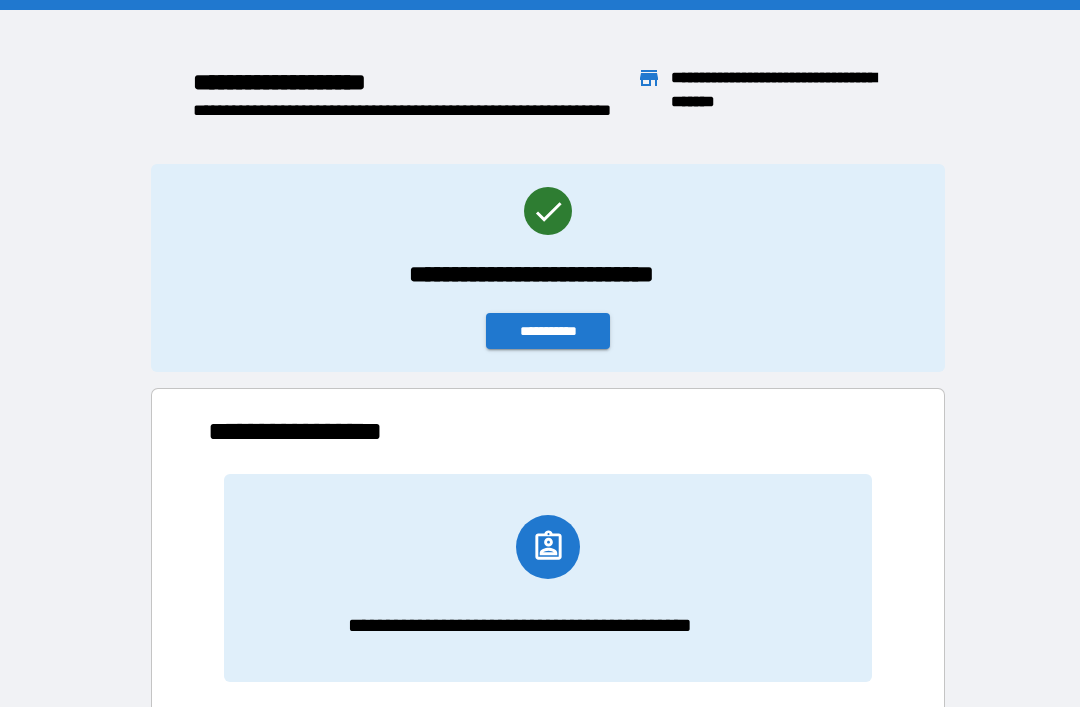click on "**********" at bounding box center [548, 331] 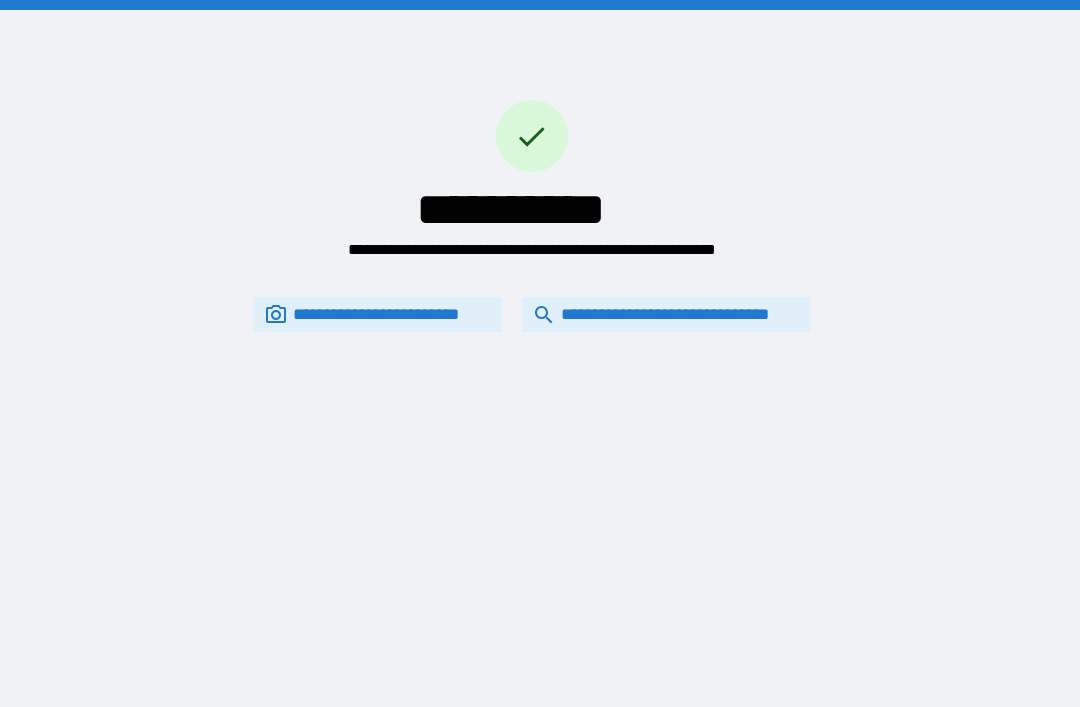 click on "**********" at bounding box center [666, 314] 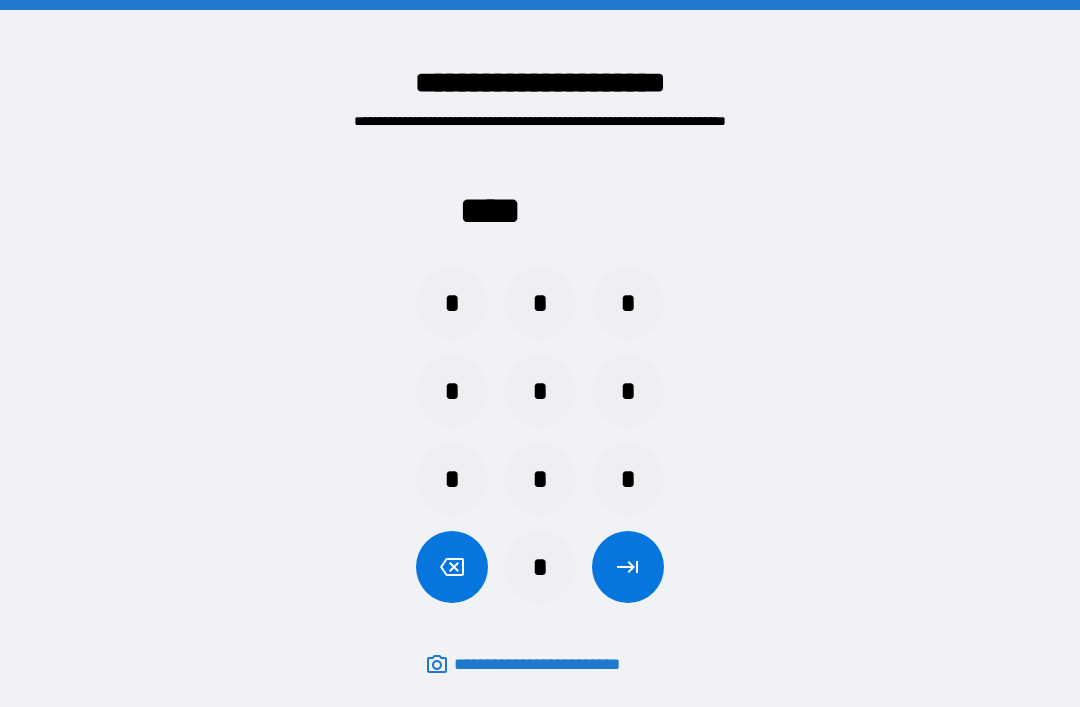 click on "*" at bounding box center (540, 303) 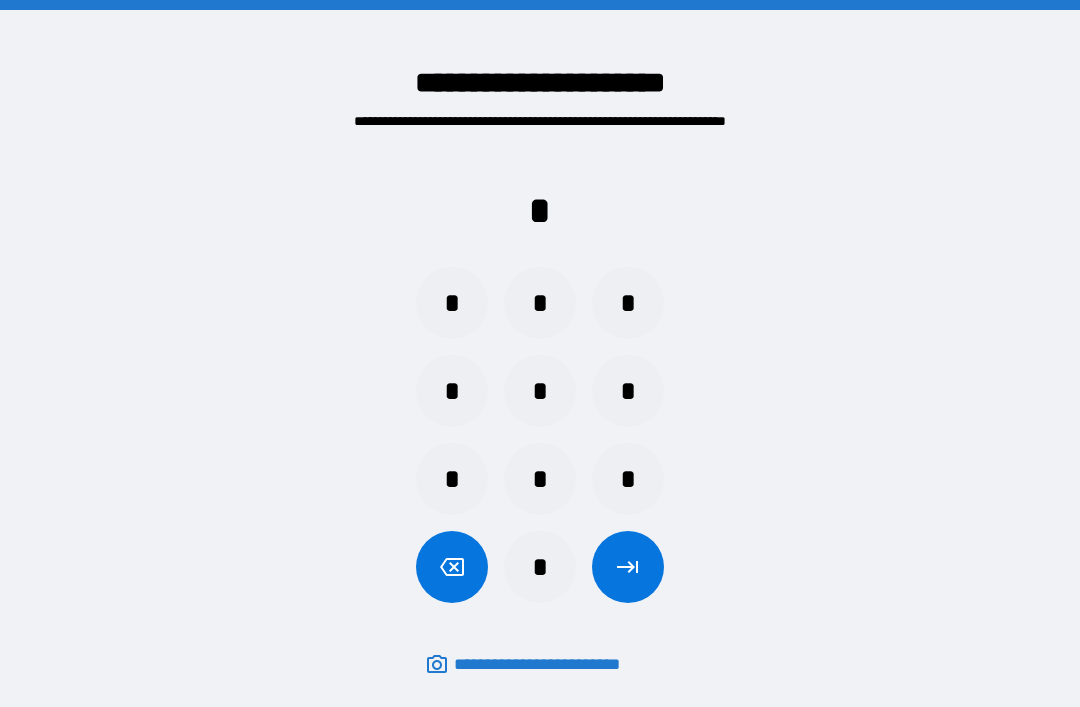 click on "*" at bounding box center (628, 479) 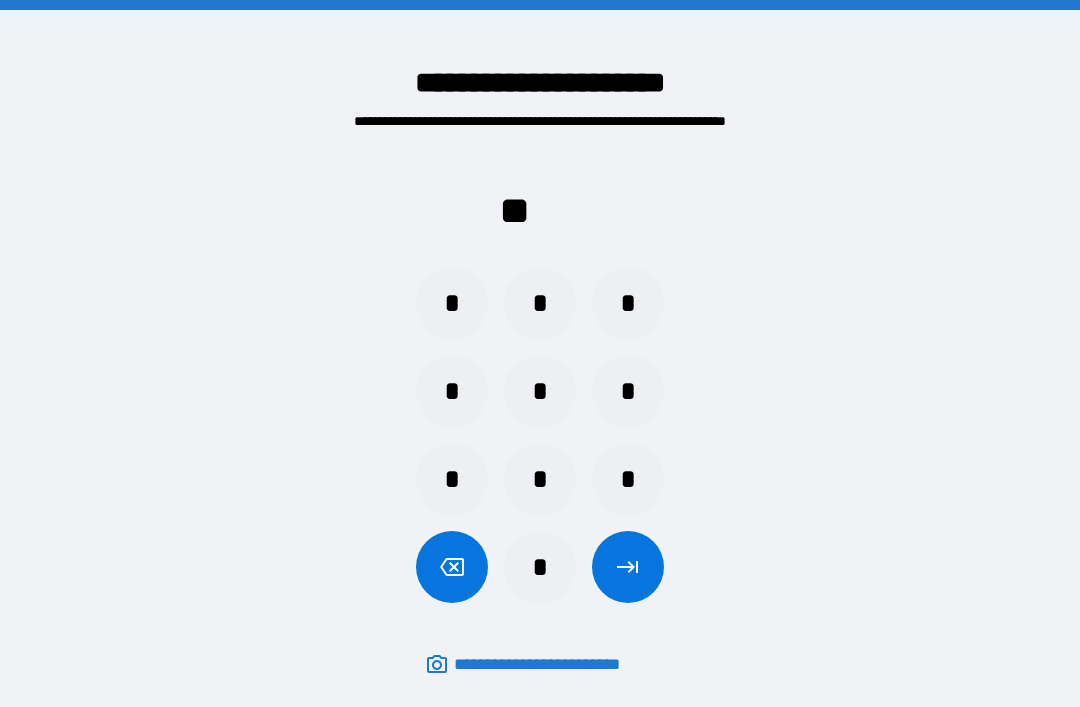 click on "*" at bounding box center [628, 391] 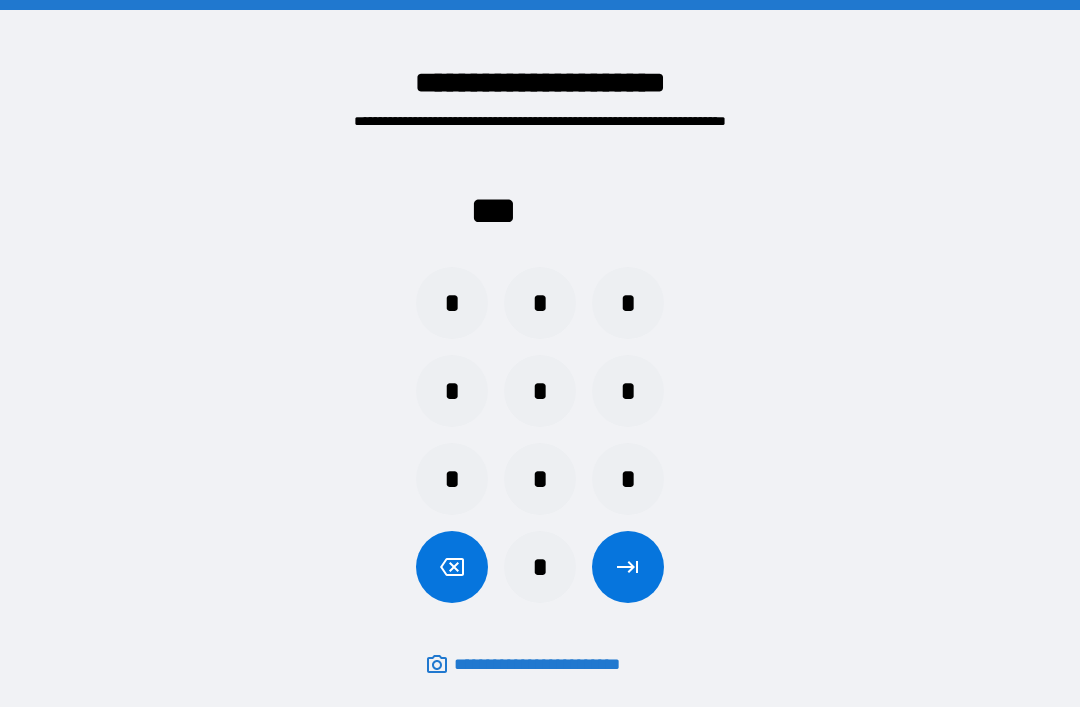 click on "*" at bounding box center [452, 303] 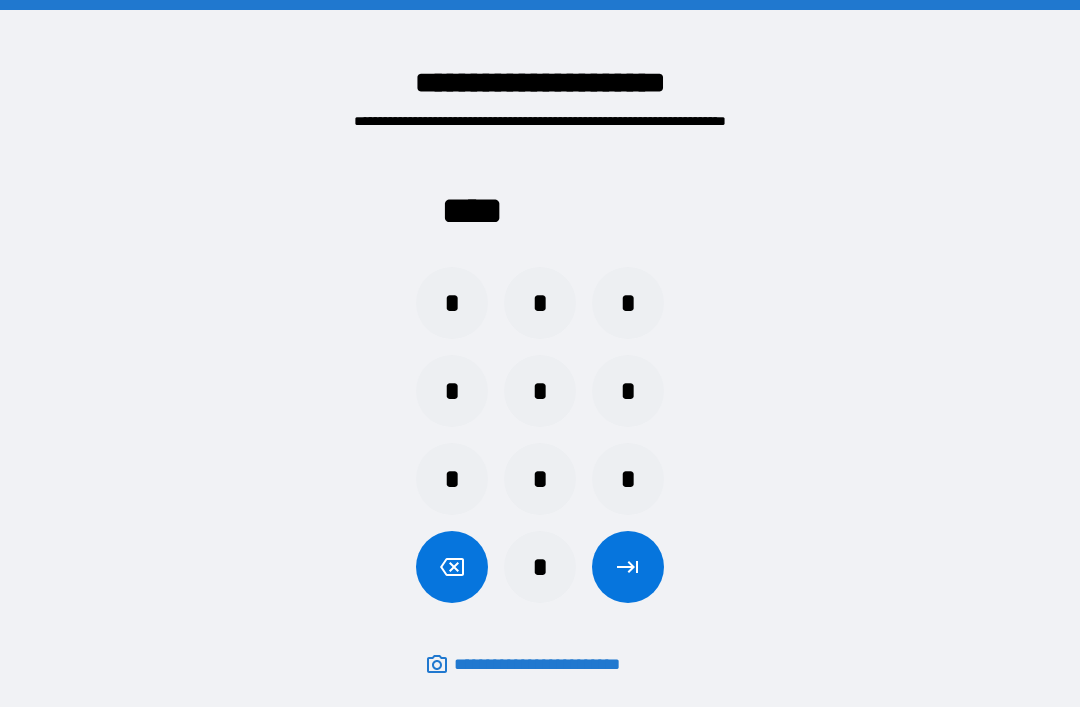 click at bounding box center [628, 567] 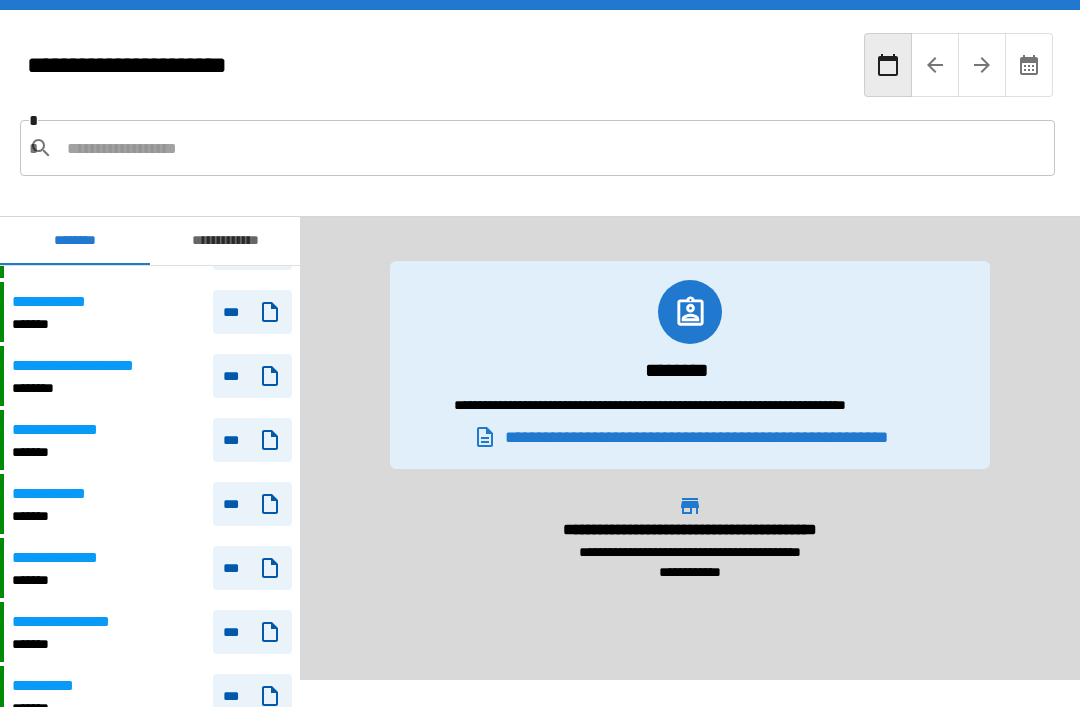 scroll, scrollTop: 2527, scrollLeft: 0, axis: vertical 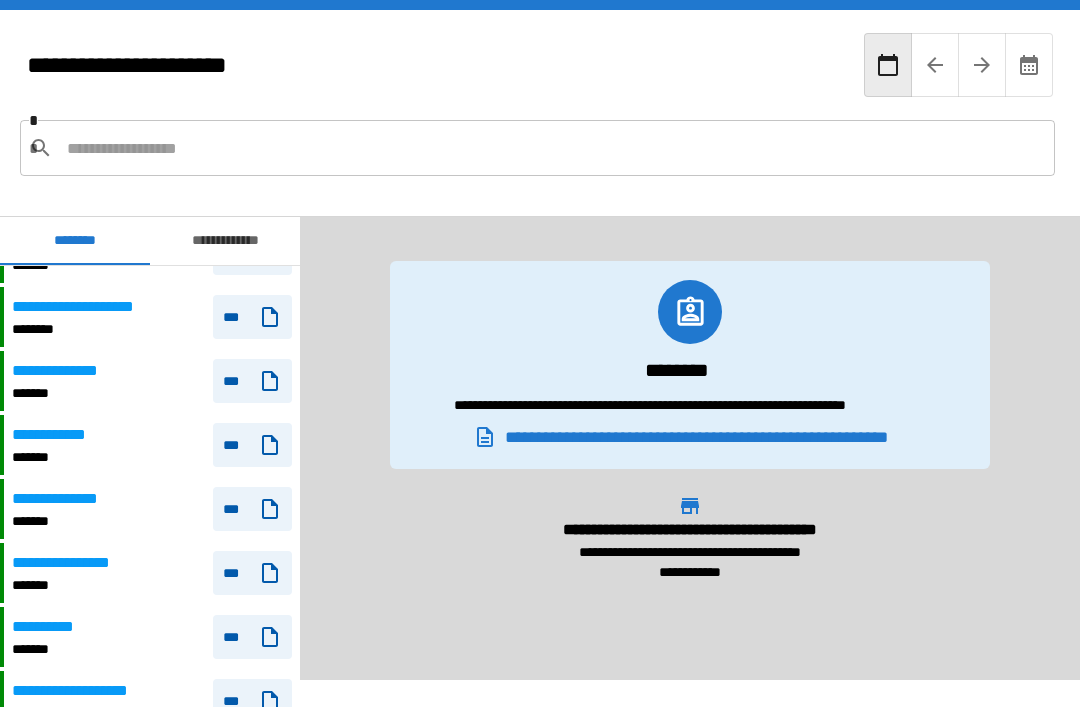 click on "**********" at bounding box center [55, 627] 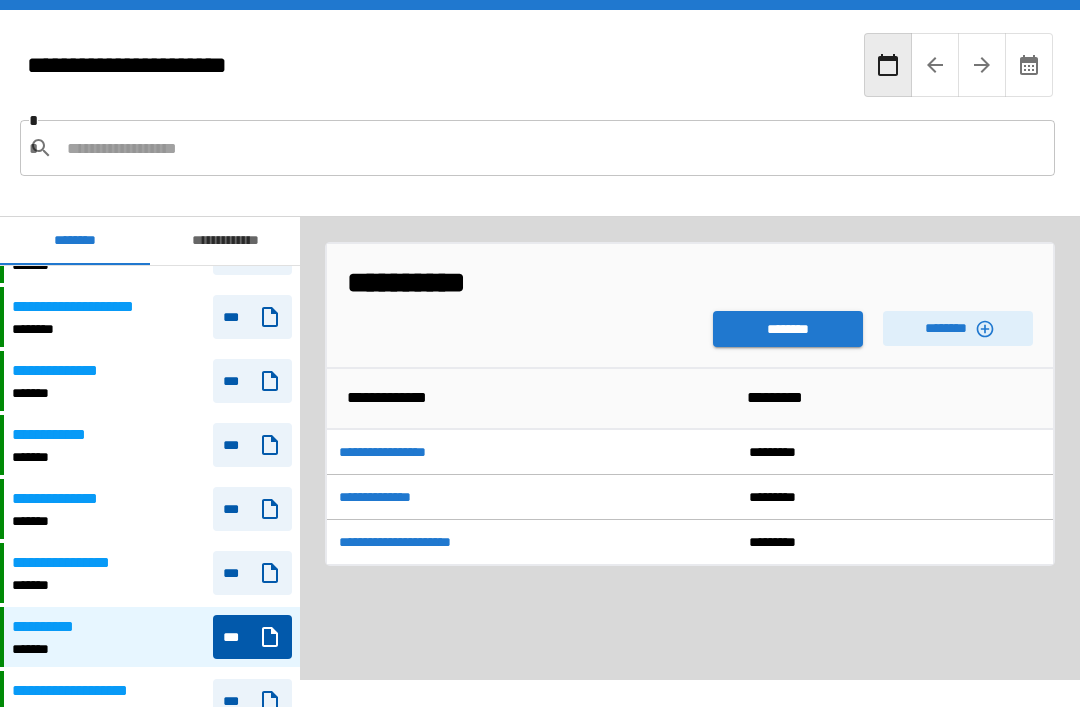 click on "********" at bounding box center (958, 328) 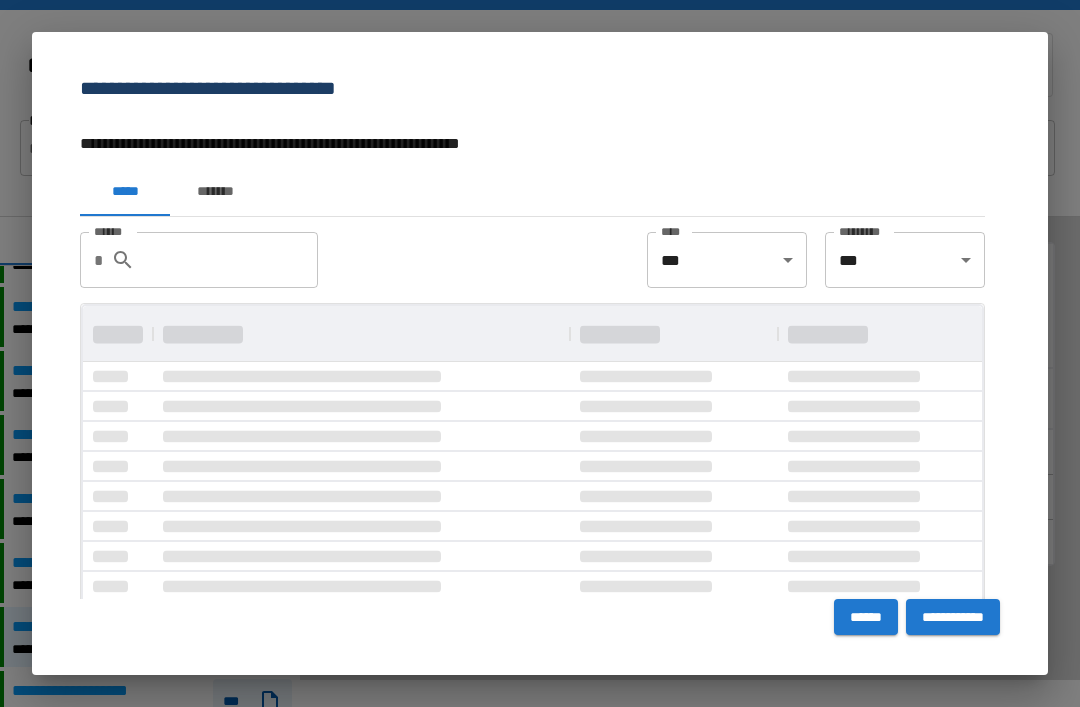 scroll, scrollTop: 1, scrollLeft: 1, axis: both 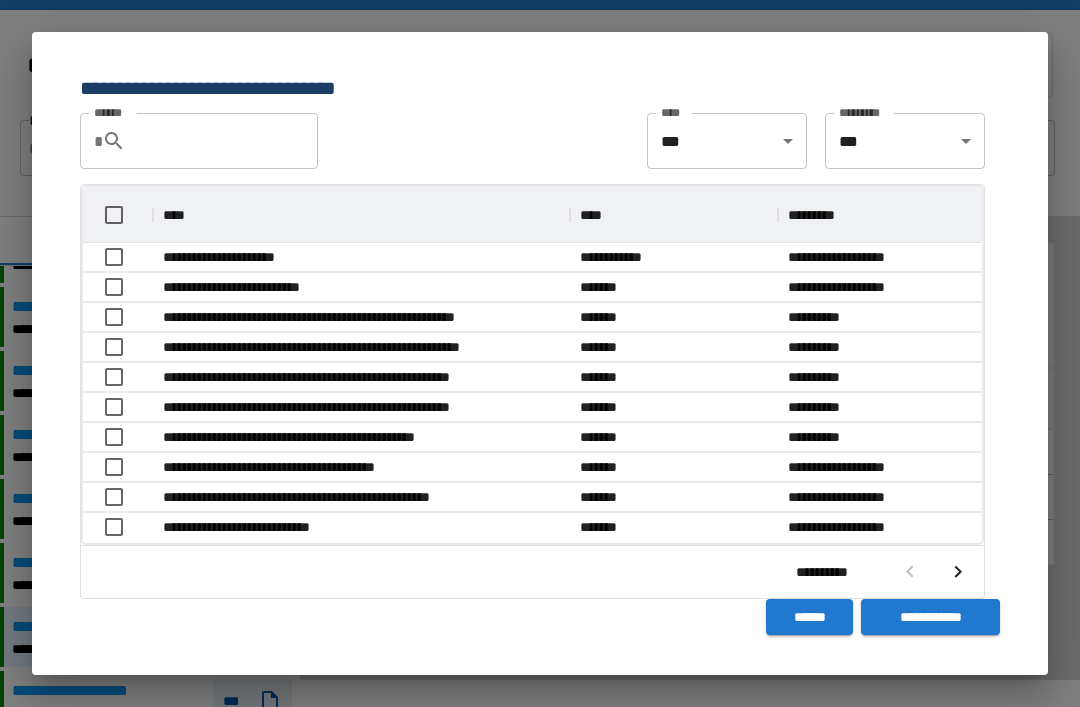 click 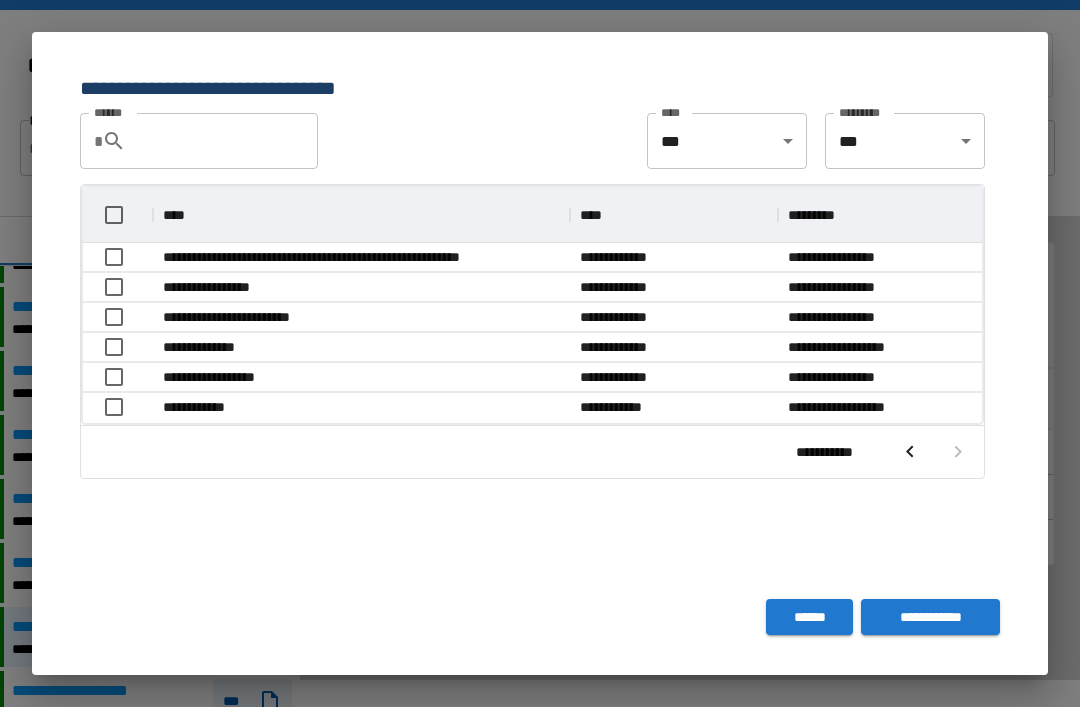 scroll, scrollTop: 236, scrollLeft: 899, axis: both 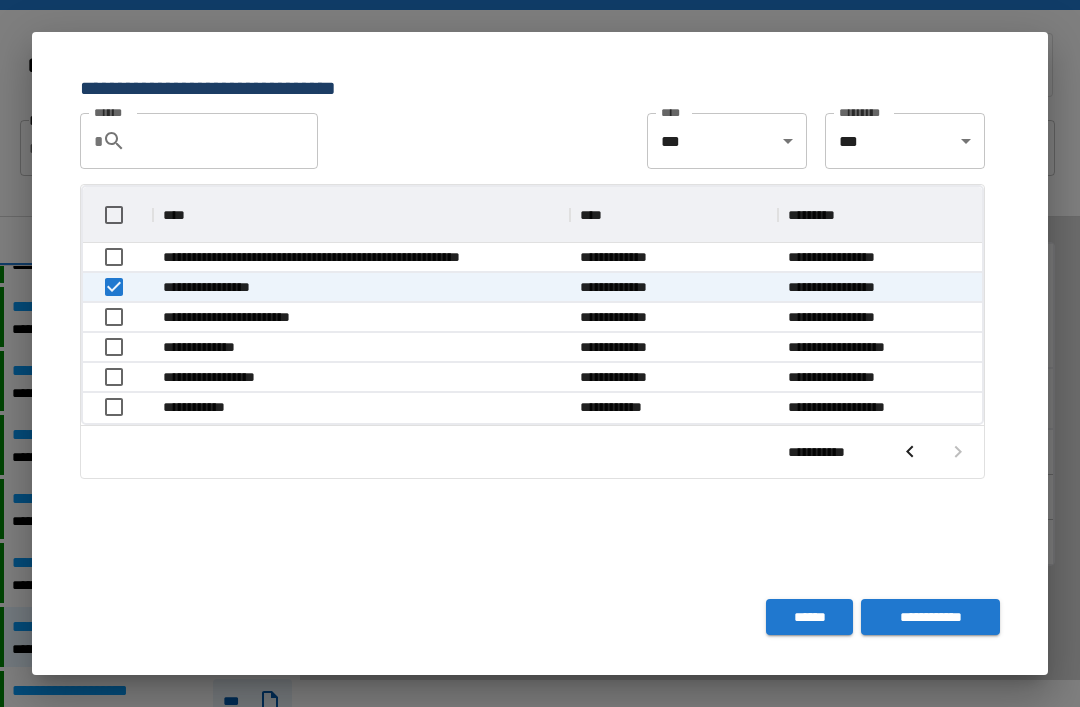 click on "**********" at bounding box center [930, 617] 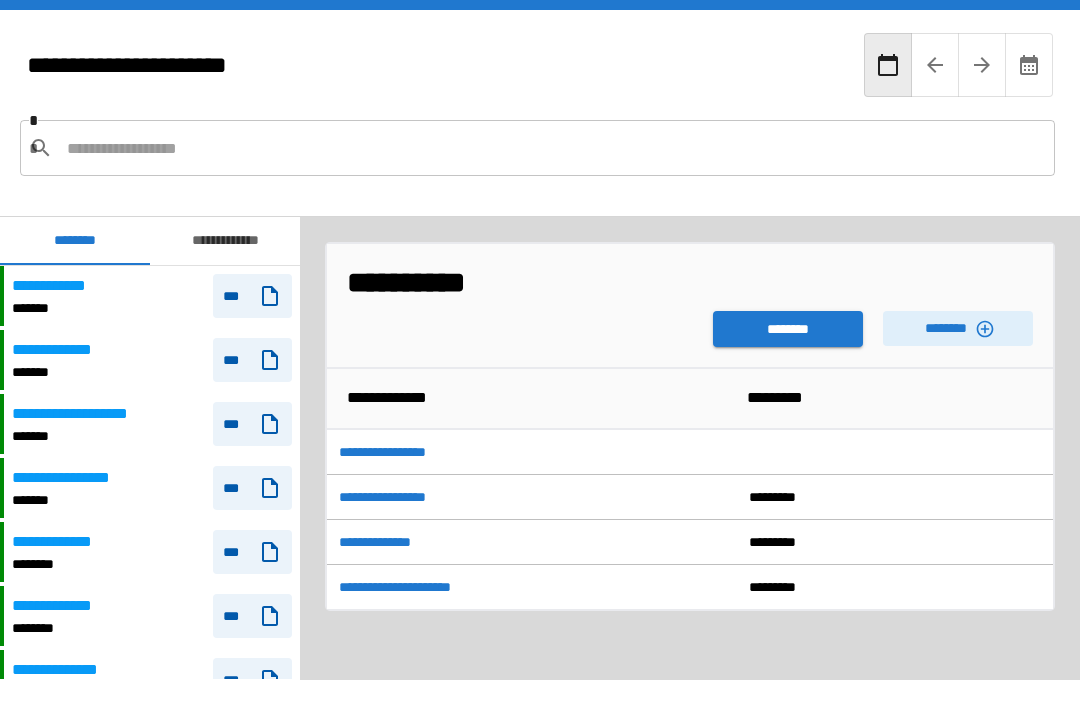 click on "********" at bounding box center (958, 328) 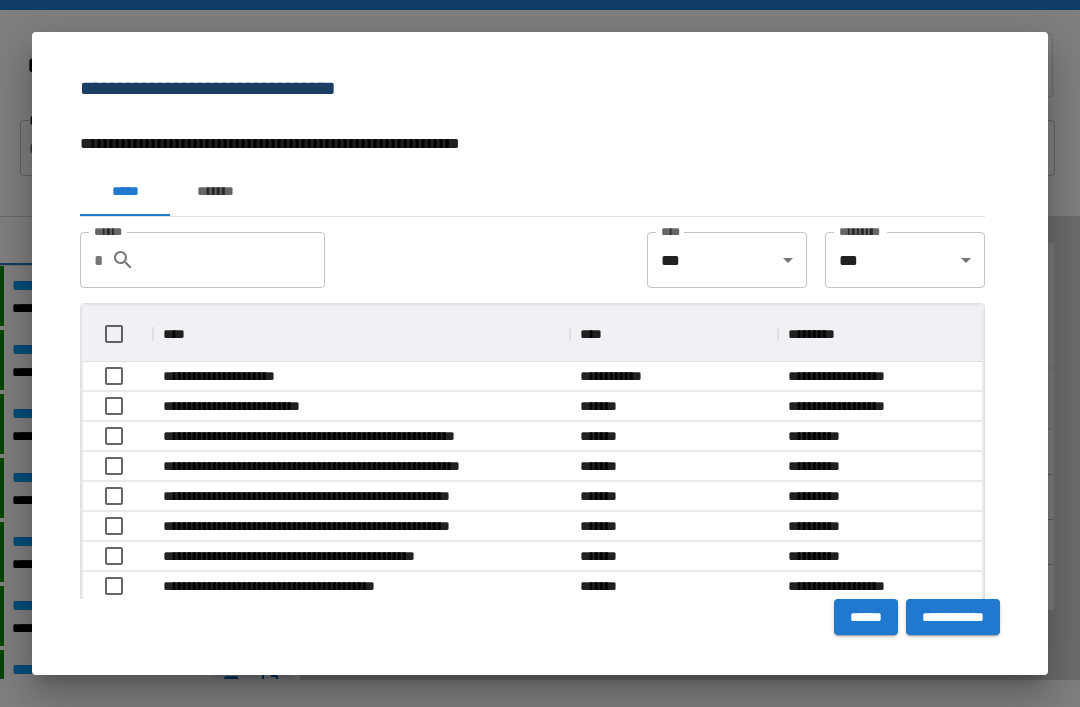 scroll, scrollTop: 57, scrollLeft: 899, axis: both 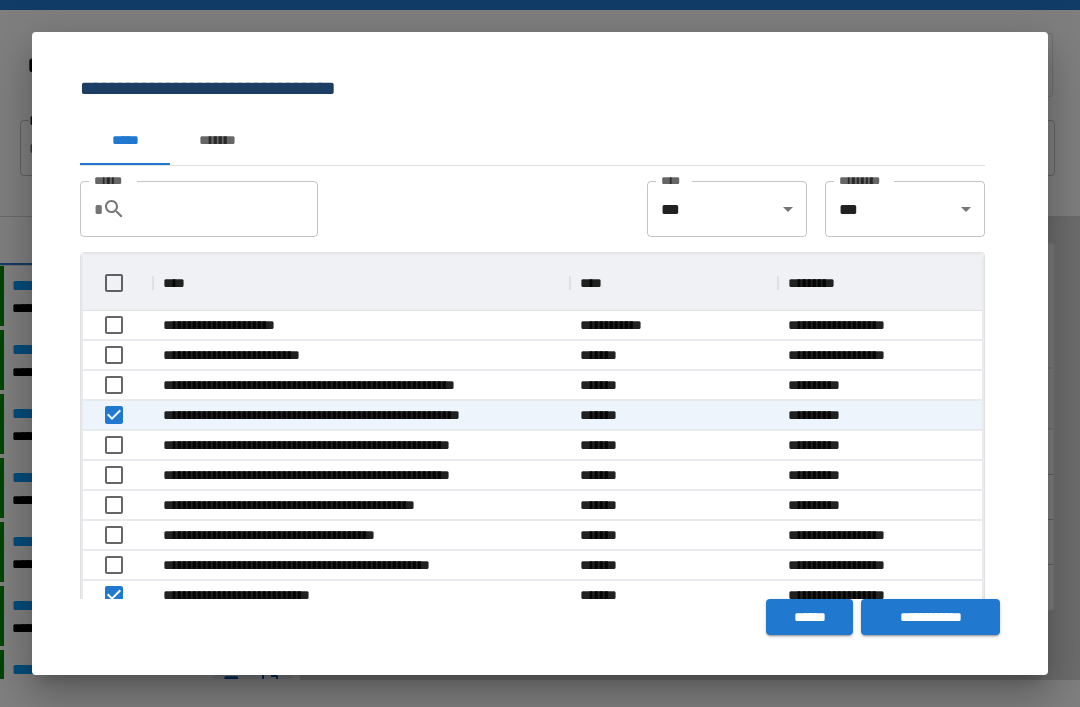 click on "**********" at bounding box center [930, 617] 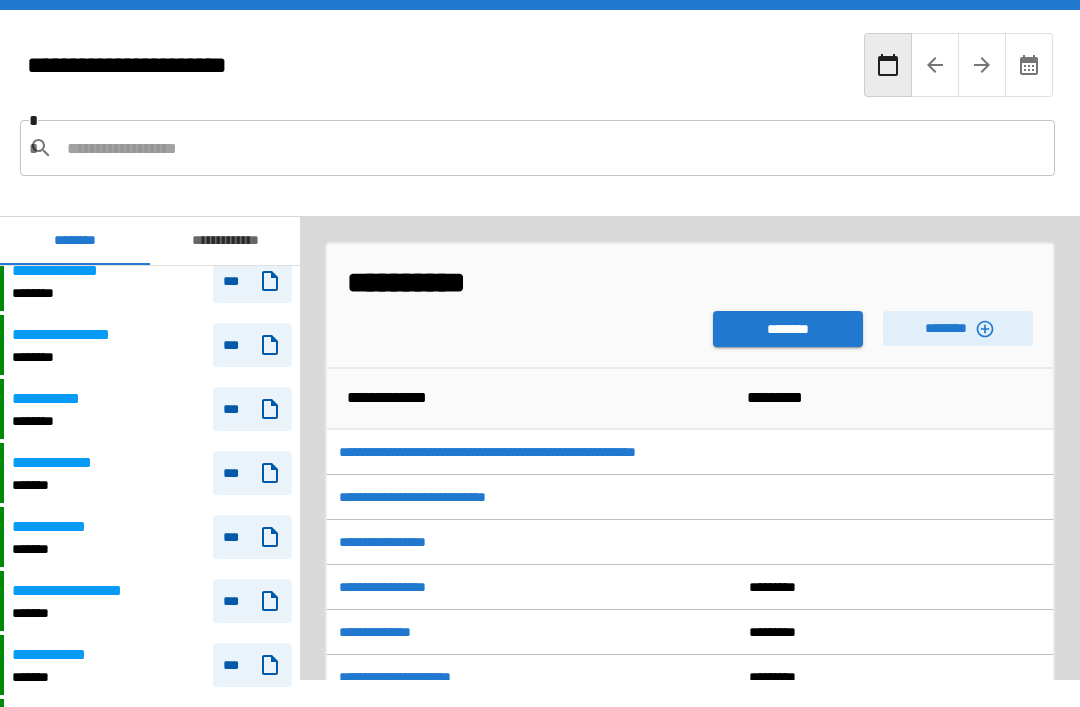 scroll, scrollTop: 1401, scrollLeft: 0, axis: vertical 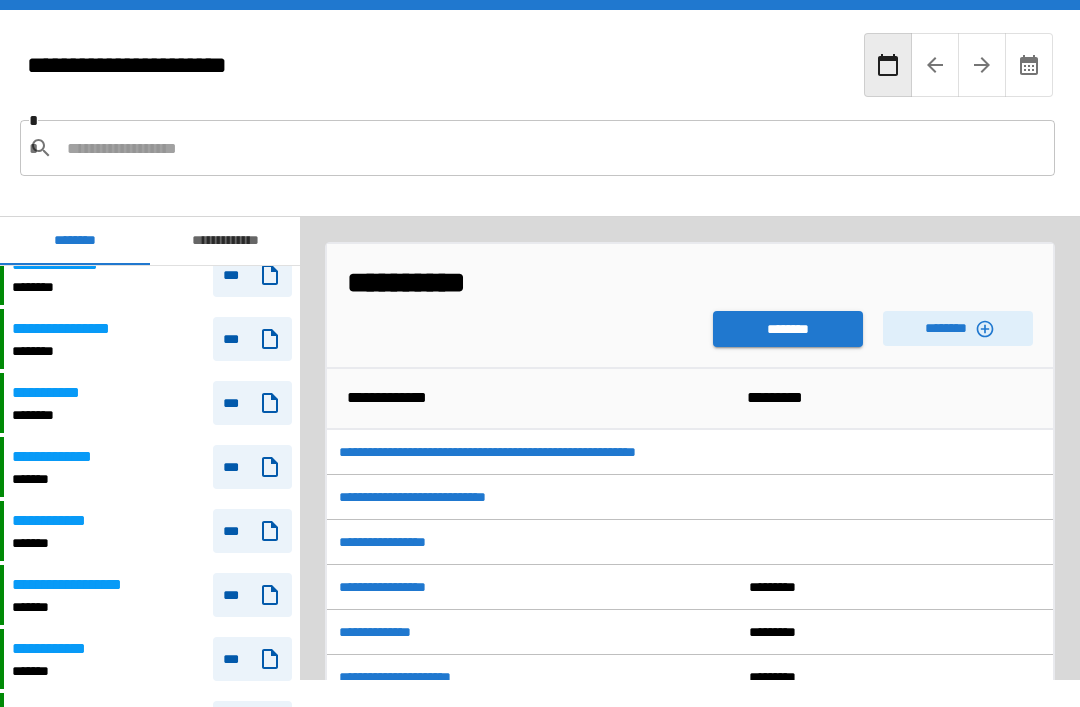 click on "*******" at bounding box center (64, 543) 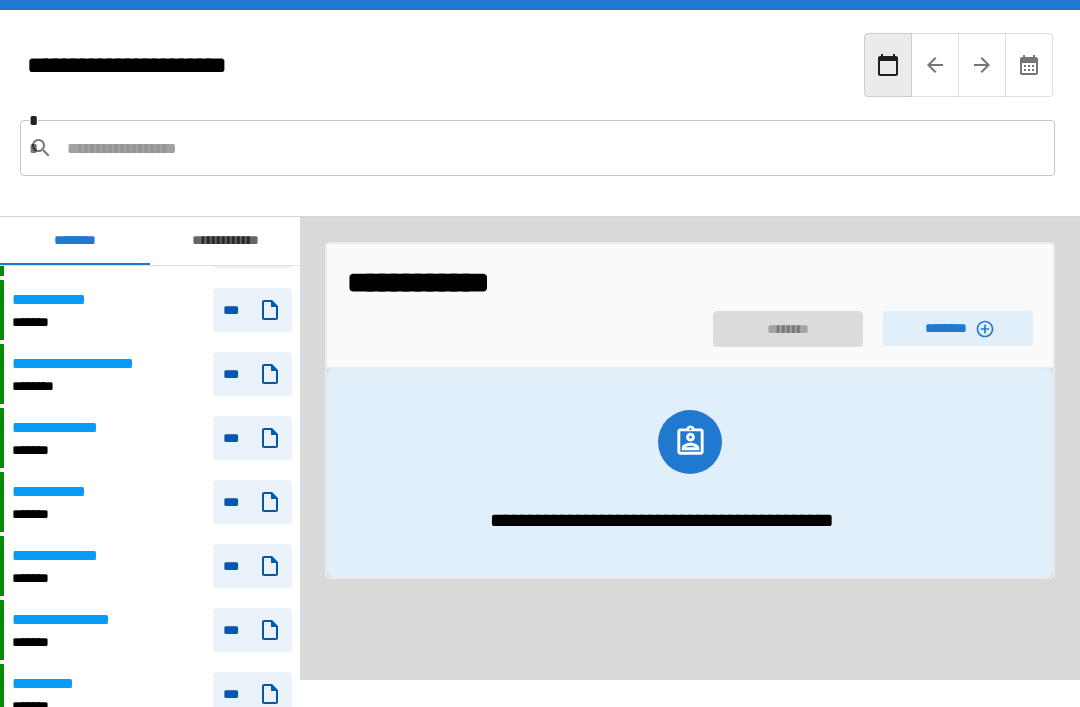 scroll, scrollTop: 2528, scrollLeft: 0, axis: vertical 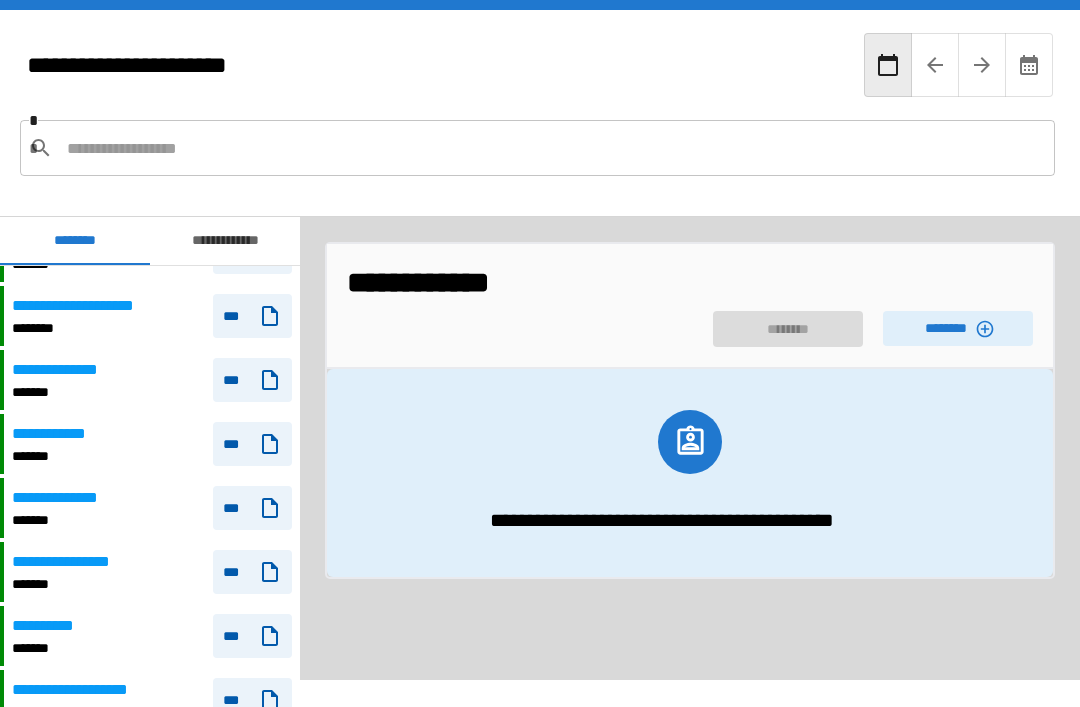 click on "**********" at bounding box center (55, 626) 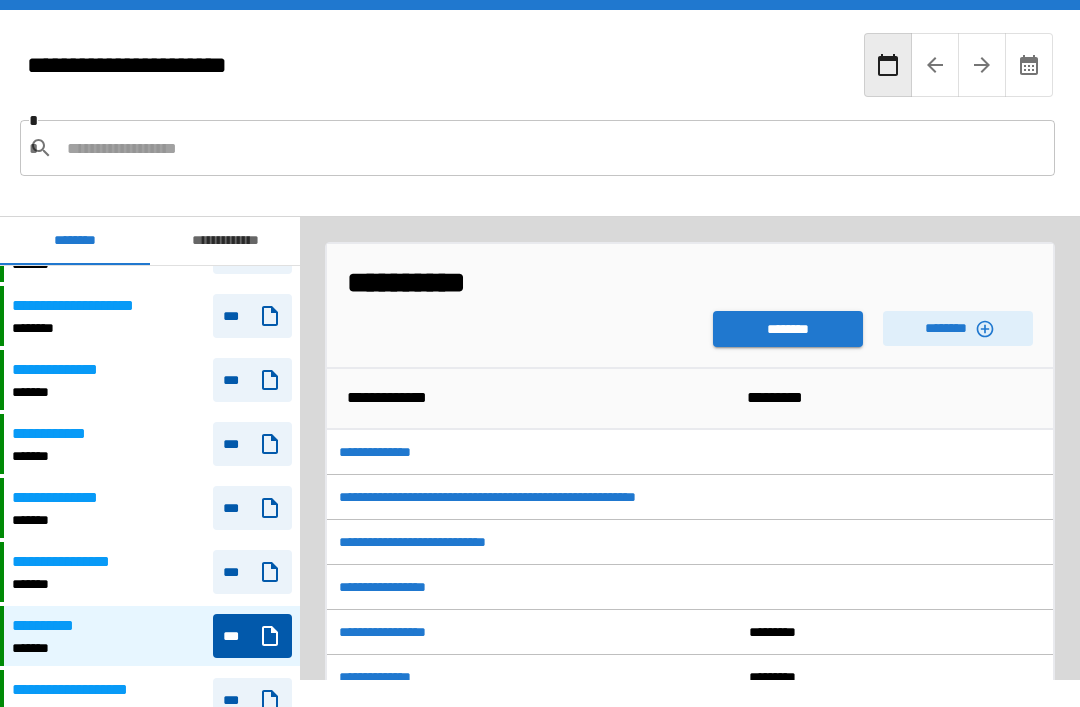 click on "********" at bounding box center [788, 329] 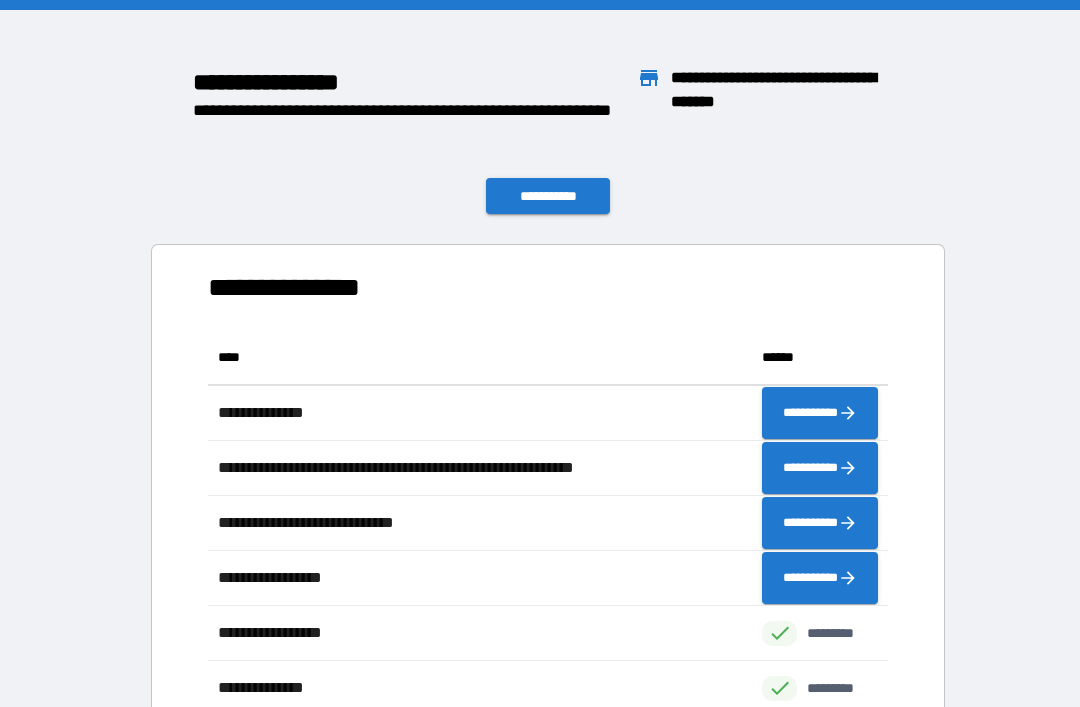 scroll, scrollTop: 1, scrollLeft: 1, axis: both 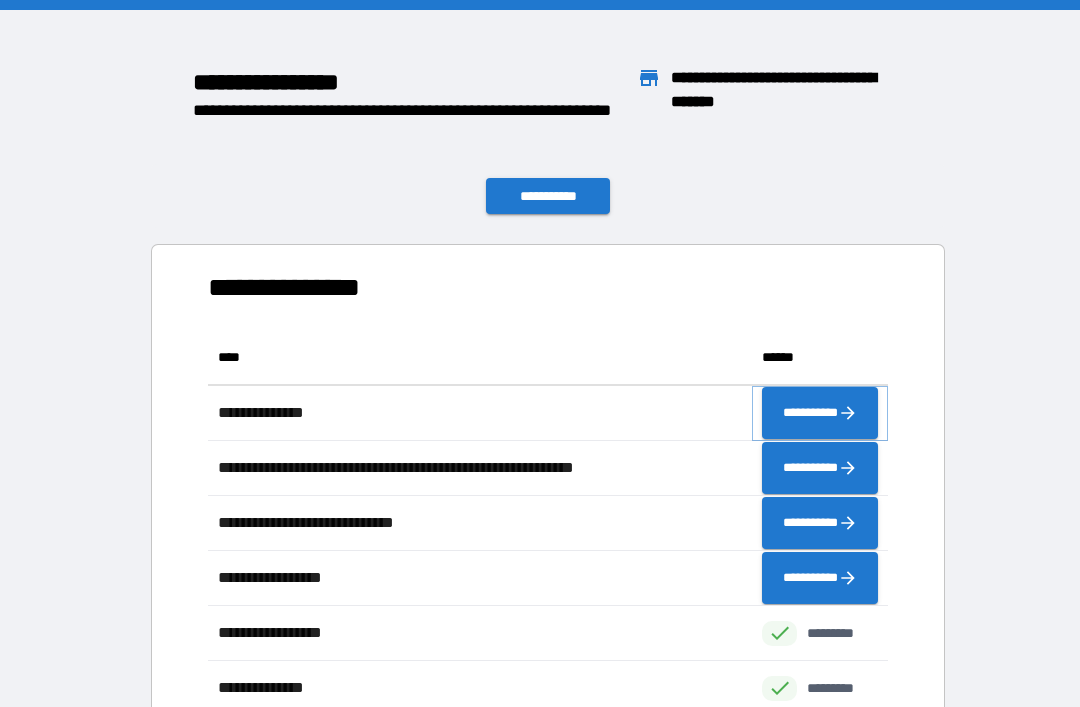 click 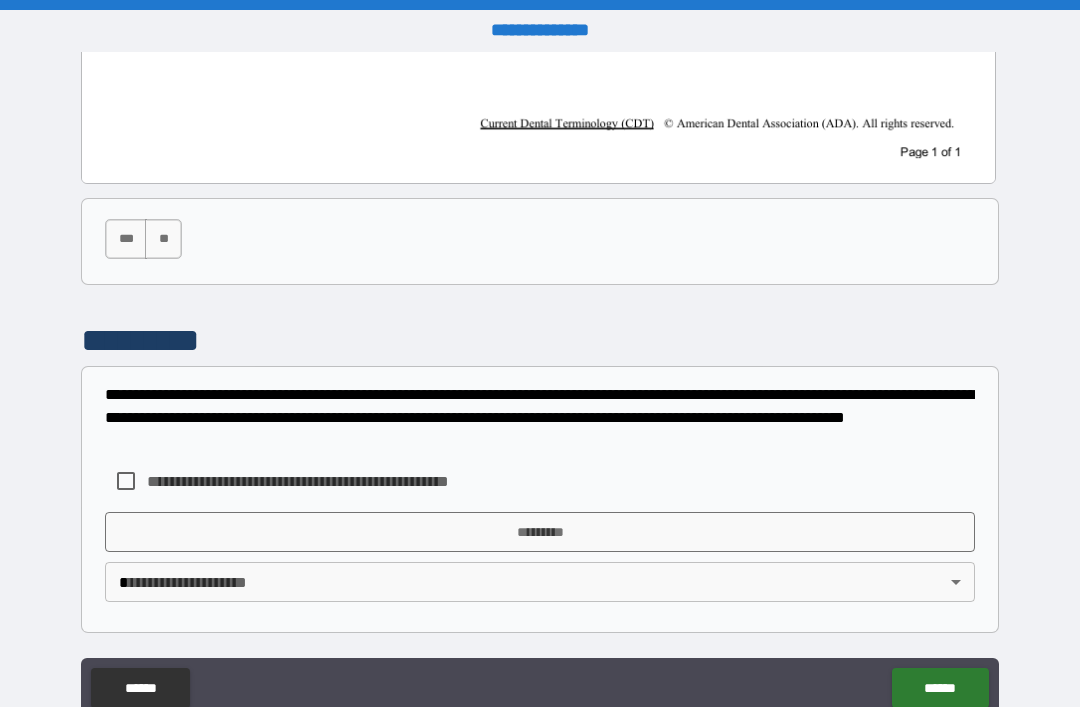 scroll, scrollTop: 1080, scrollLeft: 0, axis: vertical 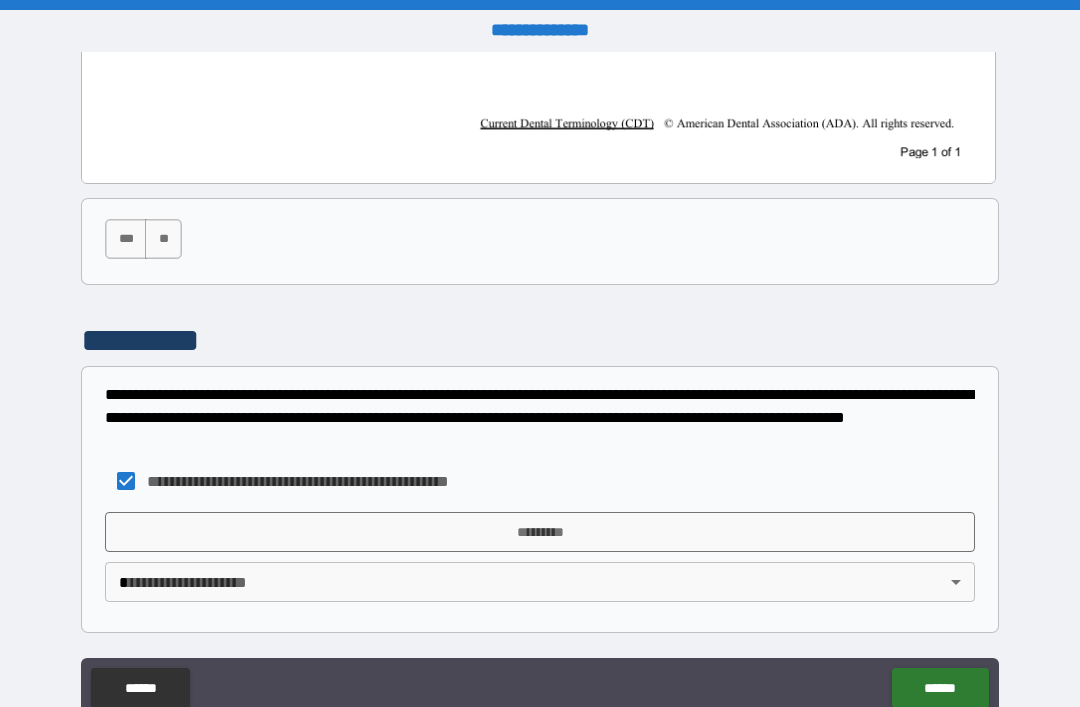 click on "**********" at bounding box center (540, 385) 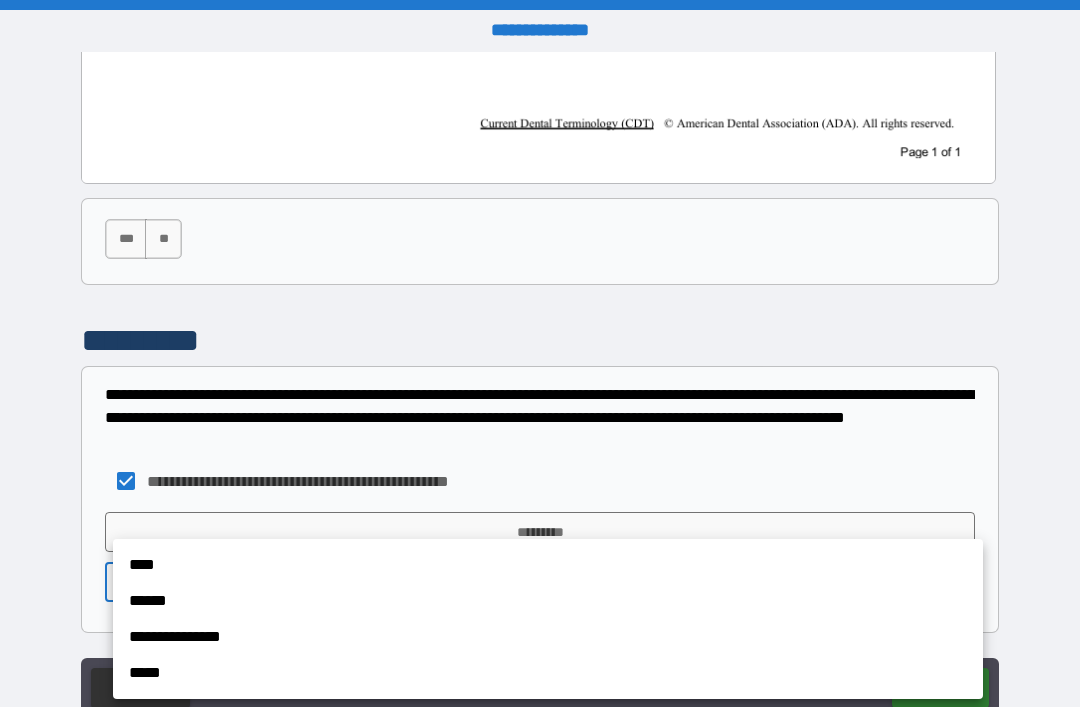 click on "**********" at bounding box center [548, 637] 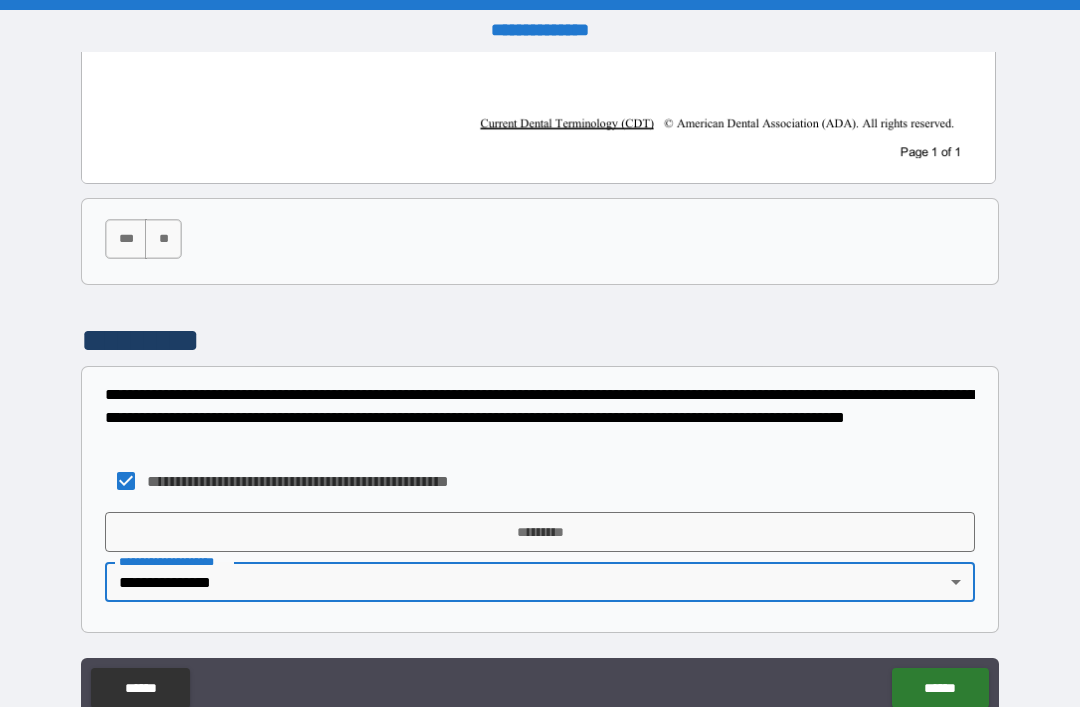 scroll, scrollTop: 1080, scrollLeft: 0, axis: vertical 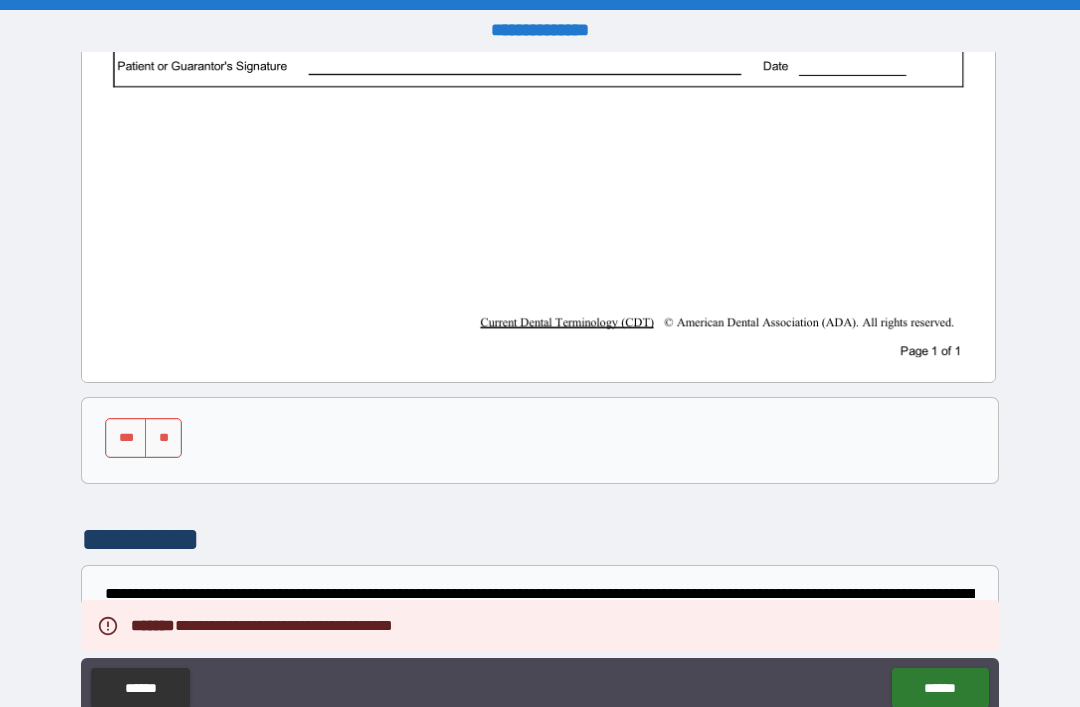 click on "***" at bounding box center [126, 438] 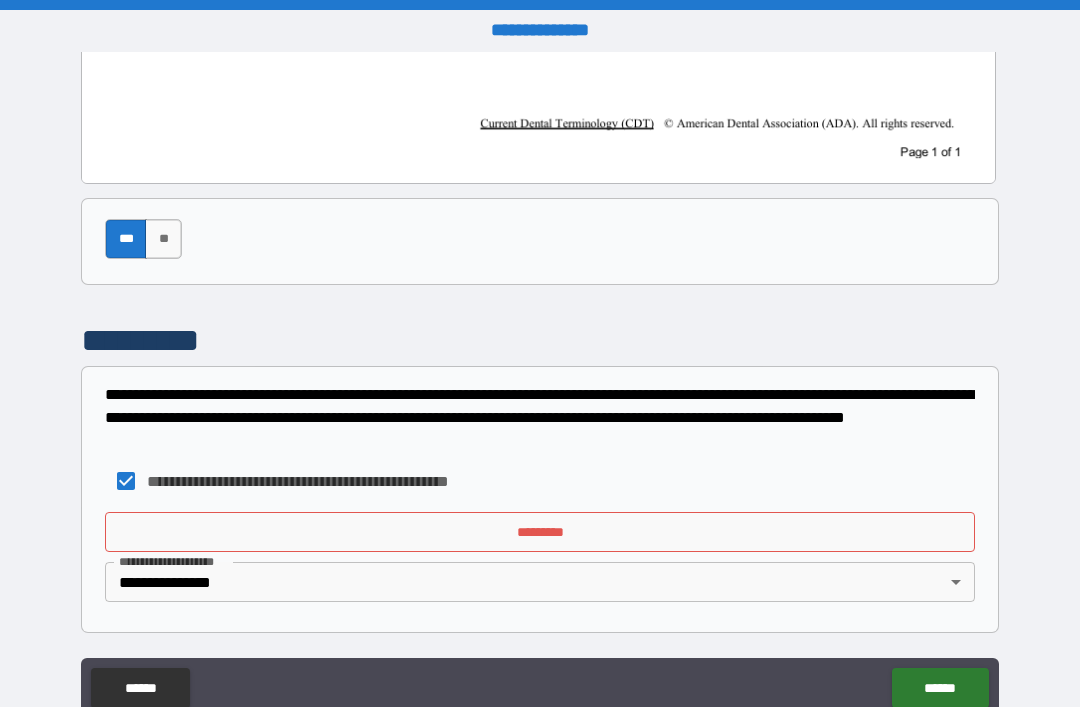 scroll, scrollTop: 1080, scrollLeft: 0, axis: vertical 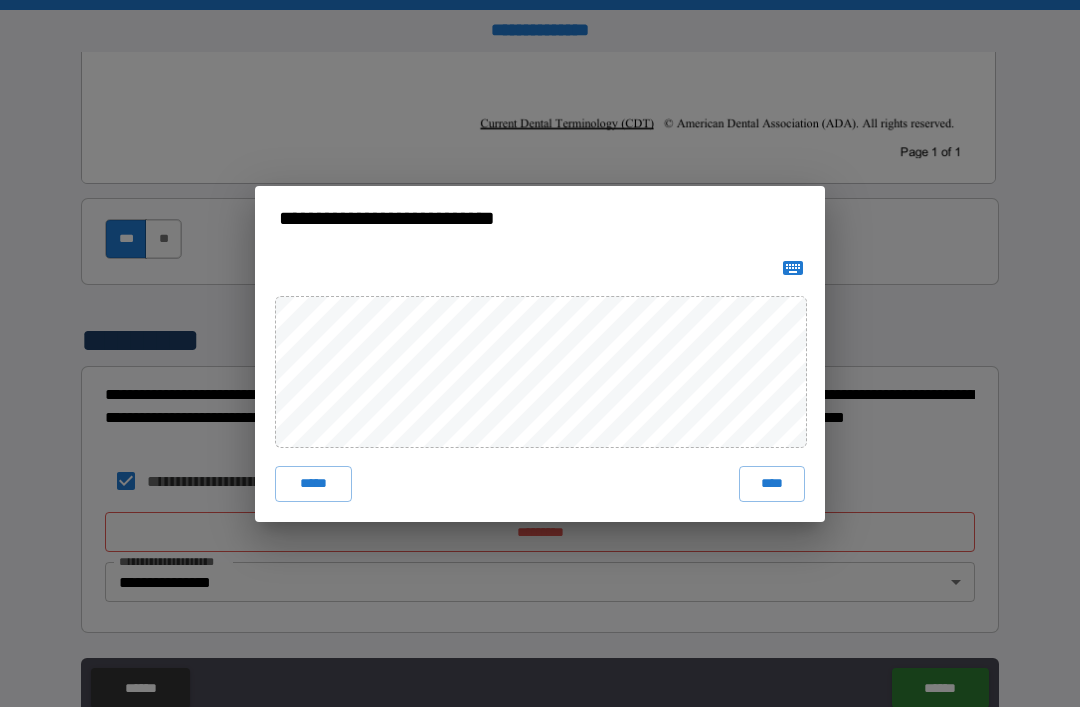 click on "****" at bounding box center (772, 484) 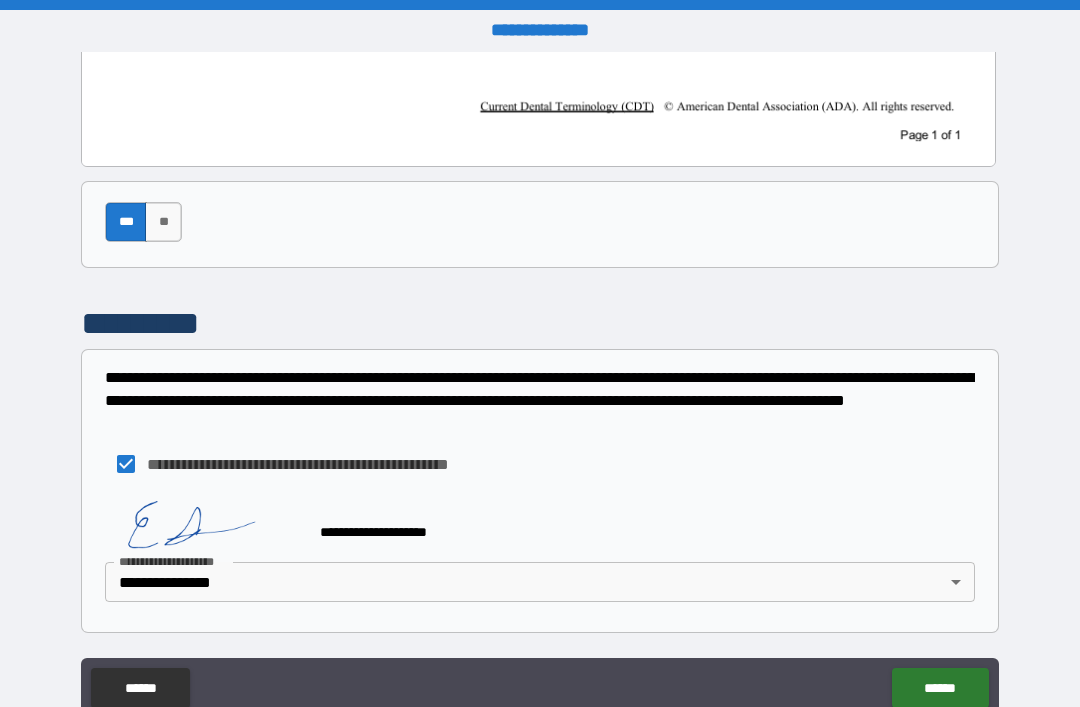 scroll, scrollTop: 1097, scrollLeft: 0, axis: vertical 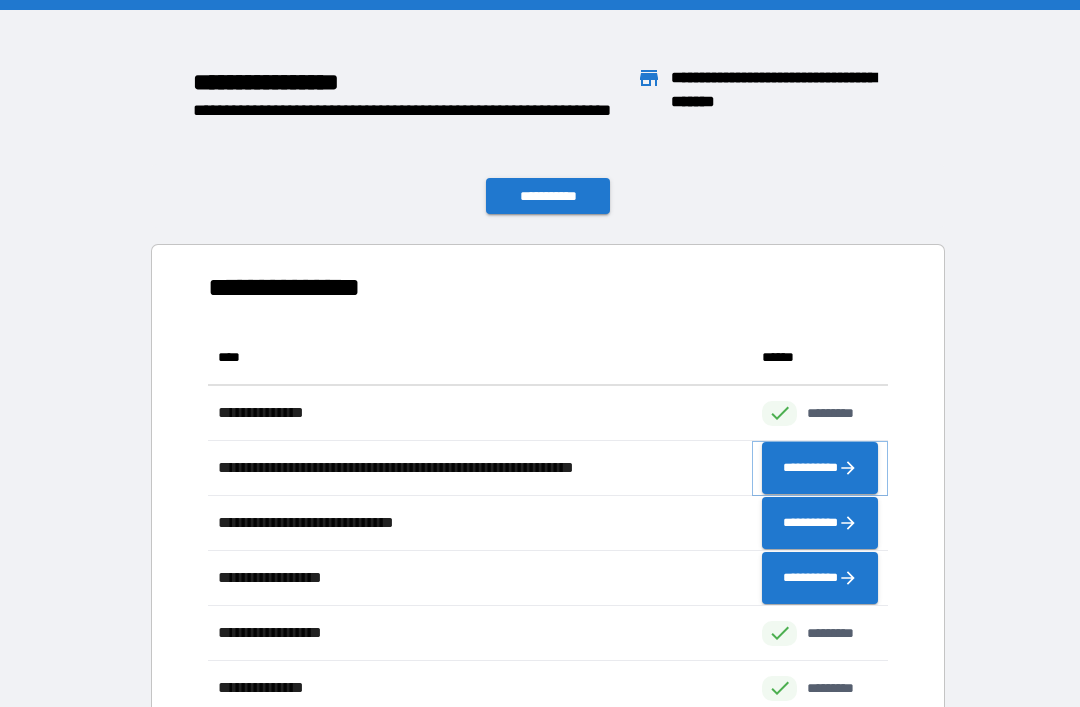 click on "**********" at bounding box center (820, 468) 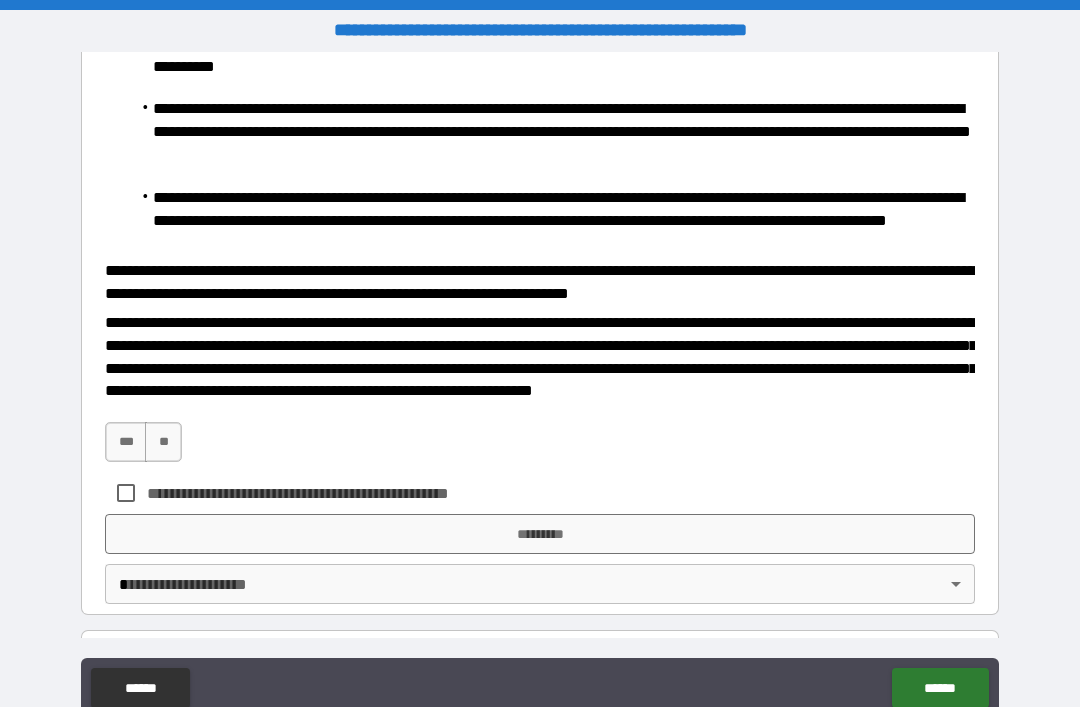 scroll, scrollTop: 660, scrollLeft: 0, axis: vertical 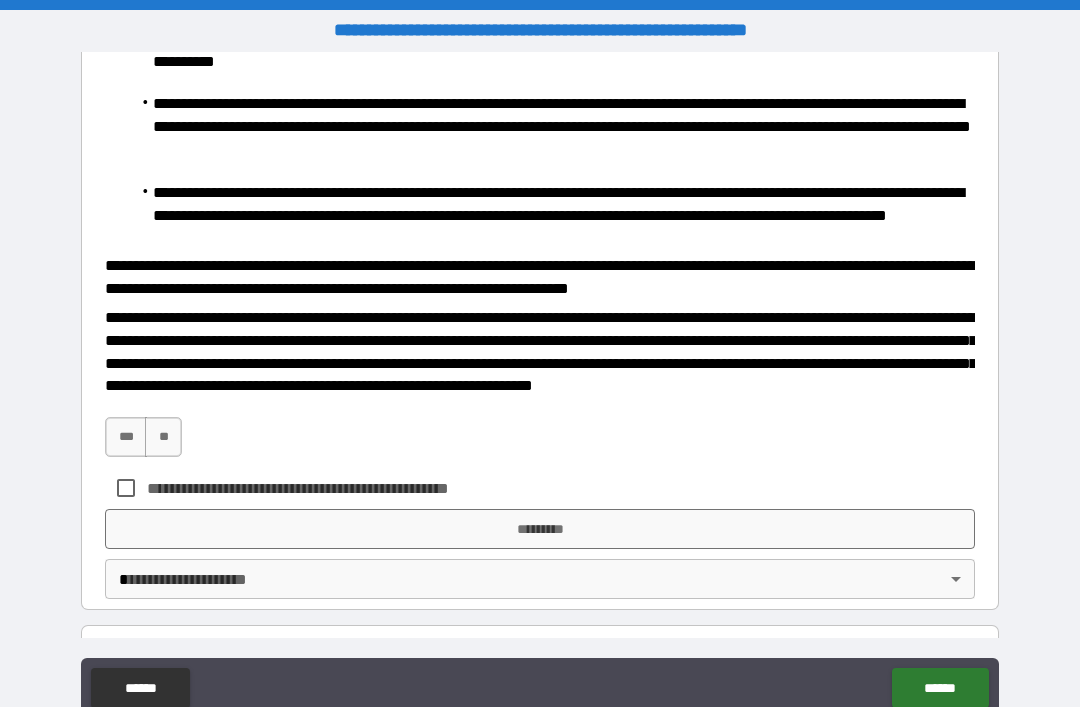 click on "***" at bounding box center (126, 437) 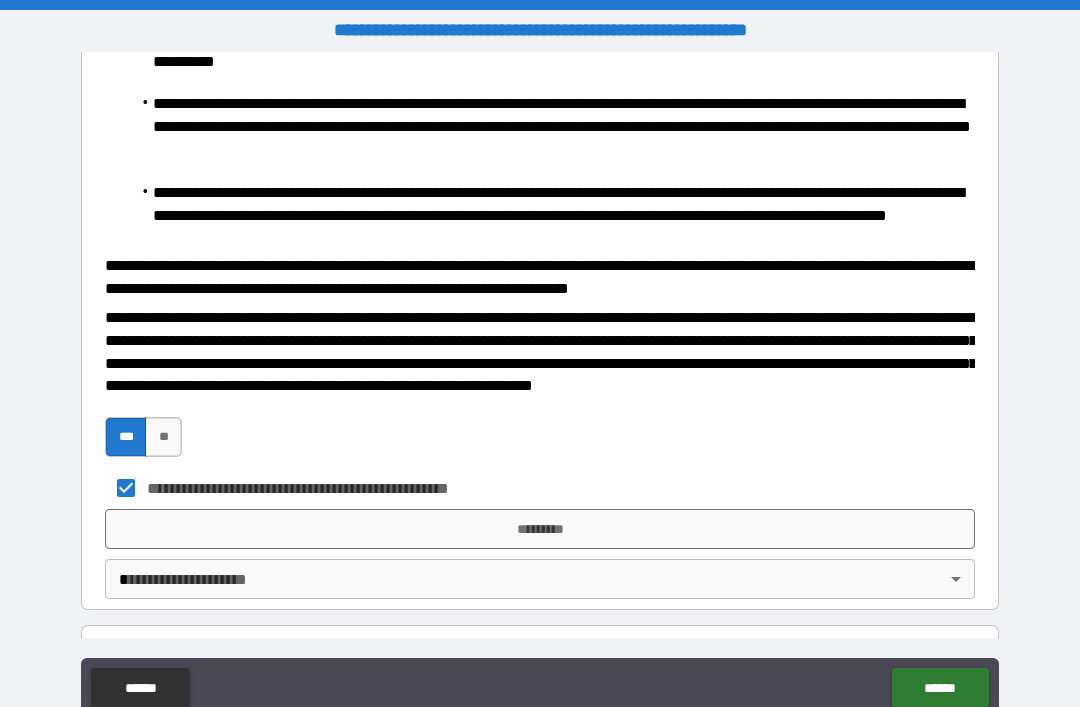 click on "*********" at bounding box center [540, 529] 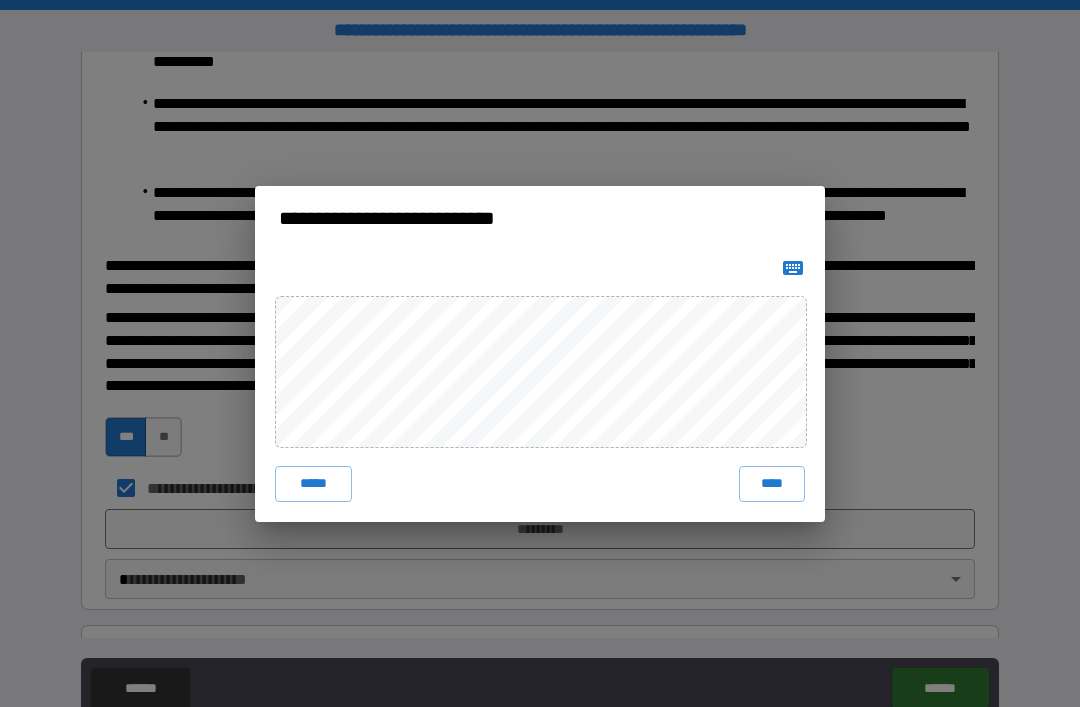 click on "****" at bounding box center (772, 484) 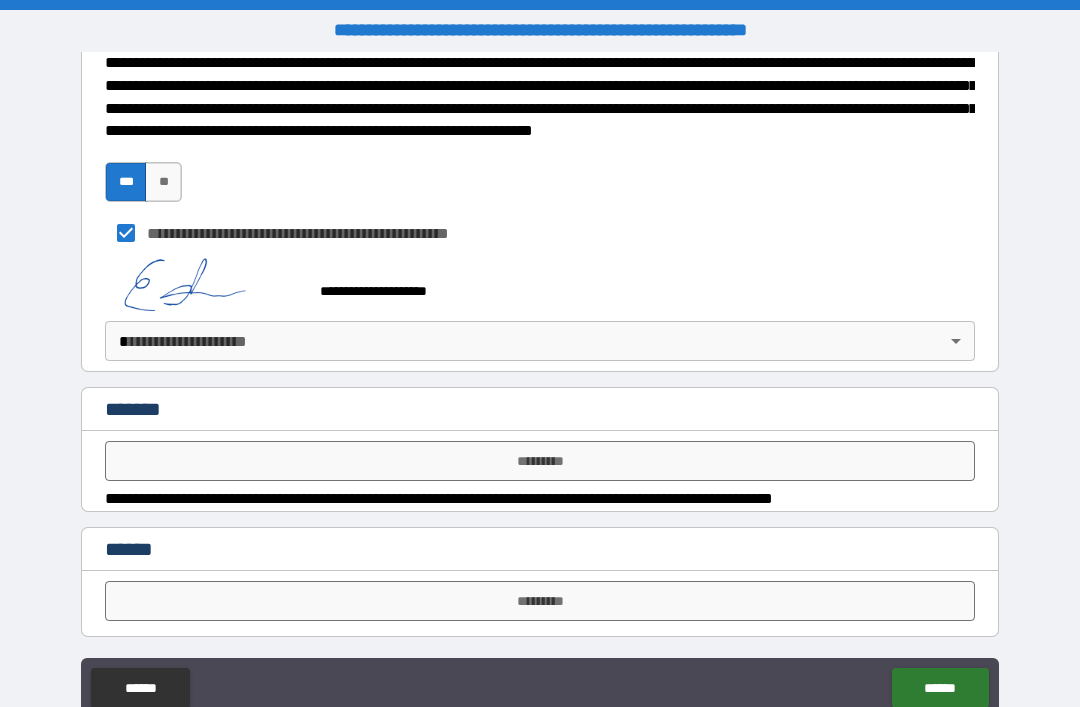 scroll, scrollTop: 914, scrollLeft: 0, axis: vertical 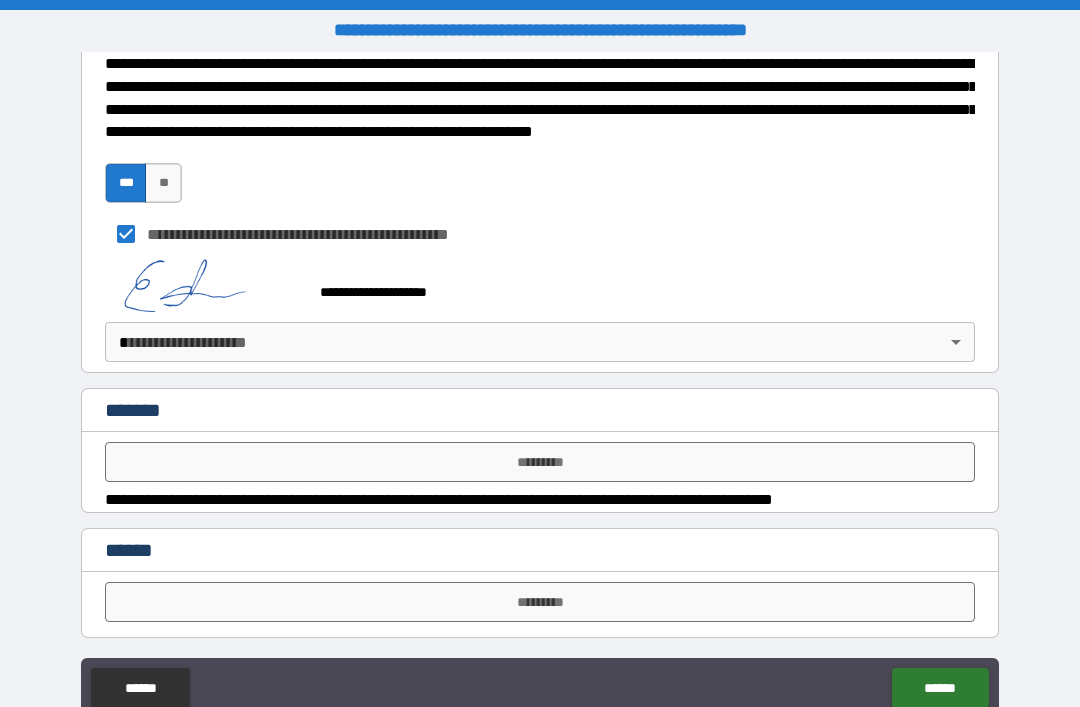 click on "******" at bounding box center [940, 688] 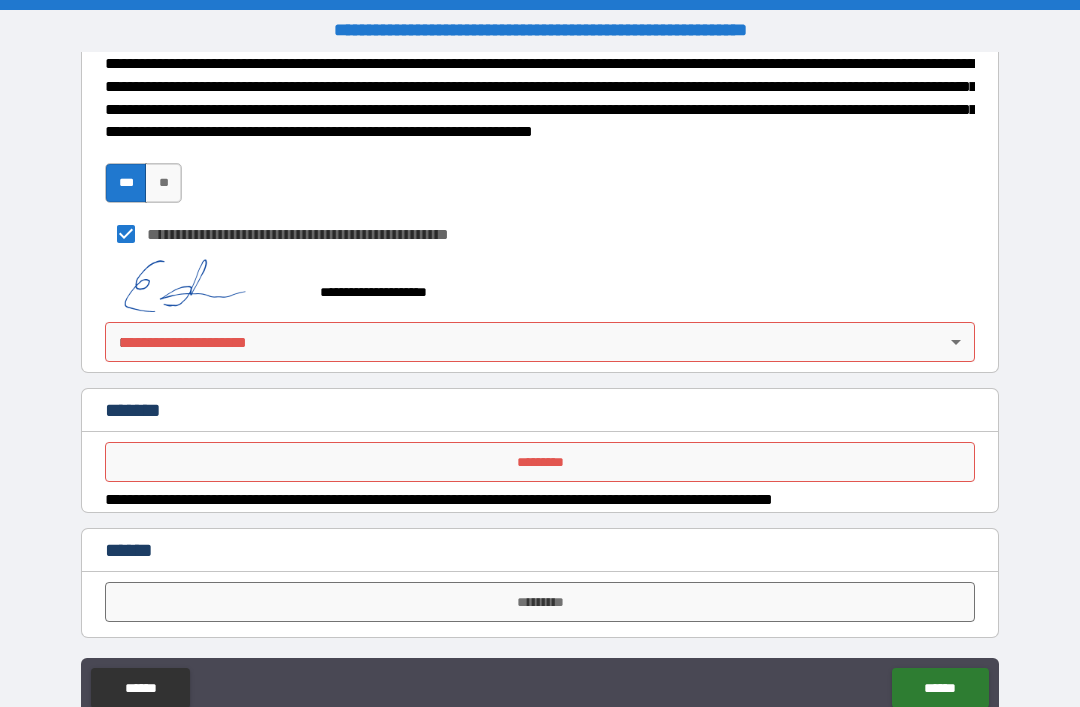 scroll, scrollTop: 914, scrollLeft: 0, axis: vertical 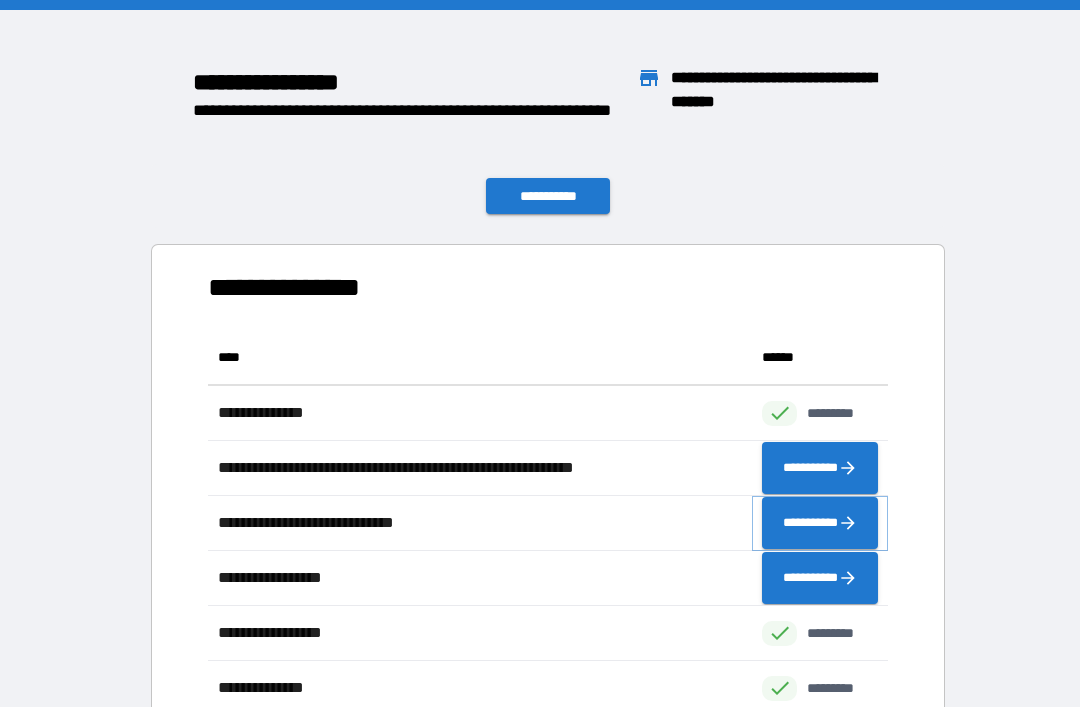 click on "**********" at bounding box center [820, 523] 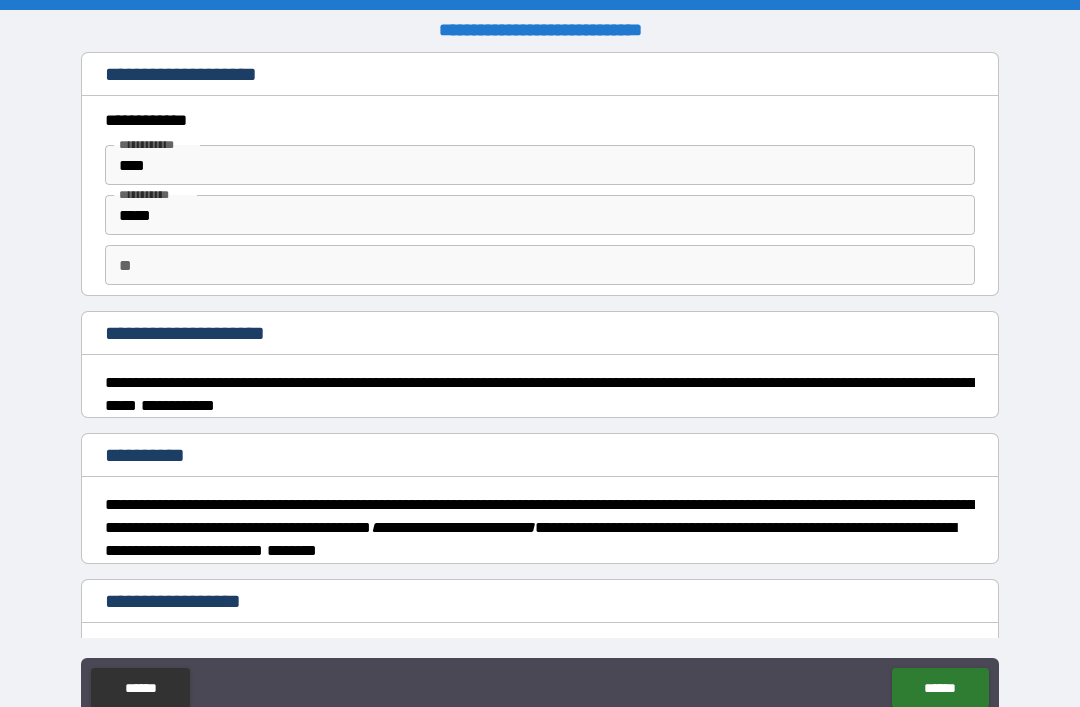 type on "*" 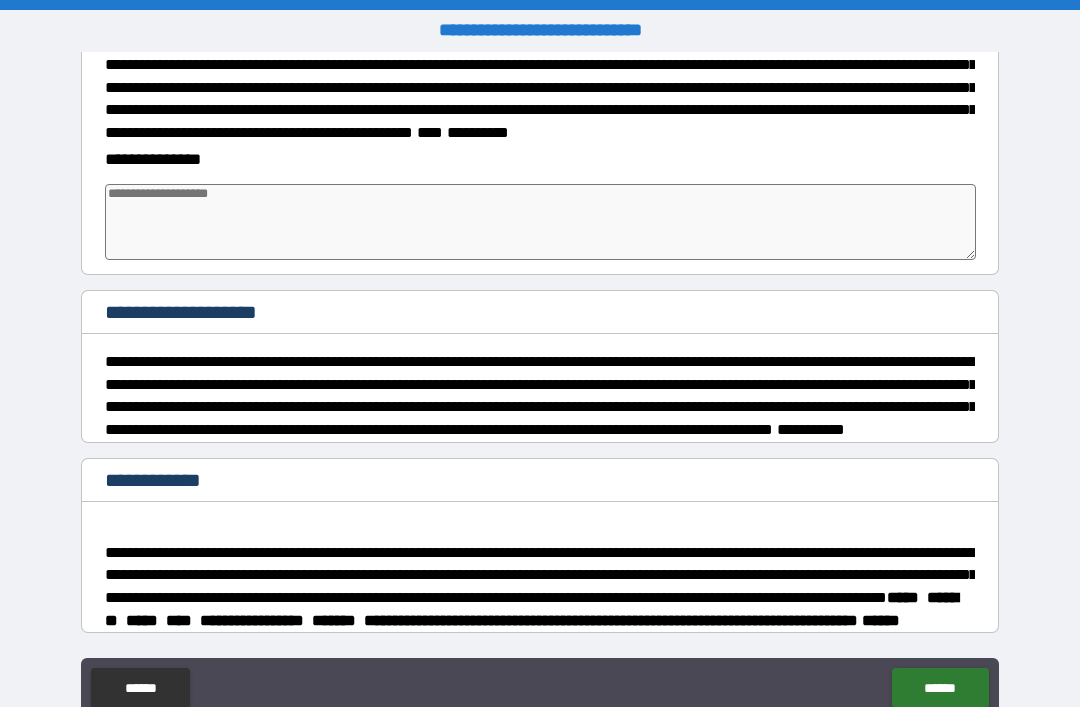 scroll, scrollTop: 1118, scrollLeft: 0, axis: vertical 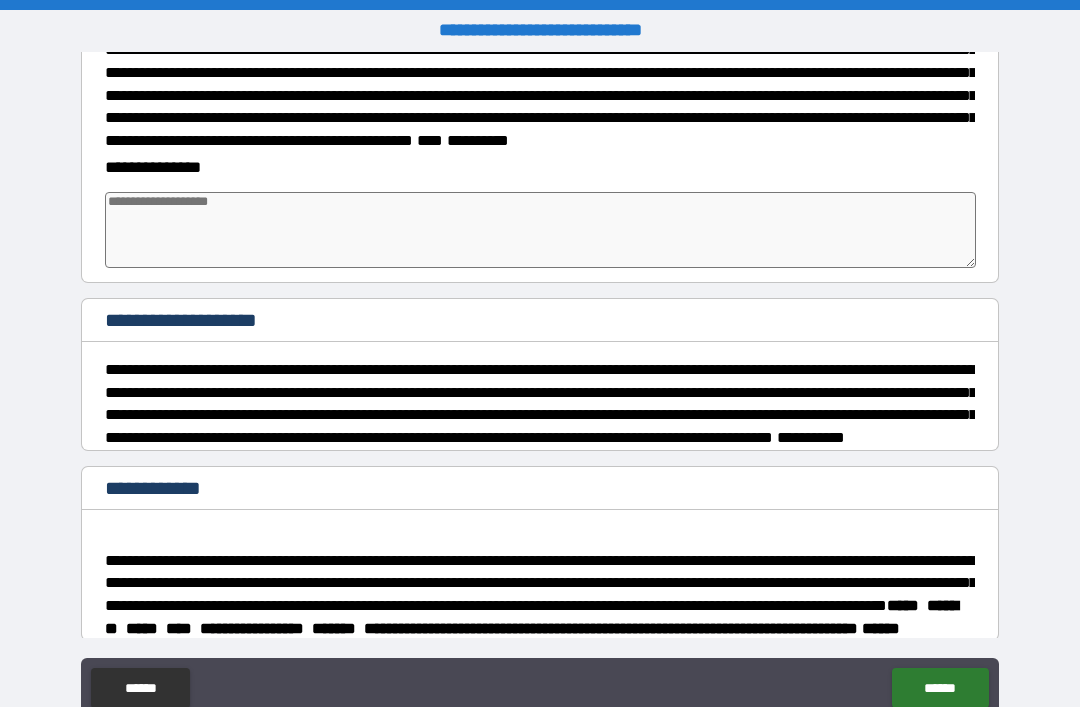 click at bounding box center (540, 230) 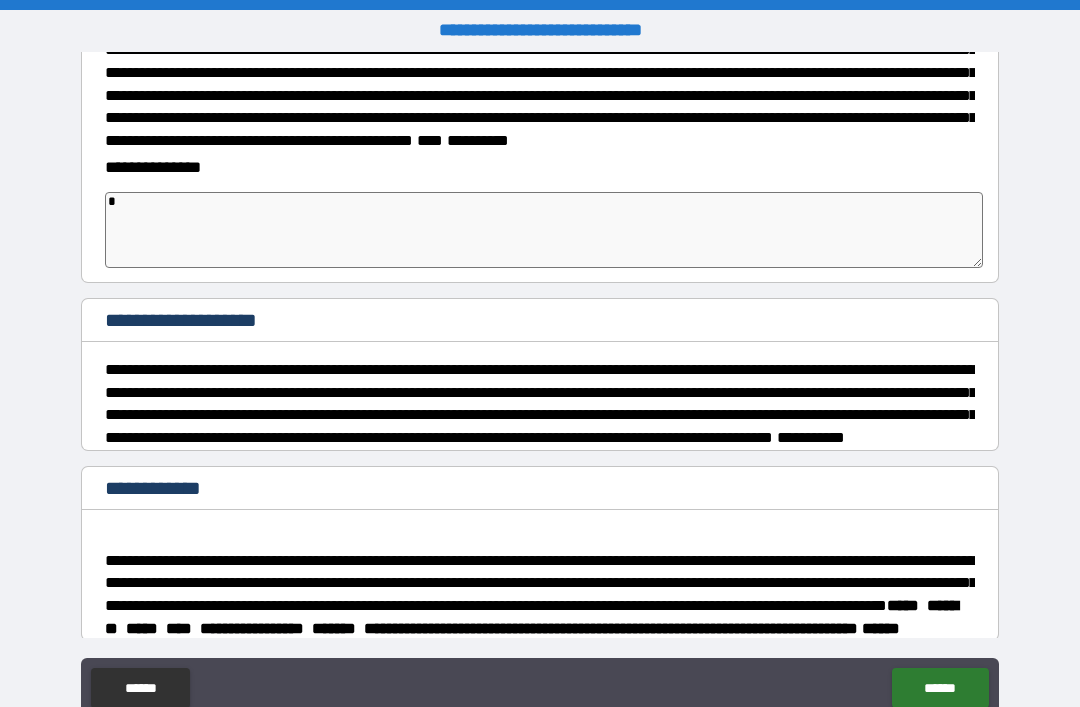 type on "*" 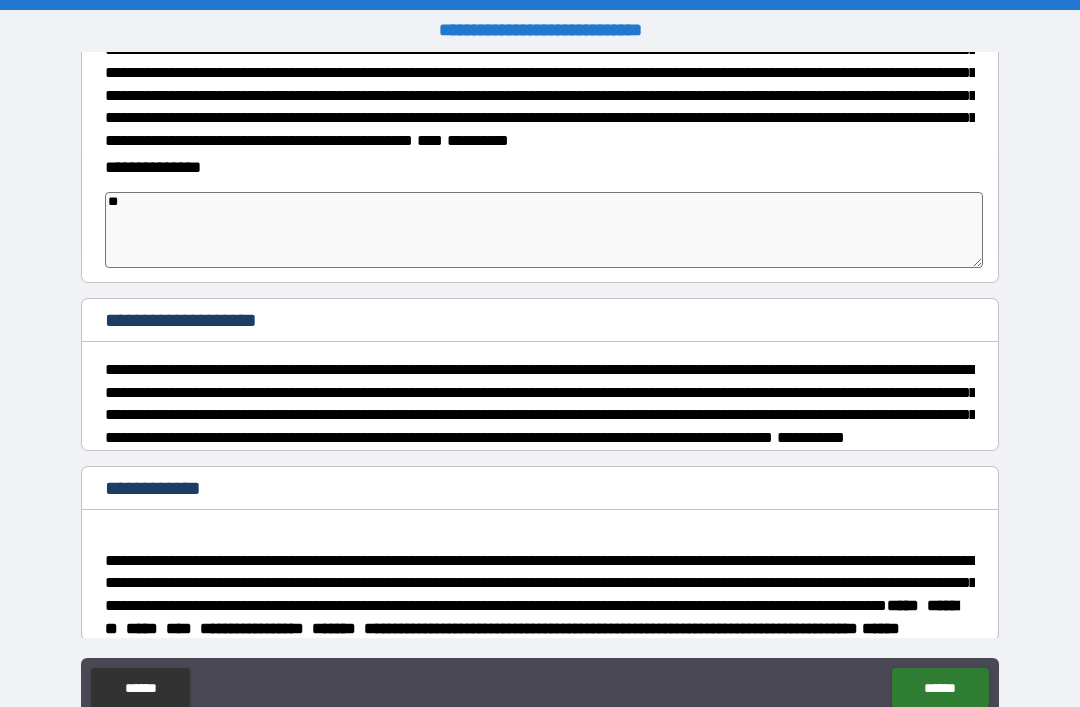 type on "*" 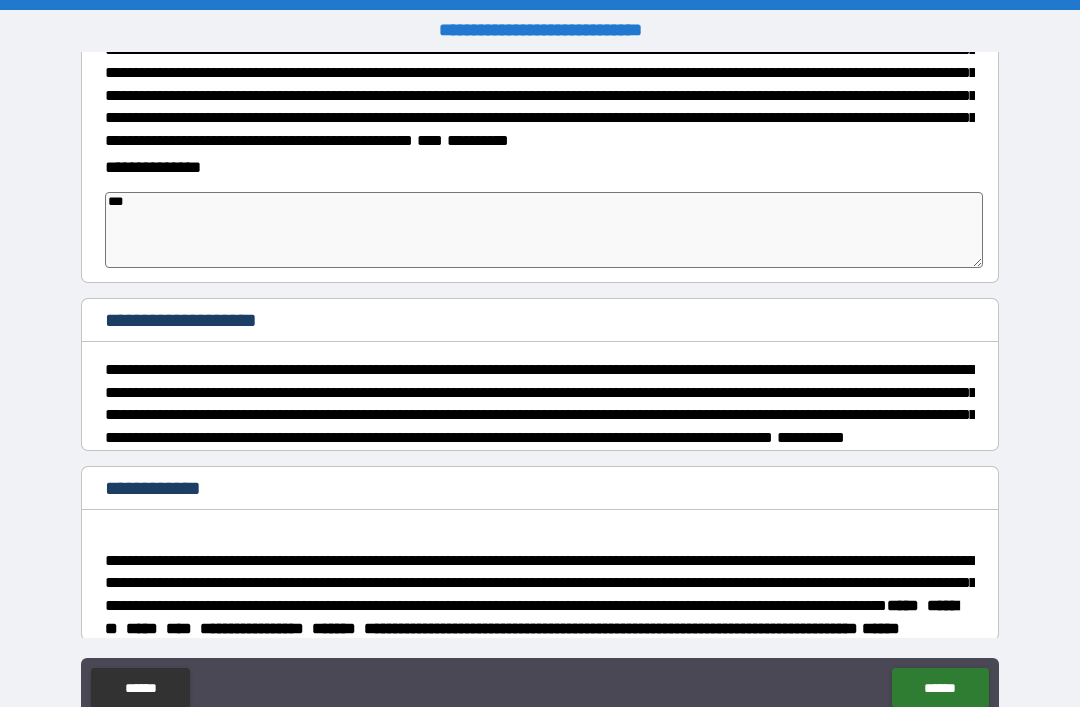 type on "*" 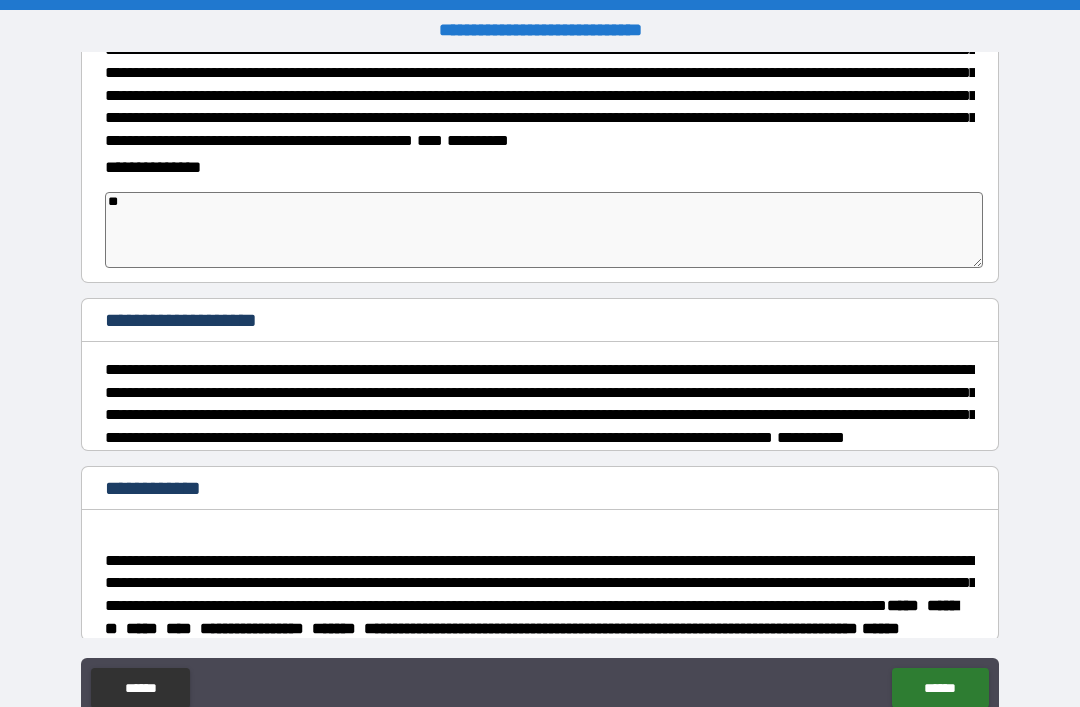 type on "*" 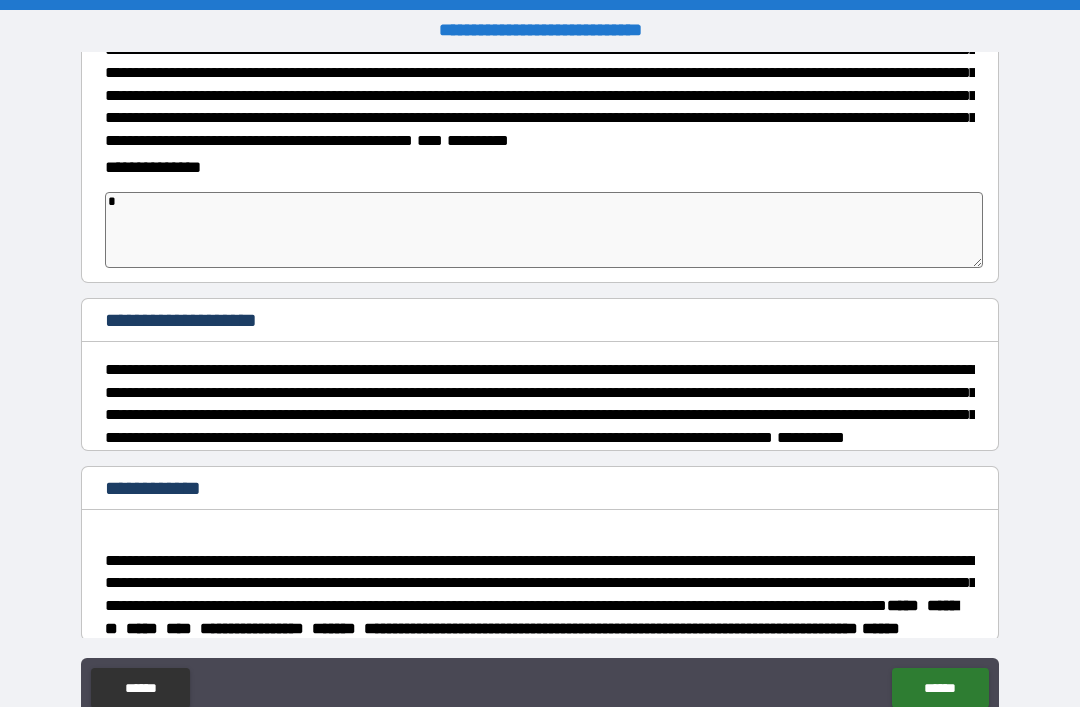 type on "*" 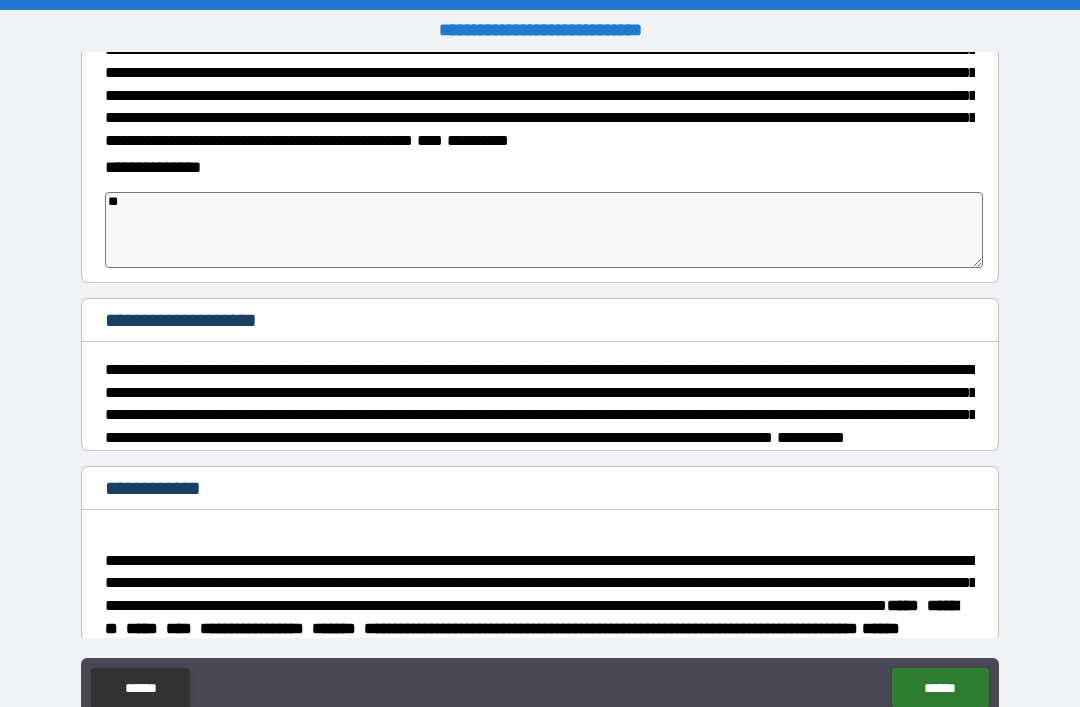type on "*" 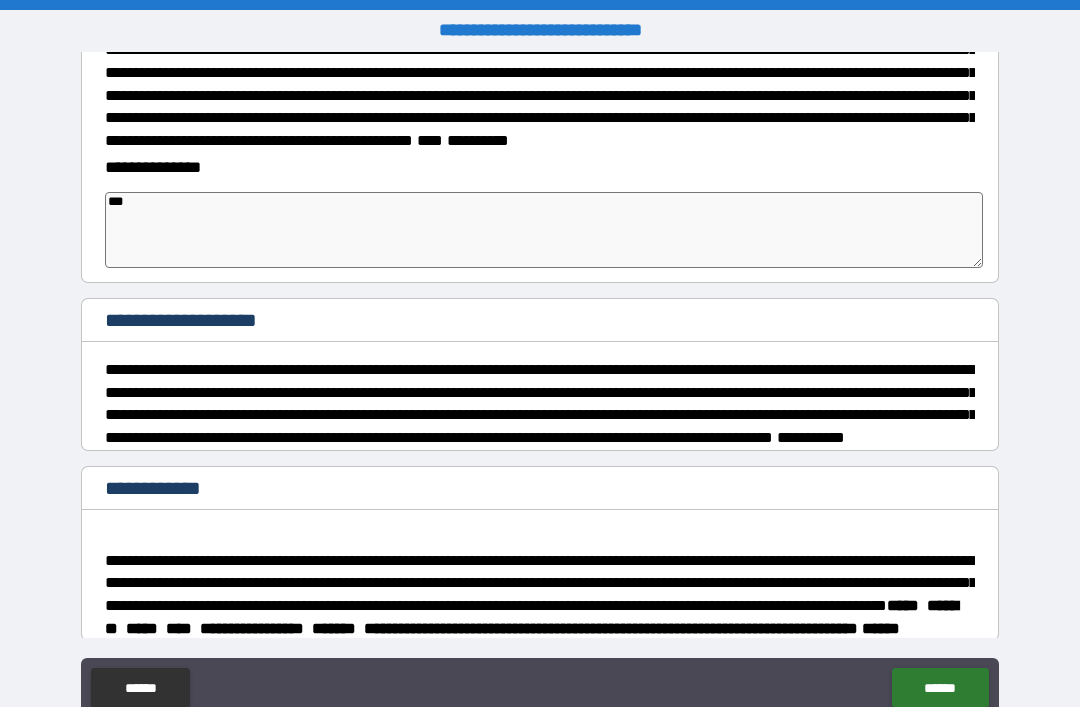 type on "*" 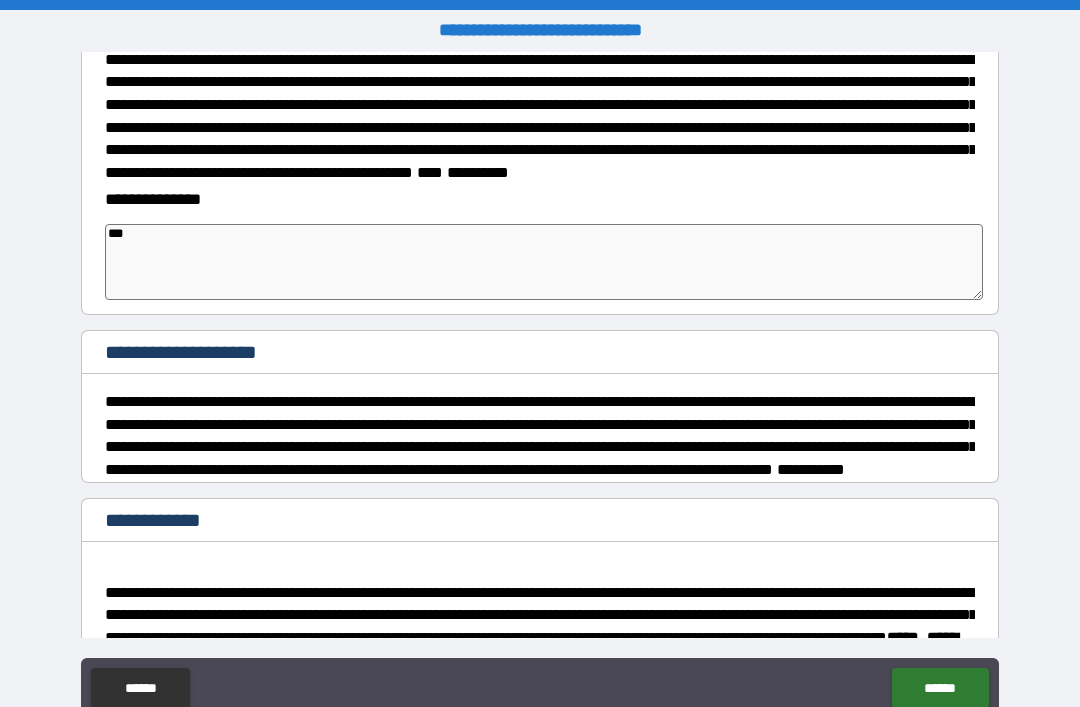 scroll, scrollTop: 1097, scrollLeft: 0, axis: vertical 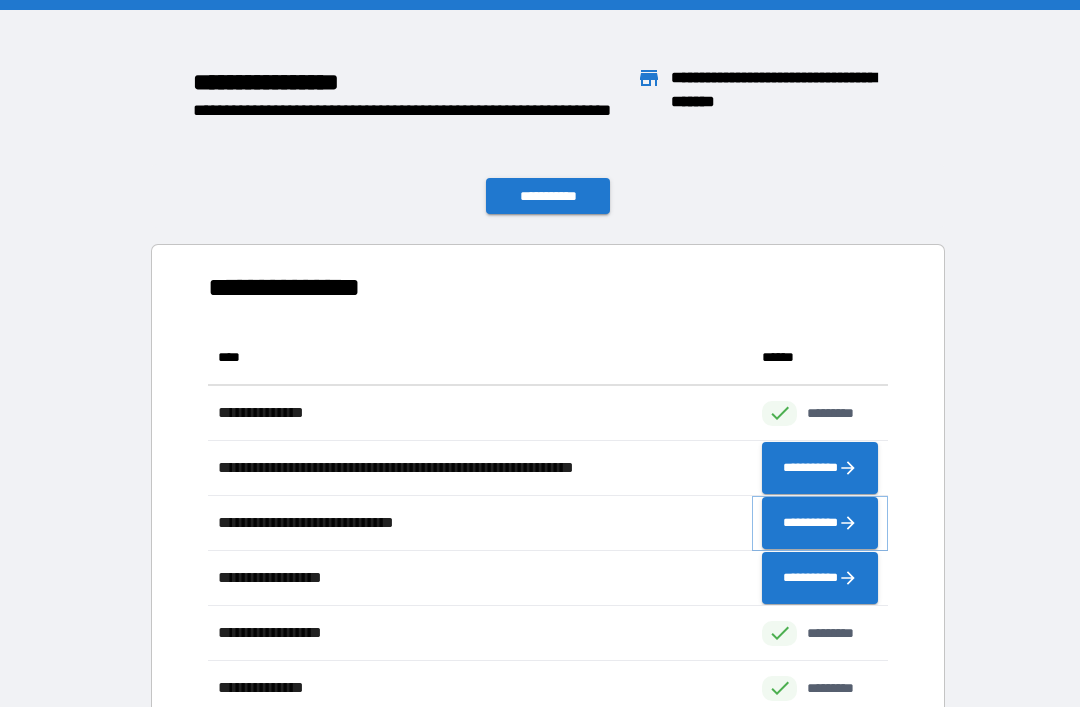 click on "**********" at bounding box center [820, 523] 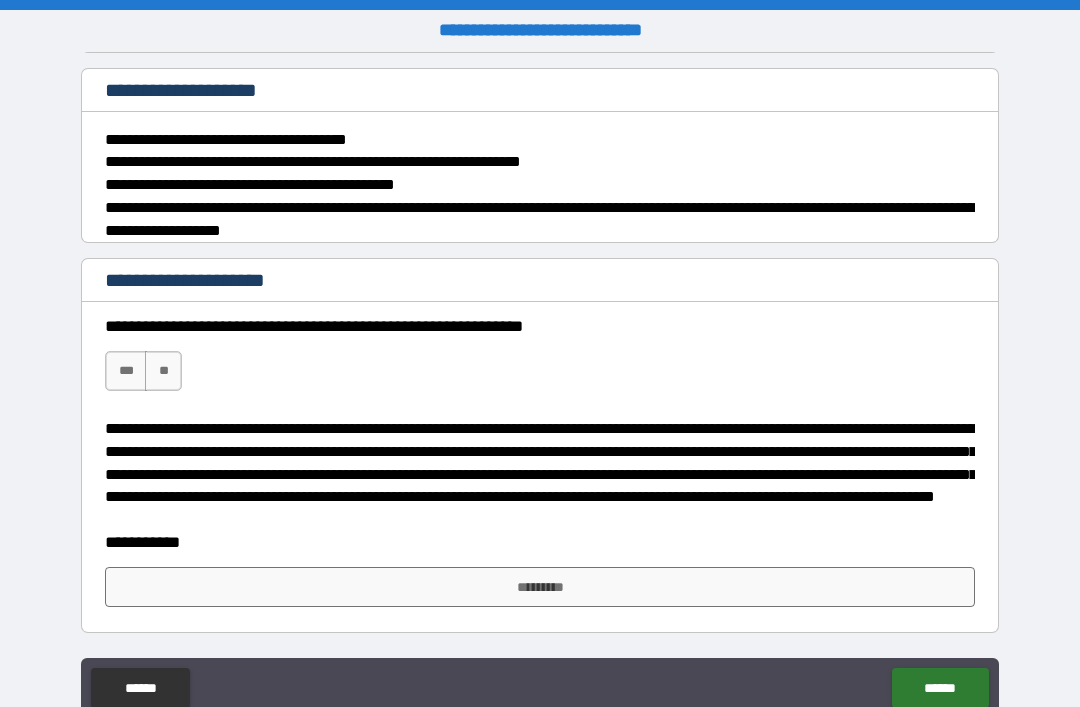 scroll, scrollTop: 2041, scrollLeft: 0, axis: vertical 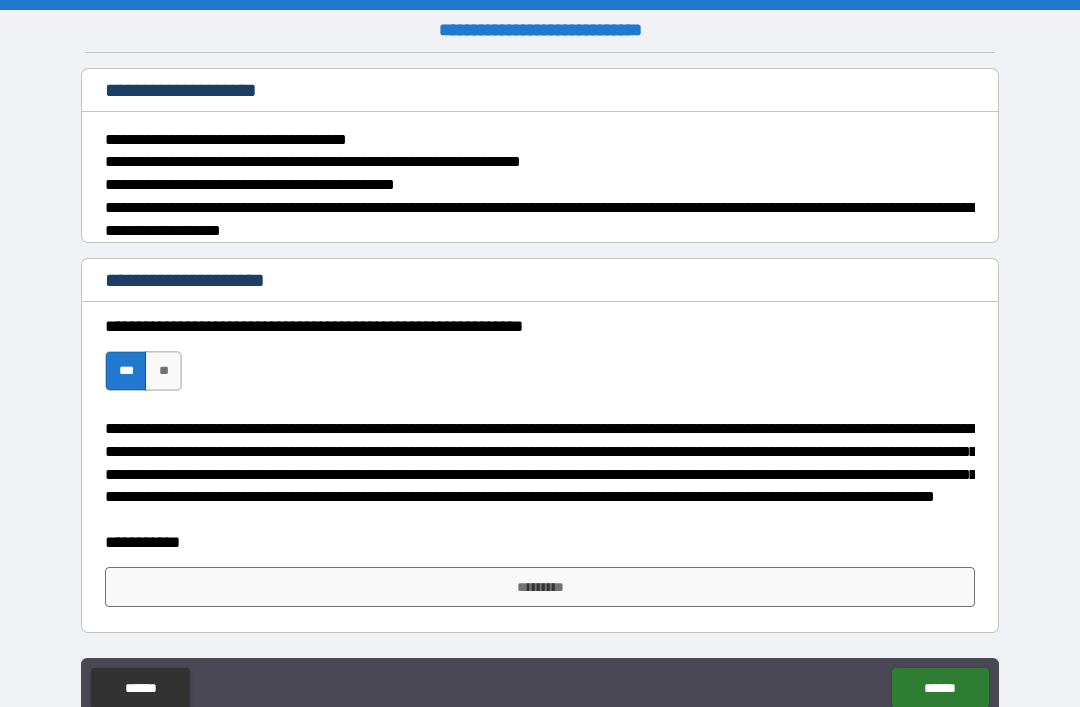 click on "*********" at bounding box center (540, 587) 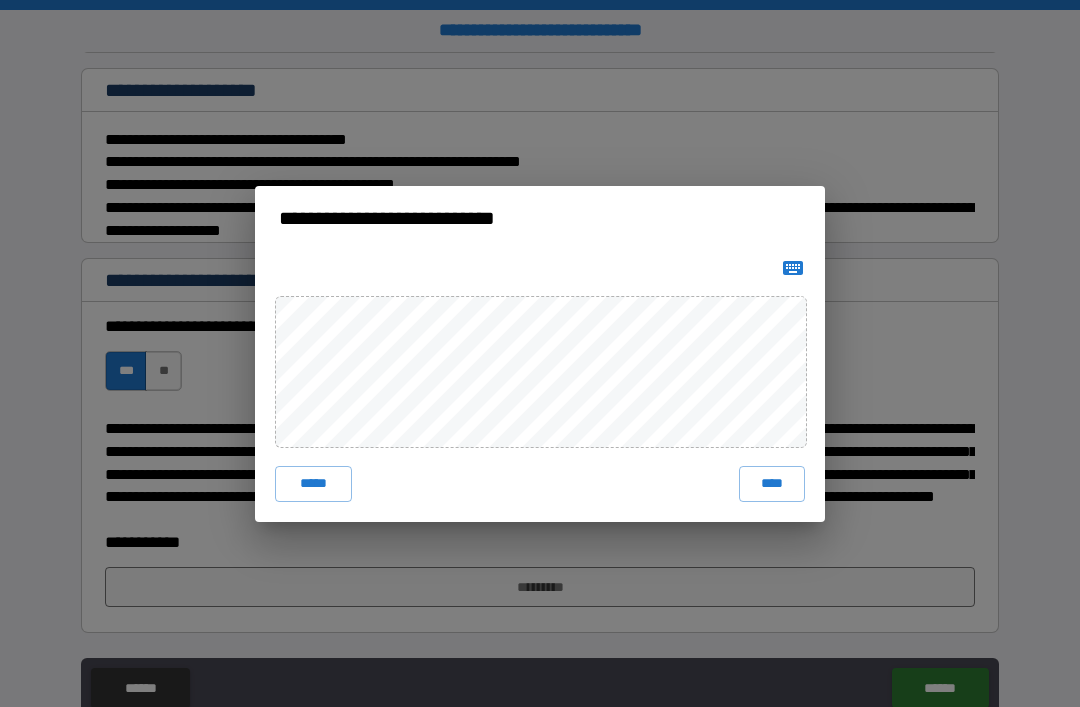 click on "****" at bounding box center [772, 484] 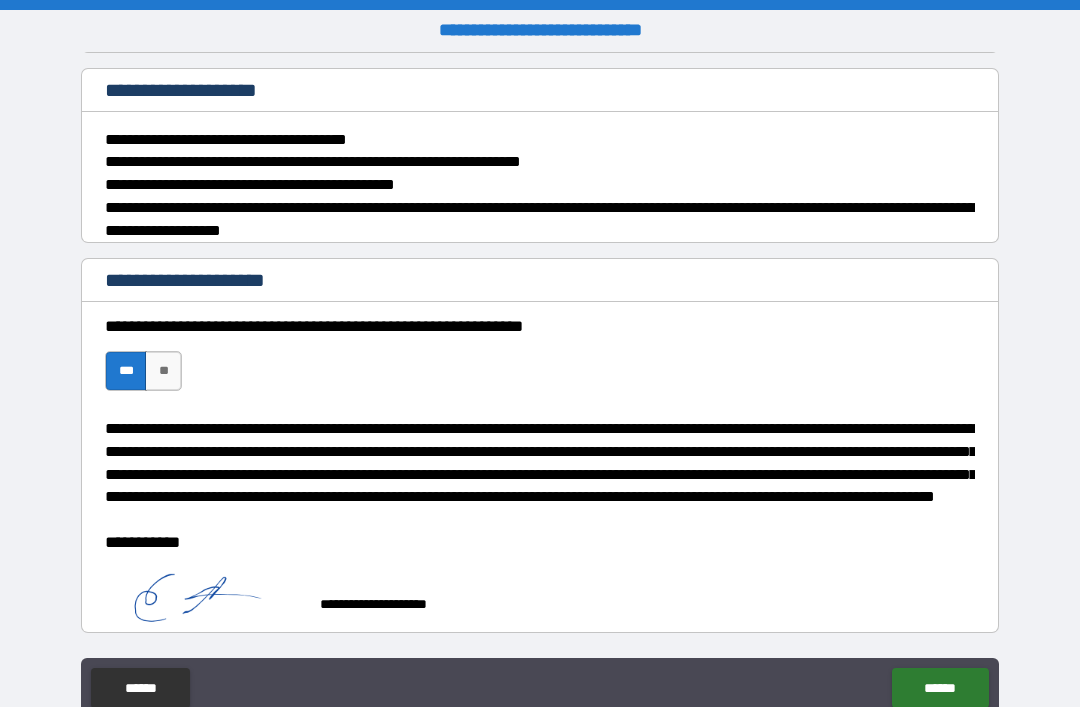 type on "*" 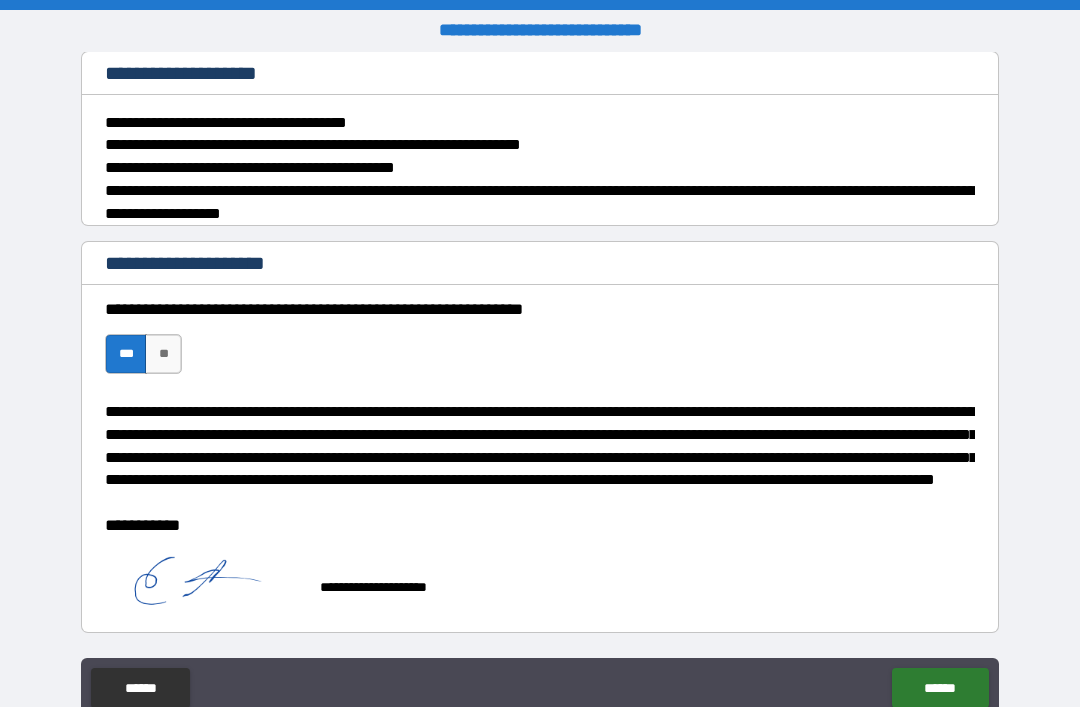 scroll, scrollTop: 2058, scrollLeft: 0, axis: vertical 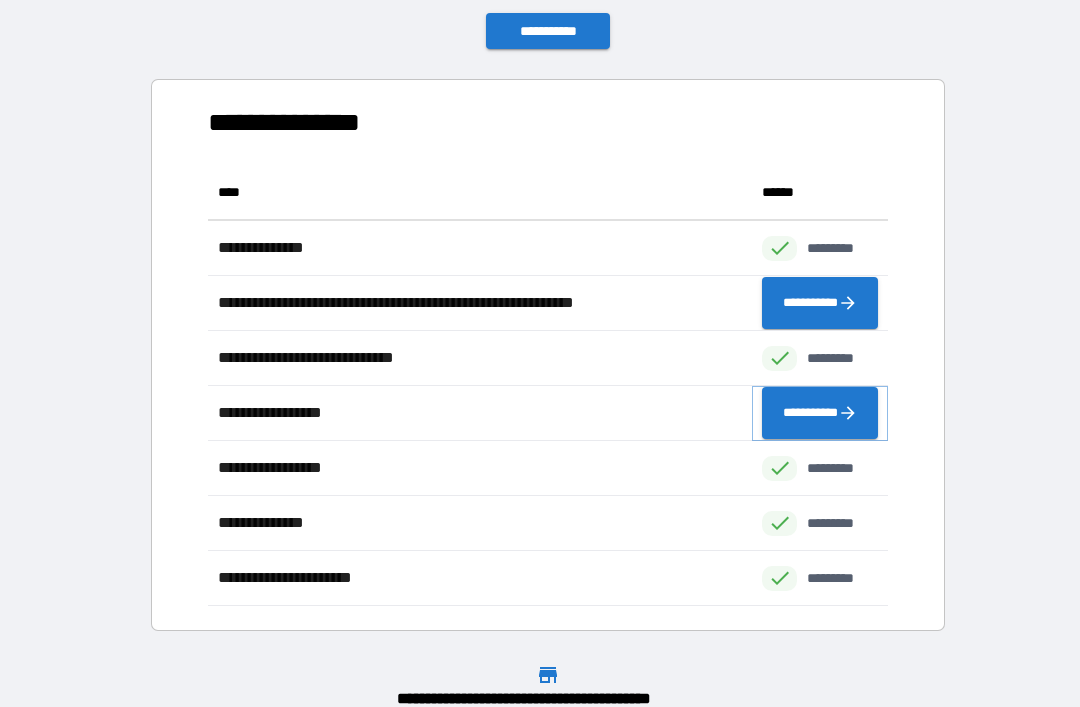 click on "**********" at bounding box center [820, 413] 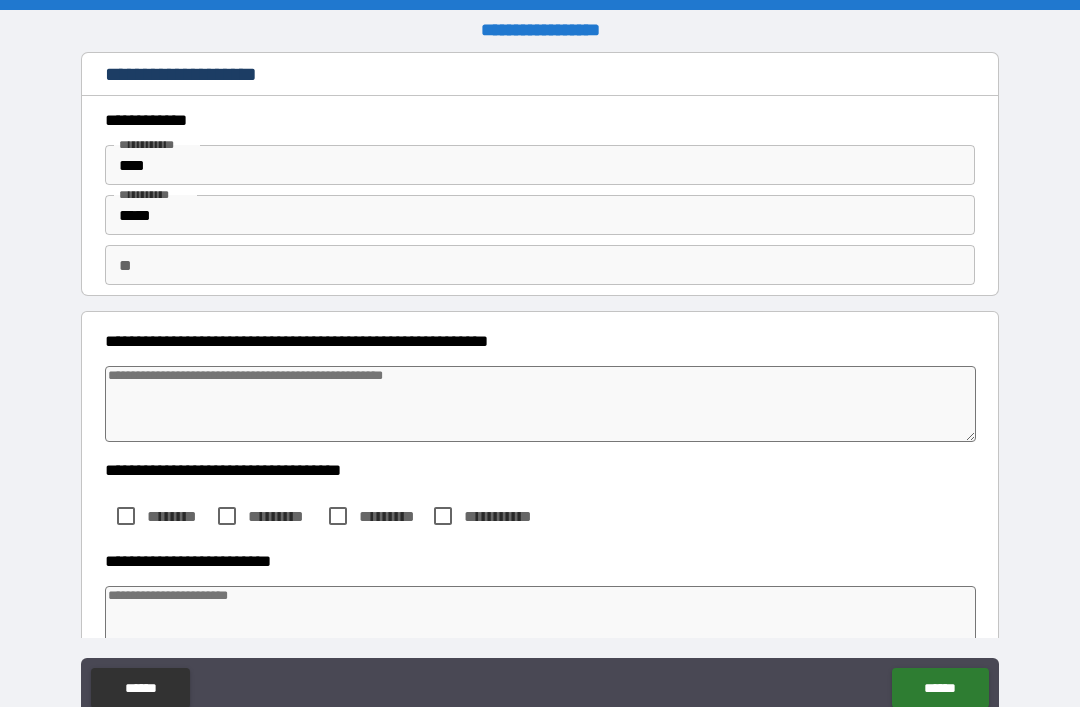type on "*" 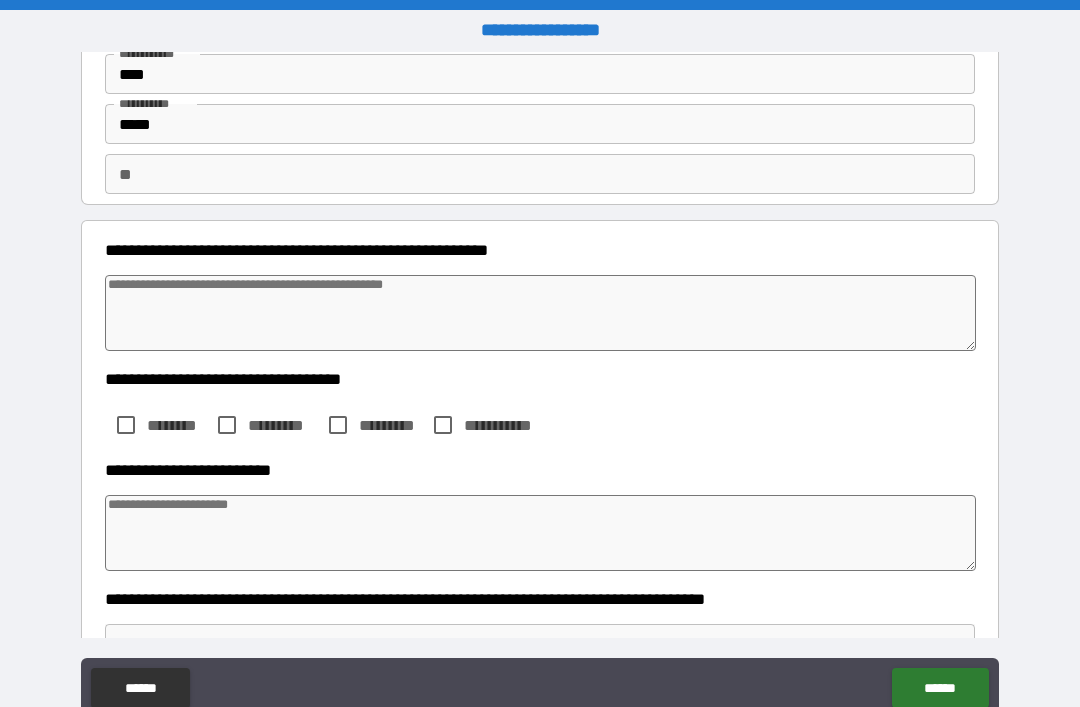 scroll, scrollTop: 119, scrollLeft: 0, axis: vertical 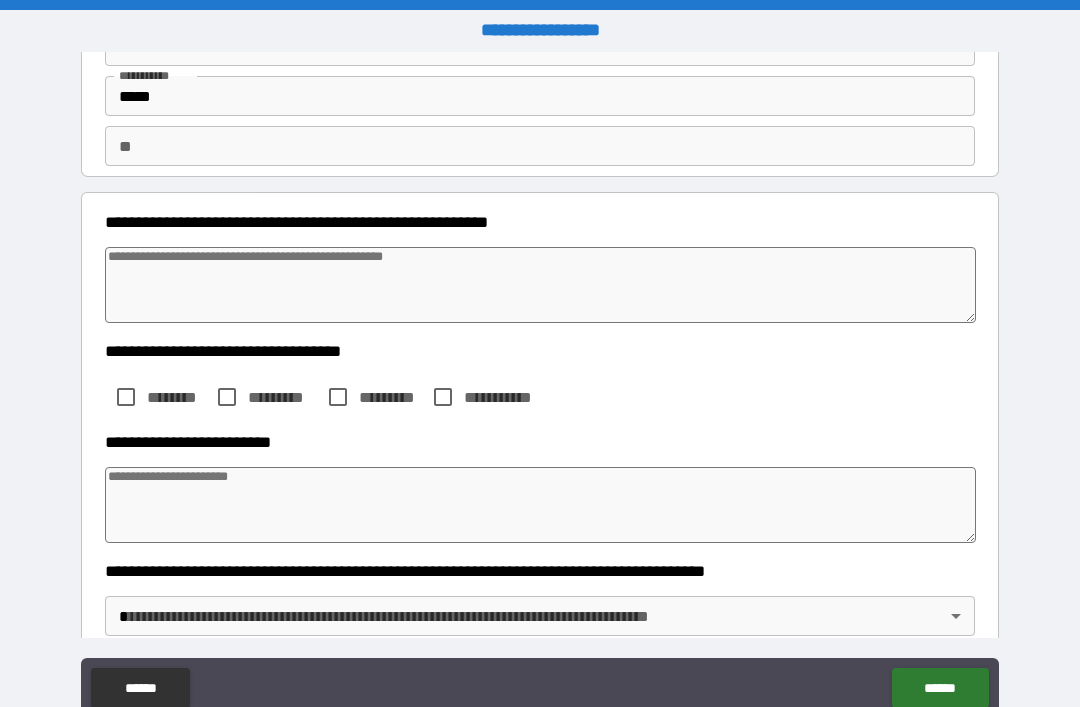 type on "*" 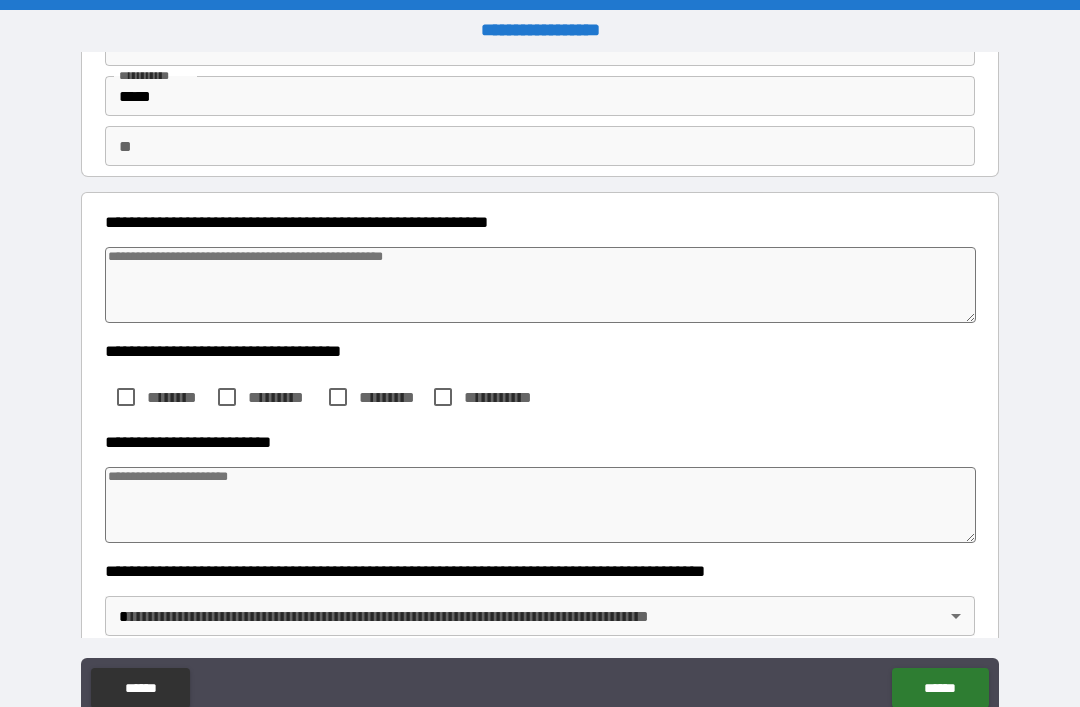 type on "*" 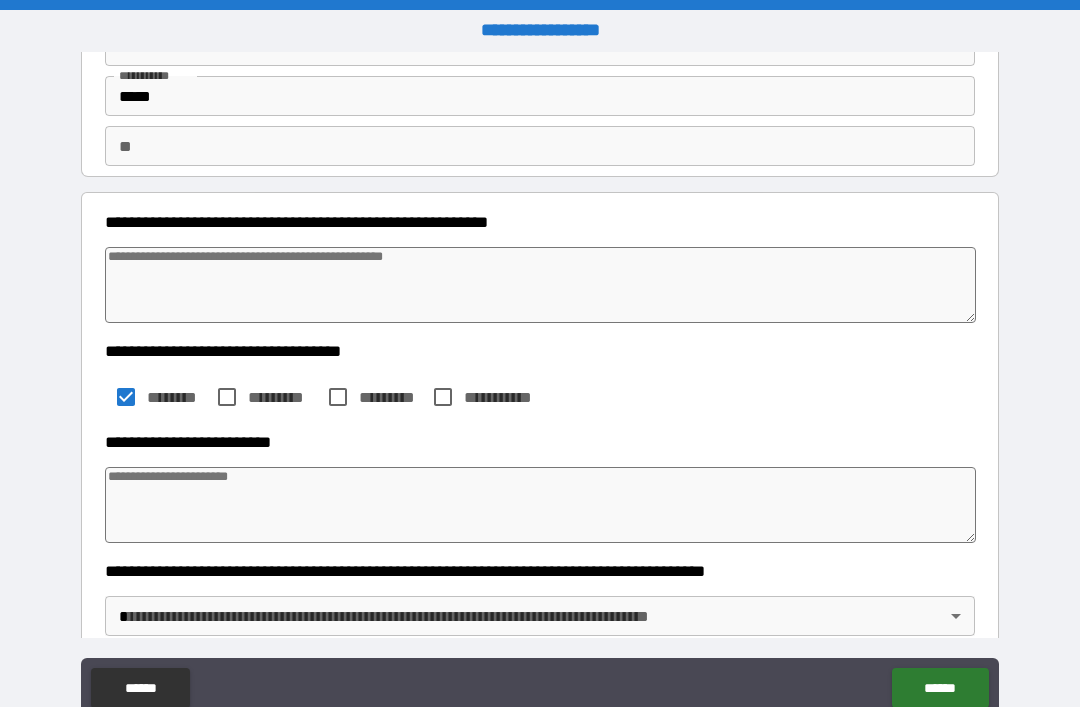 type on "*" 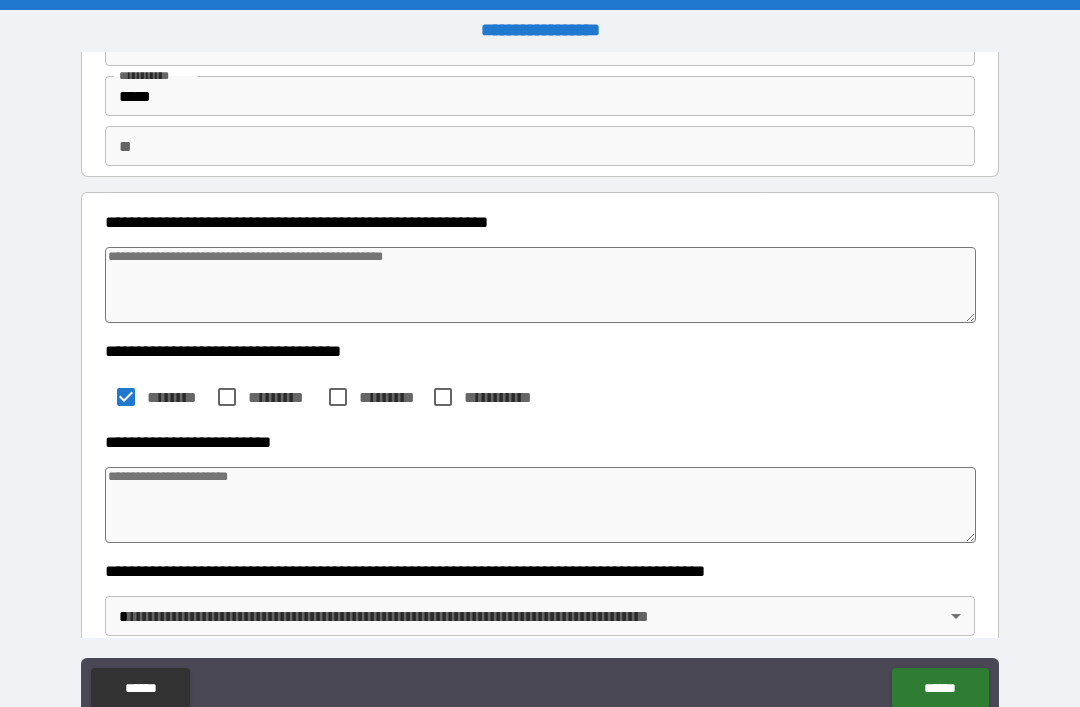 type on "*" 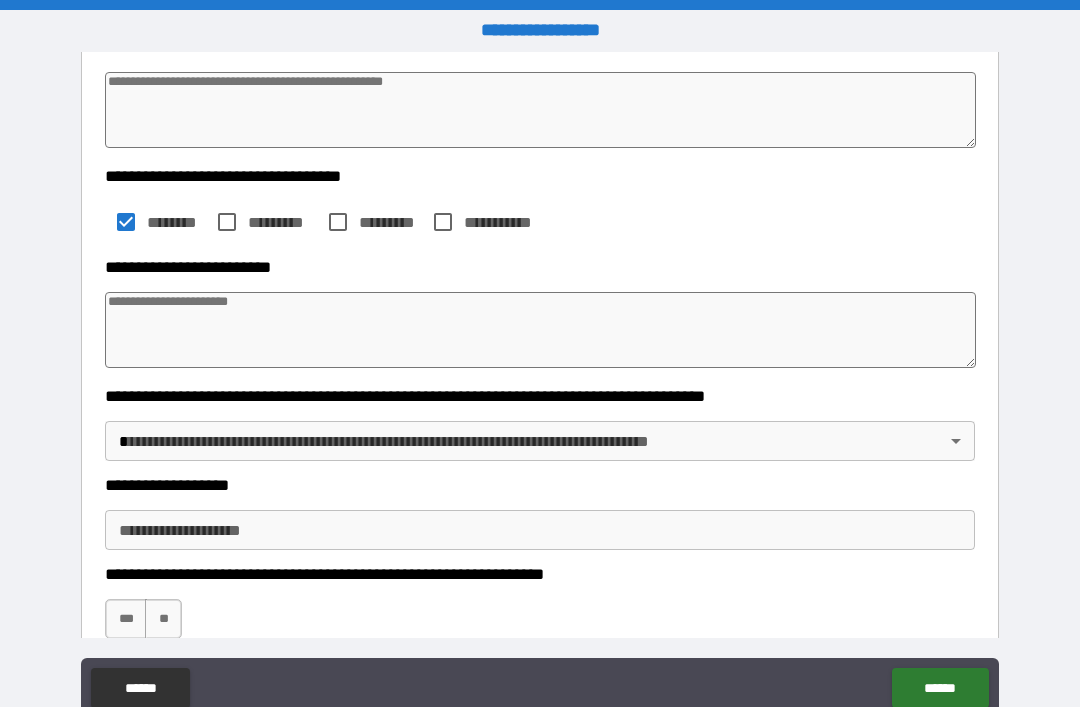 scroll, scrollTop: 297, scrollLeft: 0, axis: vertical 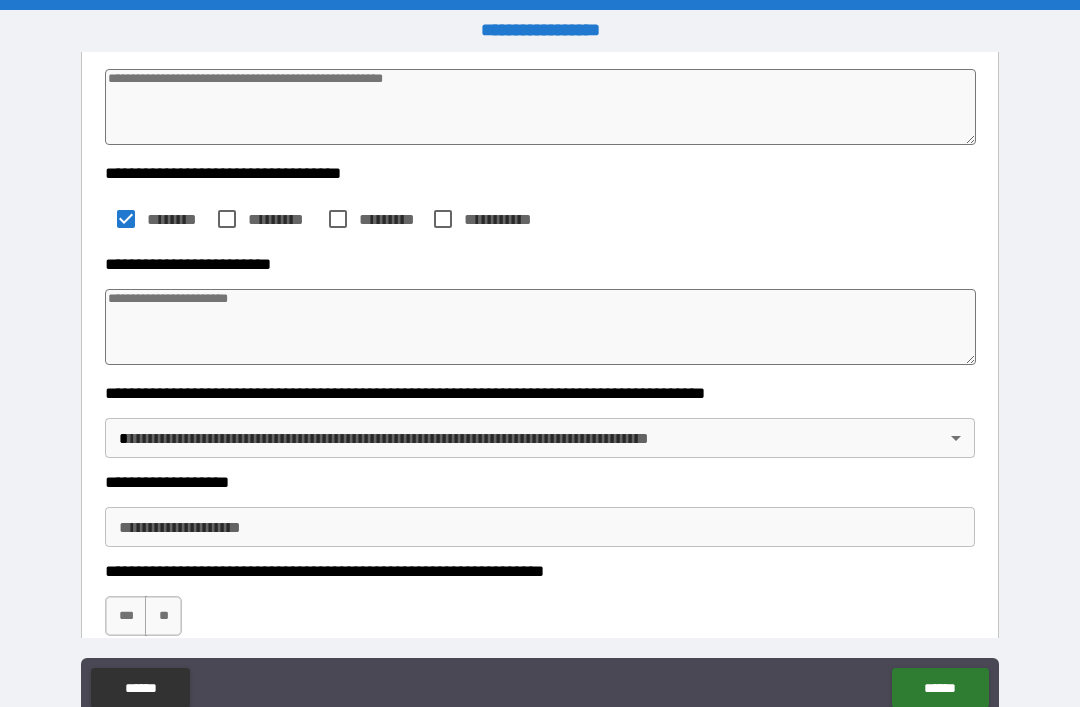 click at bounding box center [540, 327] 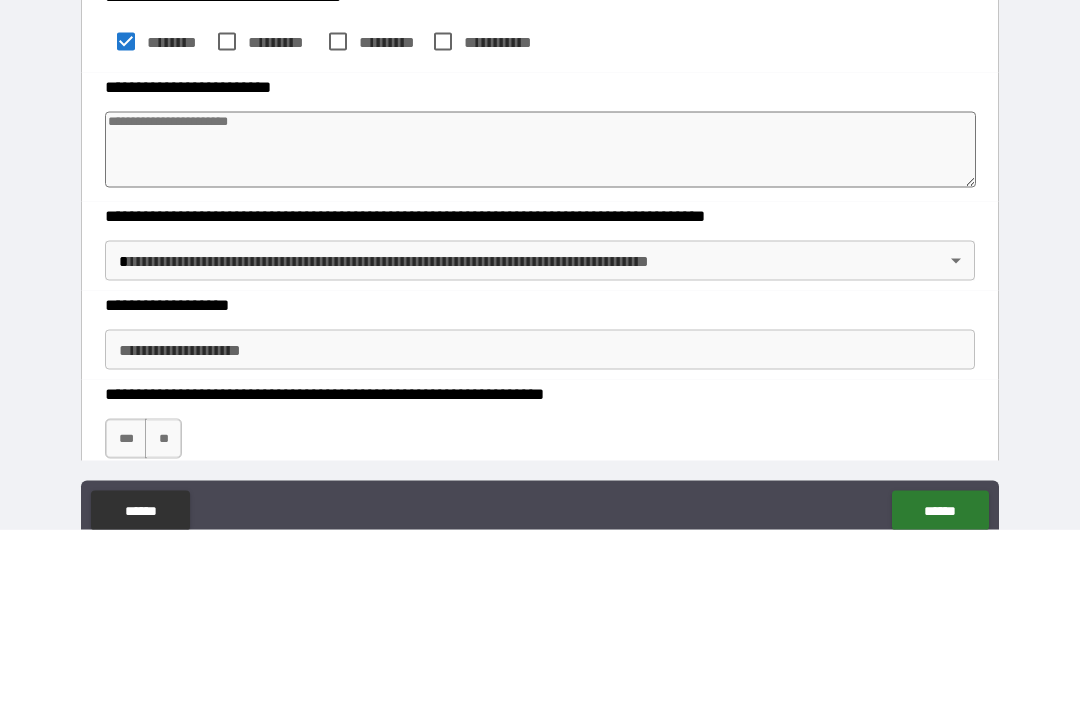 type on "*" 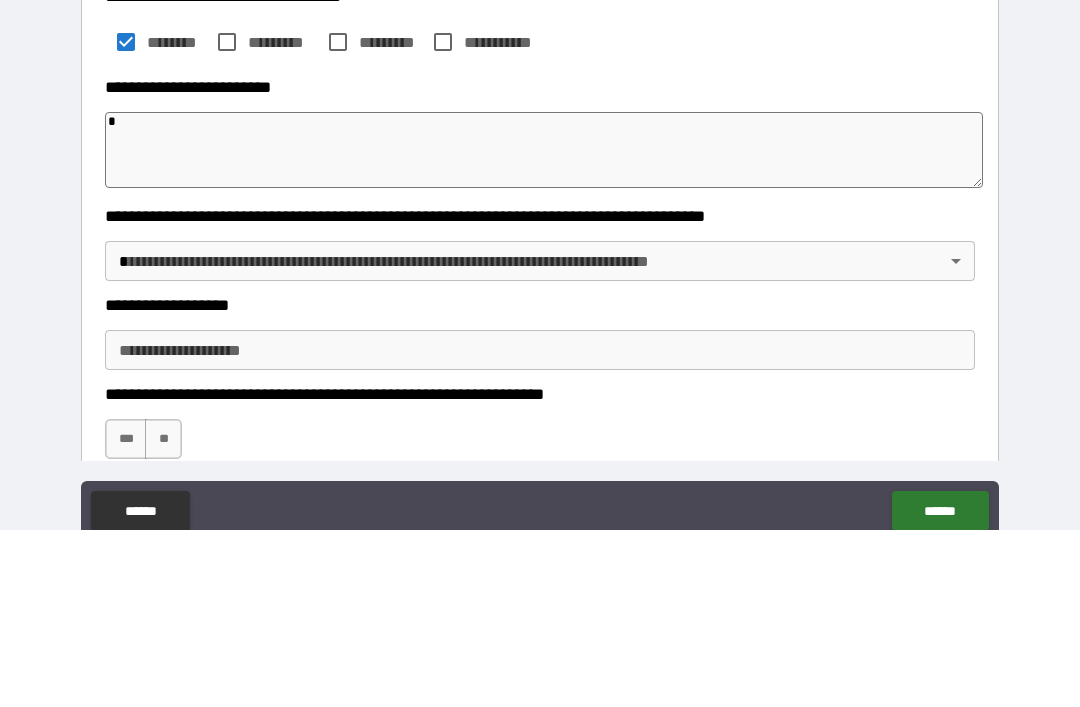 type on "*" 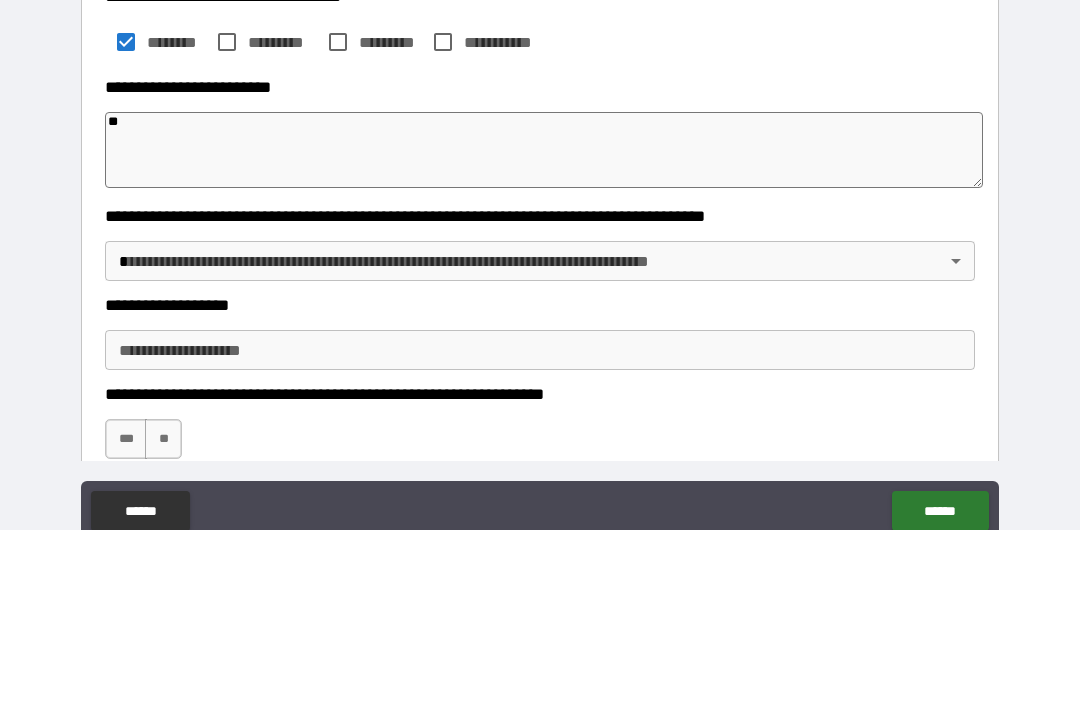 type on "*" 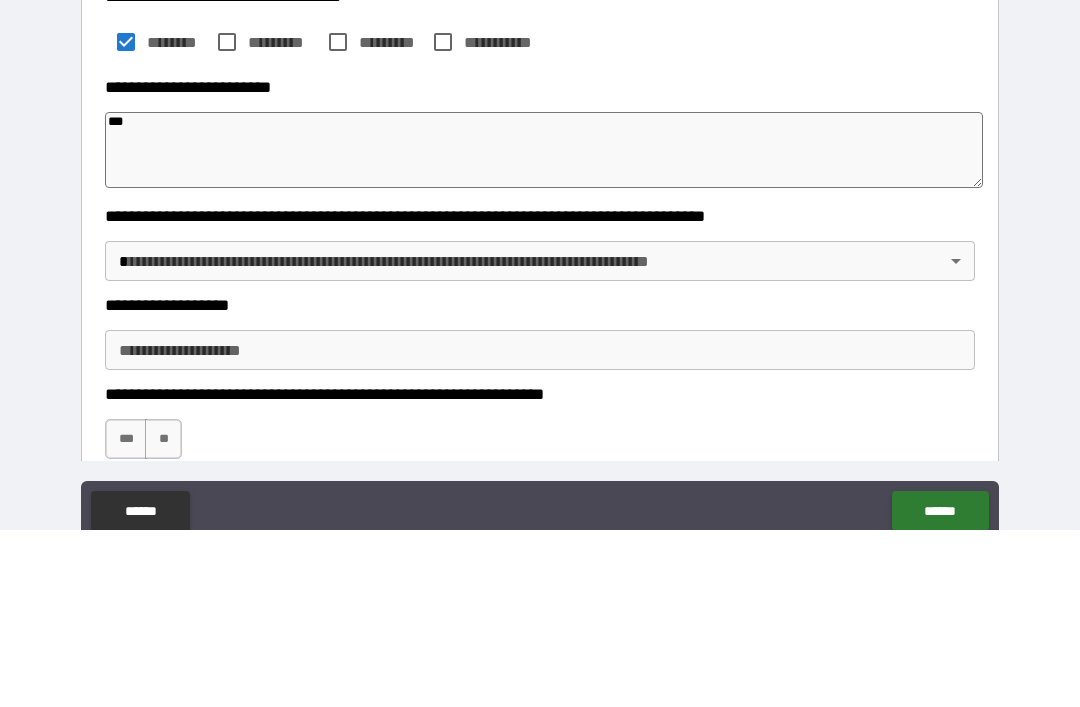 type on "*" 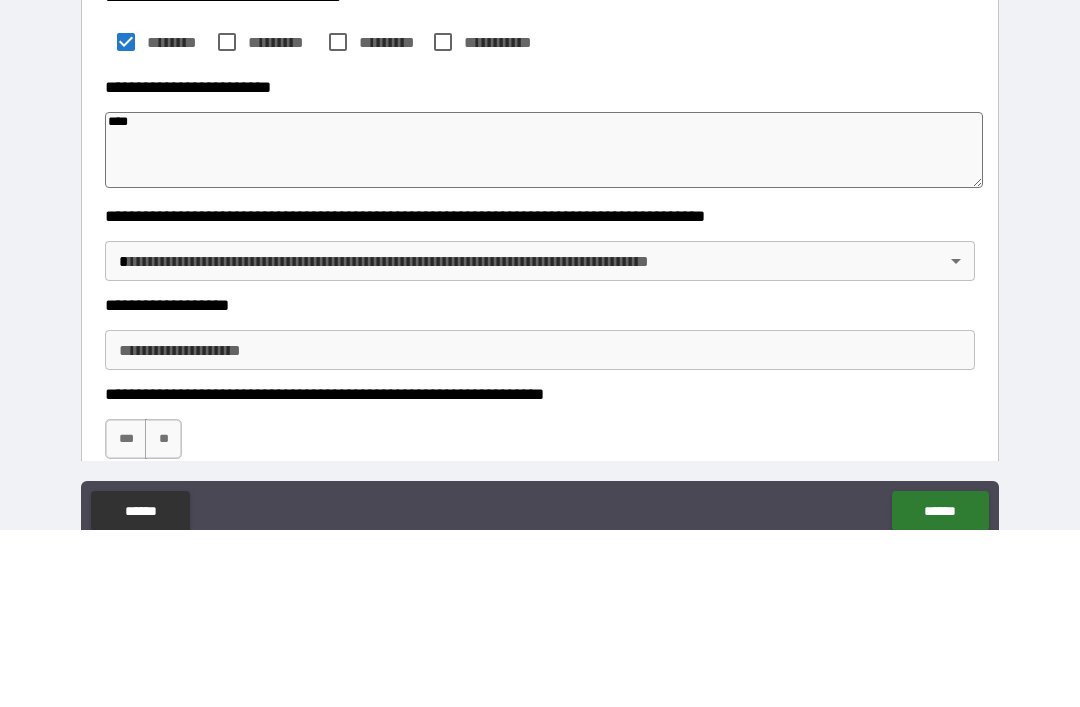 type on "*" 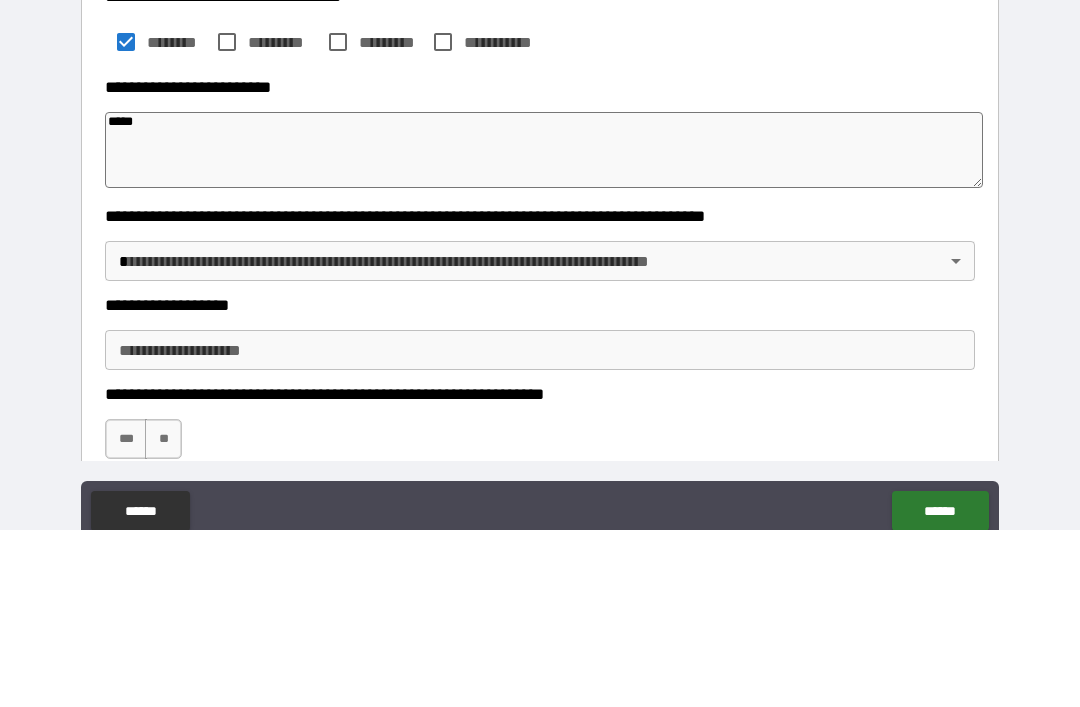 type on "******" 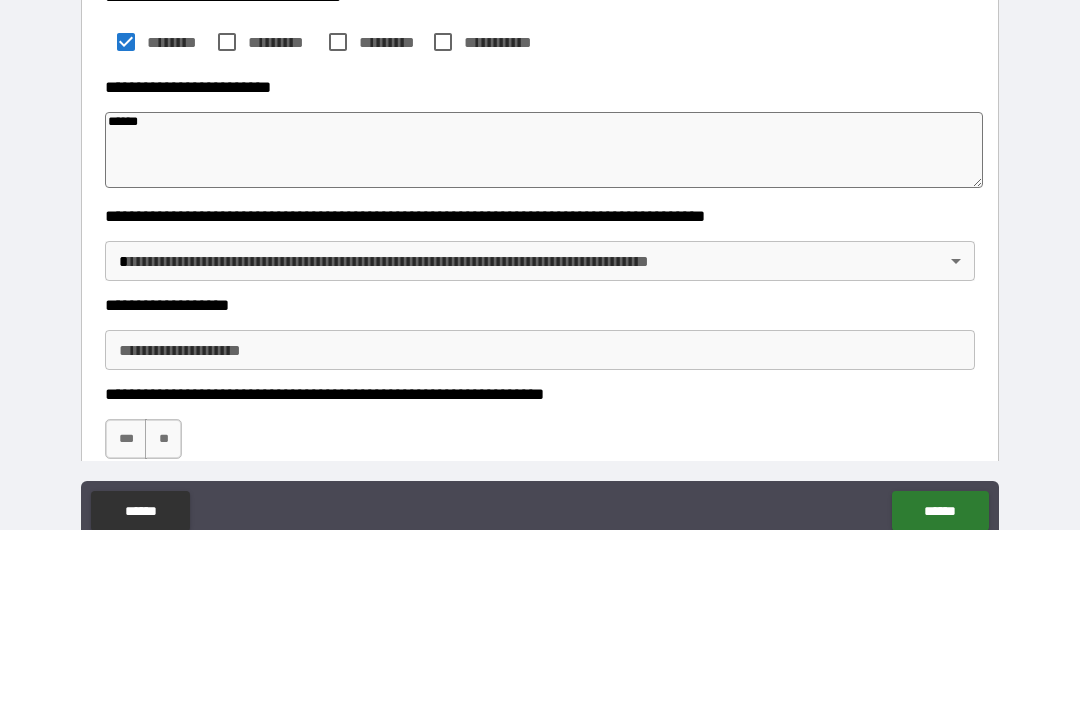 type on "*" 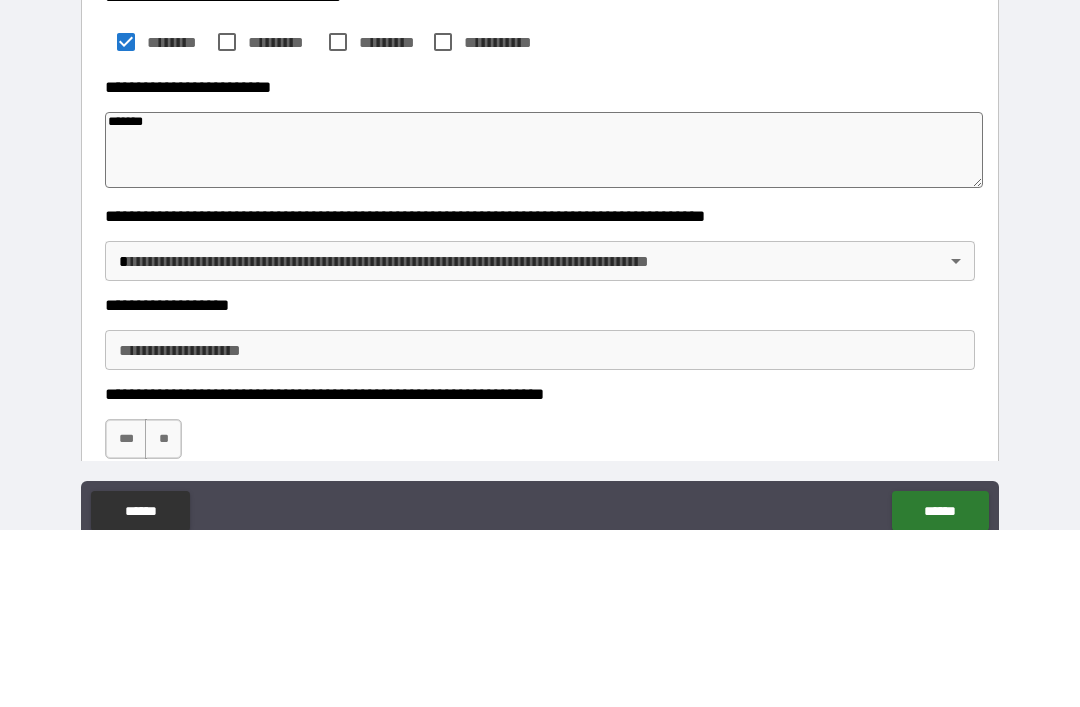 type on "*" 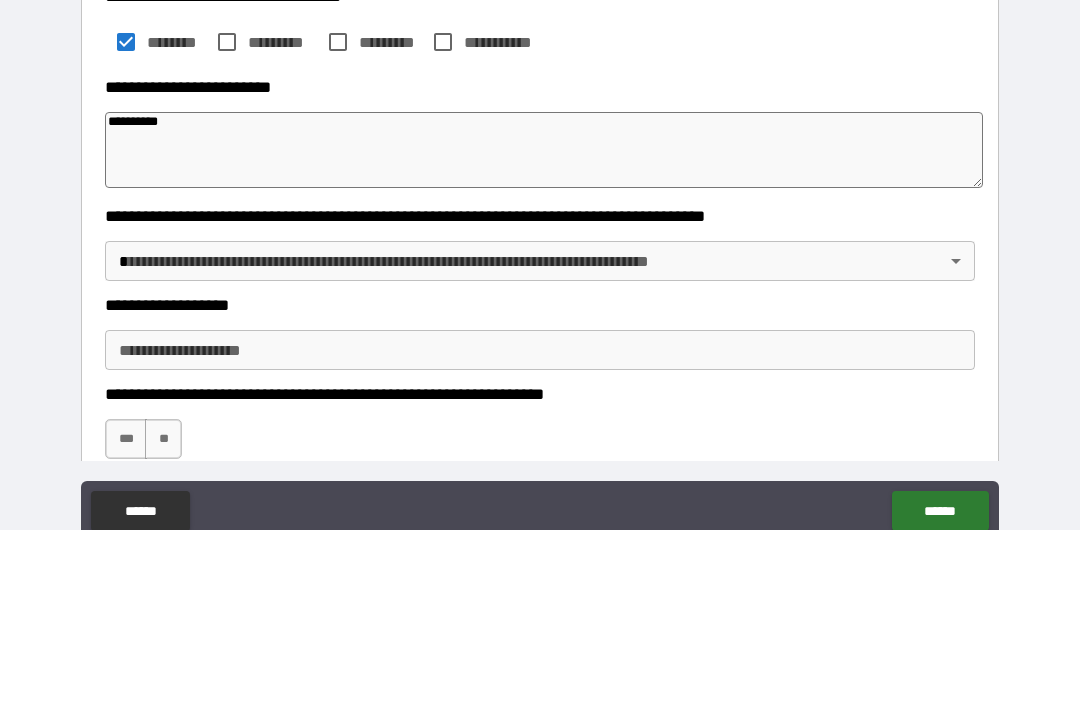 type on "*" 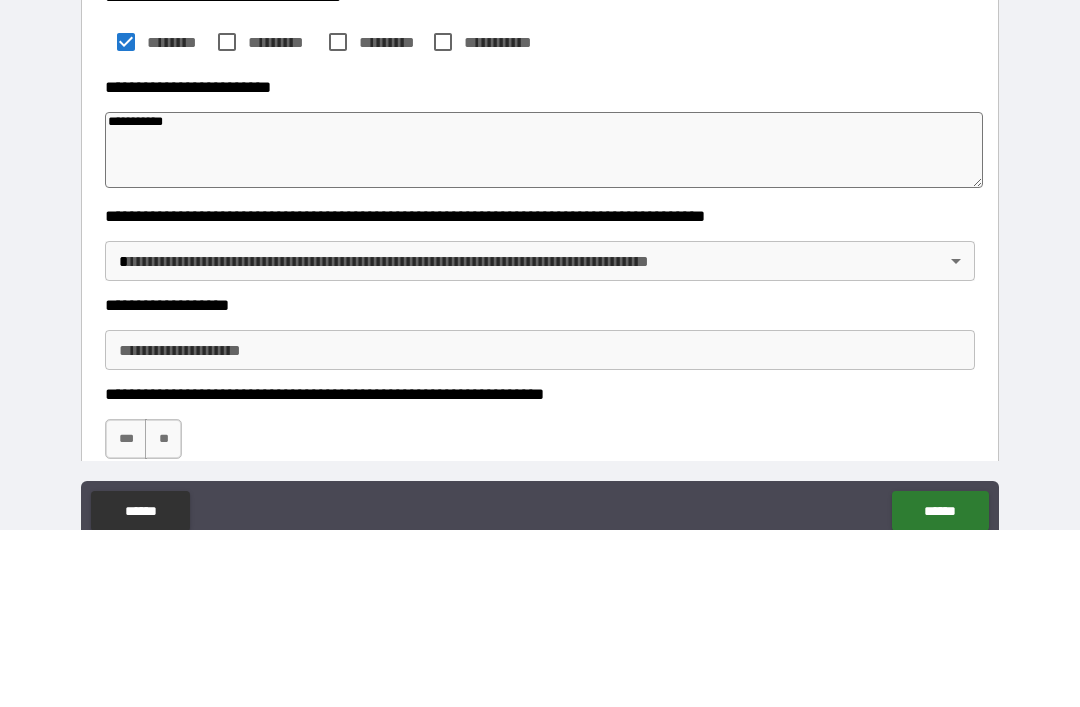 type on "*" 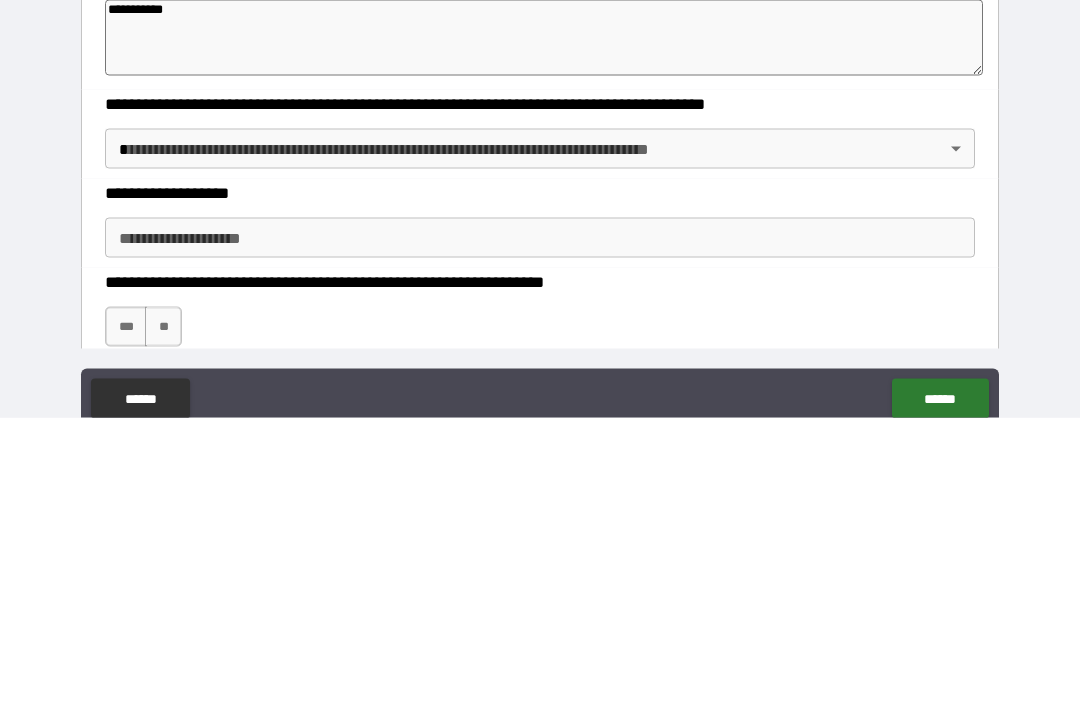 type on "**********" 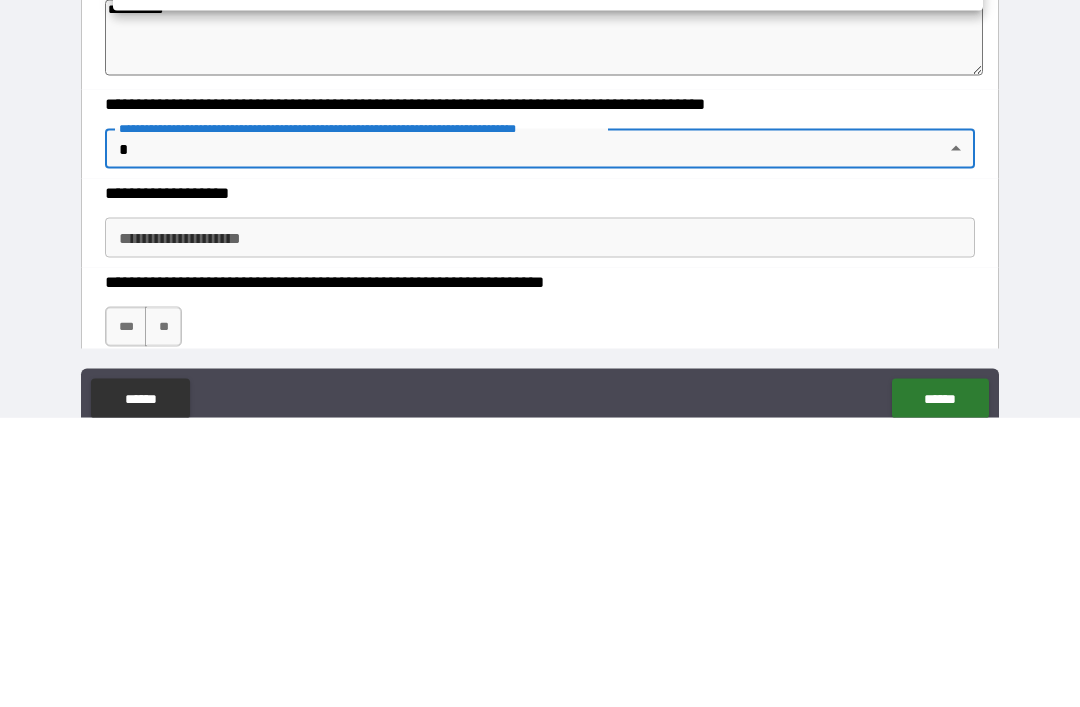 scroll, scrollTop: 64, scrollLeft: 0, axis: vertical 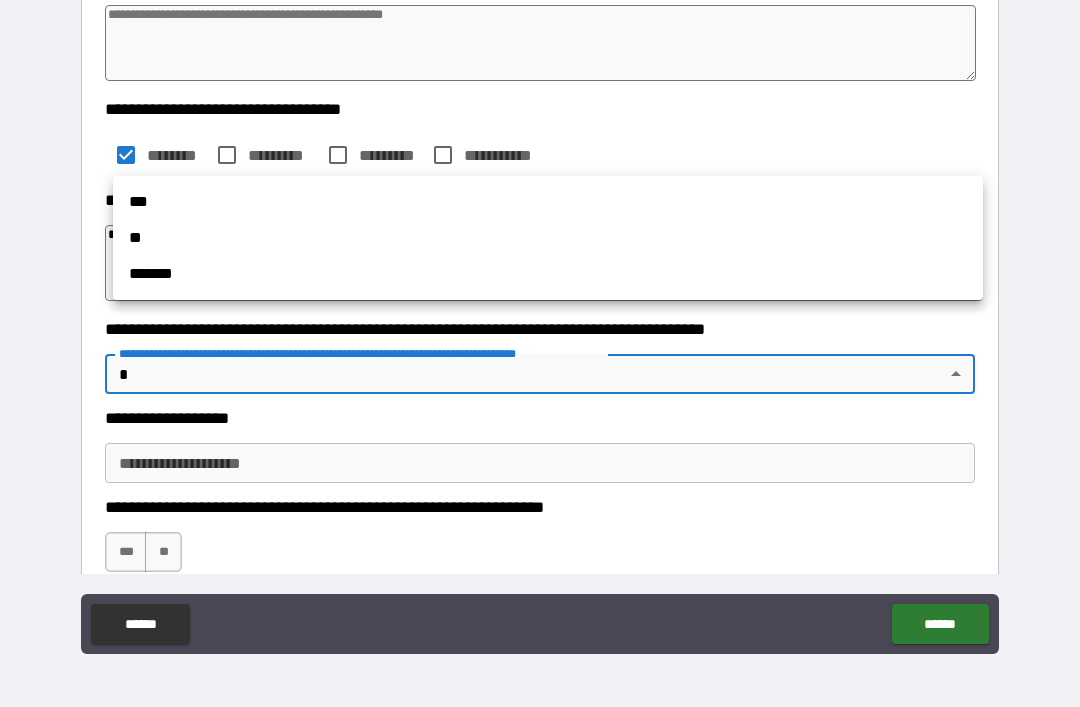 click on "**" at bounding box center (548, 238) 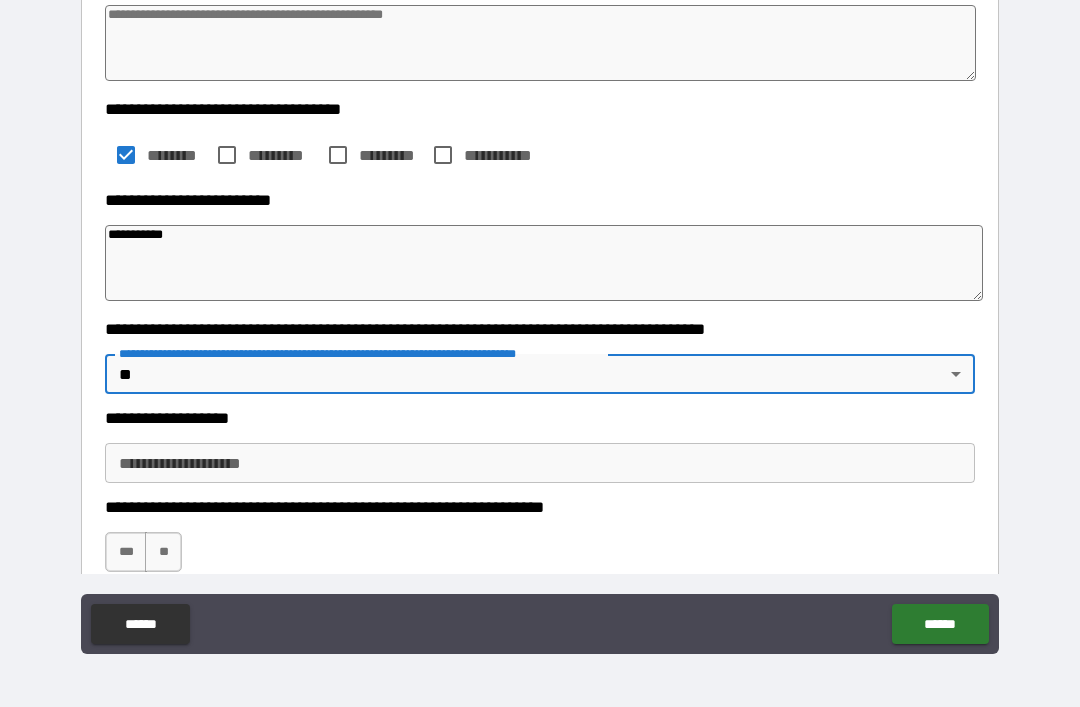 type on "*" 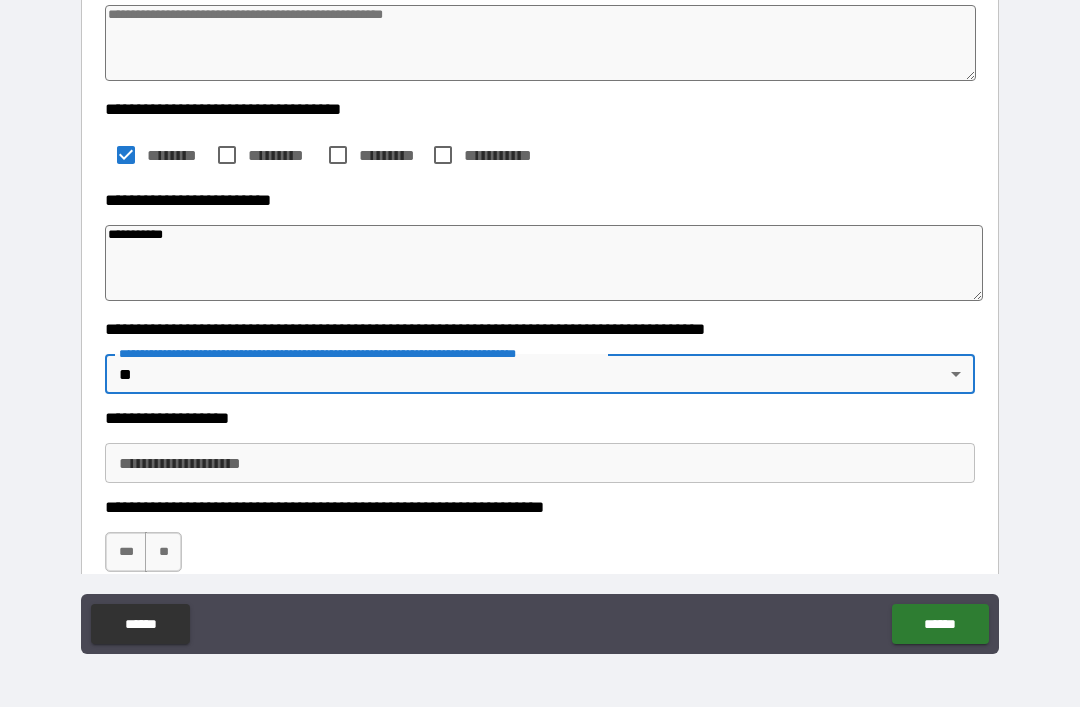type on "*" 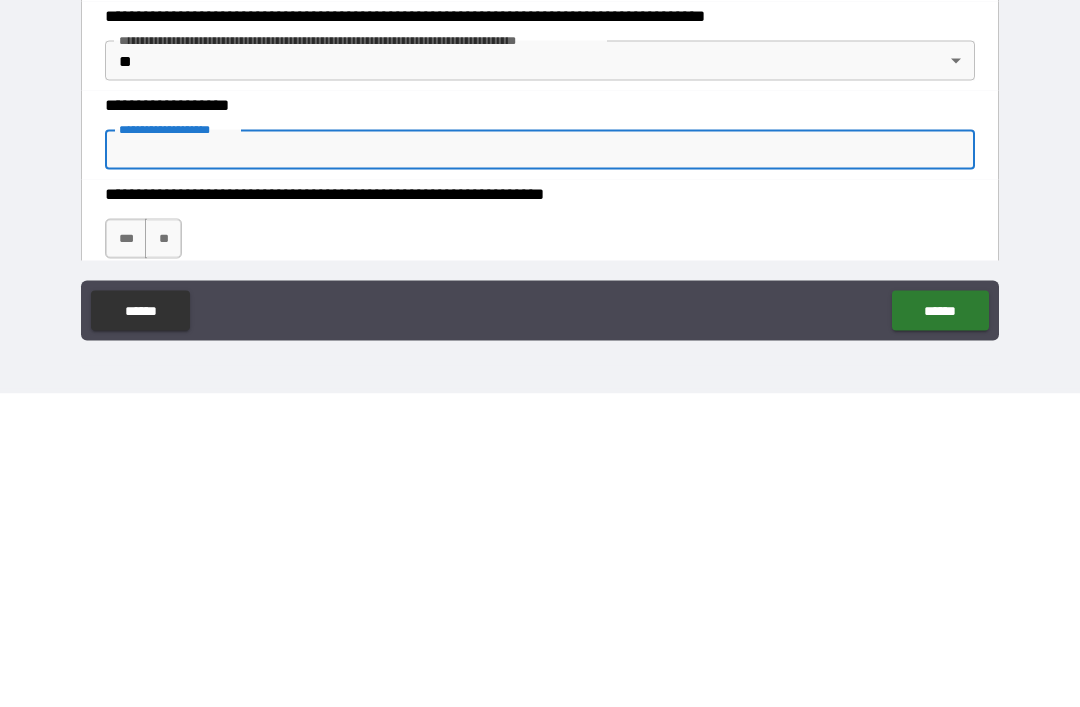 type on "*" 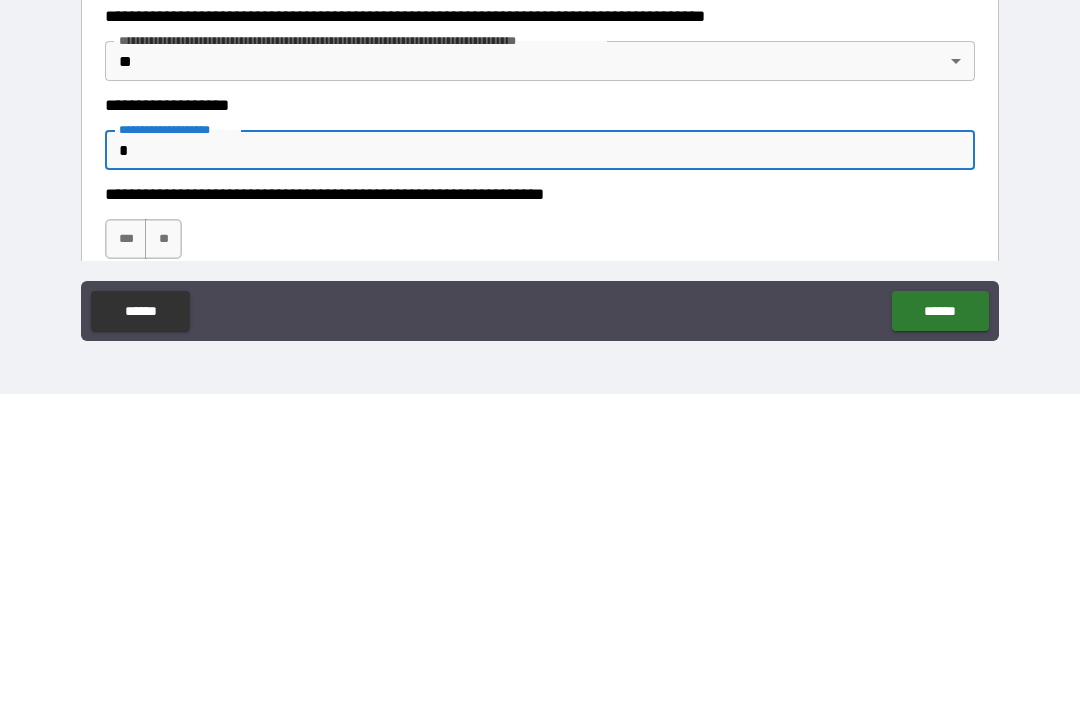 type on "**" 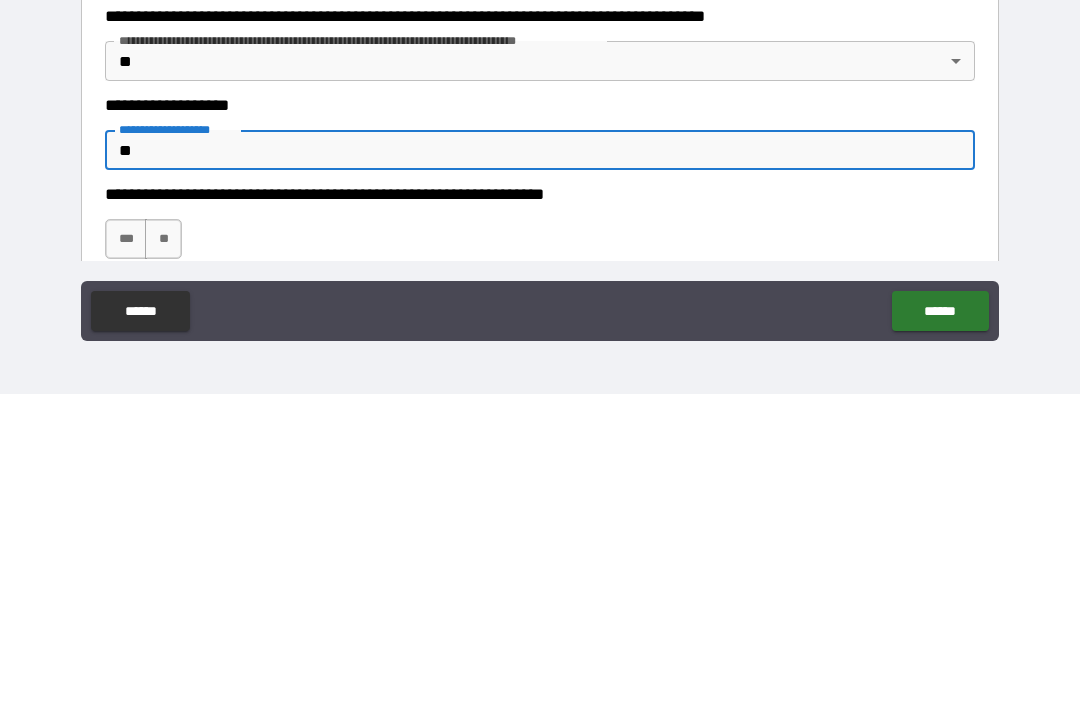 type on "*" 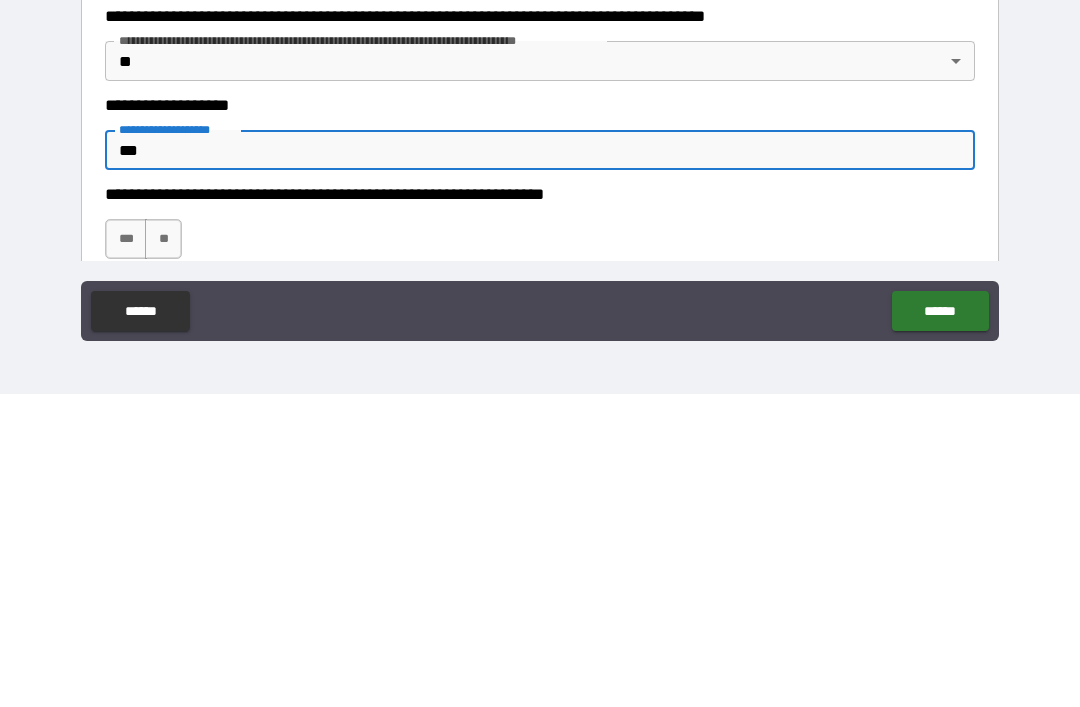 type on "*" 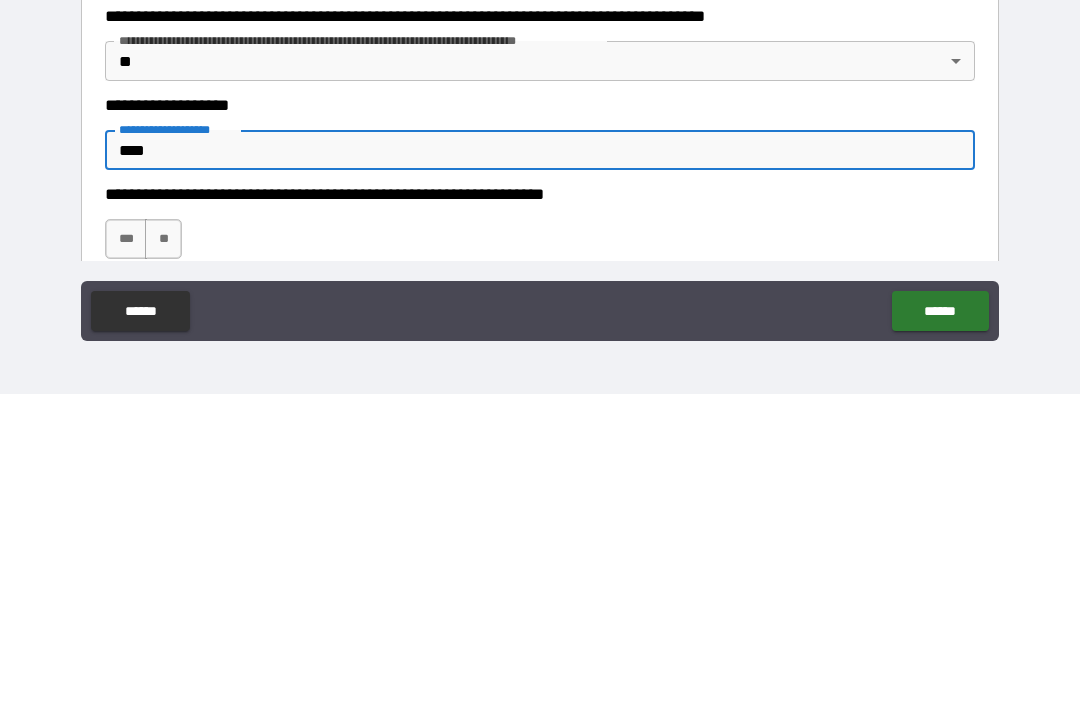 type on "*" 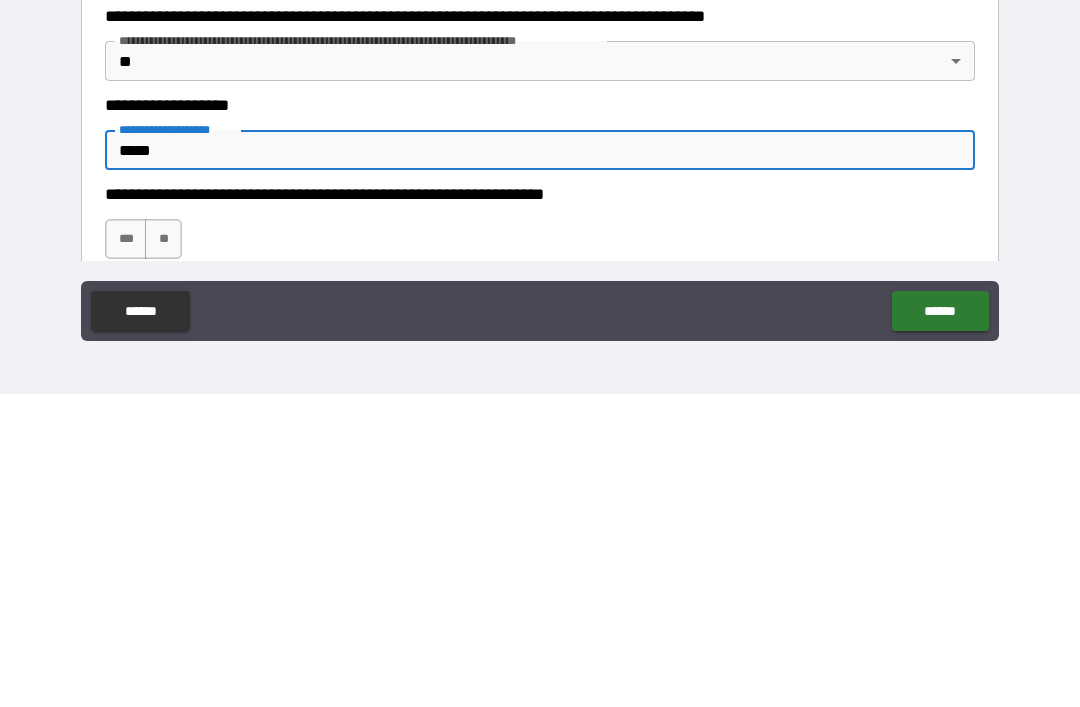type on "*" 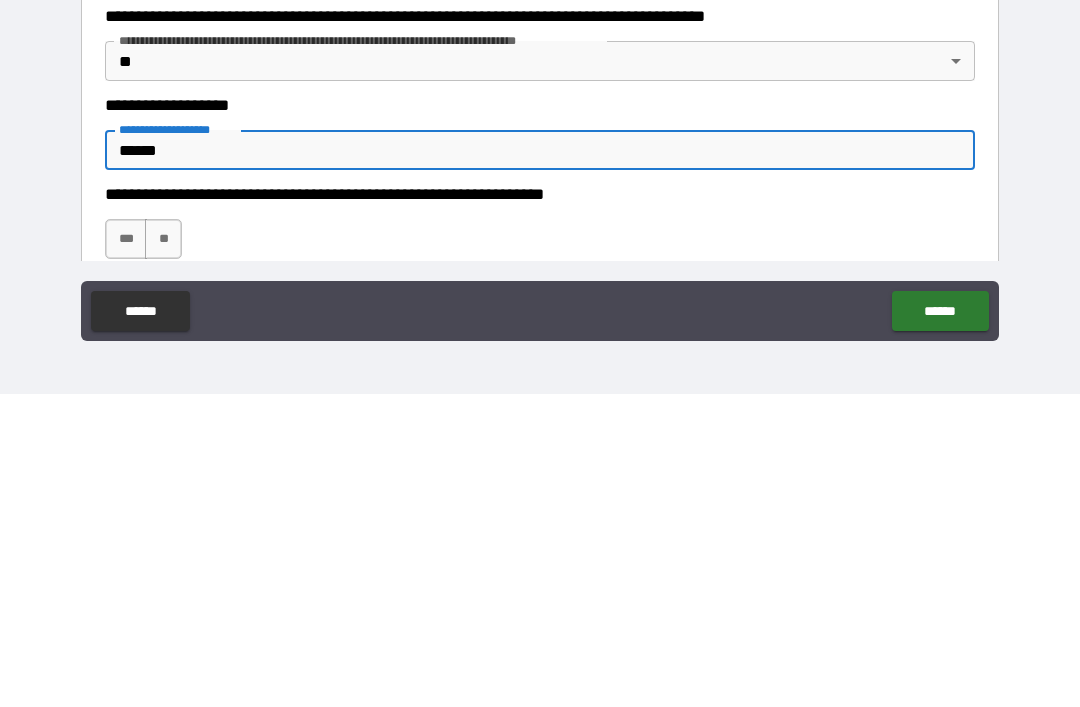 type on "*" 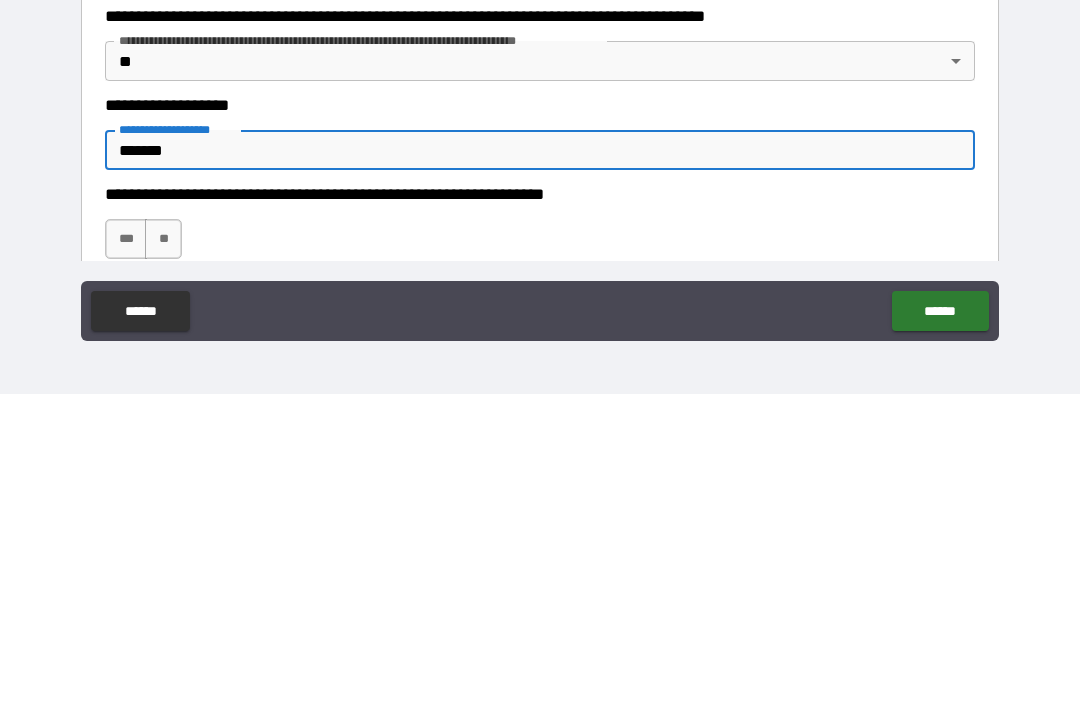 type on "*" 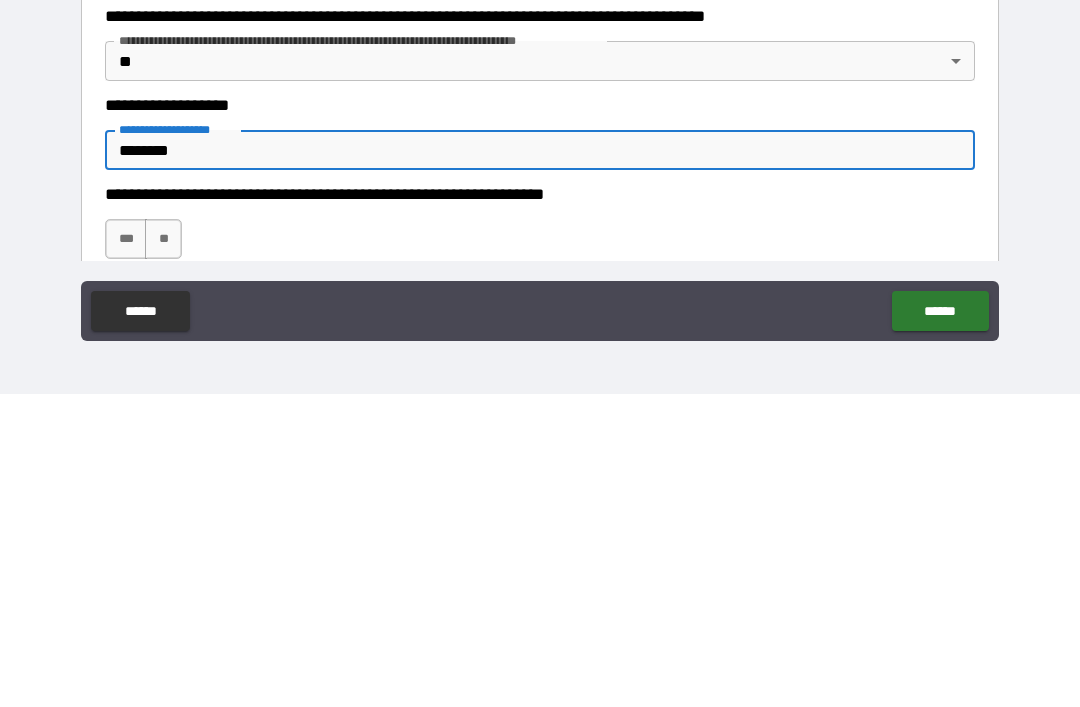 type on "*" 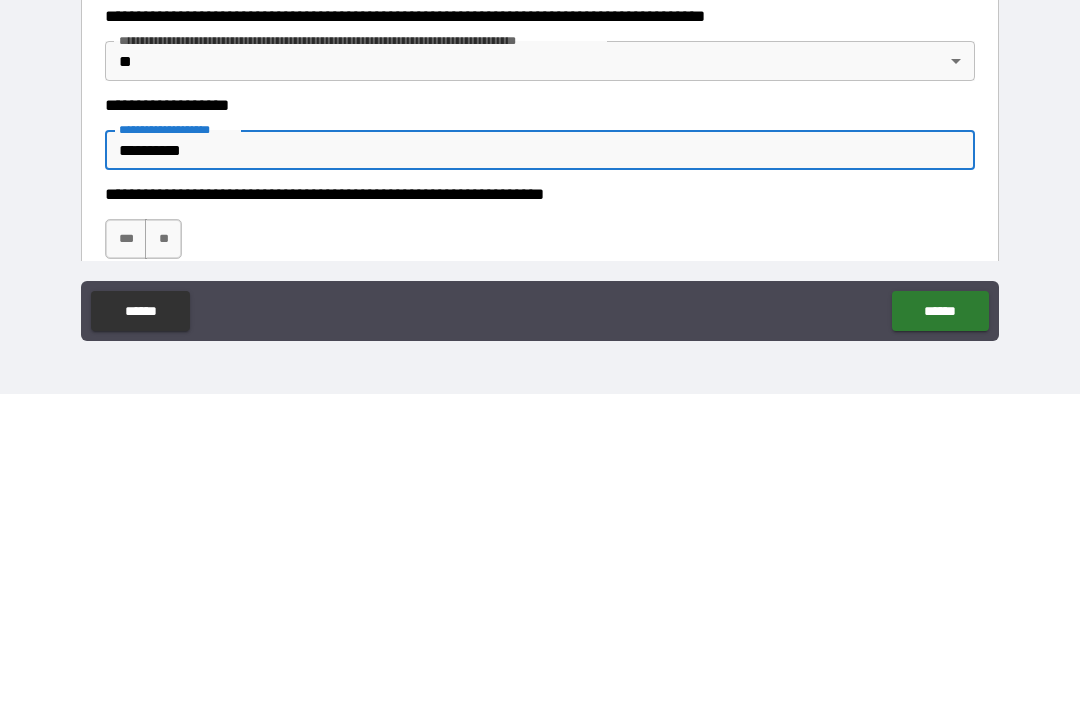 click on "***" at bounding box center (126, 552) 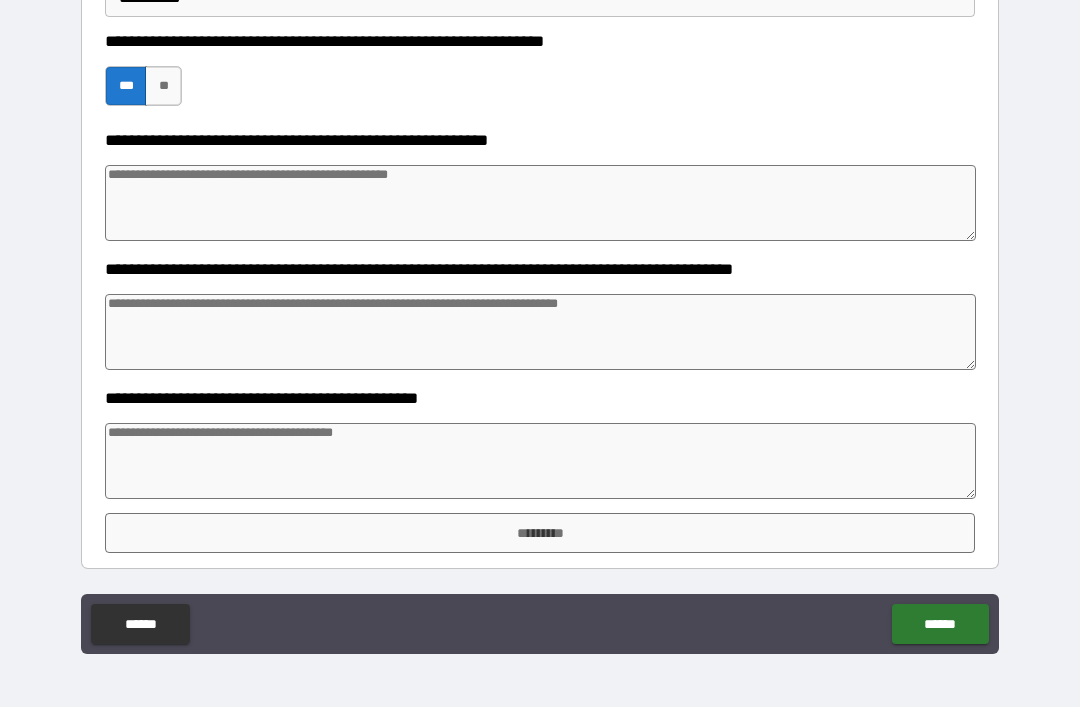 scroll, scrollTop: 763, scrollLeft: 0, axis: vertical 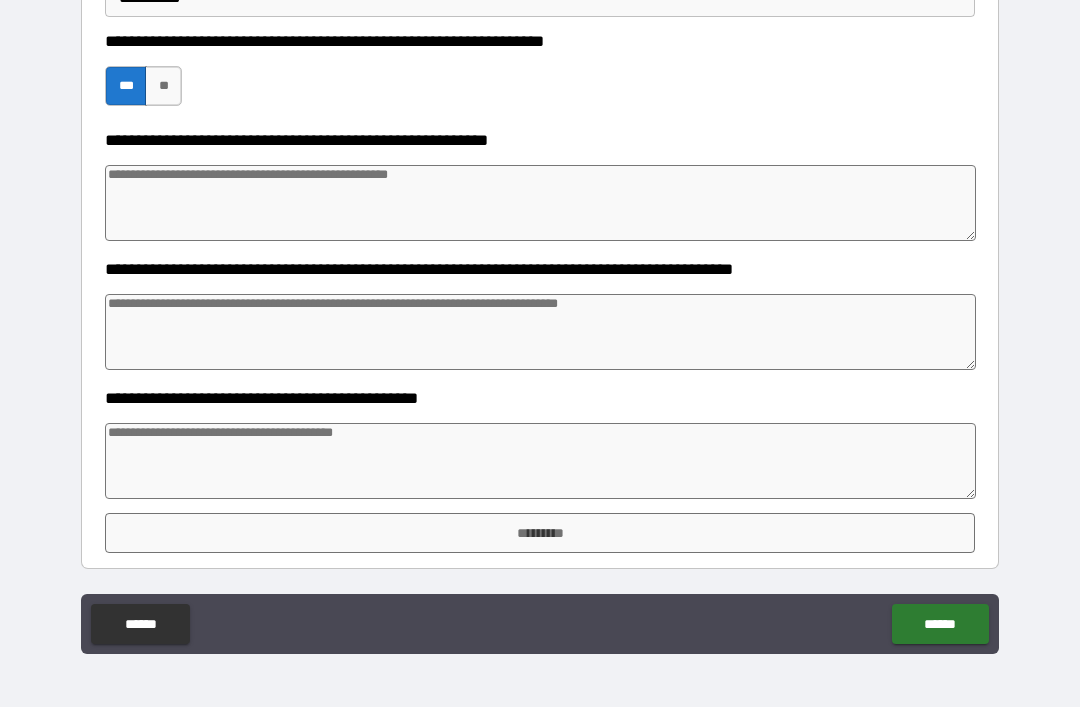 click at bounding box center (540, 461) 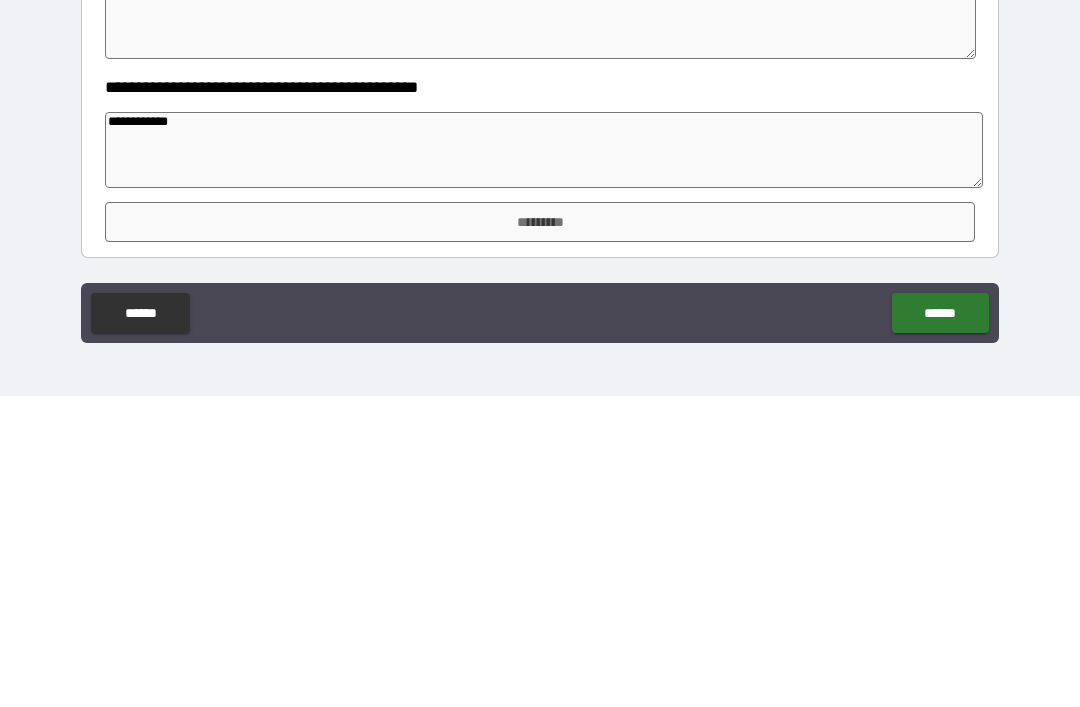 click on "*********" at bounding box center (540, 533) 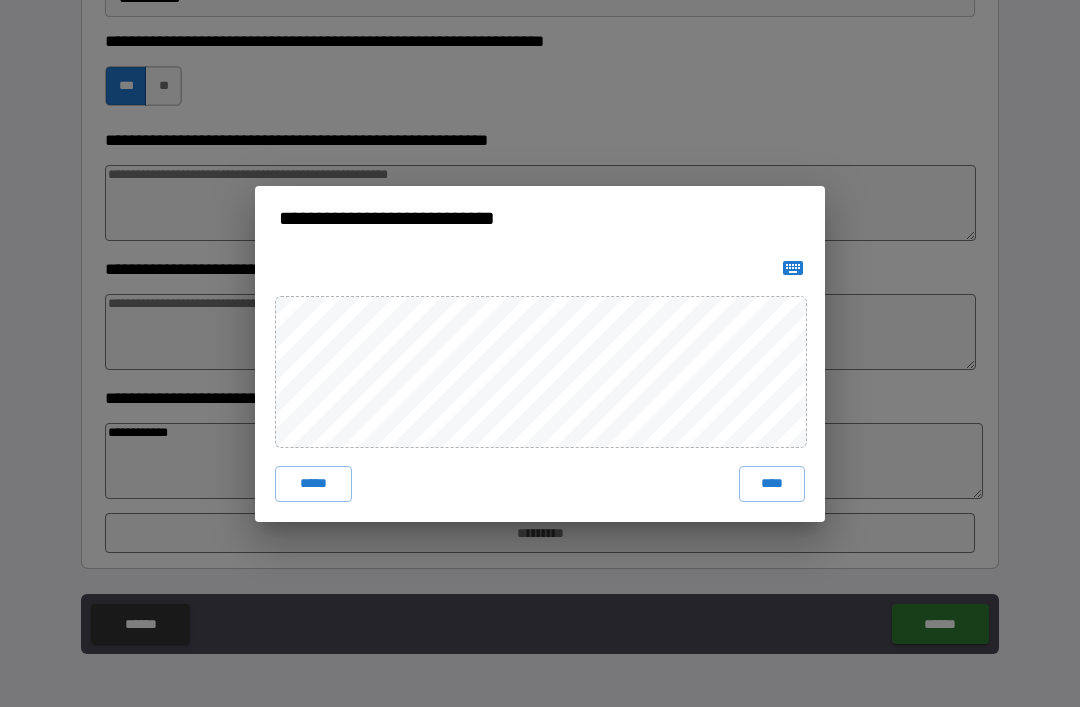 click on "****" at bounding box center (772, 484) 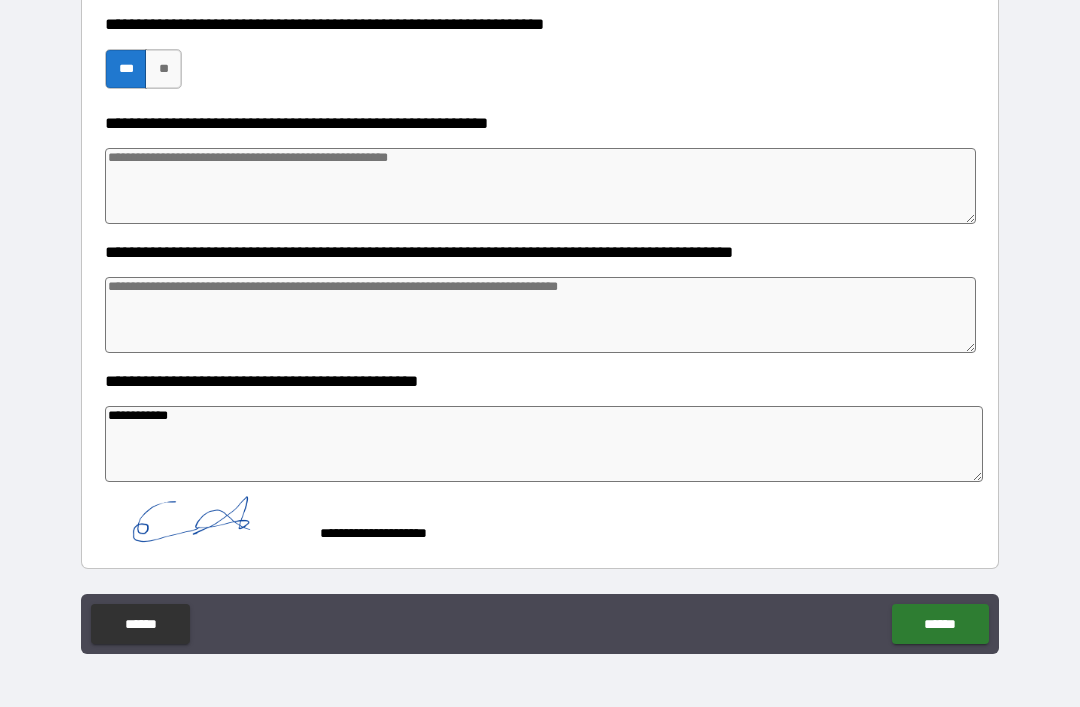 scroll, scrollTop: 780, scrollLeft: 0, axis: vertical 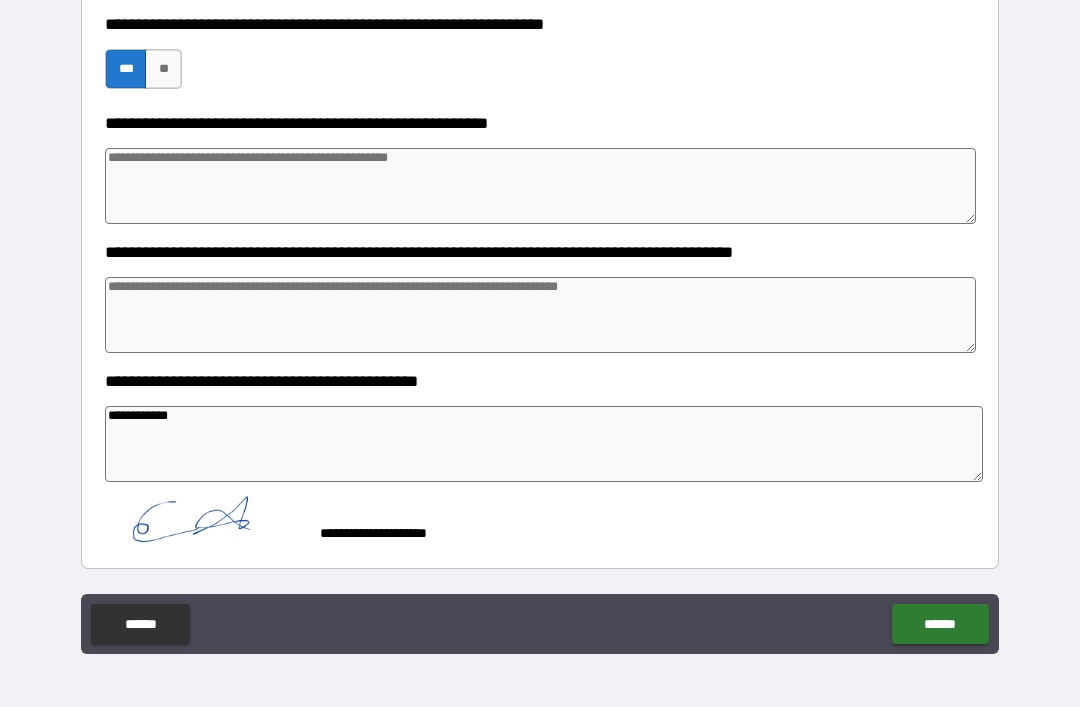 click on "******" at bounding box center (940, 624) 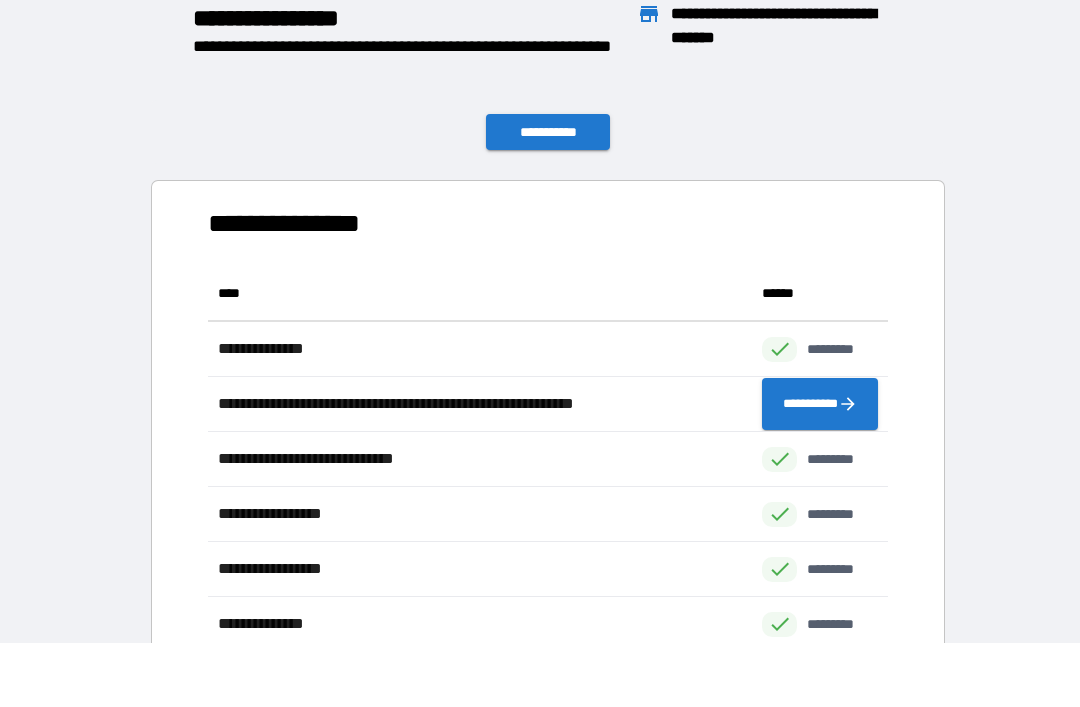 scroll, scrollTop: 441, scrollLeft: 680, axis: both 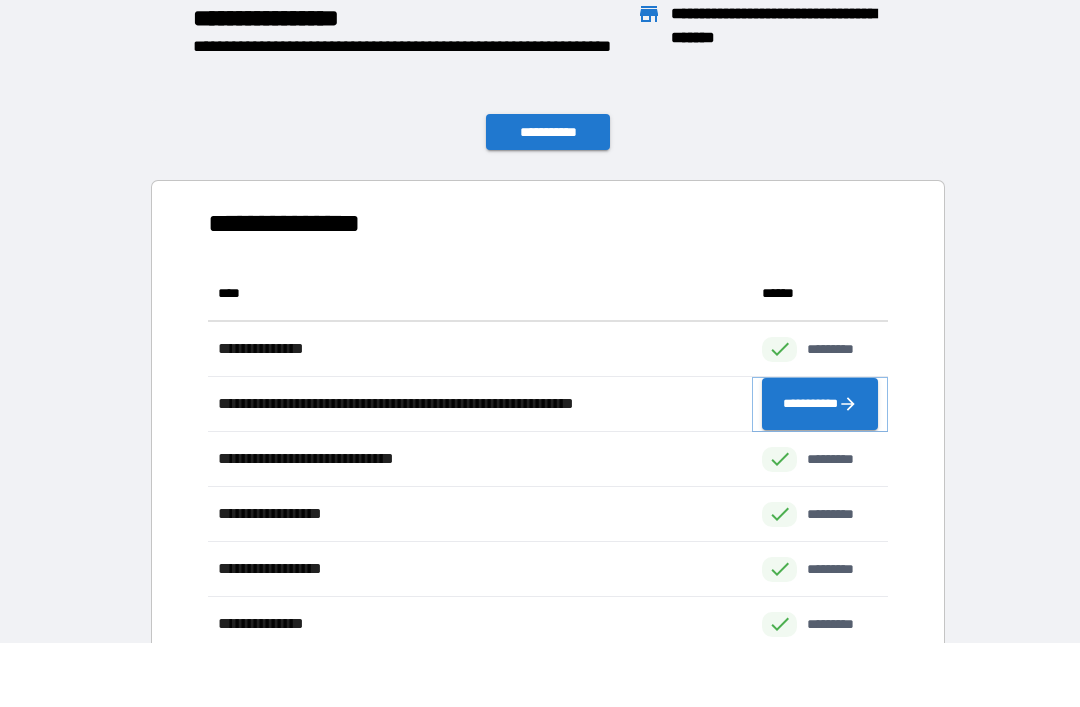 click on "**********" at bounding box center [820, 404] 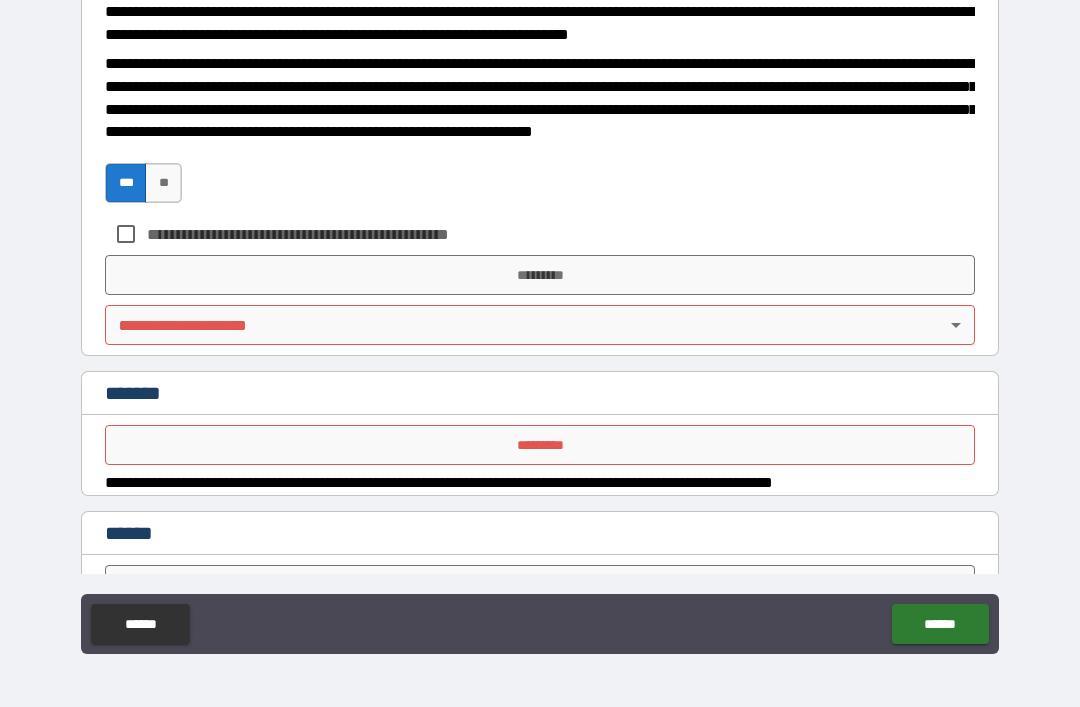 scroll, scrollTop: 855, scrollLeft: 0, axis: vertical 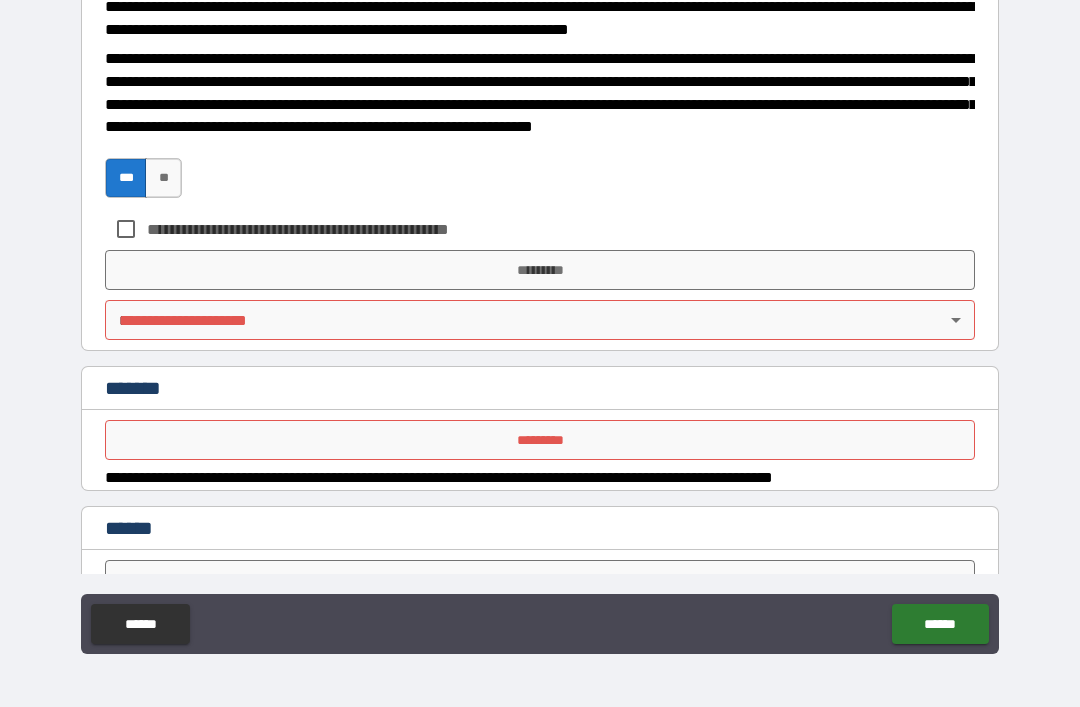 click on "*********" at bounding box center (540, 270) 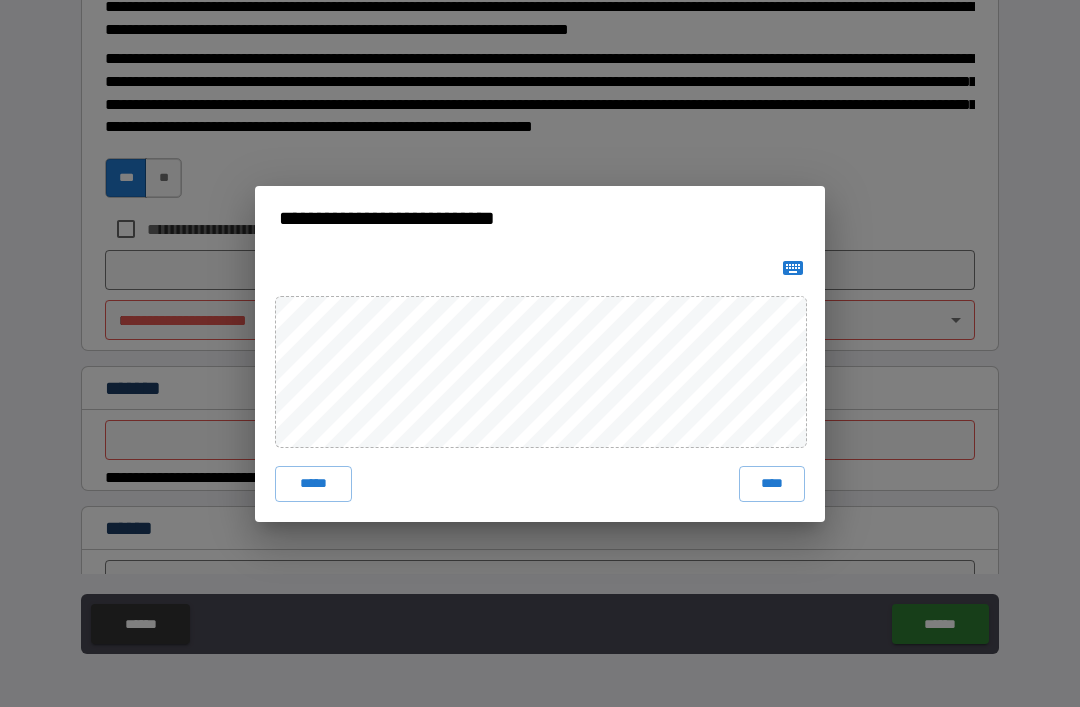 click on "**********" at bounding box center (540, 353) 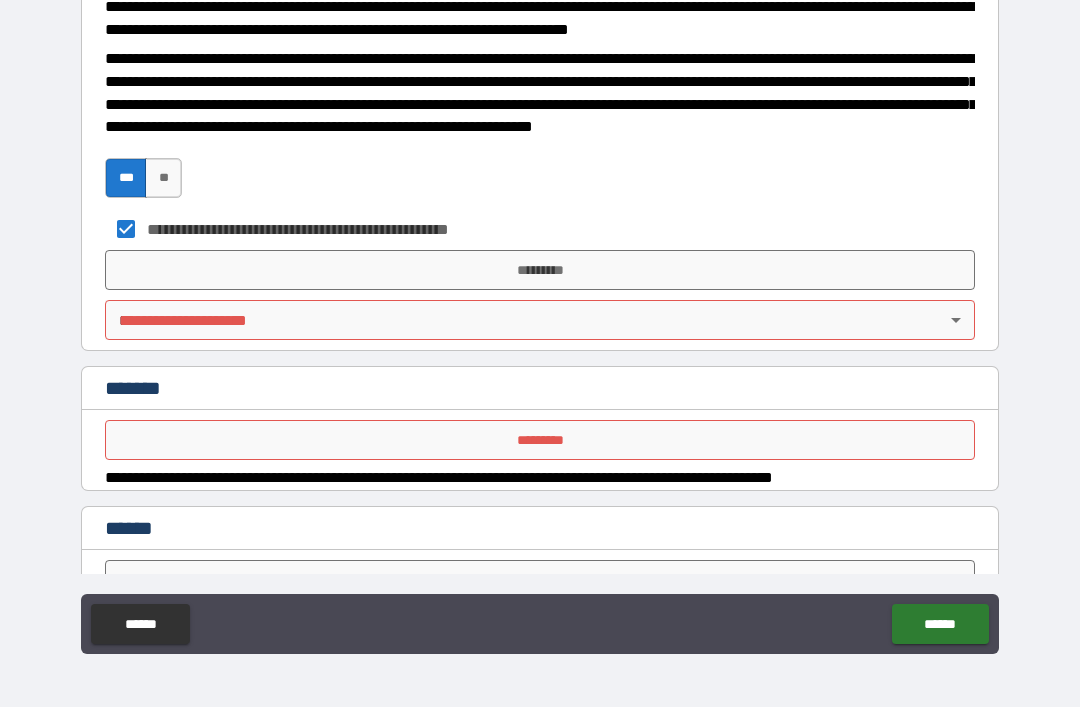 click on "*********" at bounding box center (540, 270) 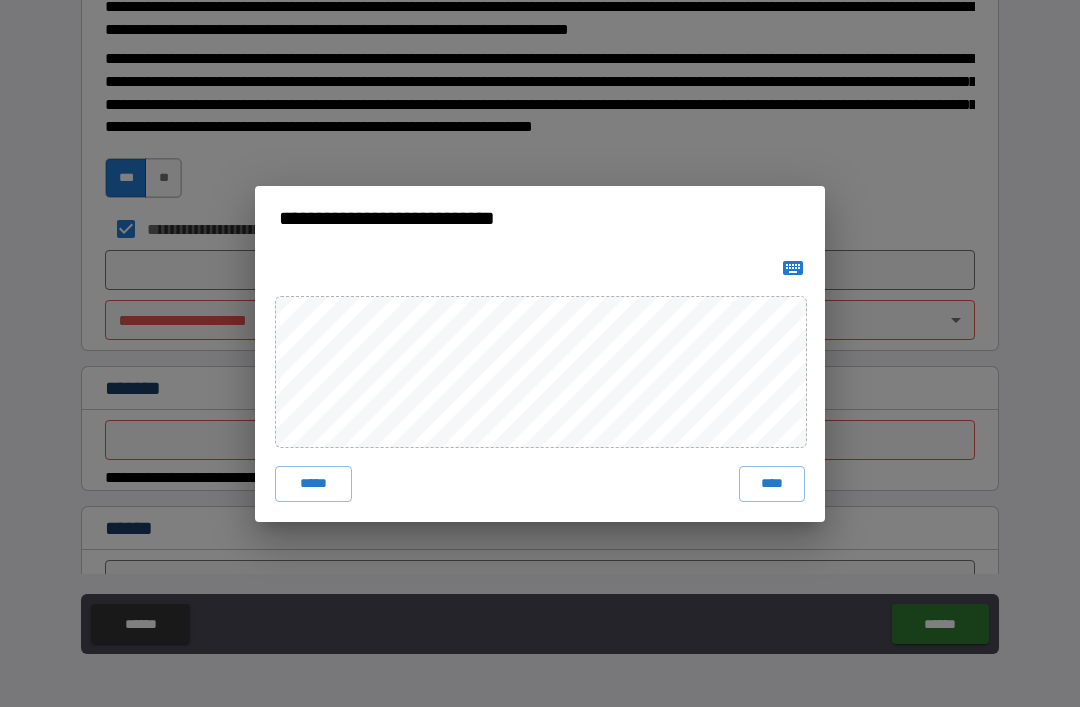 click on "****" at bounding box center (772, 484) 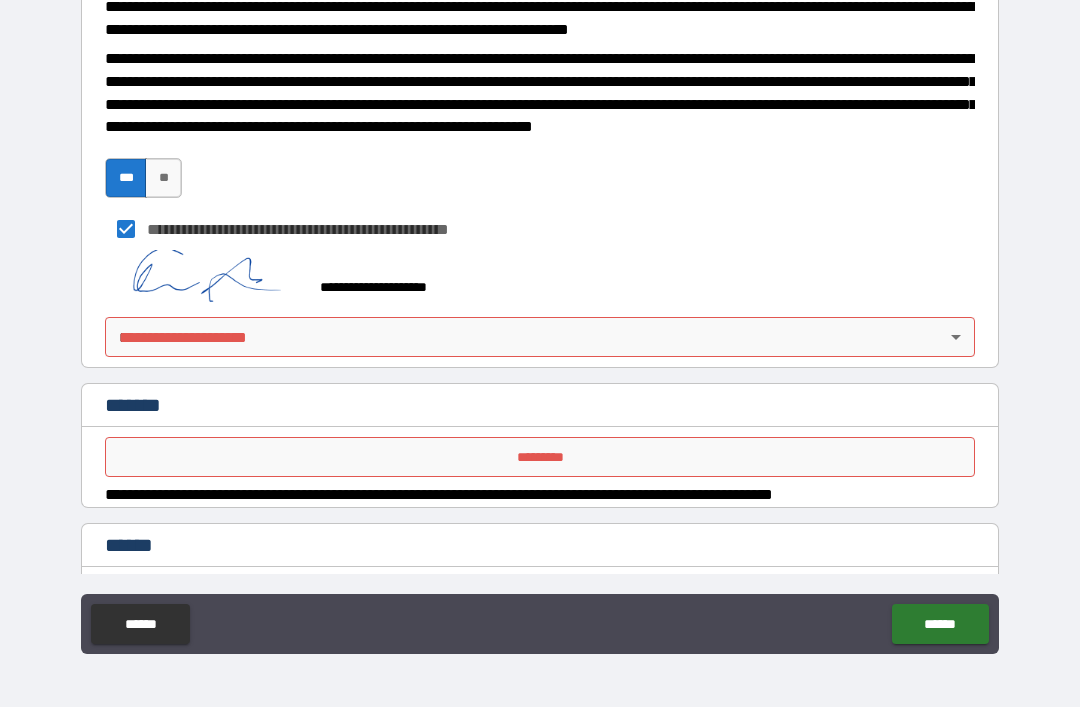 click on "**********" at bounding box center (540, 321) 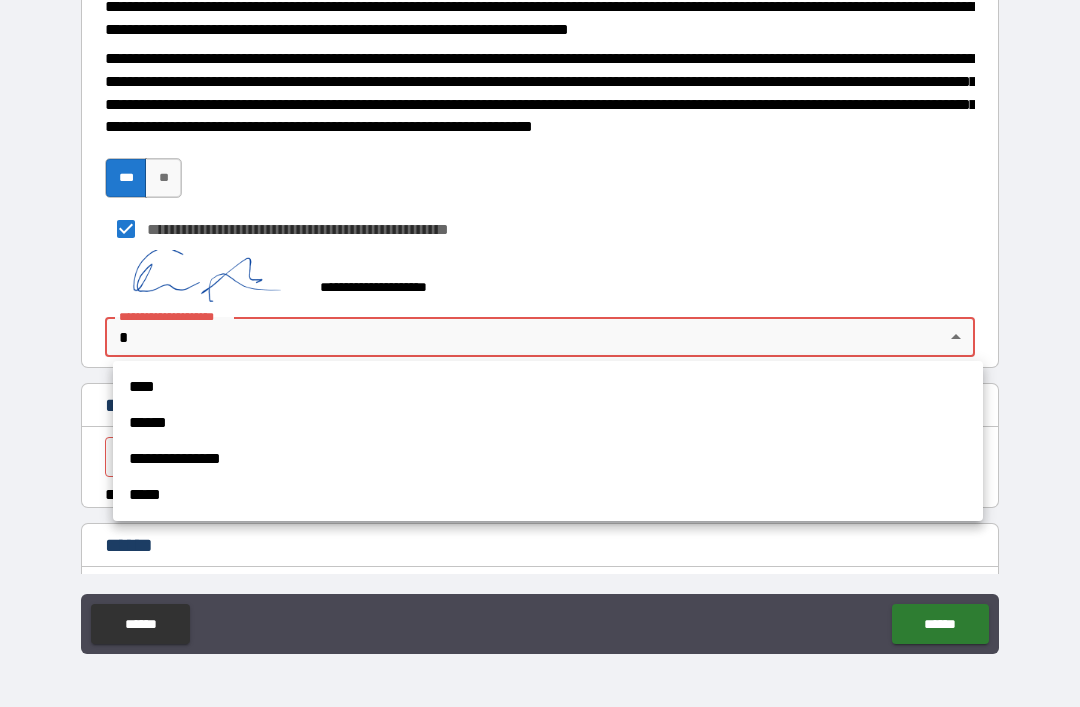 click on "**********" at bounding box center [548, 459] 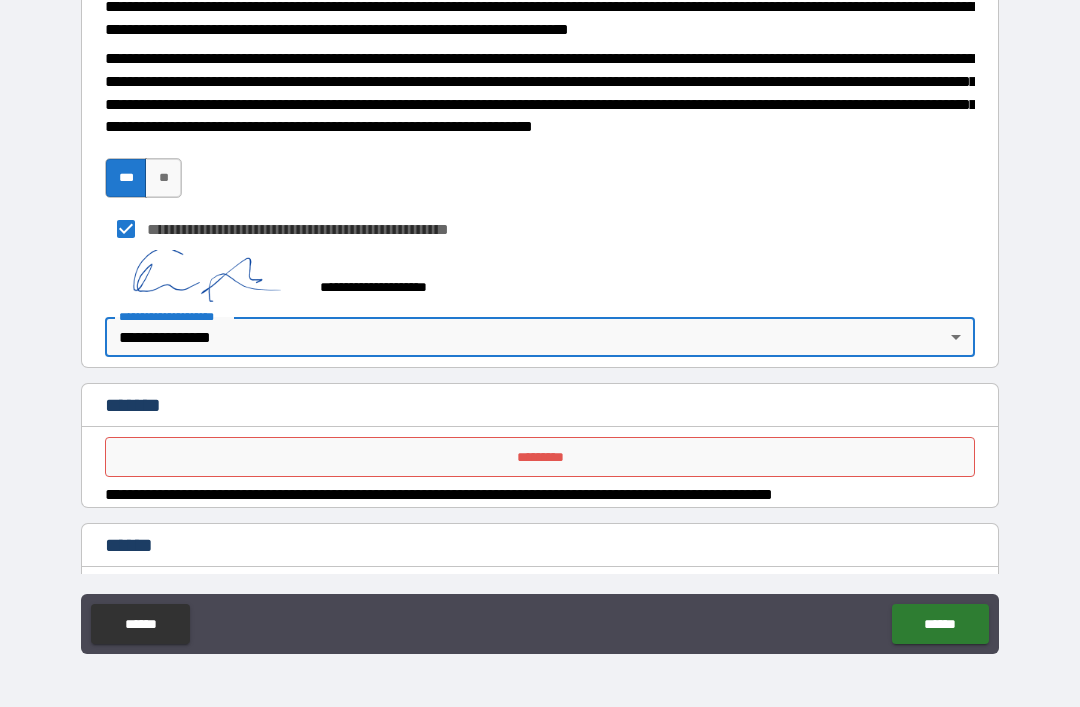 click on "*********" at bounding box center [540, 457] 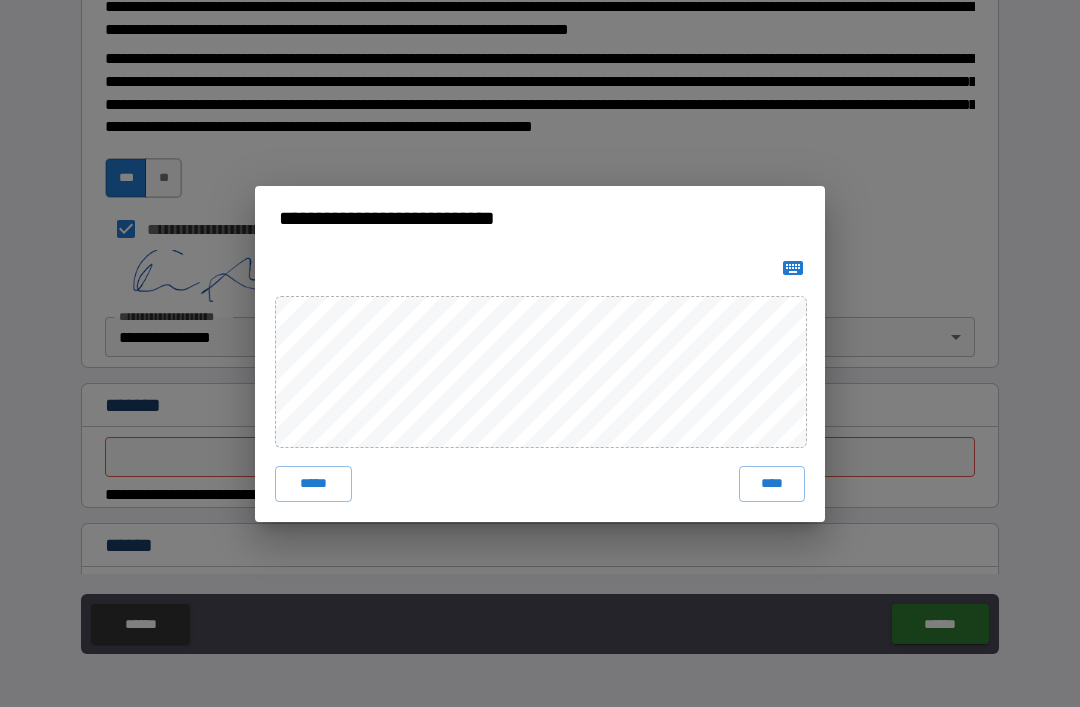 click on "****" at bounding box center [772, 484] 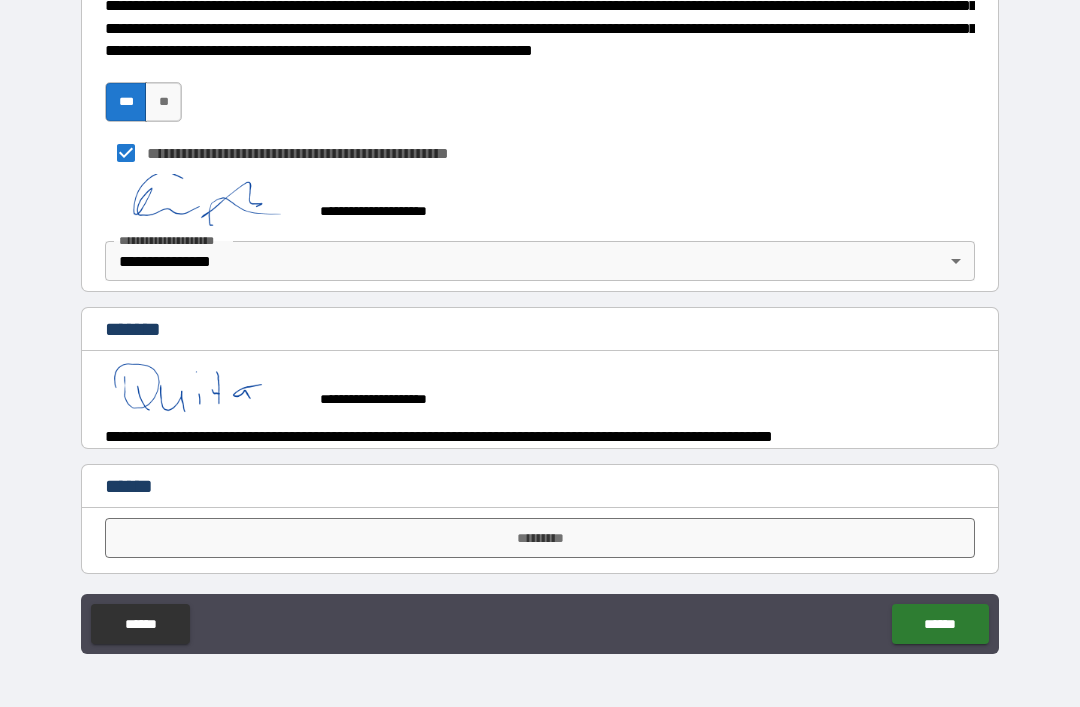 scroll, scrollTop: 931, scrollLeft: 0, axis: vertical 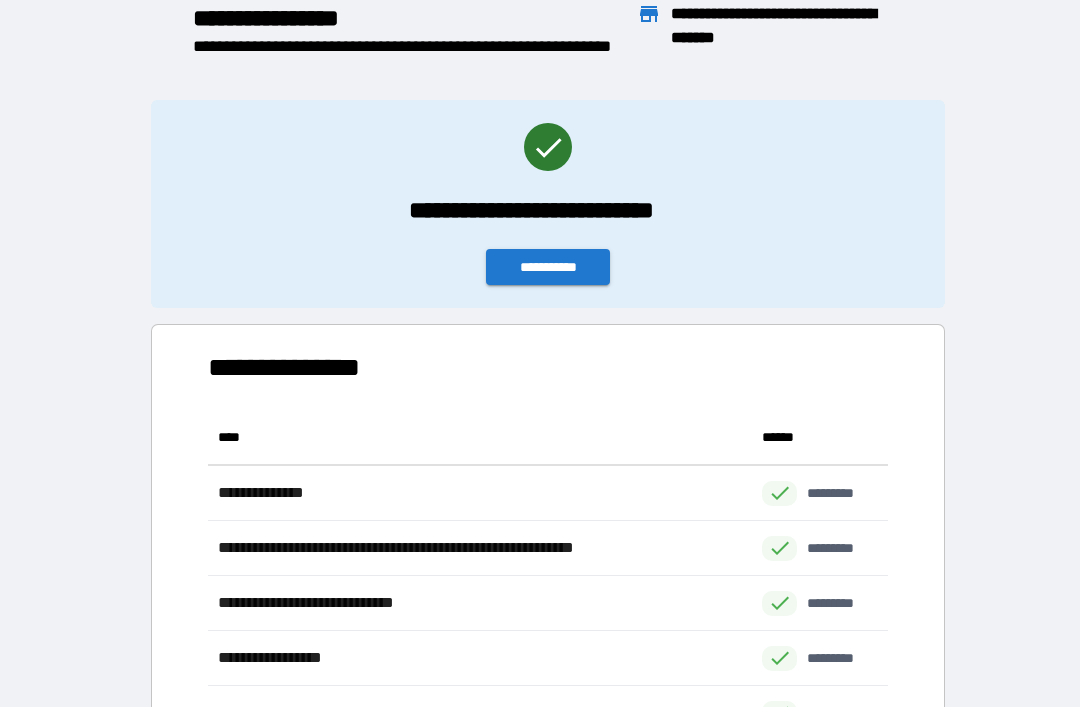 click on "**********" at bounding box center [548, 267] 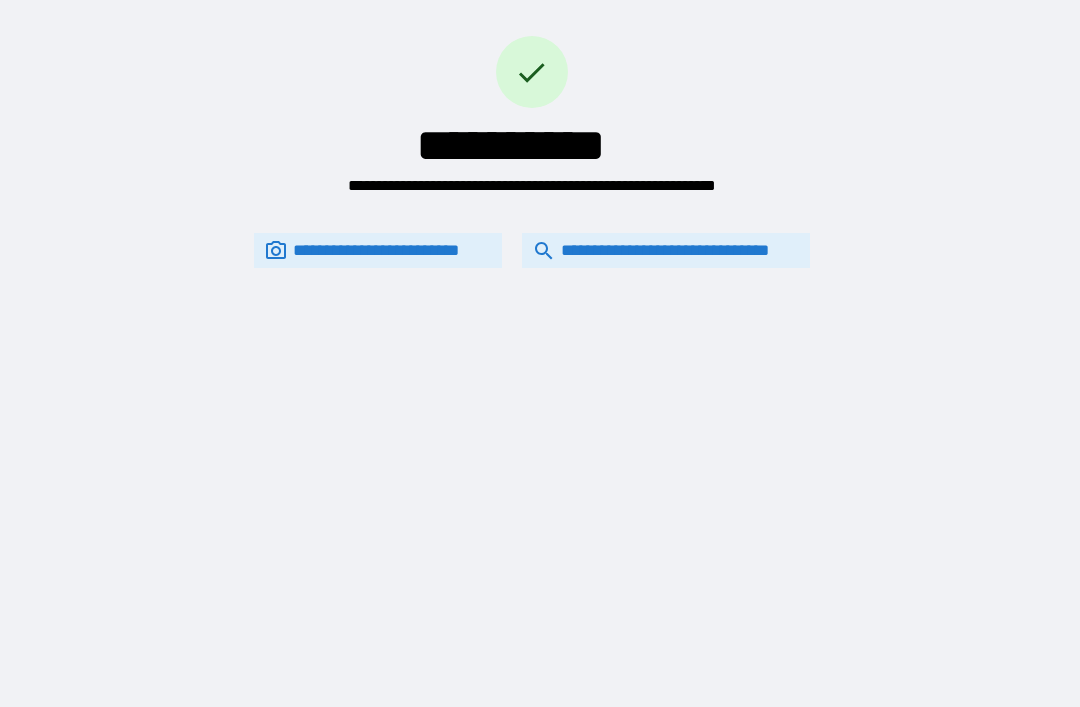 click on "**********" at bounding box center [666, 250] 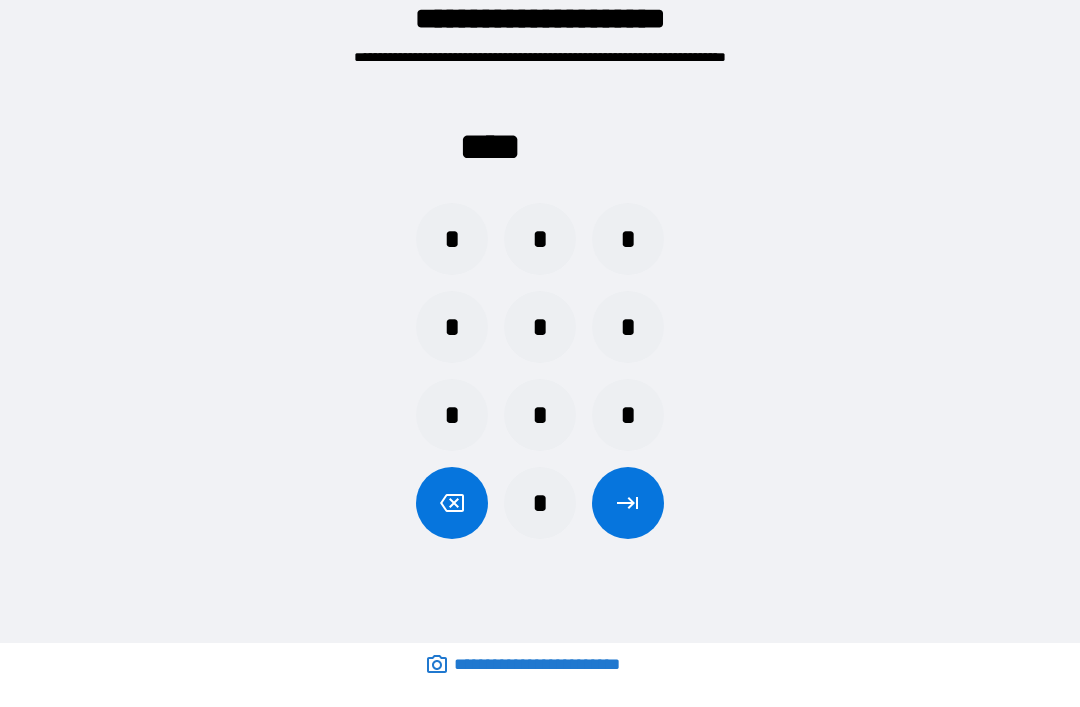 click on "*" at bounding box center (540, 239) 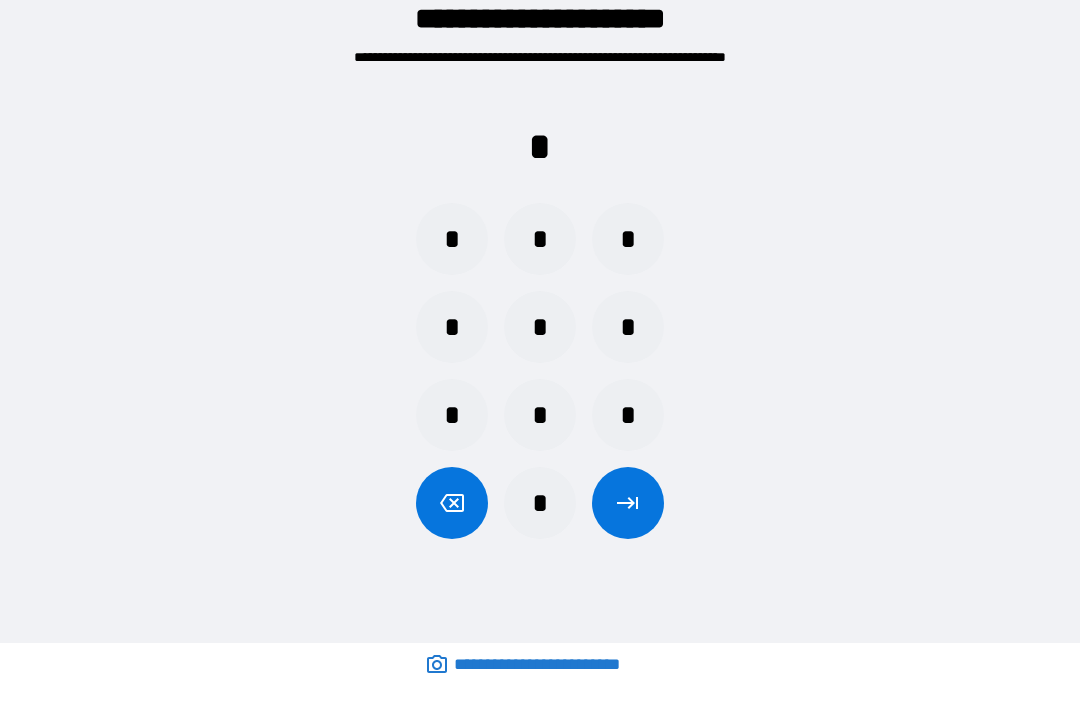 click on "*" at bounding box center [628, 415] 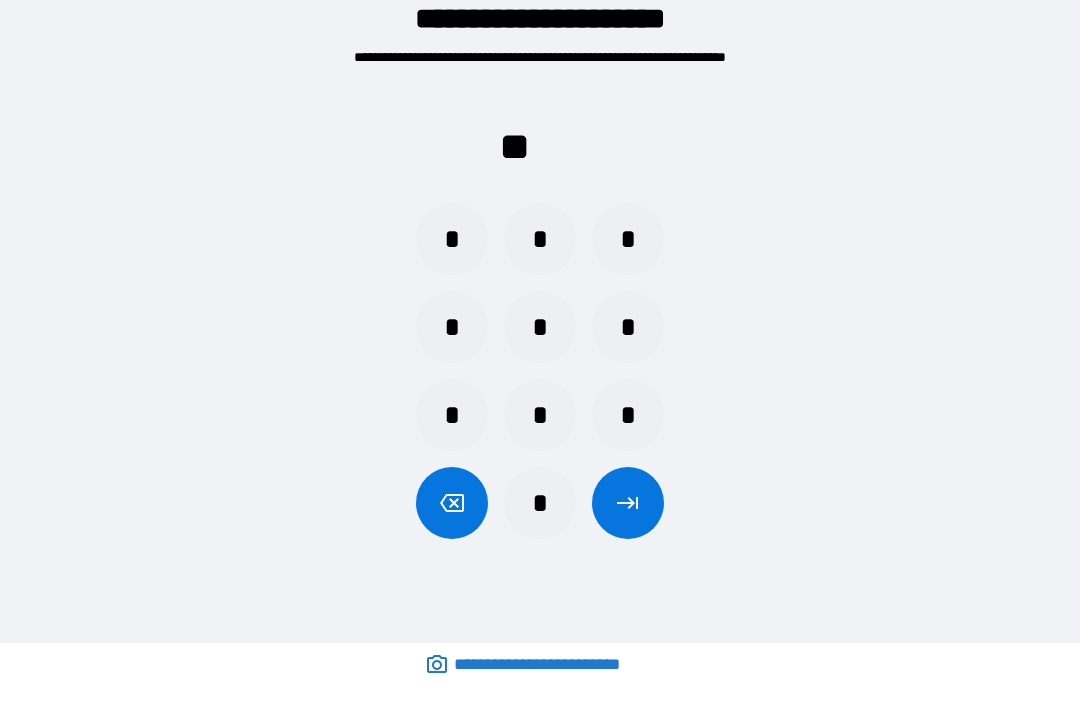 click on "*" at bounding box center [628, 327] 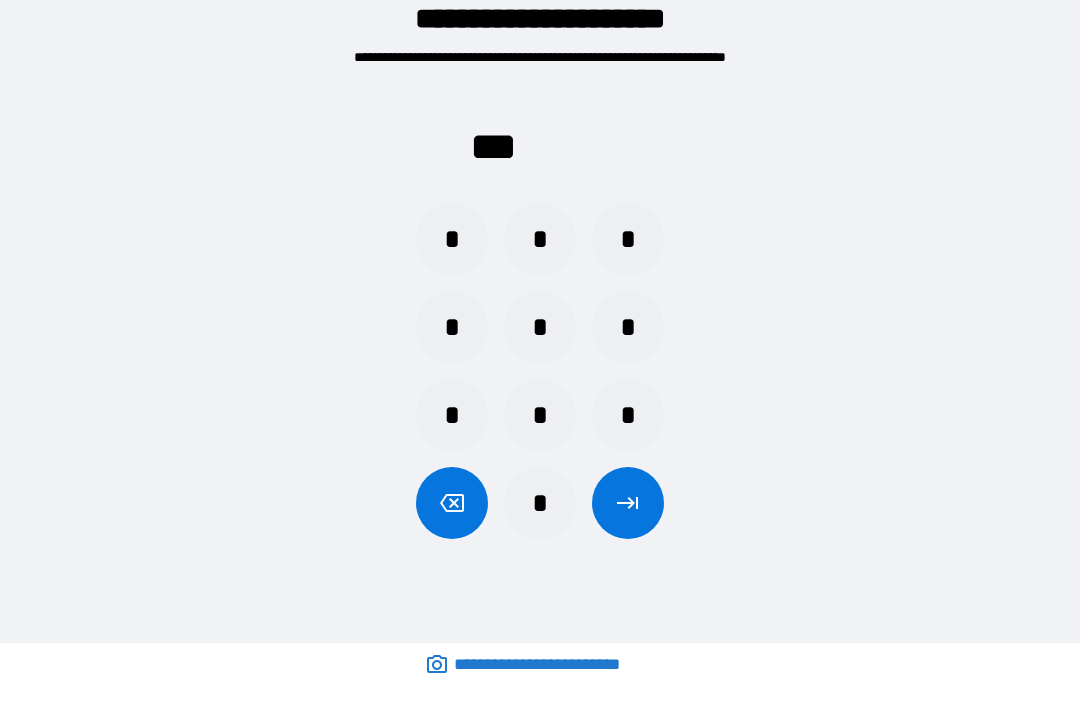 click on "*" at bounding box center [452, 239] 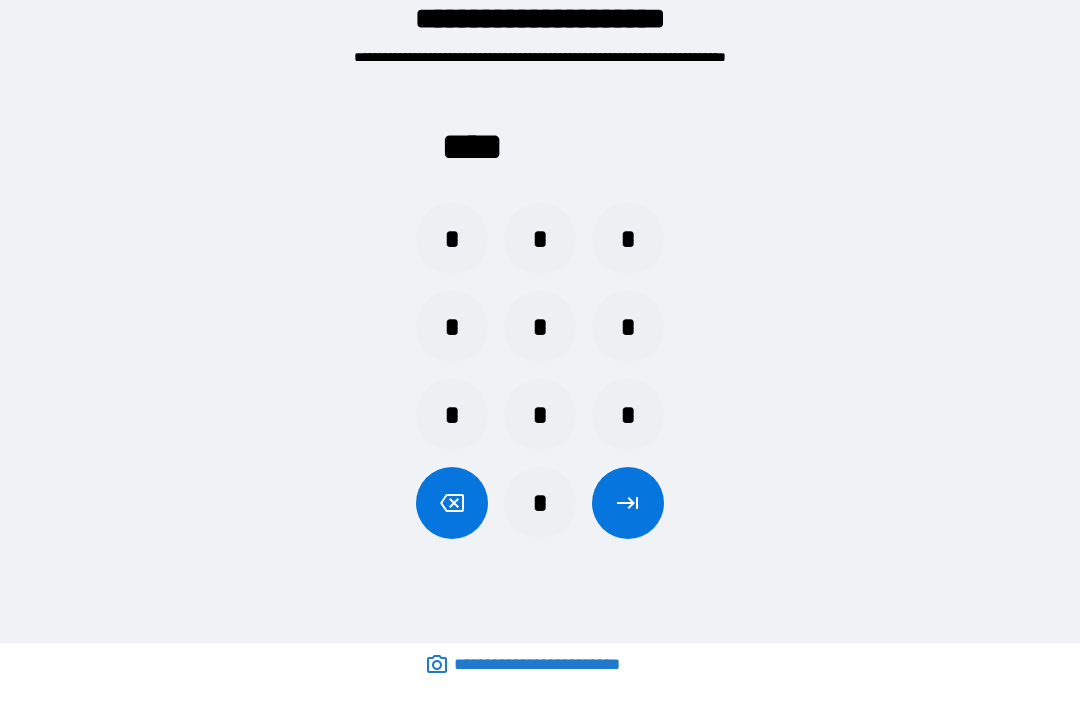 click 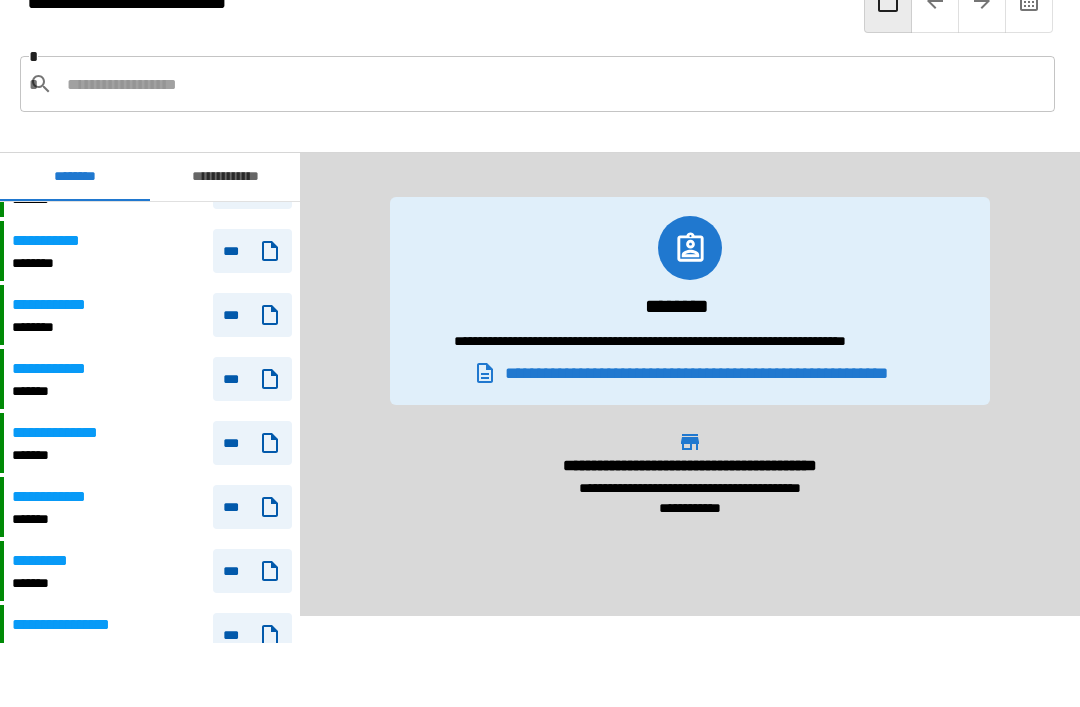scroll, scrollTop: 836, scrollLeft: 0, axis: vertical 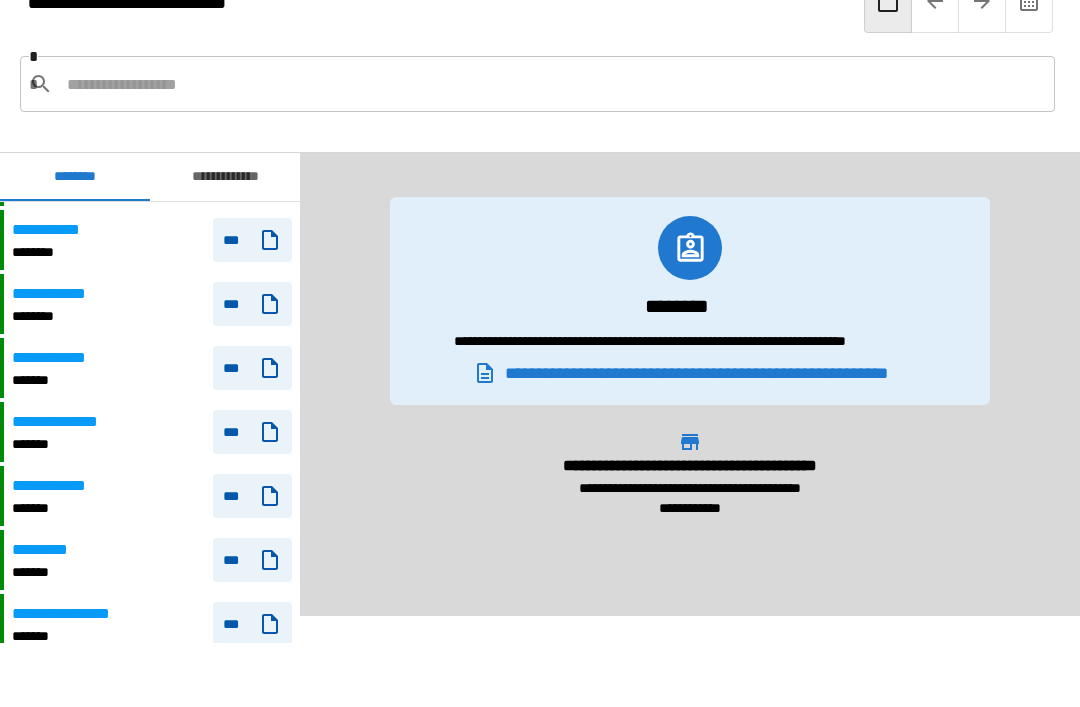 click on "**********" at bounding box center [69, 422] 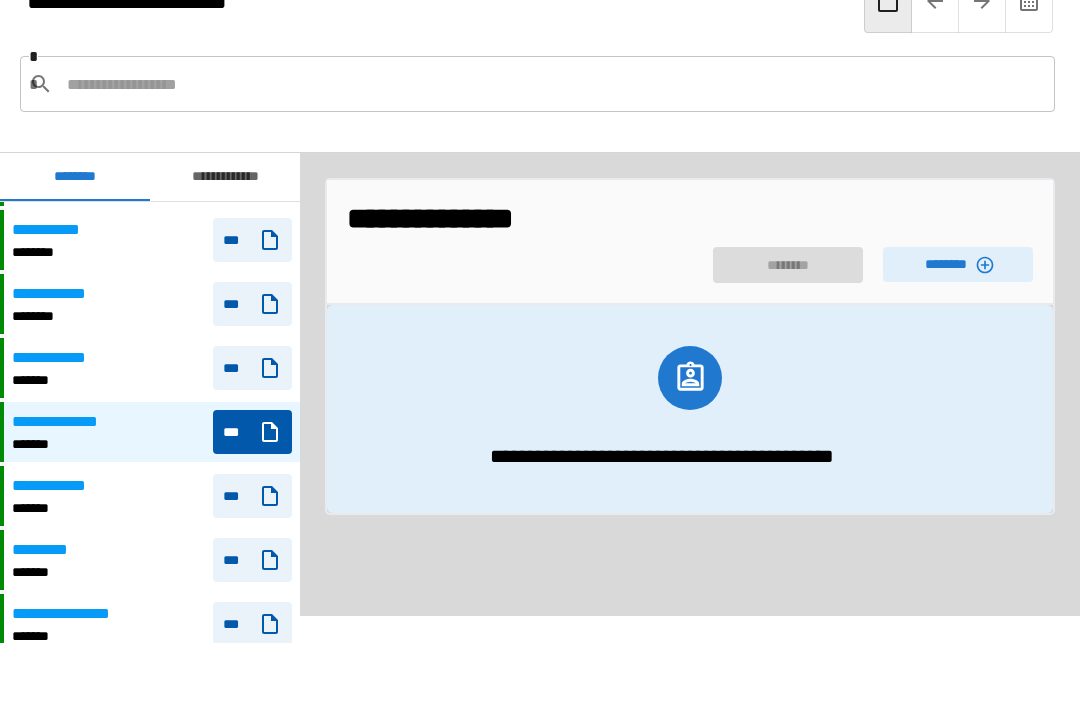 click on "********" at bounding box center (958, 264) 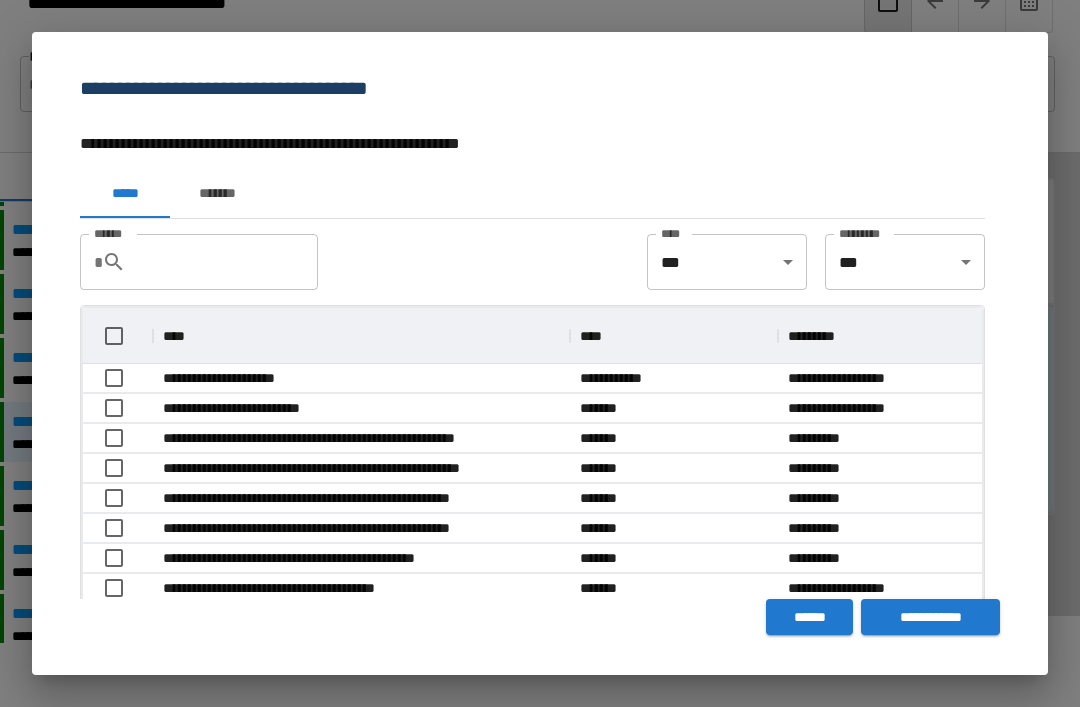 scroll, scrollTop: 116, scrollLeft: 899, axis: both 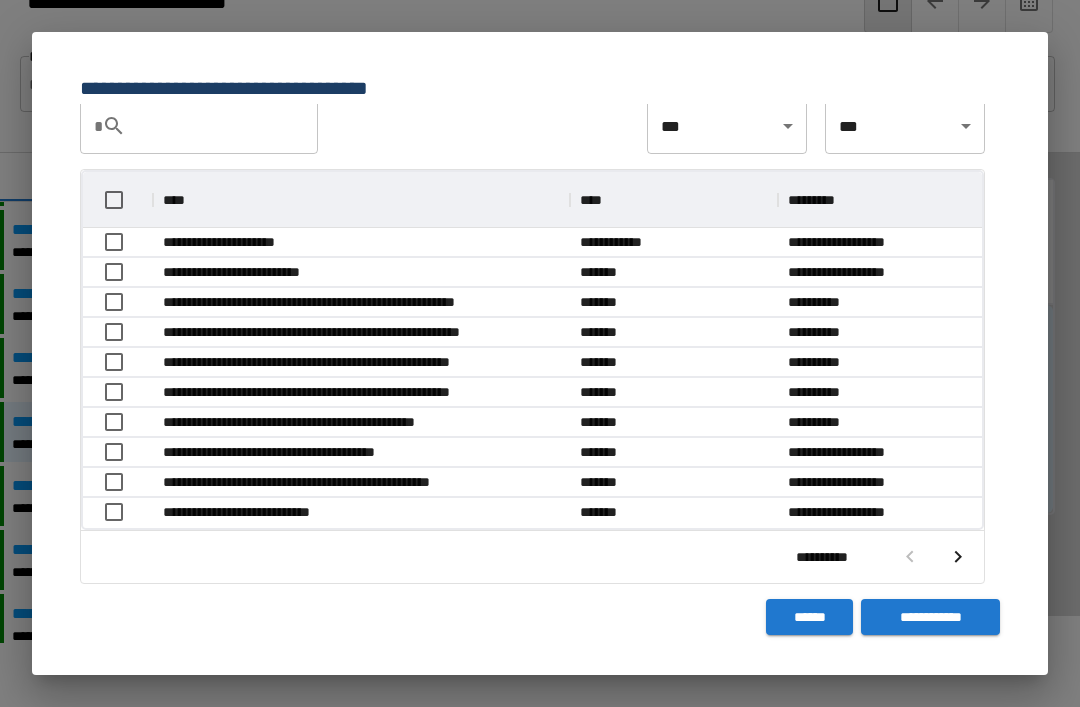 click 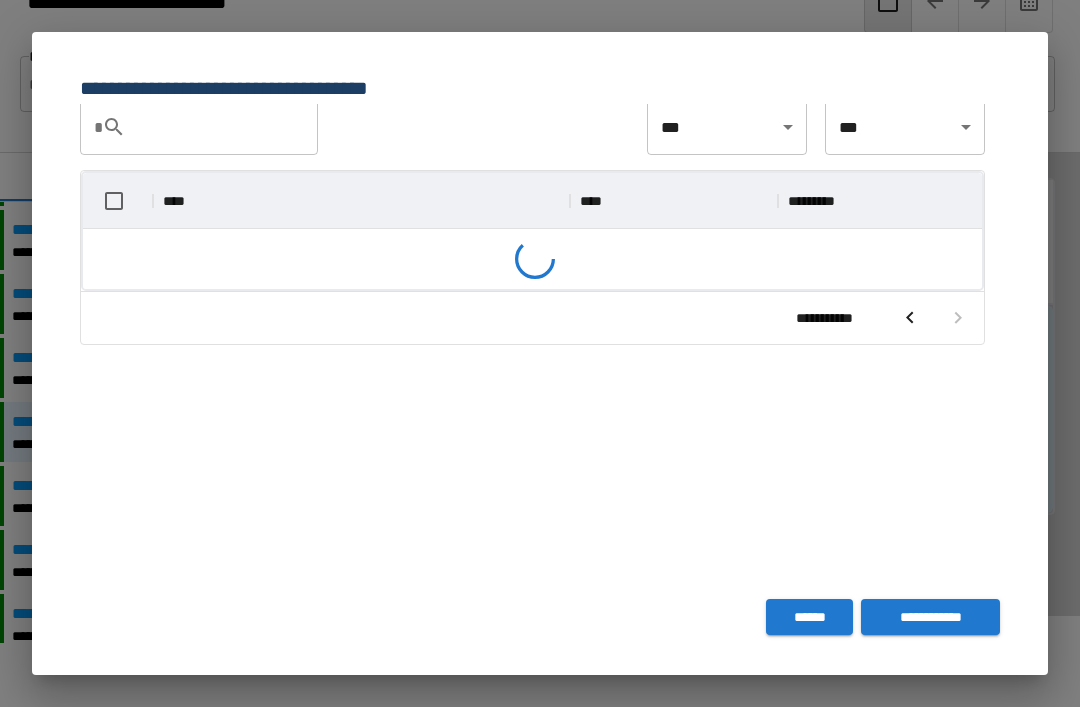scroll, scrollTop: 116, scrollLeft: 899, axis: both 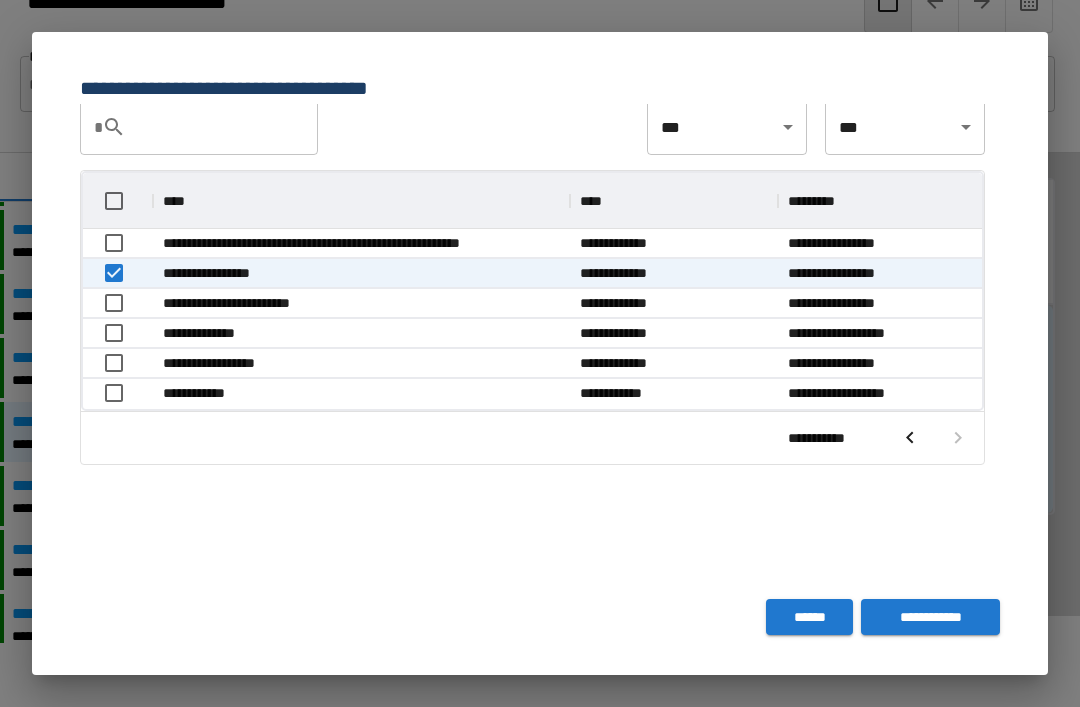 click on "**********" at bounding box center (930, 617) 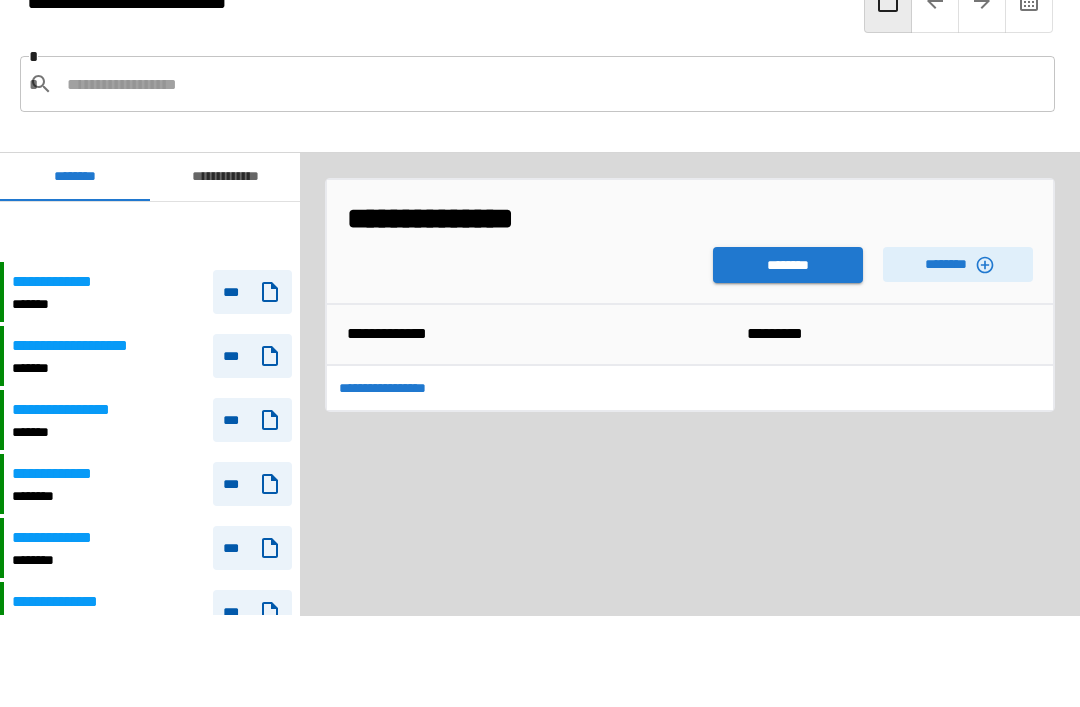 scroll, scrollTop: 60, scrollLeft: 0, axis: vertical 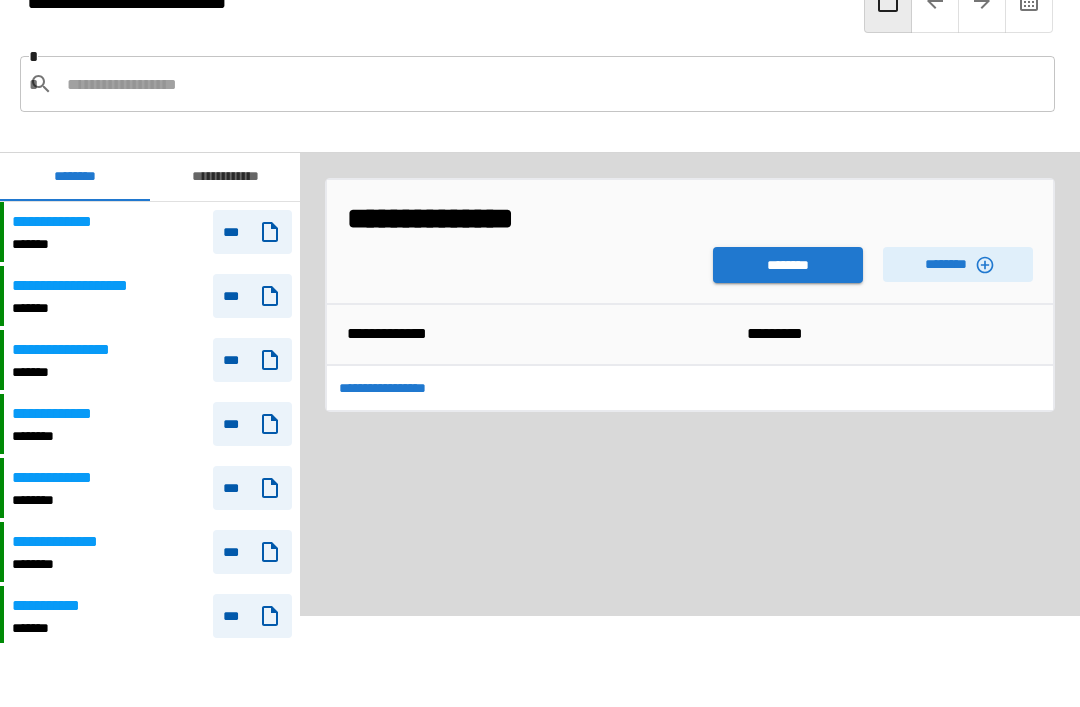 click on "********" at bounding box center (788, 265) 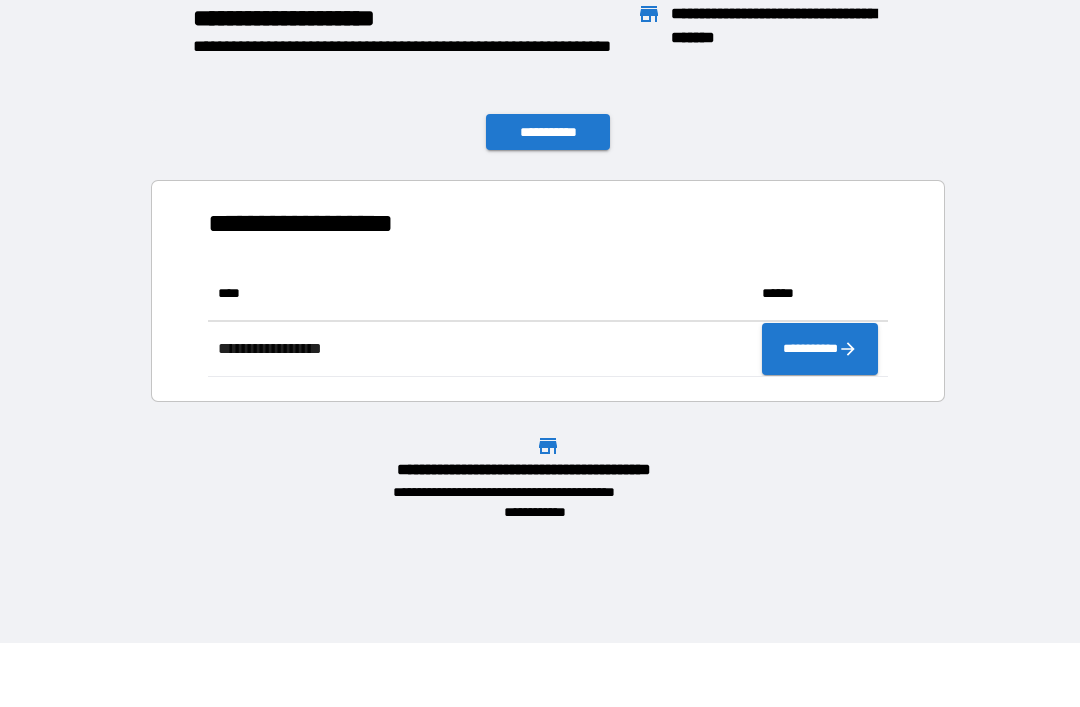 scroll, scrollTop: 1, scrollLeft: 1, axis: both 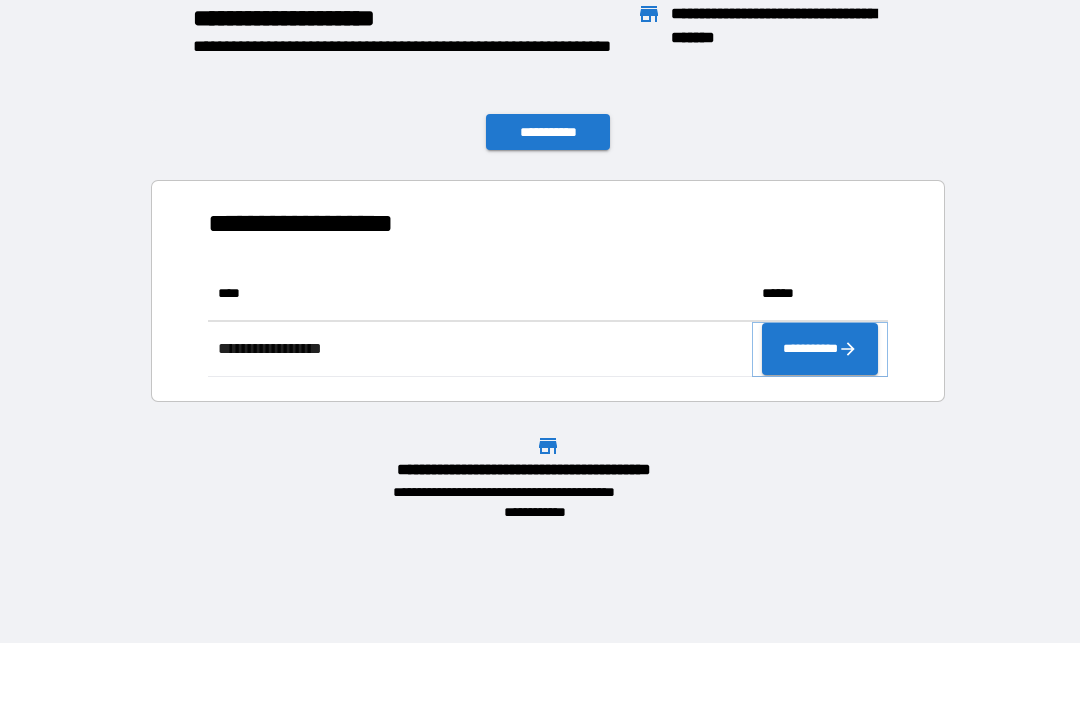 click on "**********" at bounding box center (820, 349) 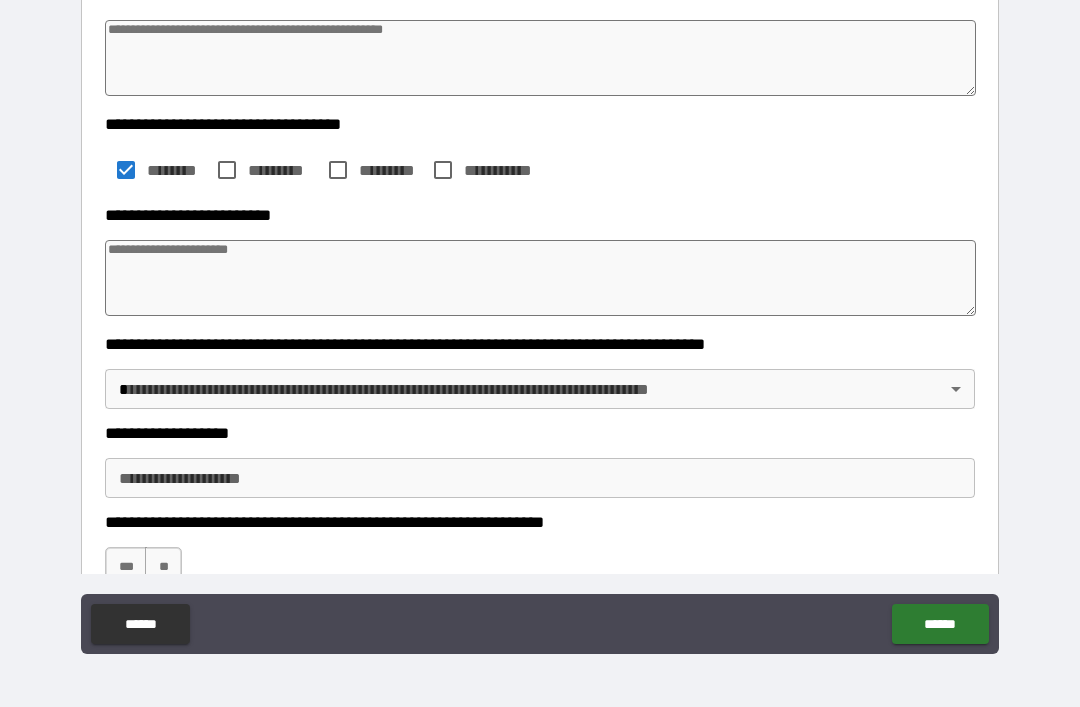scroll, scrollTop: 286, scrollLeft: 0, axis: vertical 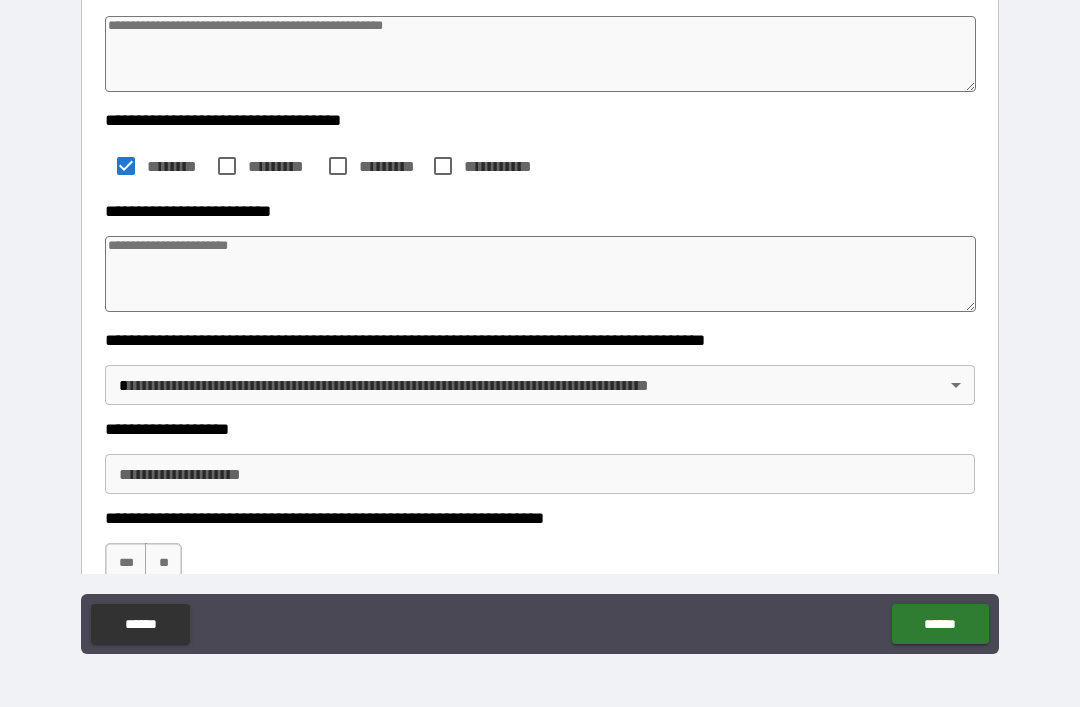 click on "**********" at bounding box center (540, 321) 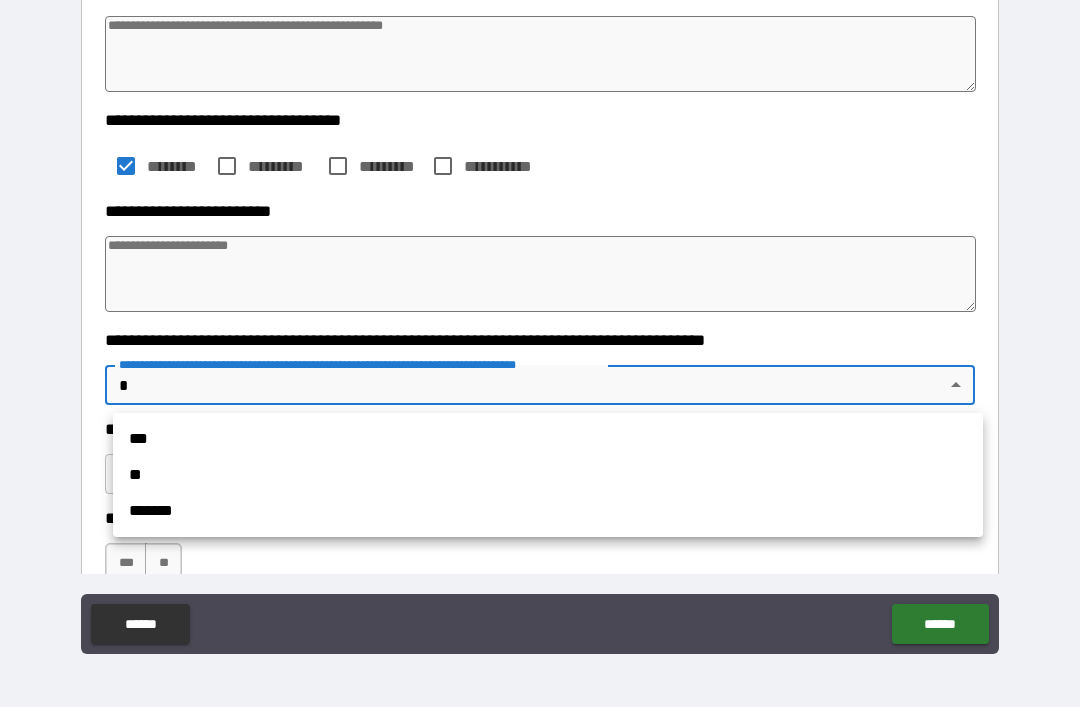 click on "**" at bounding box center [548, 475] 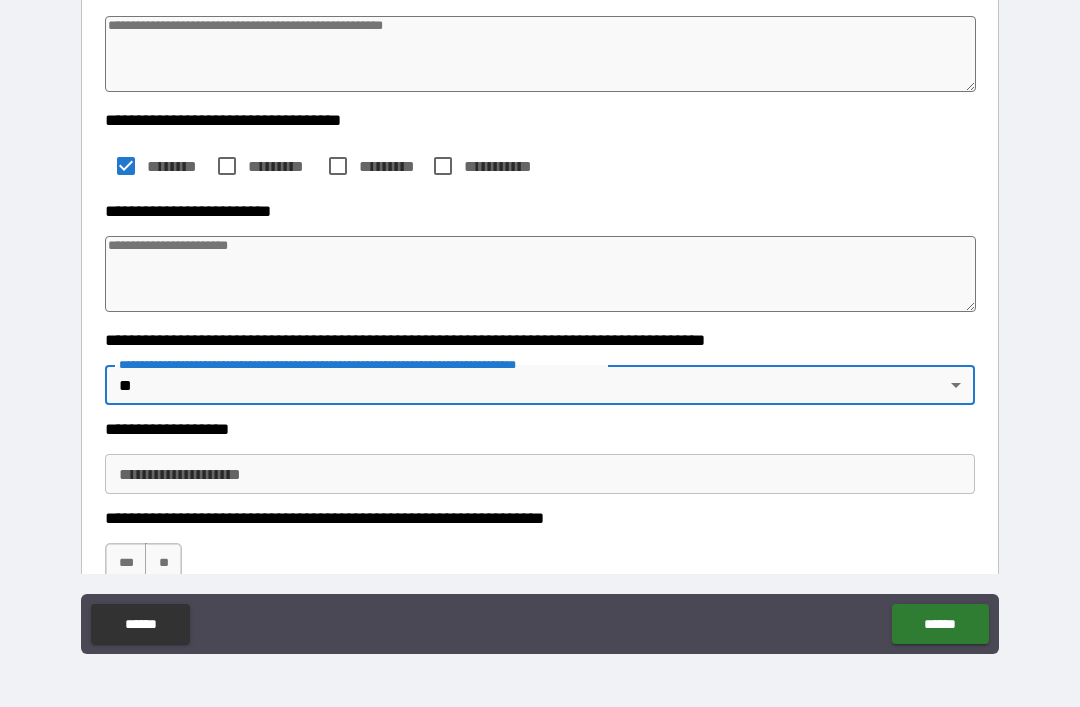 click on "**********" at bounding box center (540, 474) 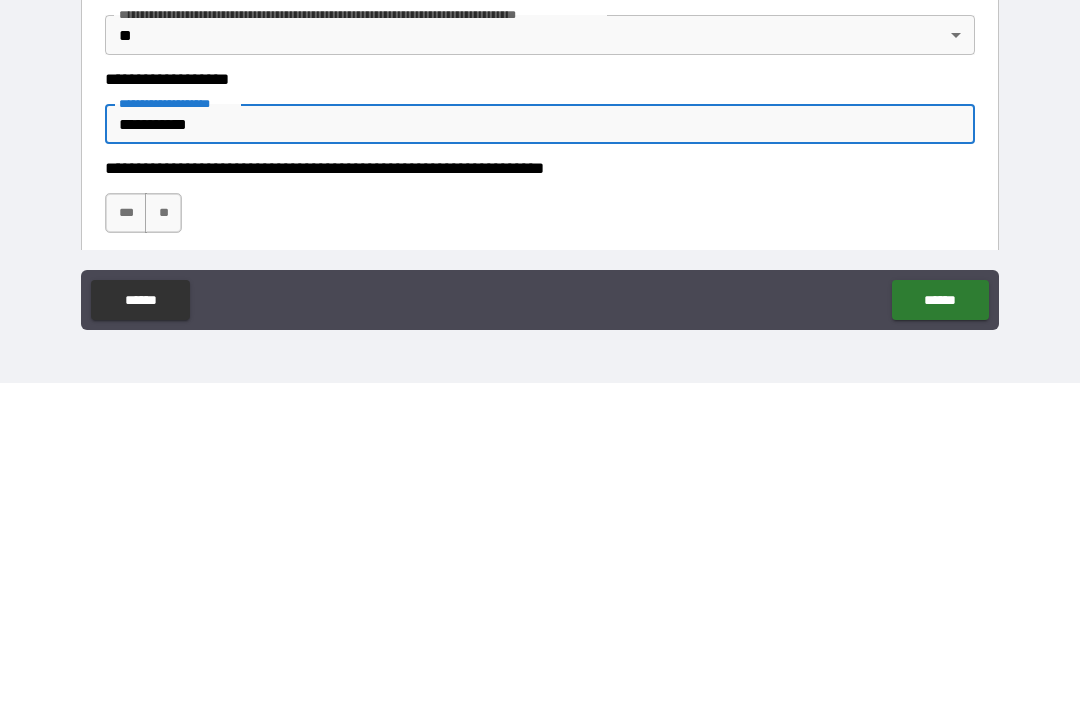 scroll, scrollTop: 324, scrollLeft: 0, axis: vertical 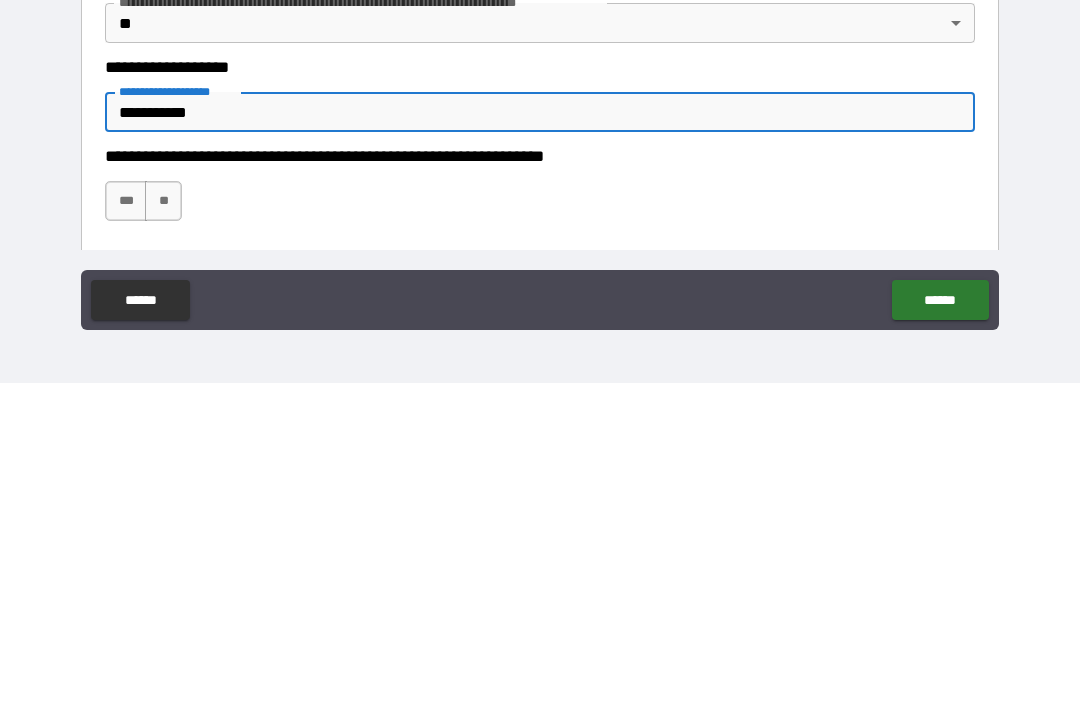click on "**" at bounding box center [163, 525] 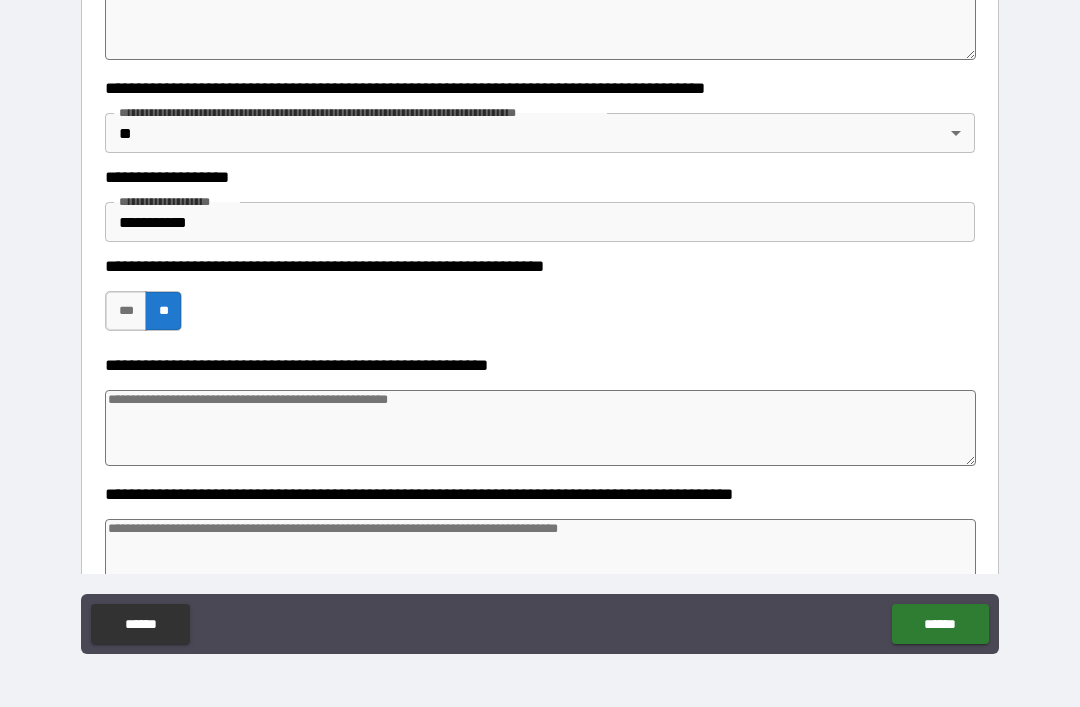 scroll, scrollTop: 540, scrollLeft: 0, axis: vertical 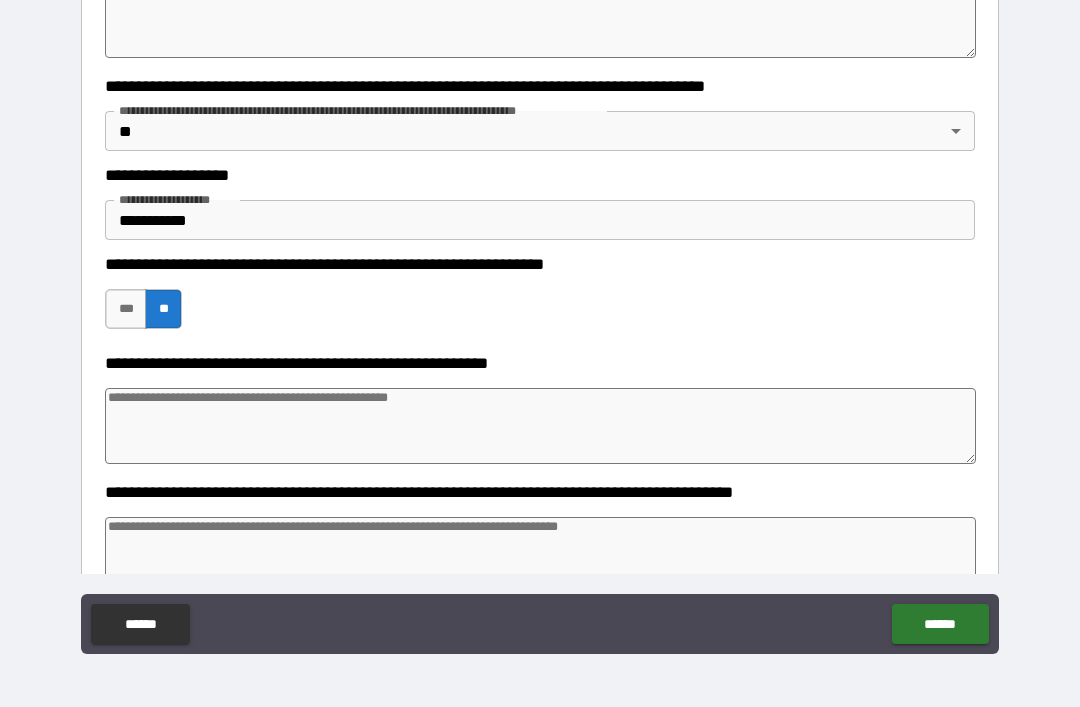 click at bounding box center [540, 426] 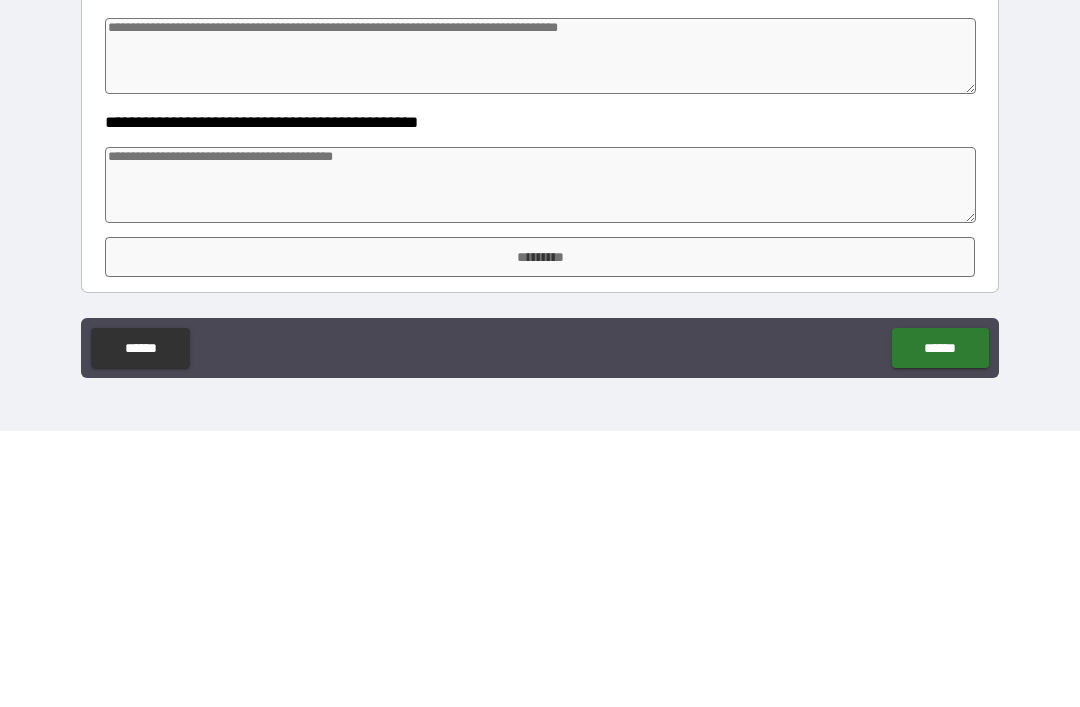 scroll, scrollTop: 763, scrollLeft: 0, axis: vertical 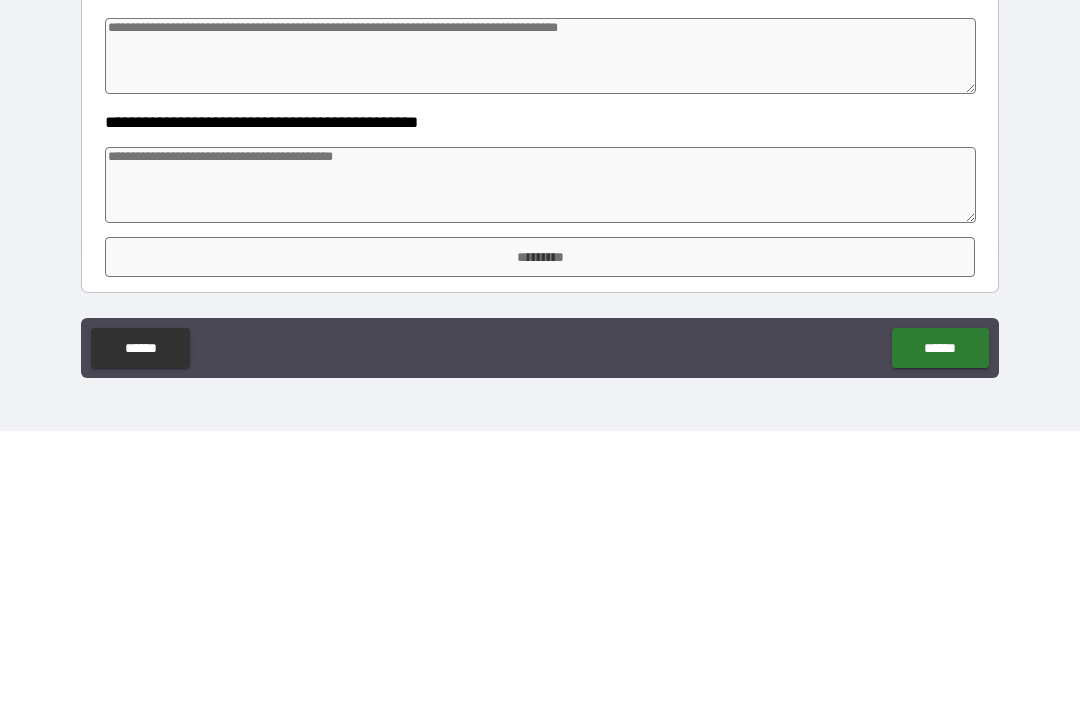click at bounding box center (540, 461) 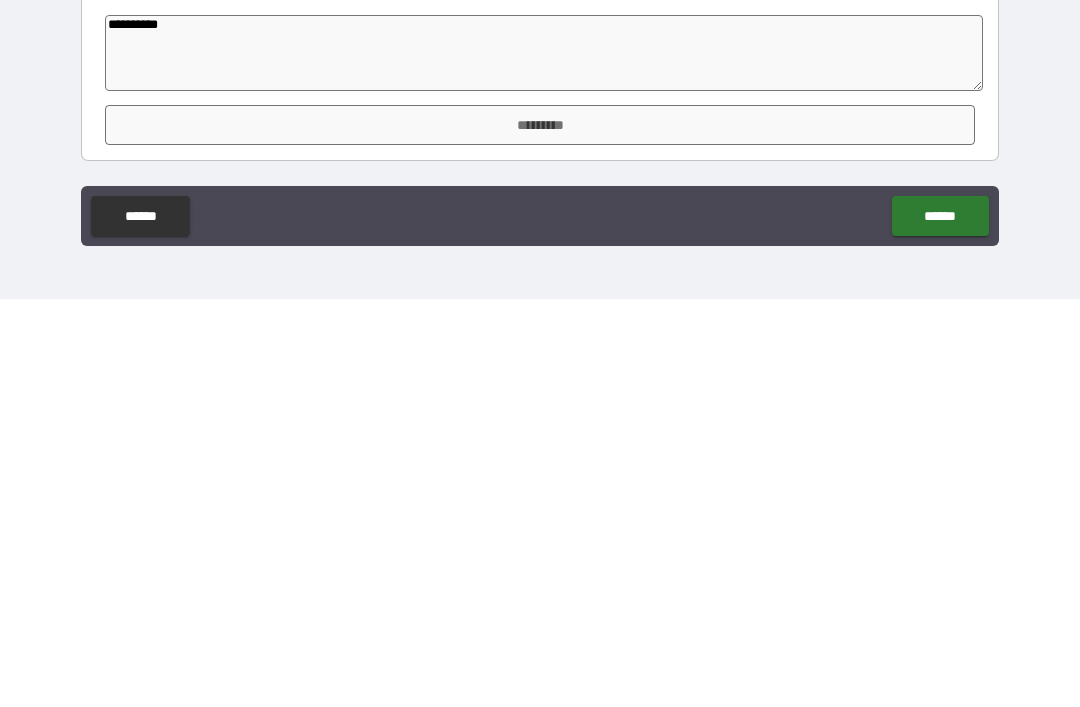 click on "*********" at bounding box center [540, 533] 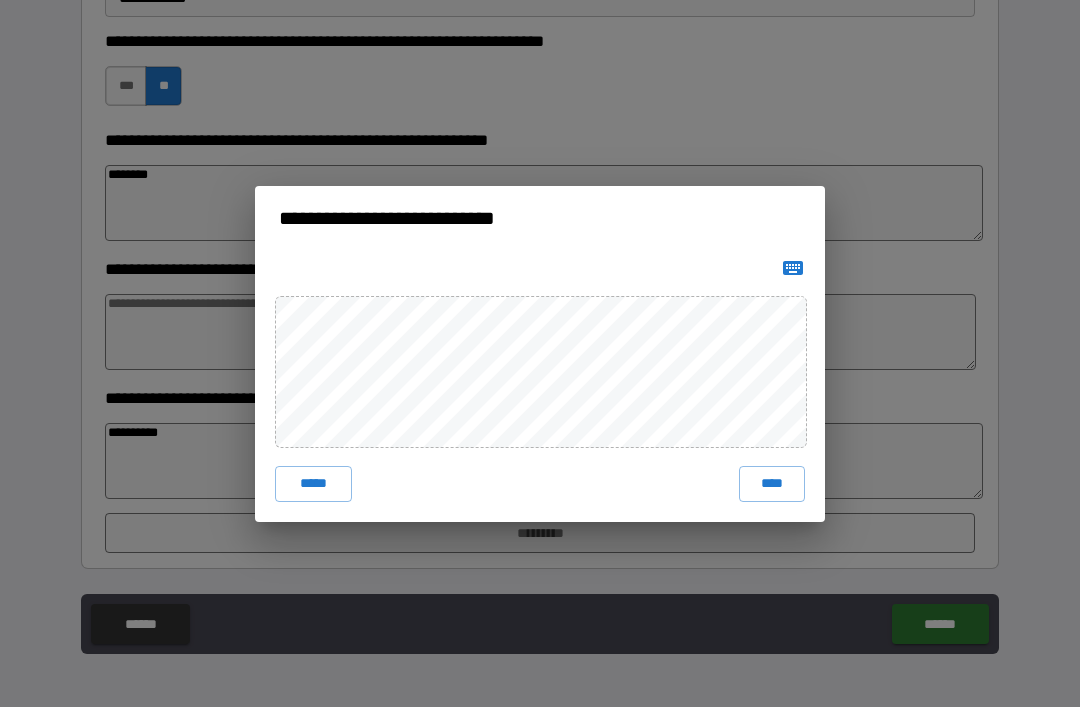 click on "****" at bounding box center [772, 484] 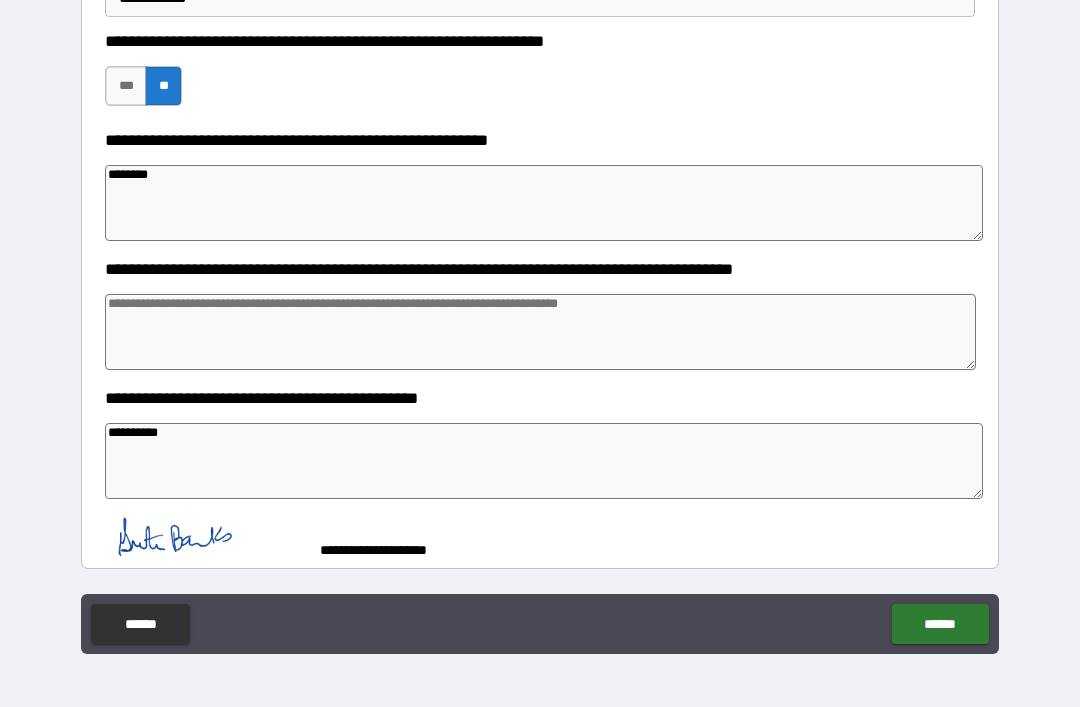 scroll, scrollTop: 753, scrollLeft: 0, axis: vertical 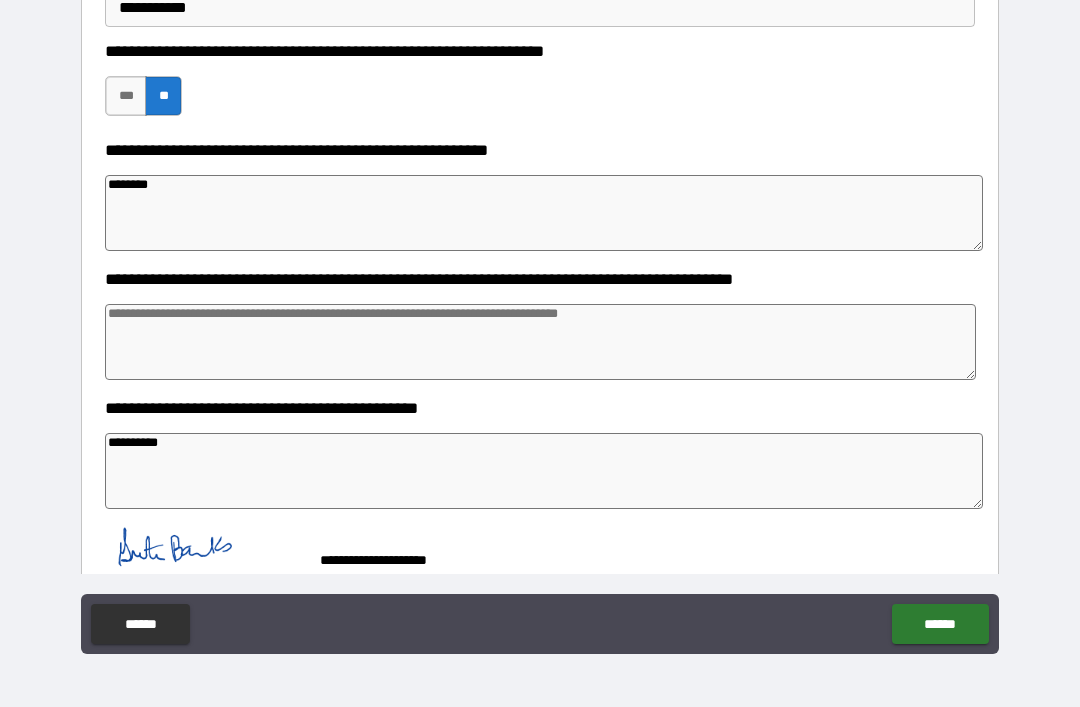 click on "******" at bounding box center [940, 624] 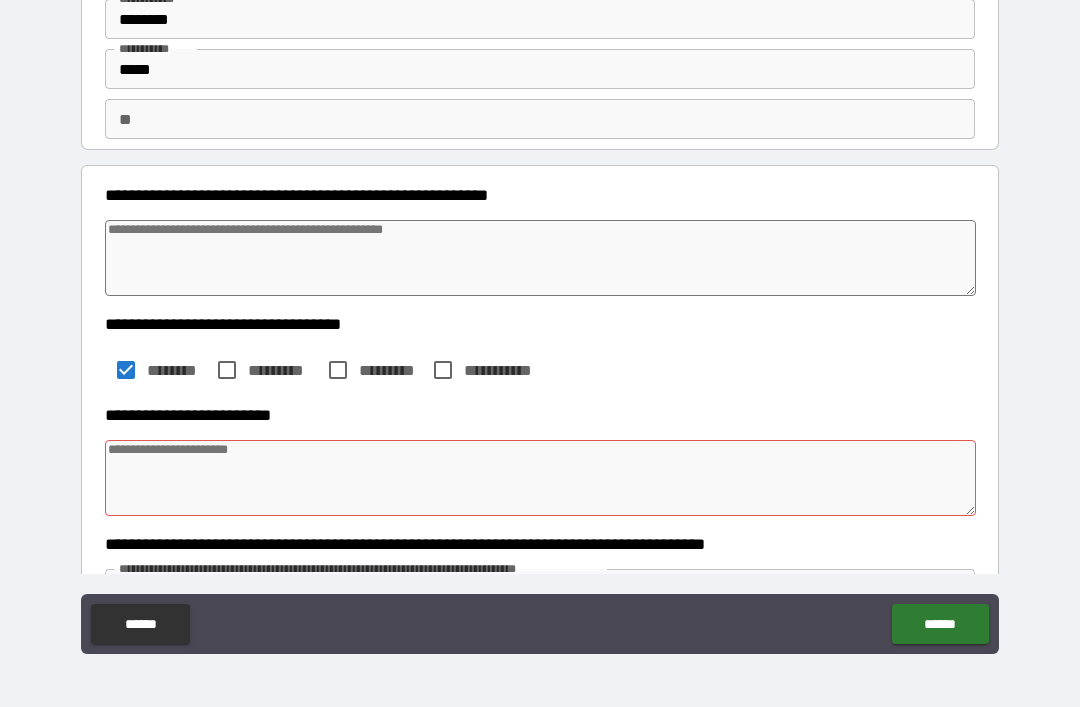 scroll, scrollTop: 81, scrollLeft: 0, axis: vertical 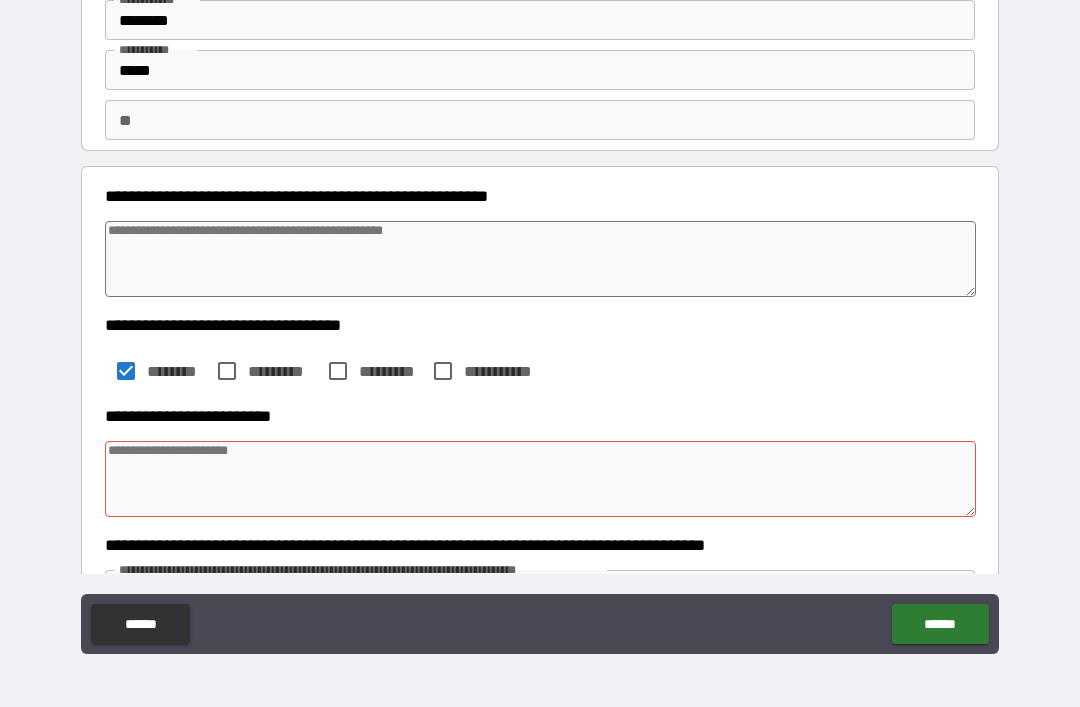 click at bounding box center [540, 479] 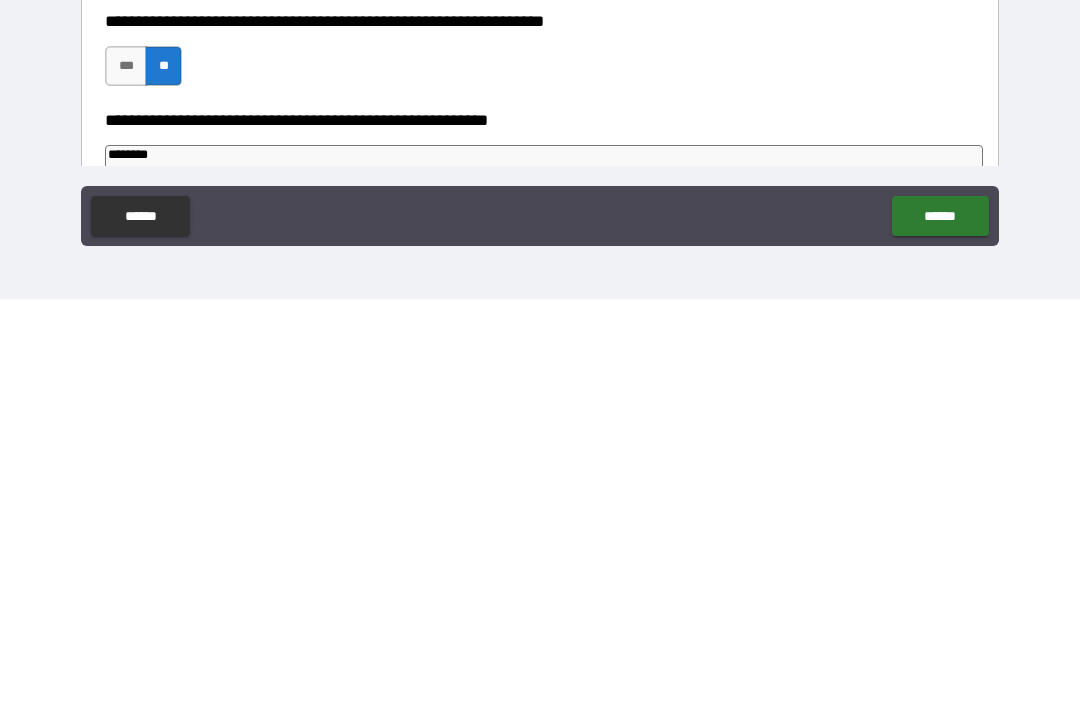 scroll, scrollTop: 377, scrollLeft: 0, axis: vertical 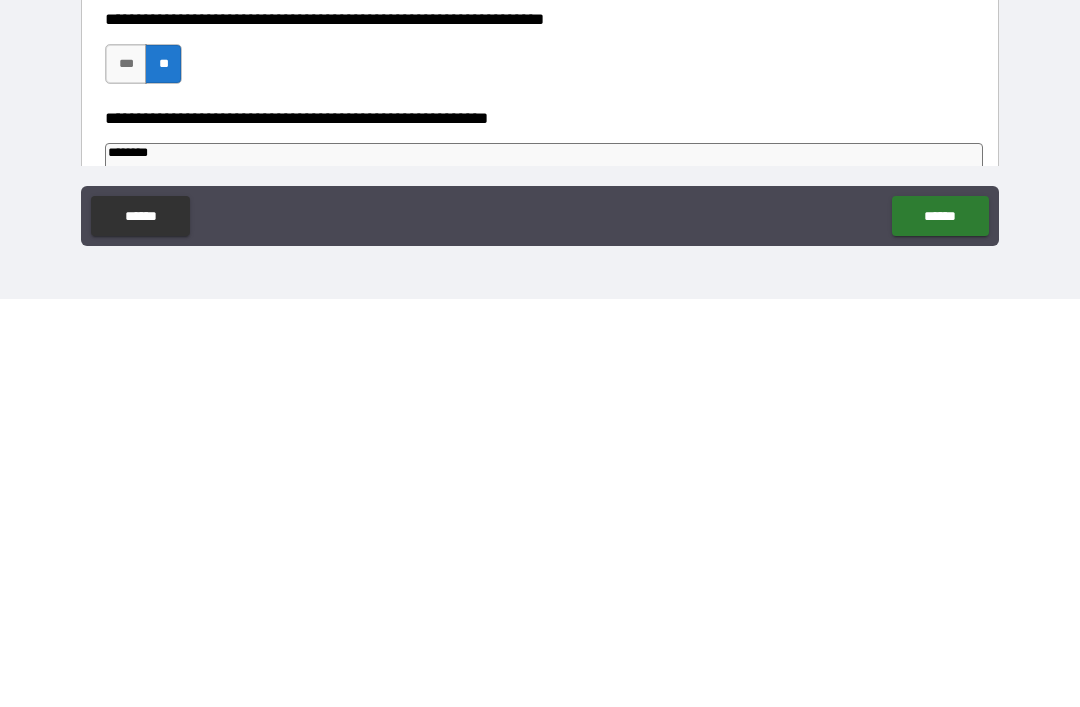 click on "******" at bounding box center [940, 624] 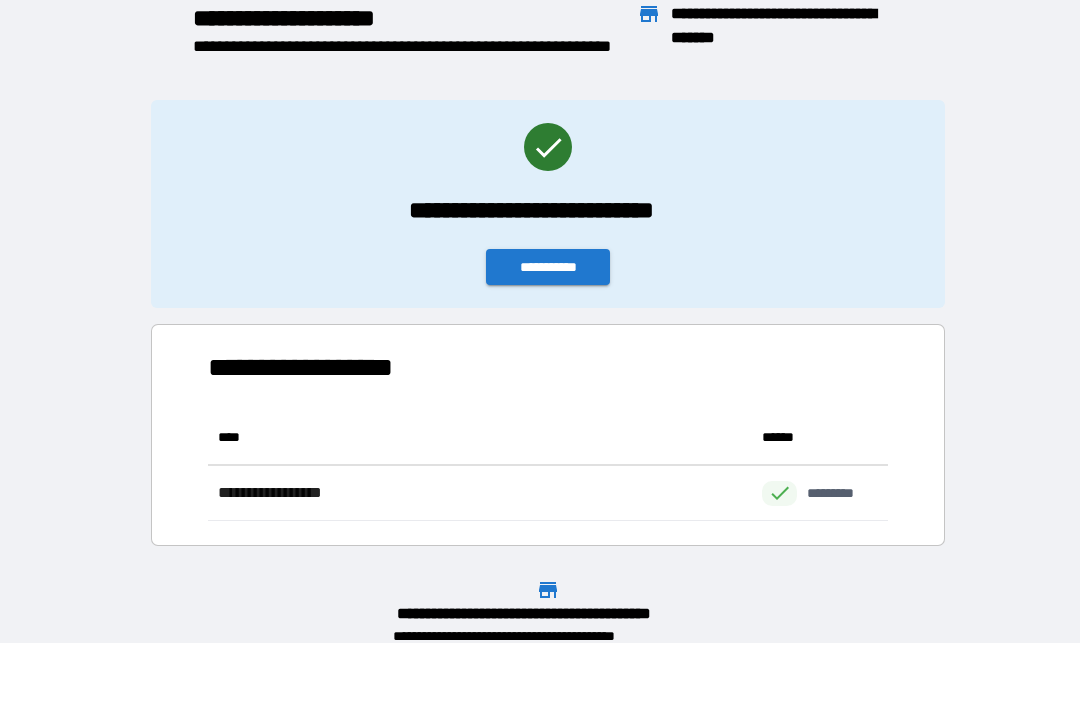 scroll, scrollTop: 1, scrollLeft: 1, axis: both 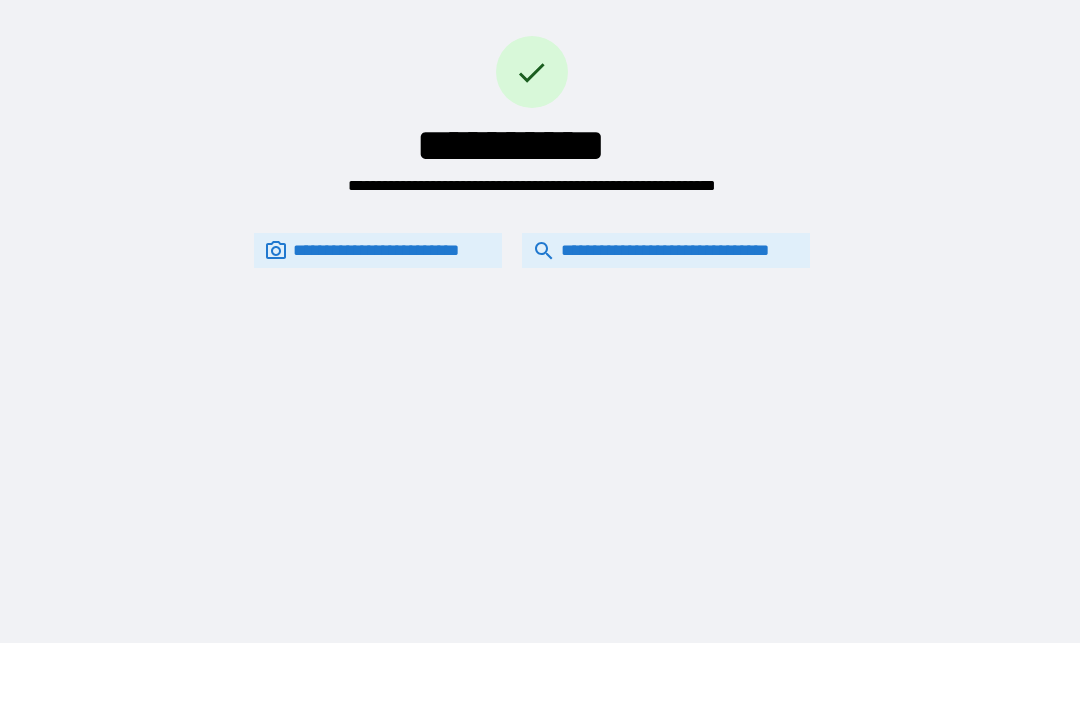 click on "**********" at bounding box center [666, 250] 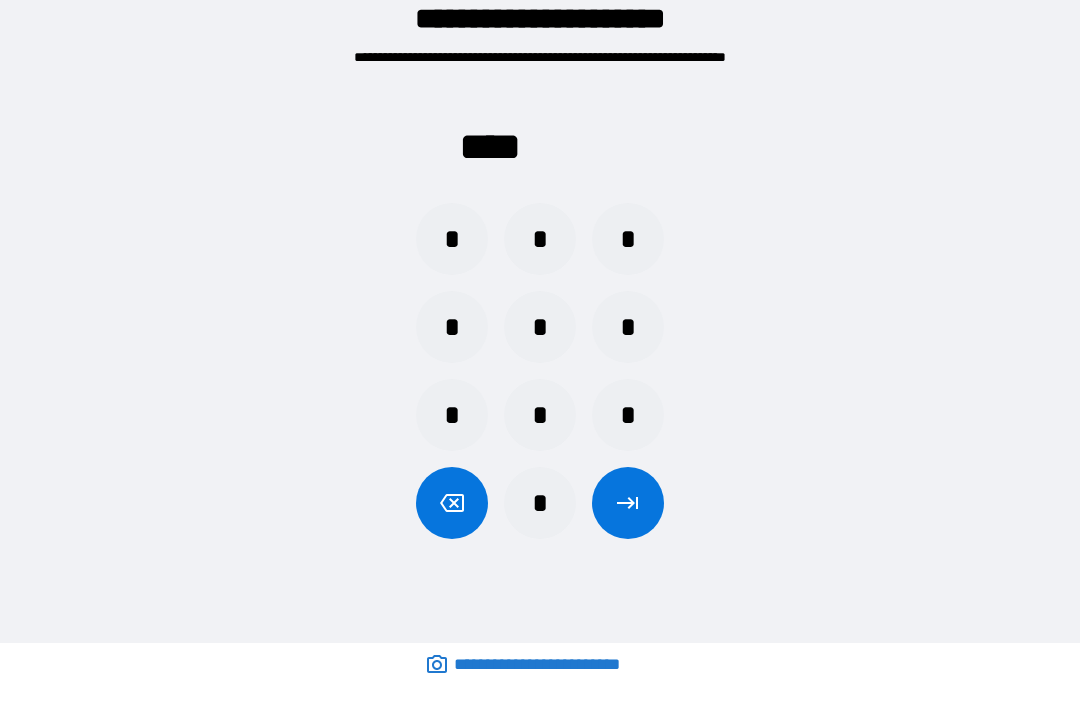 click on "*" at bounding box center [540, 239] 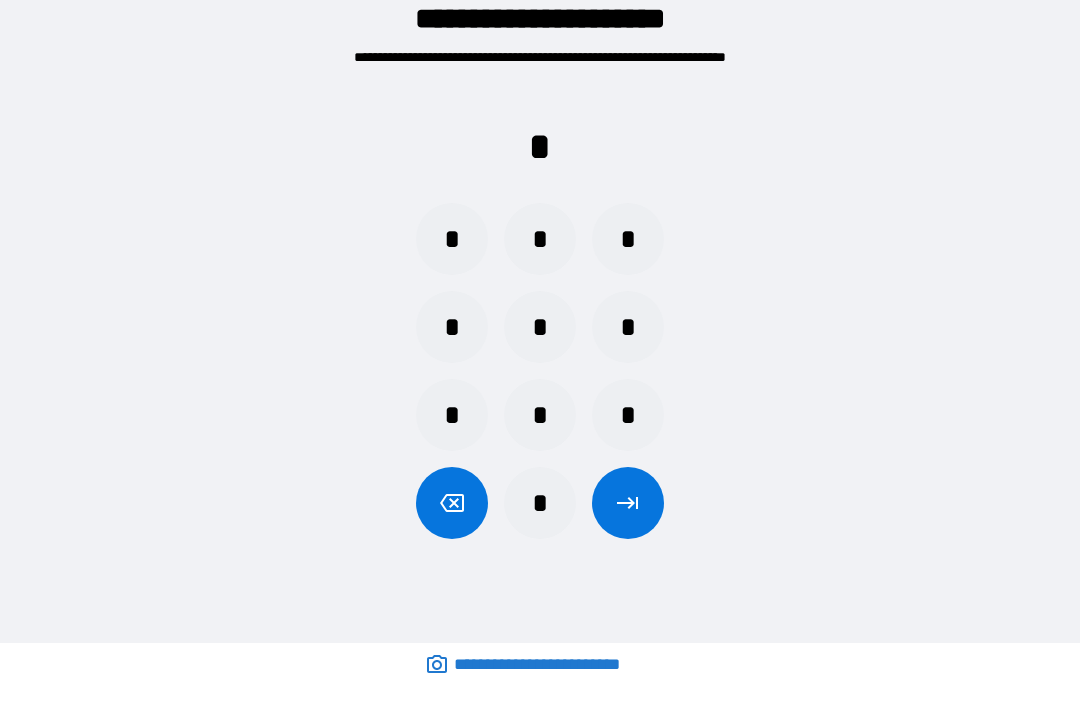 click on "*" at bounding box center [628, 415] 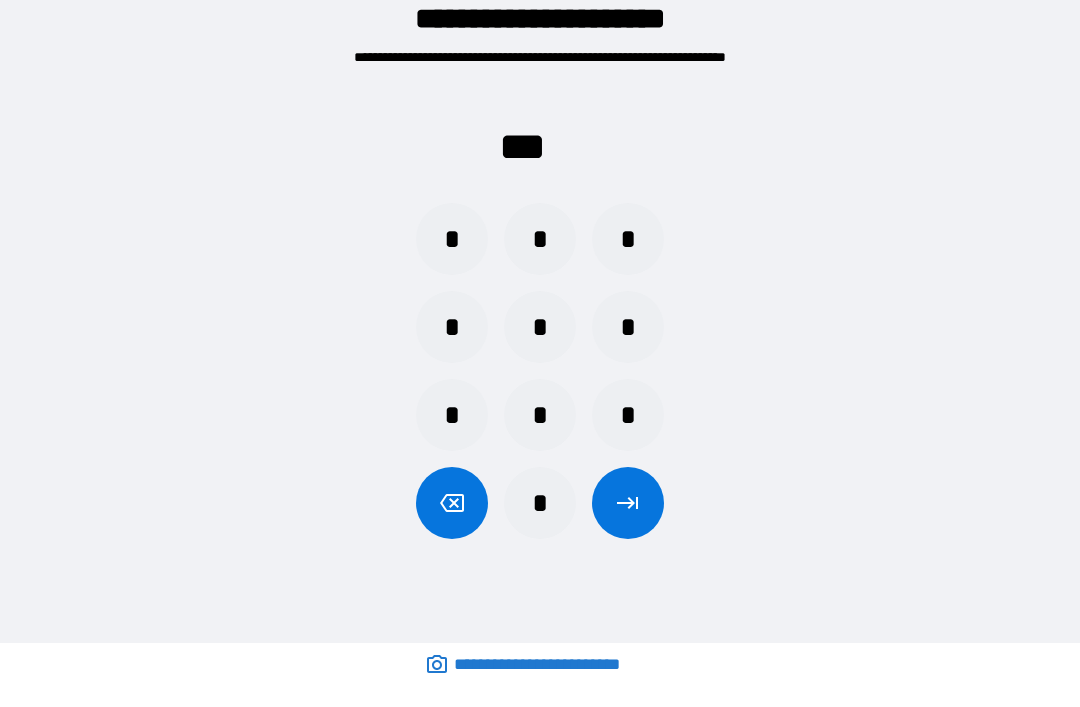 click on "*" at bounding box center (452, 239) 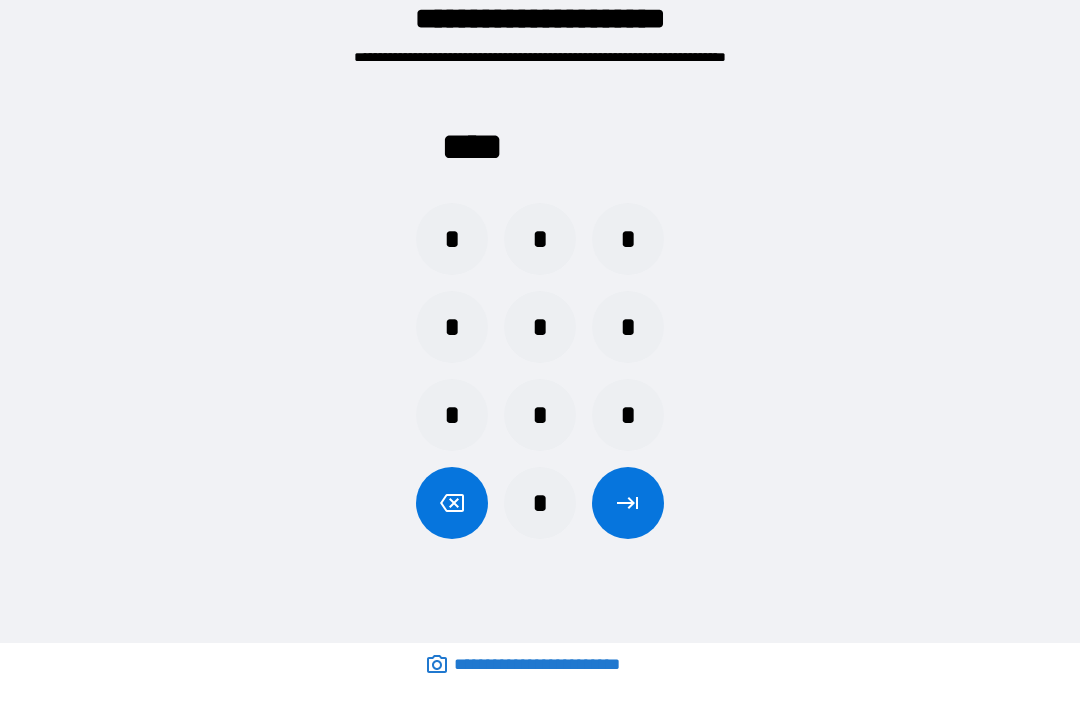 click 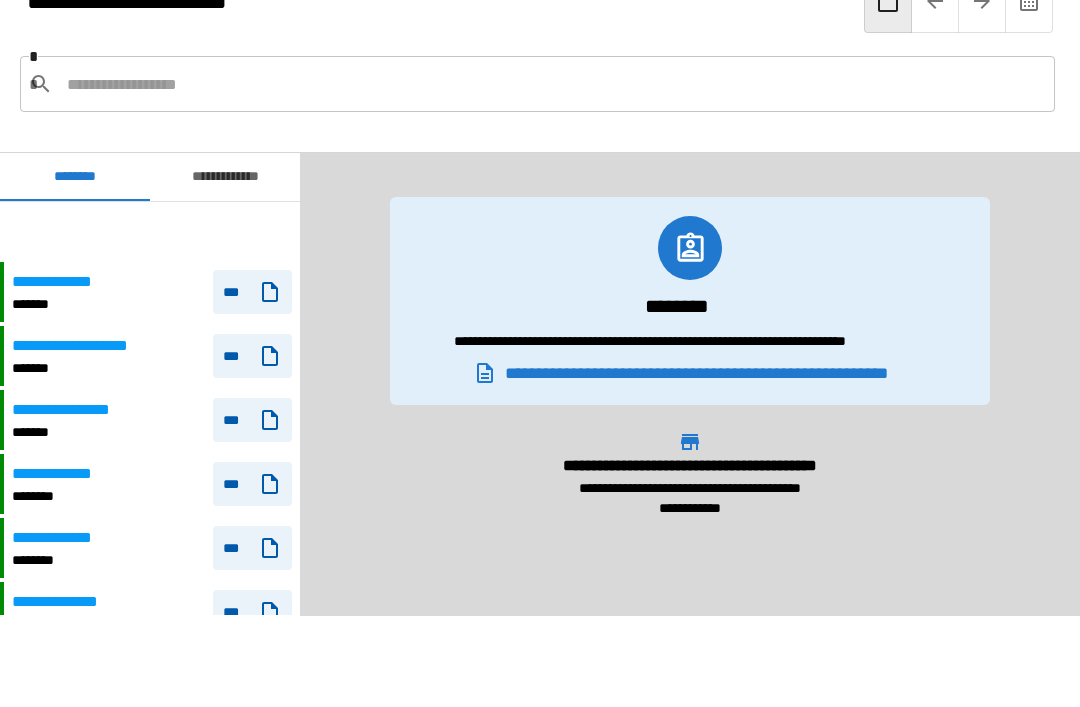 scroll, scrollTop: 60, scrollLeft: 0, axis: vertical 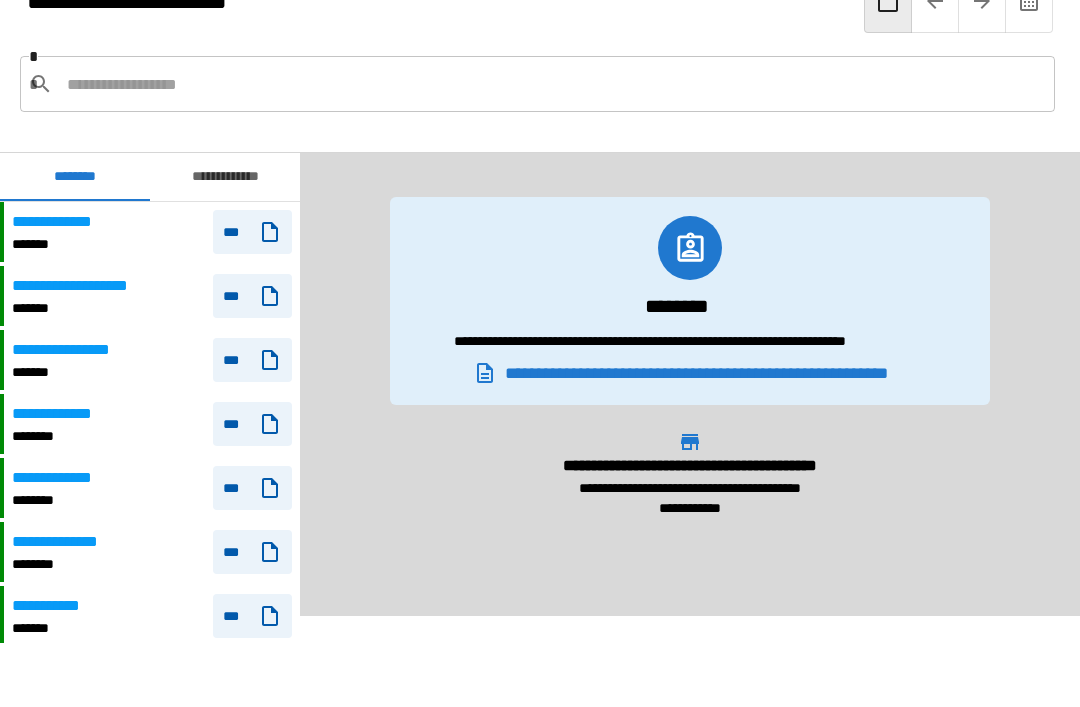 click on "*******" at bounding box center (76, 372) 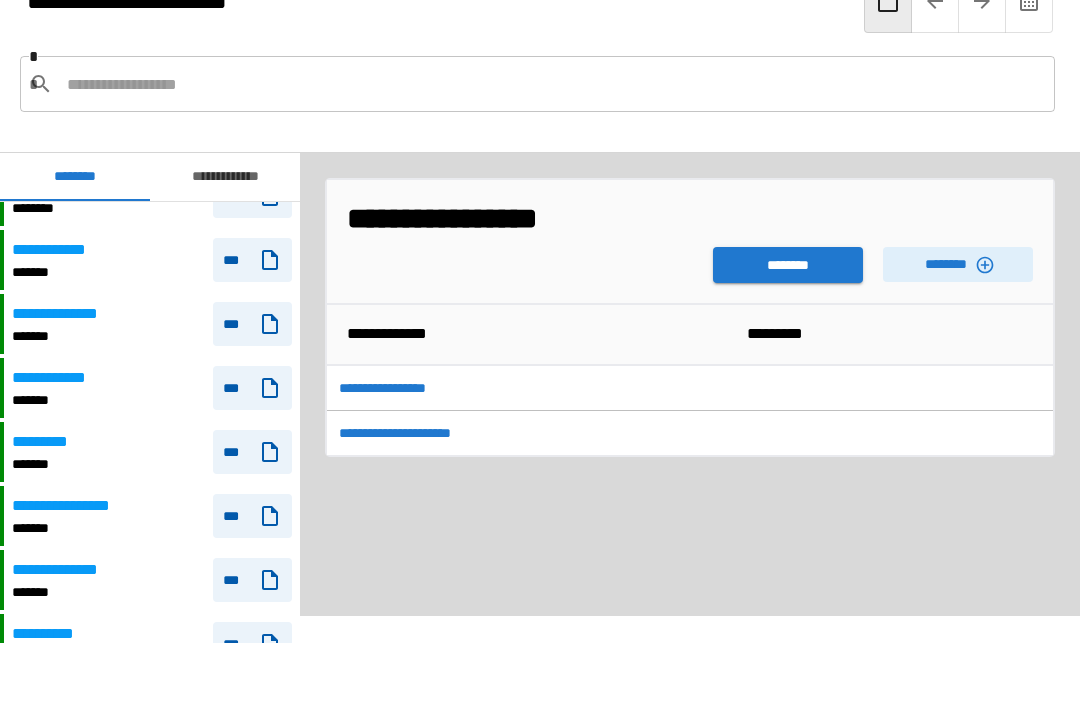 scroll, scrollTop: 953, scrollLeft: 0, axis: vertical 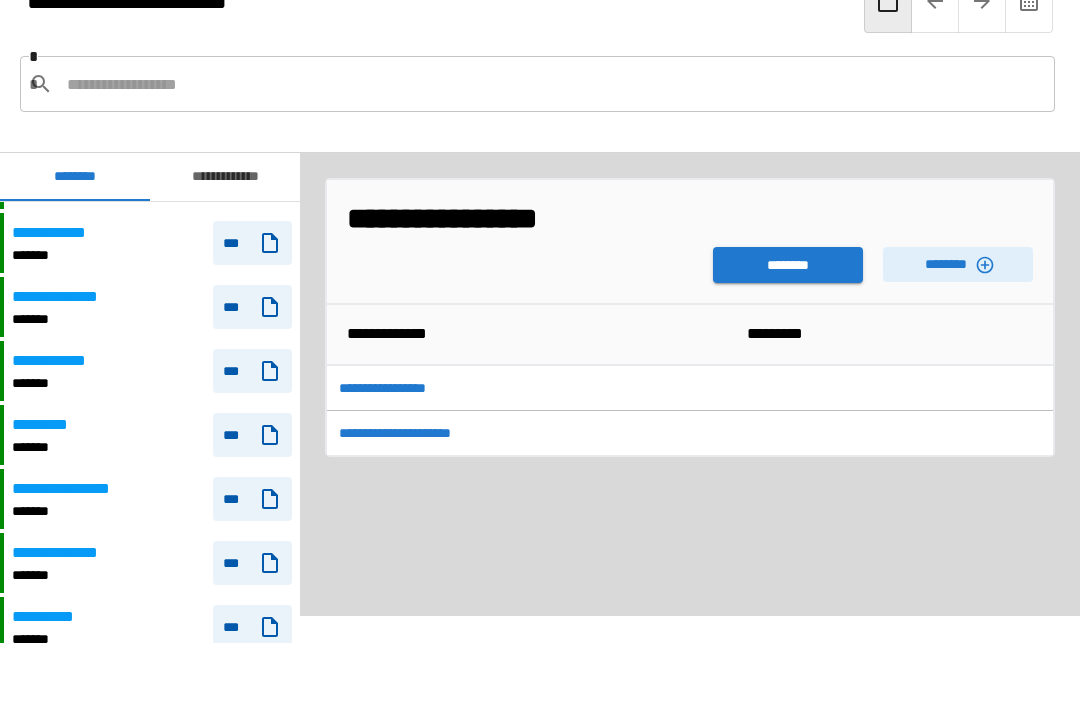 click on "**********" at bounding box center [81, 489] 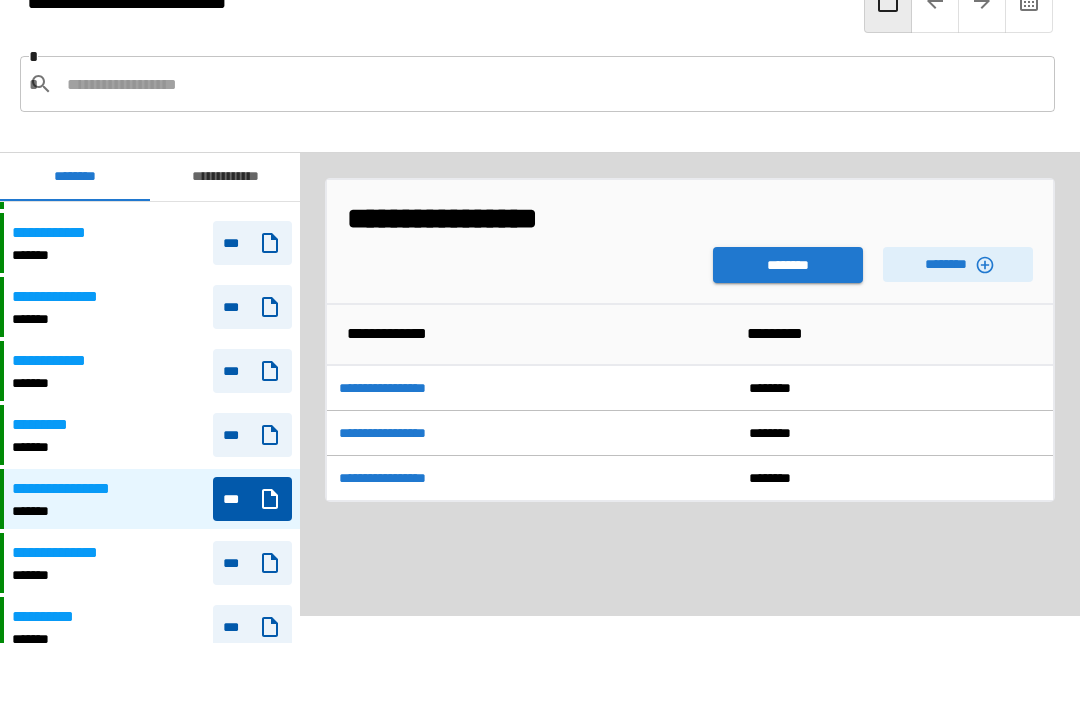 click on "********" at bounding box center [958, 264] 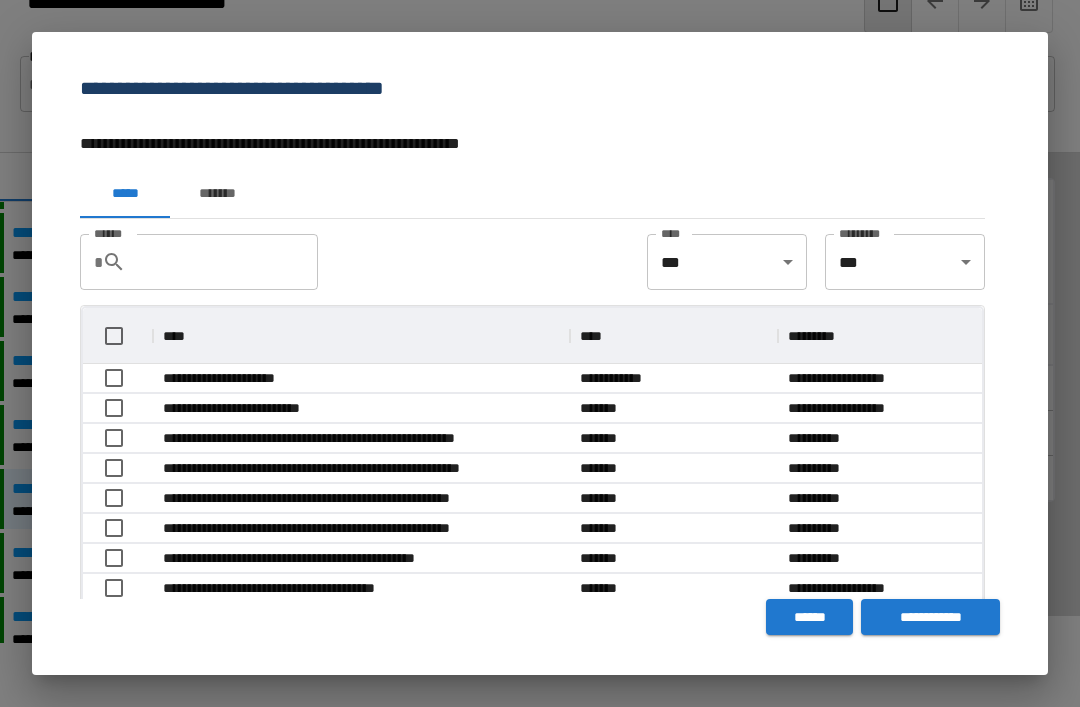 scroll, scrollTop: 116, scrollLeft: 899, axis: both 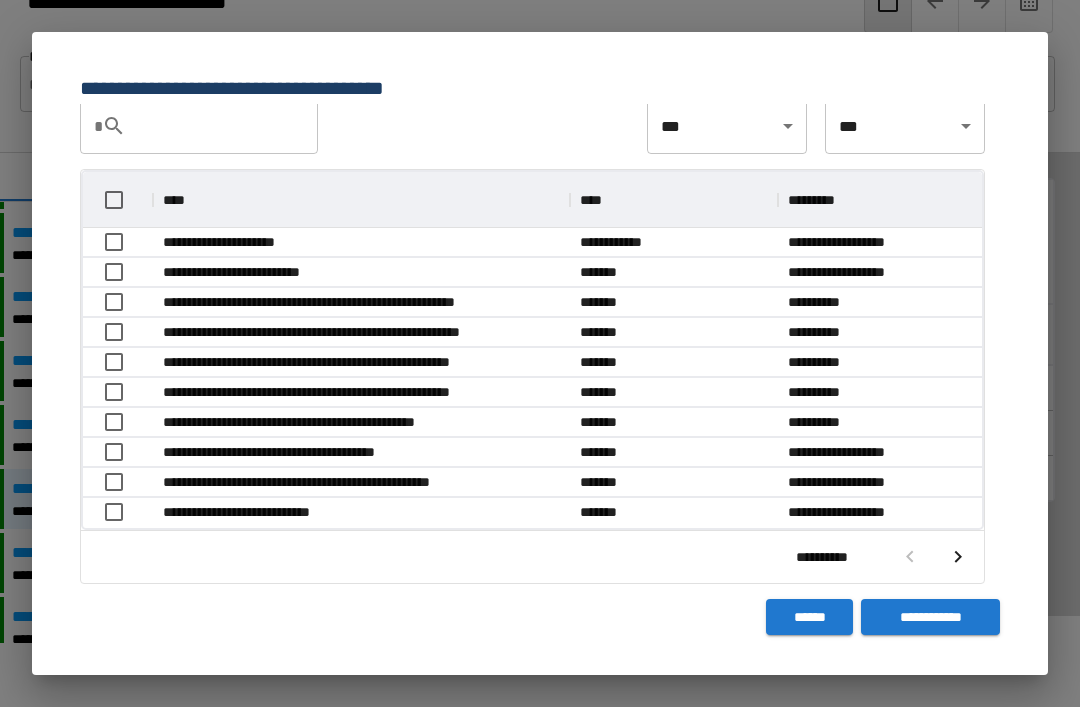 click 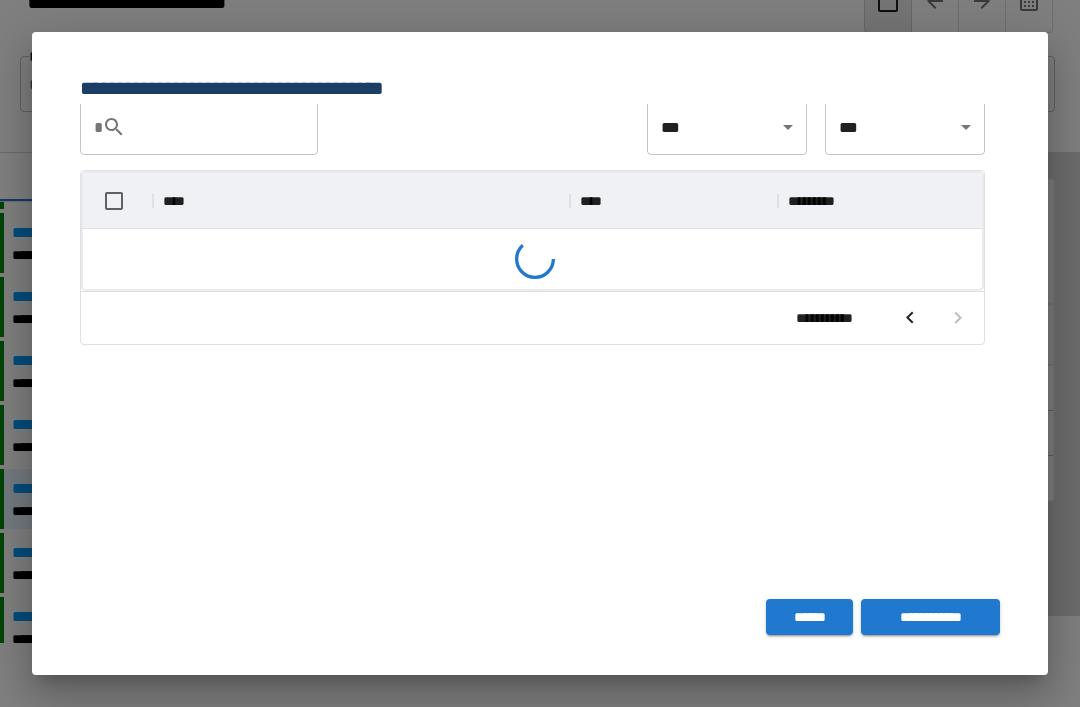 scroll, scrollTop: 116, scrollLeft: 899, axis: both 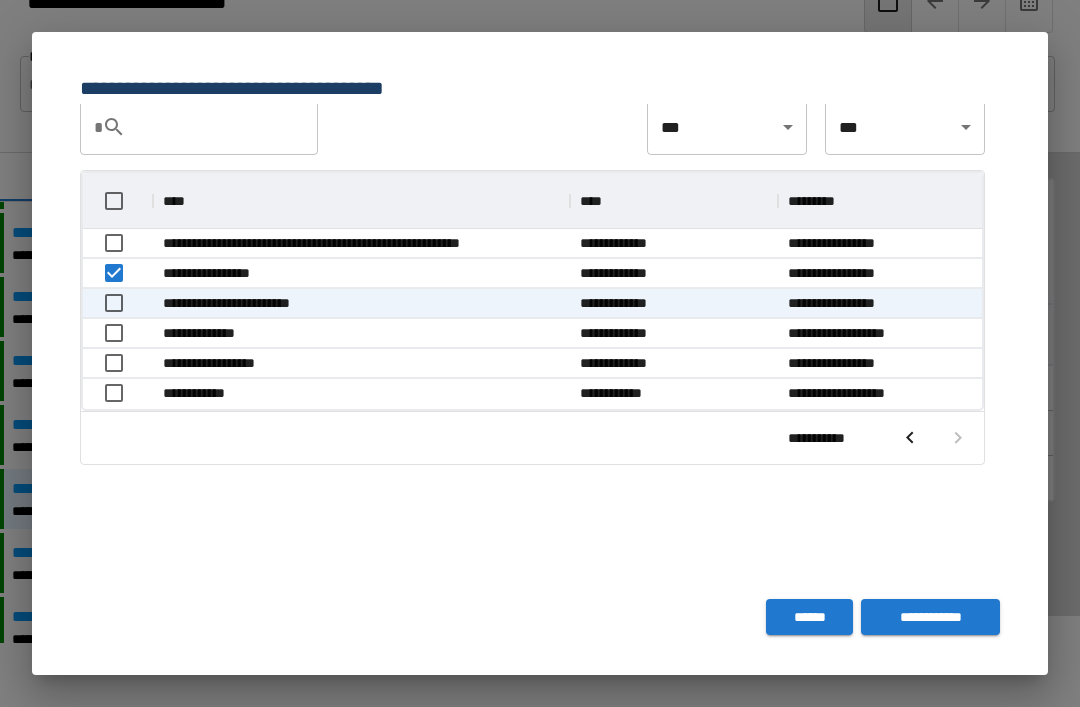 click on "**********" at bounding box center [930, 617] 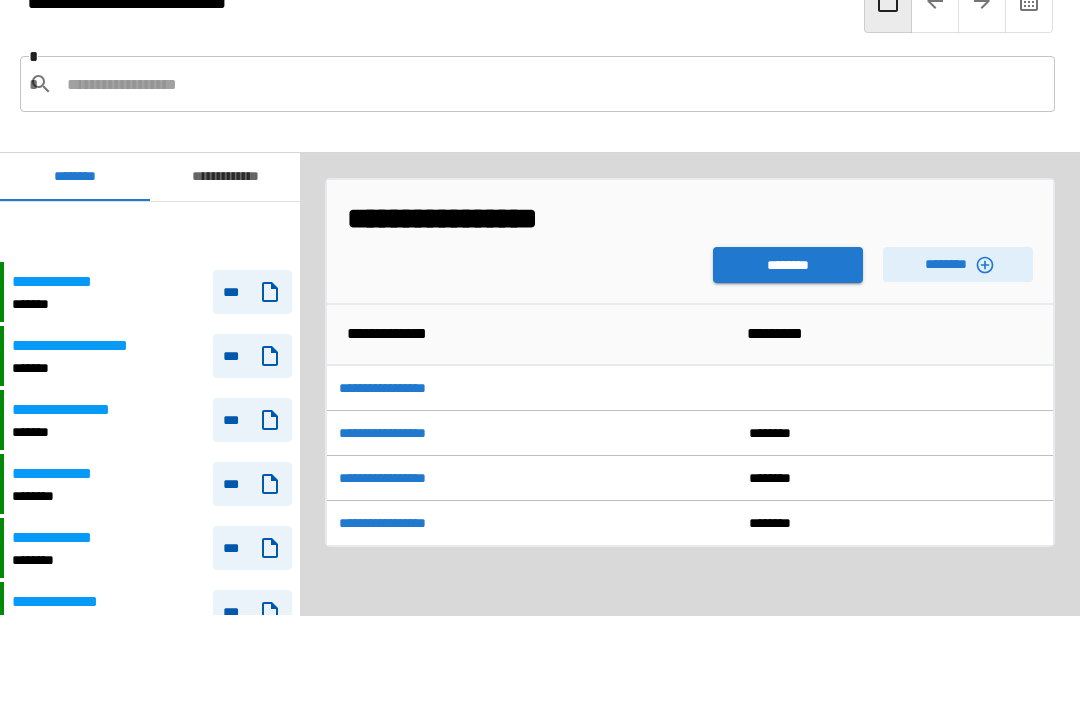 scroll, scrollTop: 60, scrollLeft: 0, axis: vertical 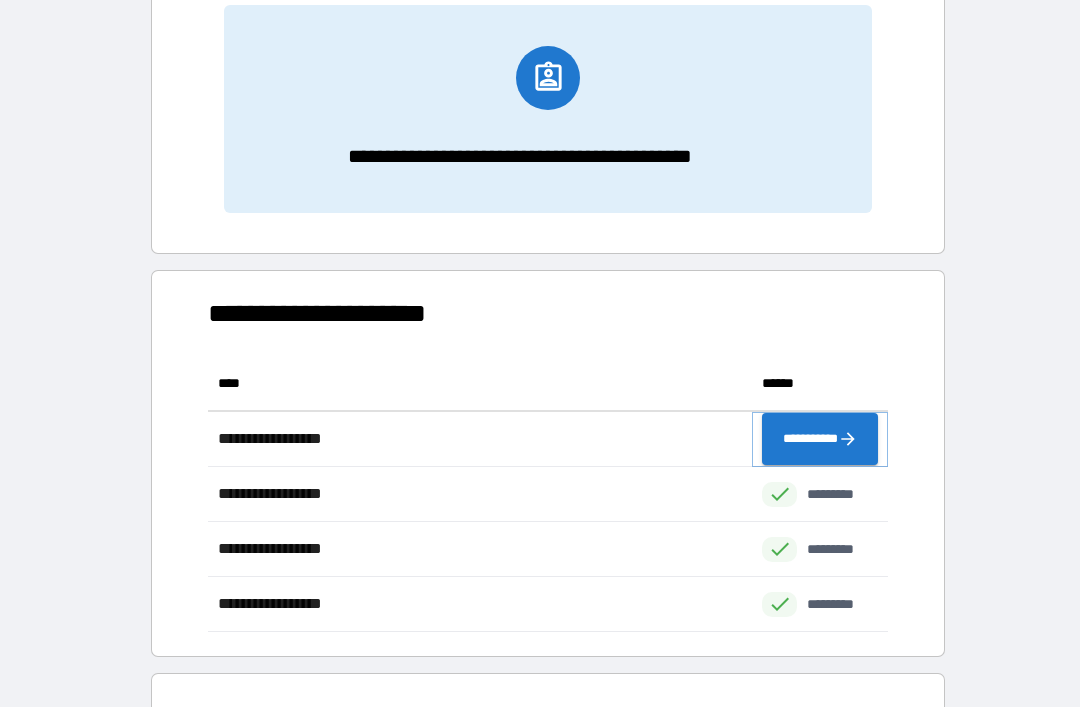click on "**********" at bounding box center [820, 439] 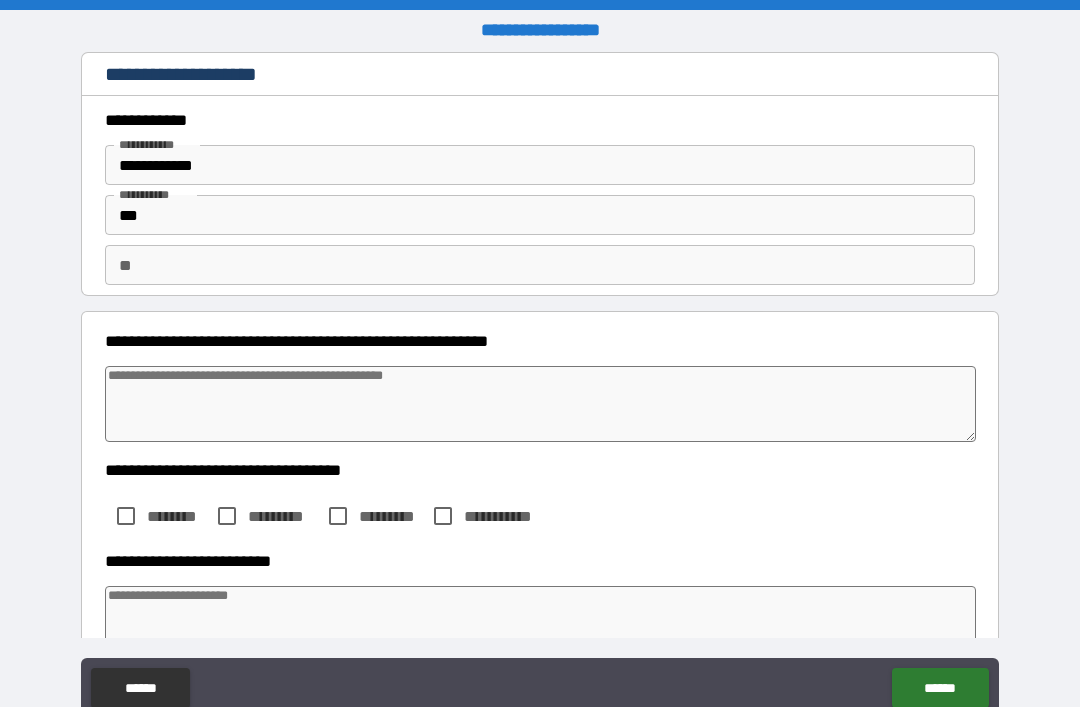 type on "*" 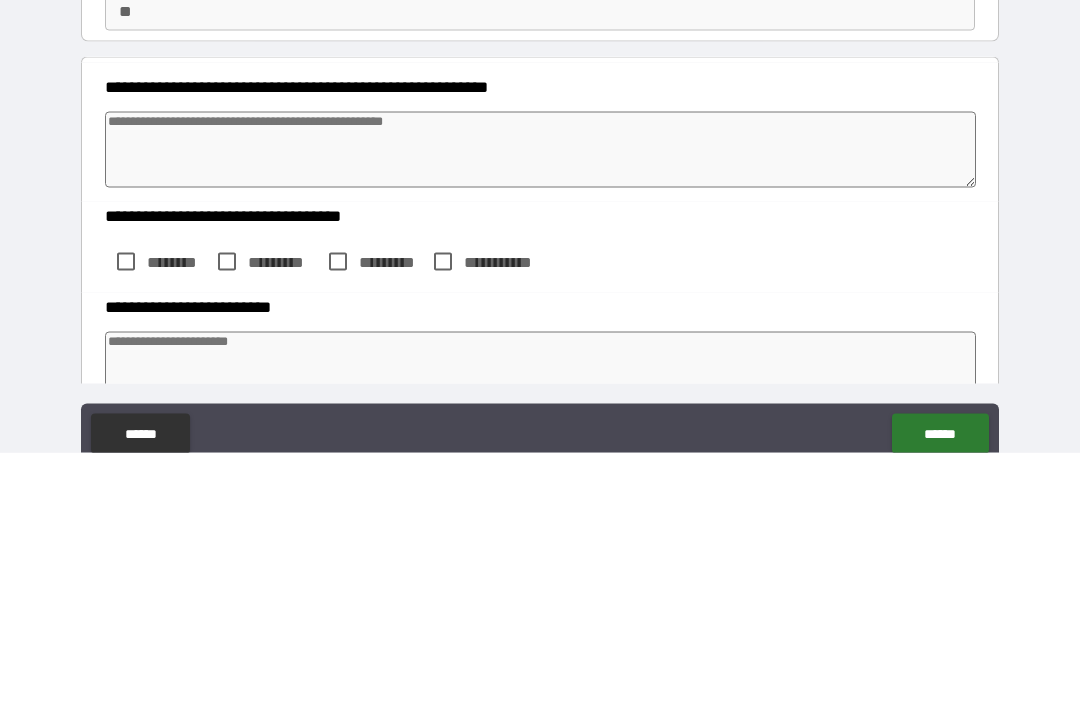 type on "*" 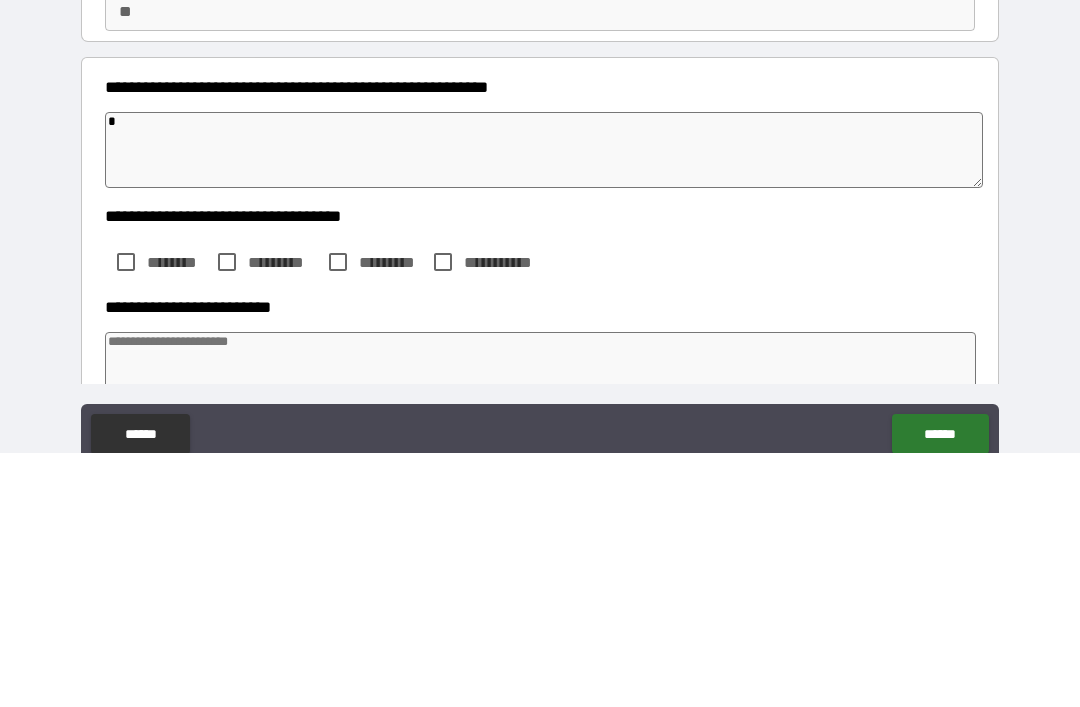 type on "*" 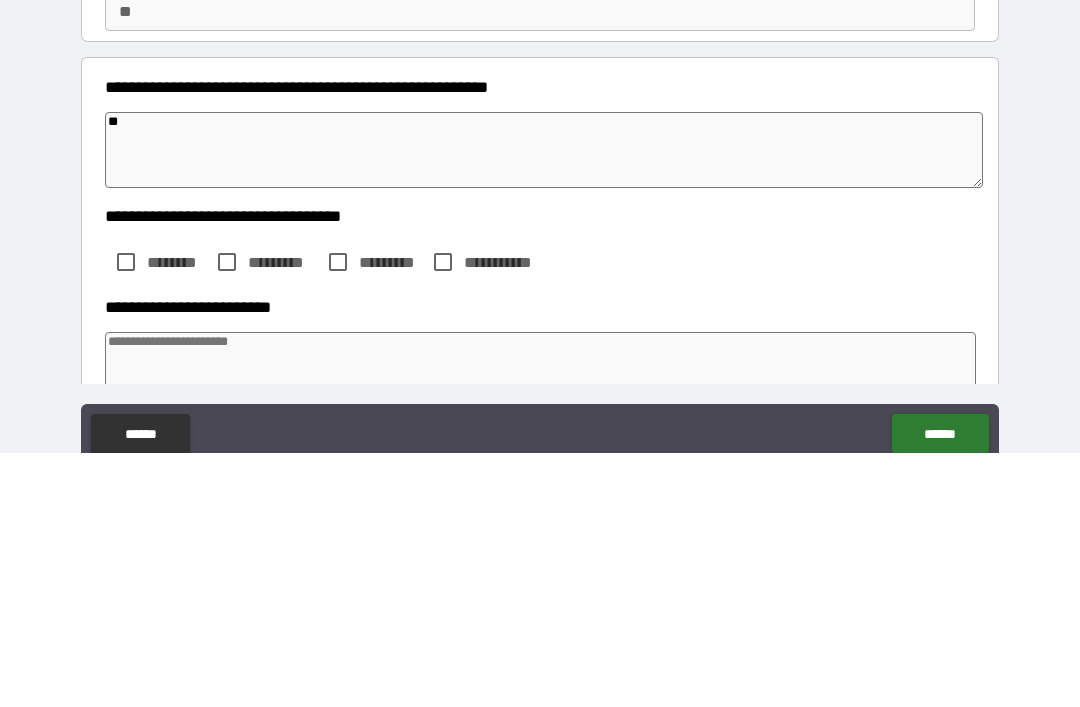 type on "*" 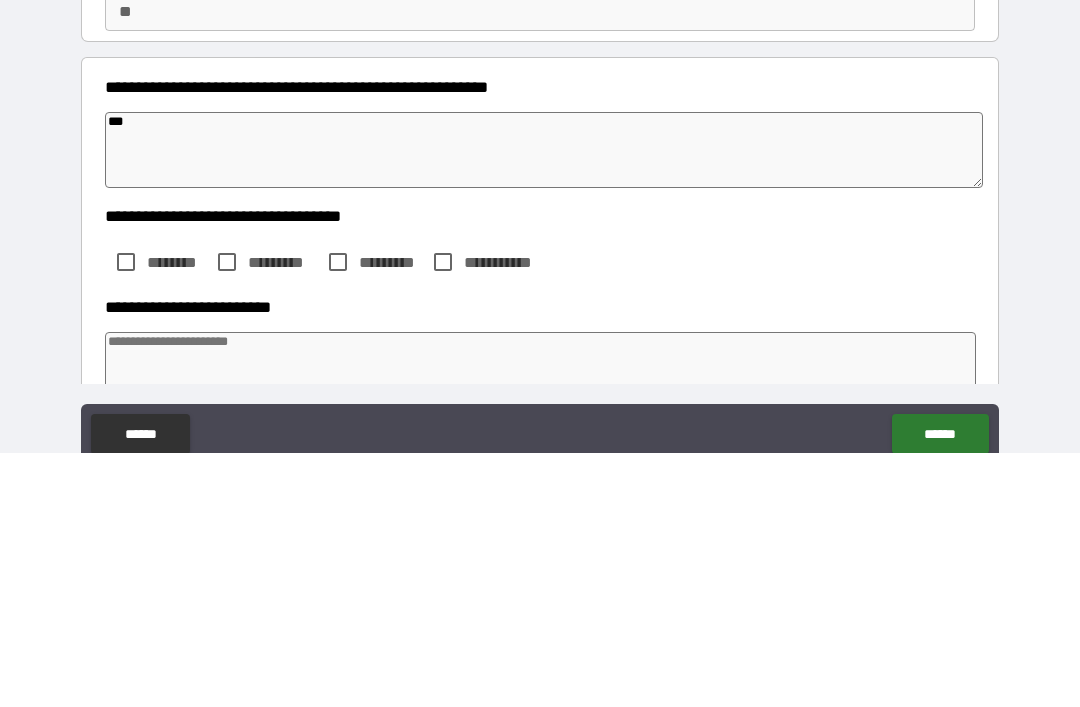 type on "*" 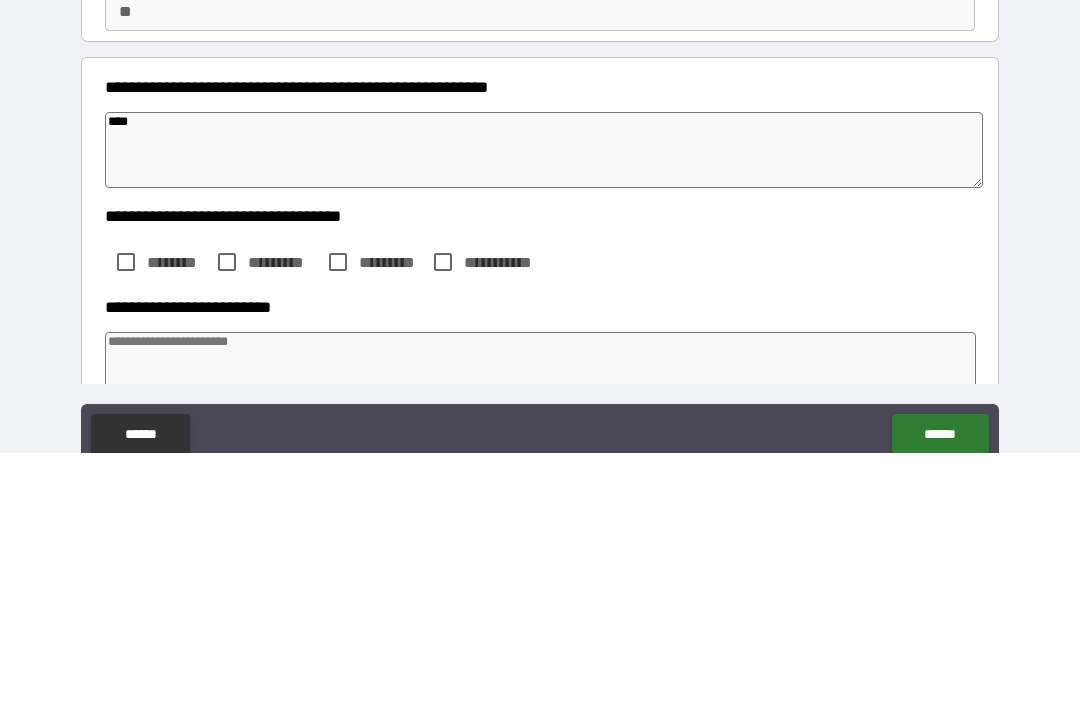type on "*" 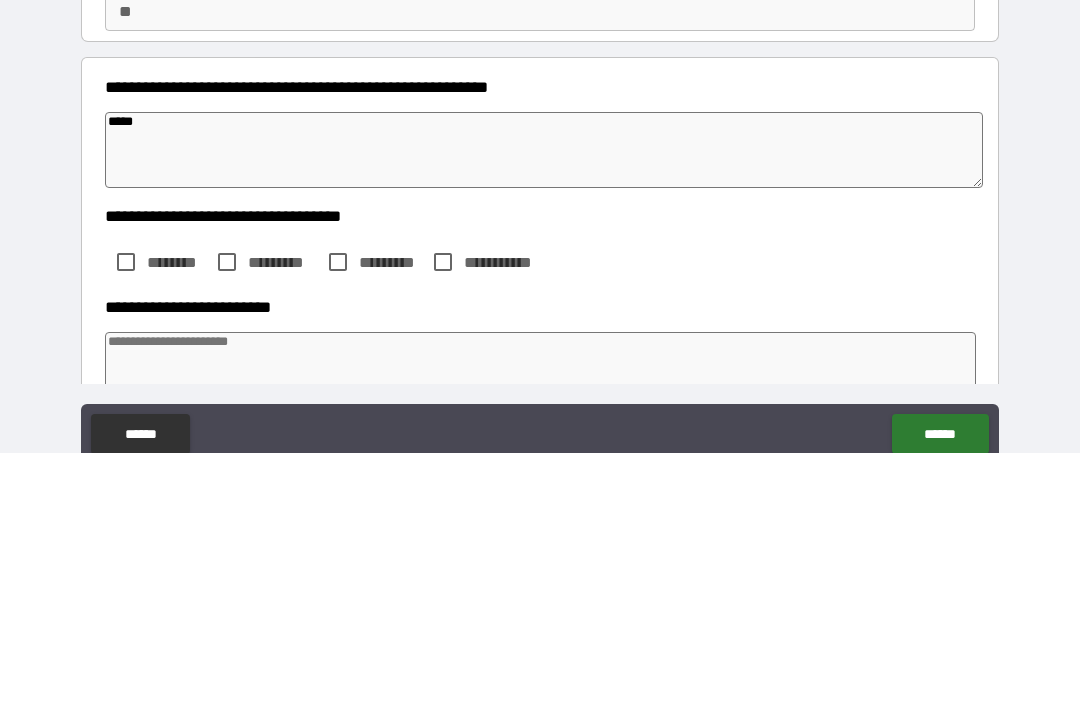 type on "*" 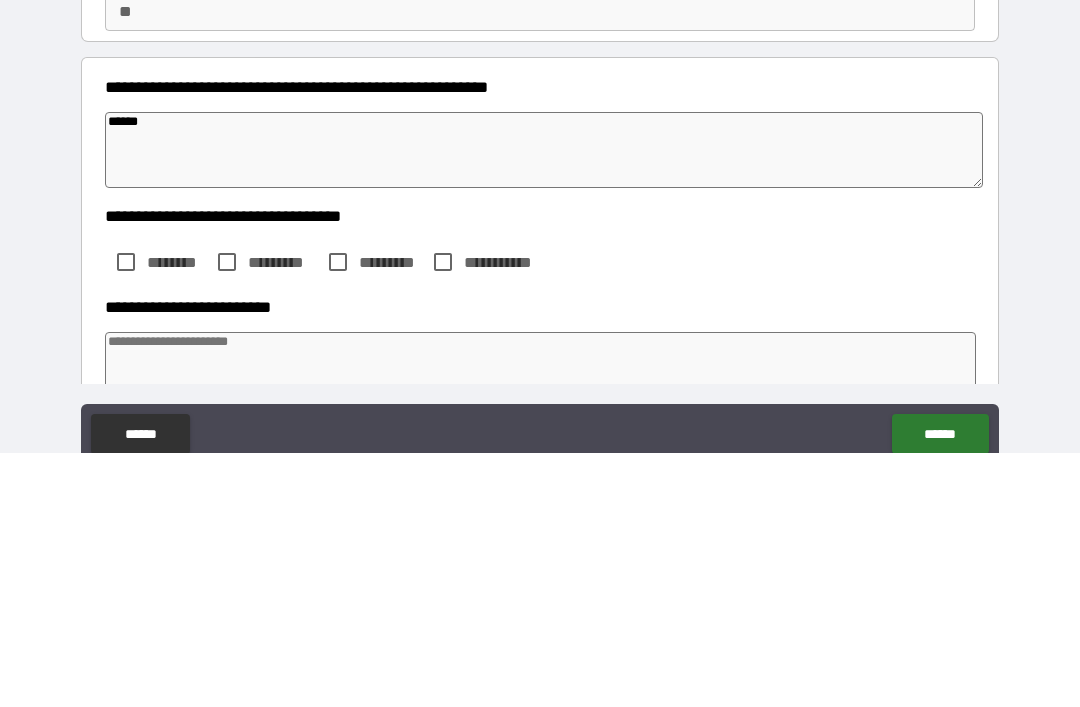 type on "*" 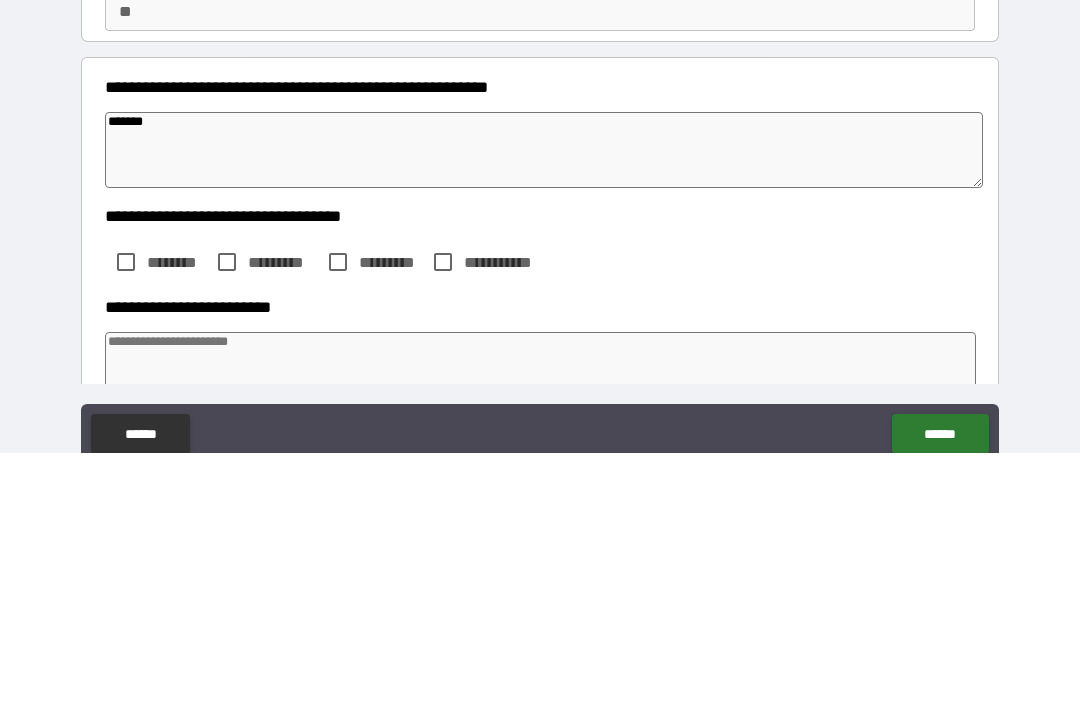 type on "*" 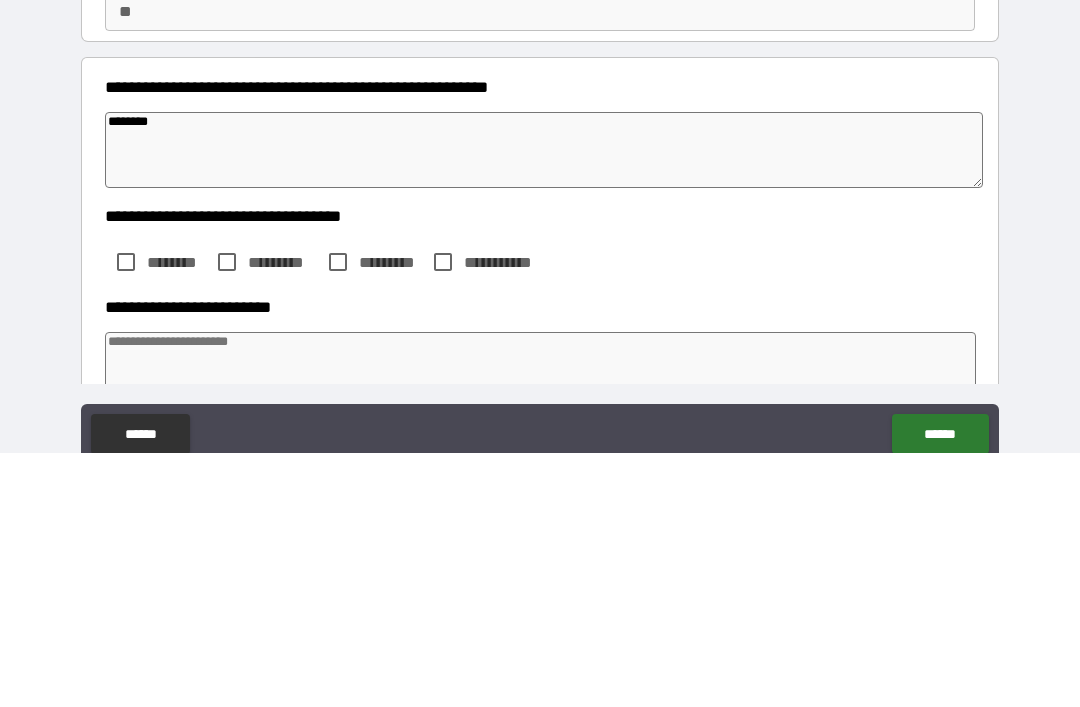 type on "*" 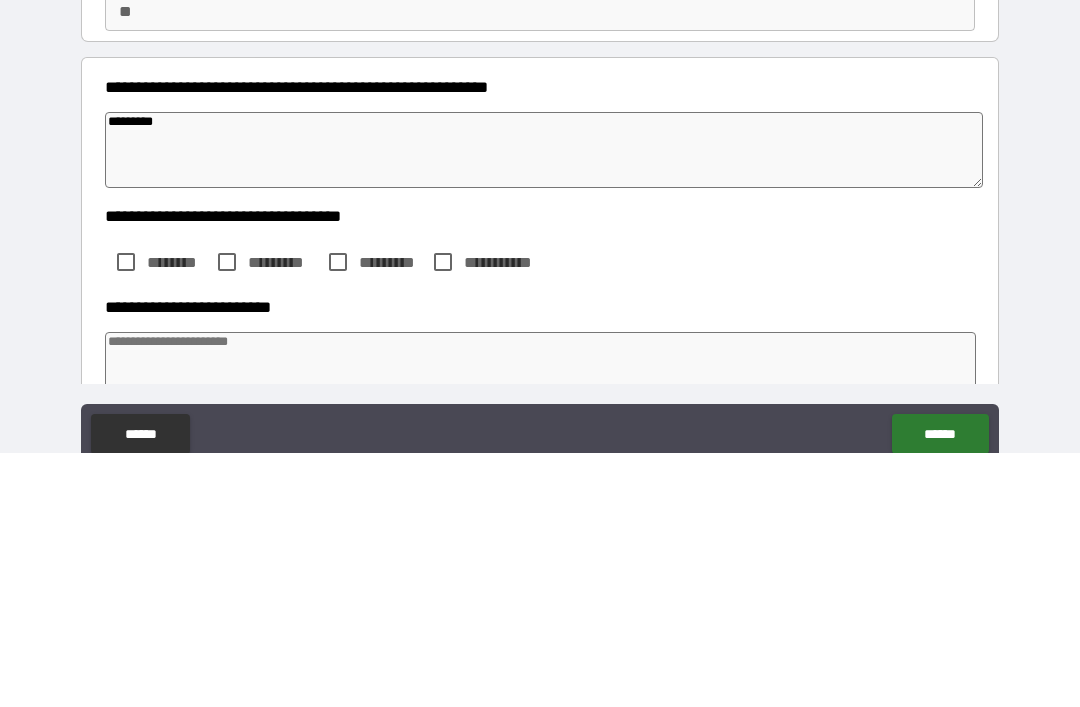 type on "*" 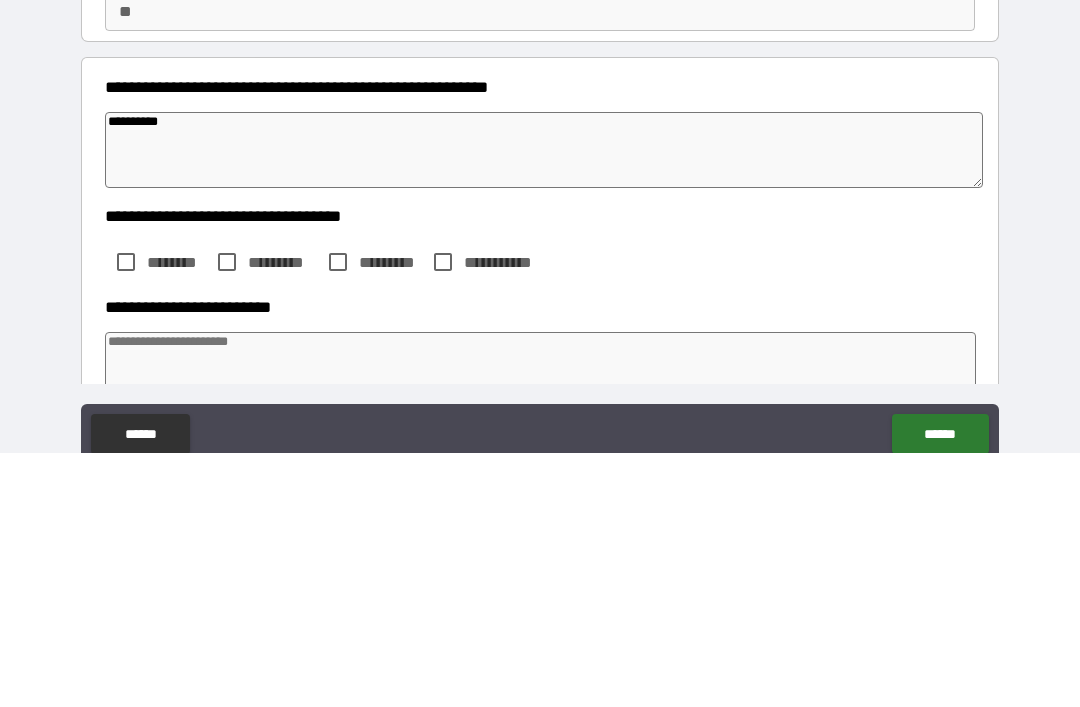 type on "*" 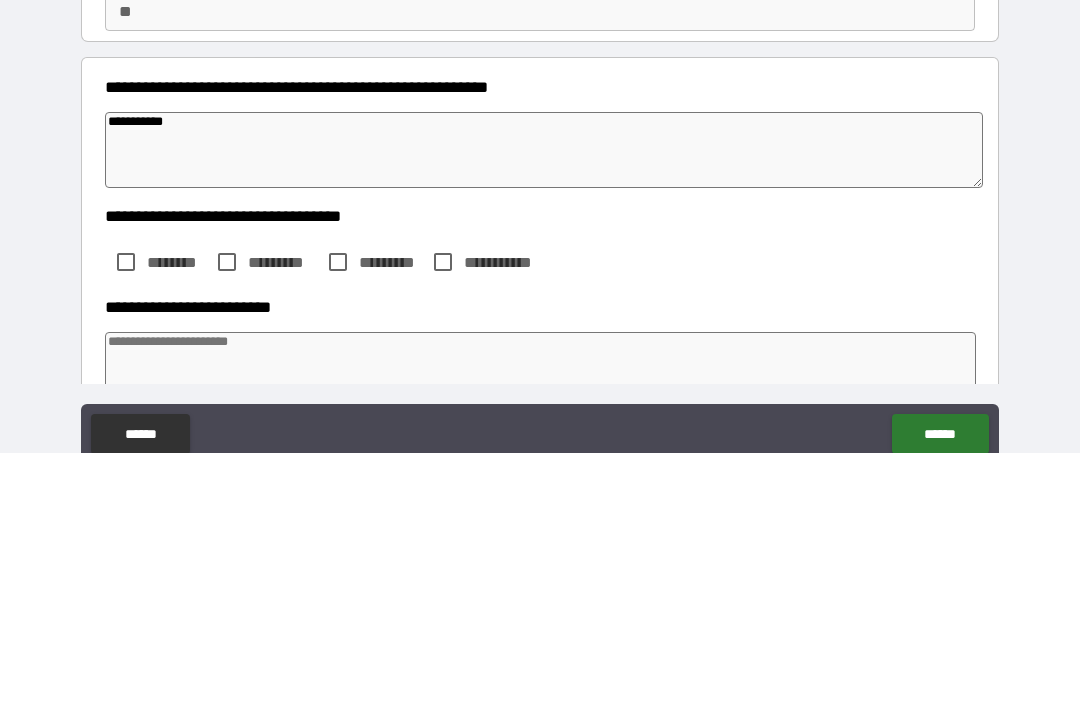 type on "*" 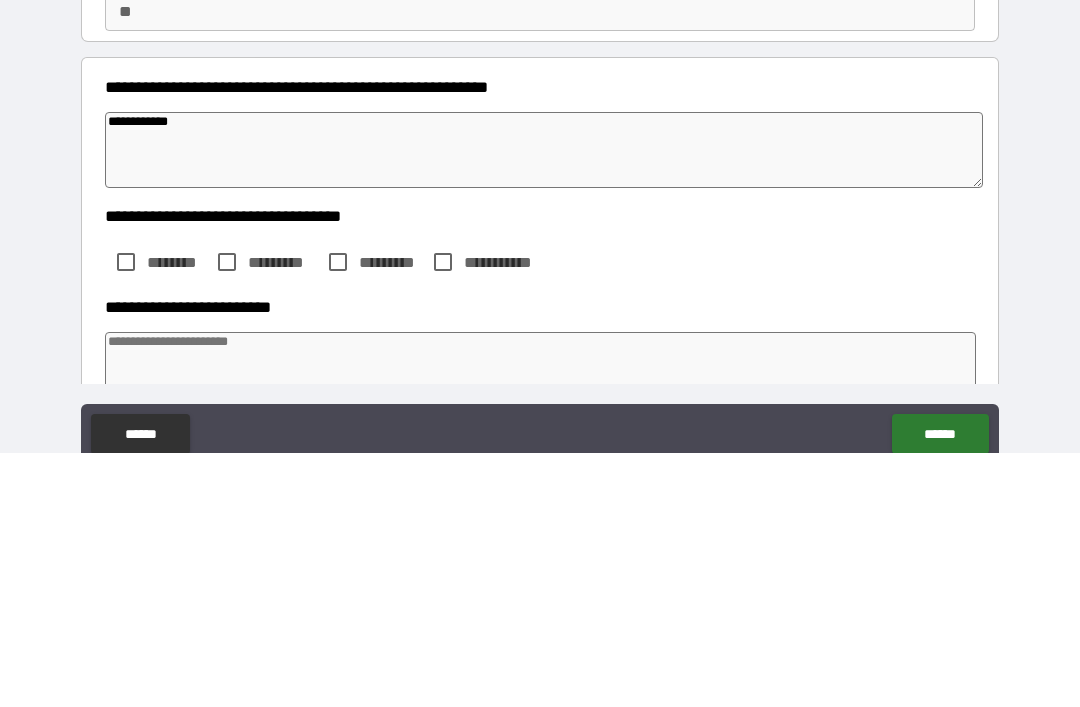 type on "*" 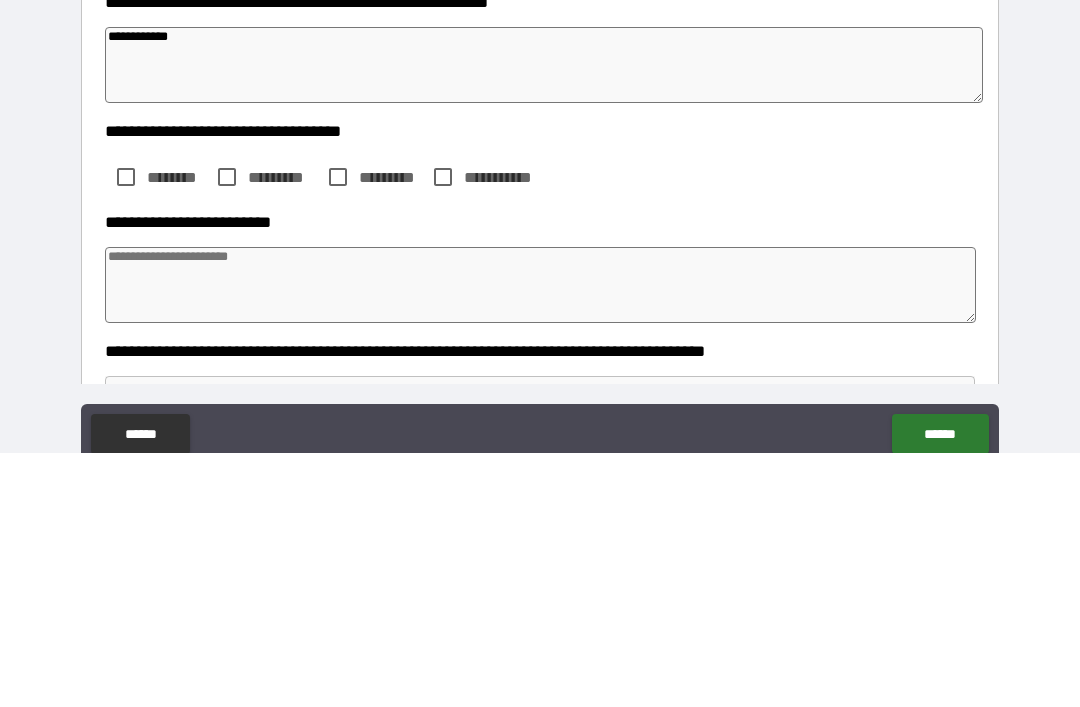 scroll, scrollTop: 92, scrollLeft: 0, axis: vertical 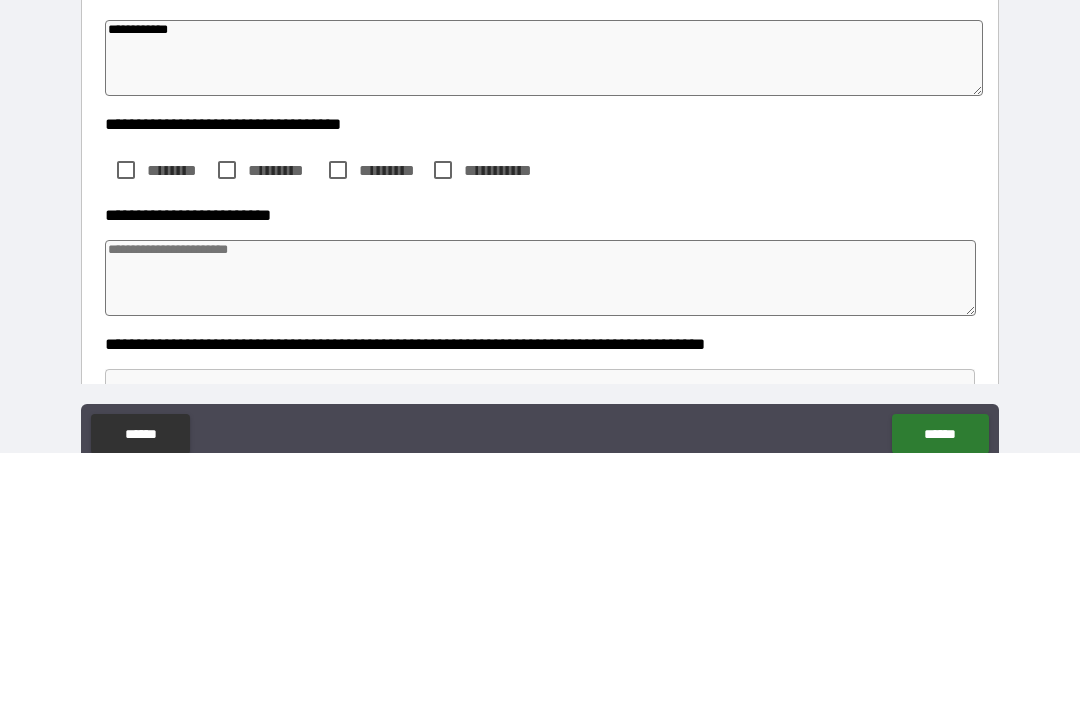 type on "**********" 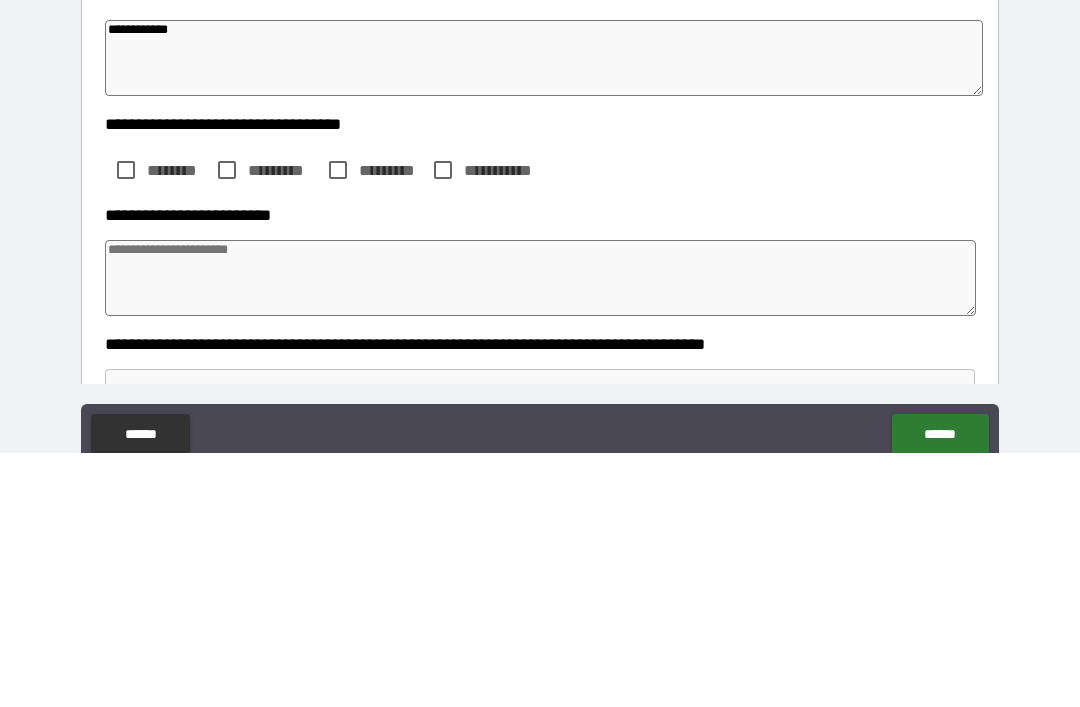 type on "*" 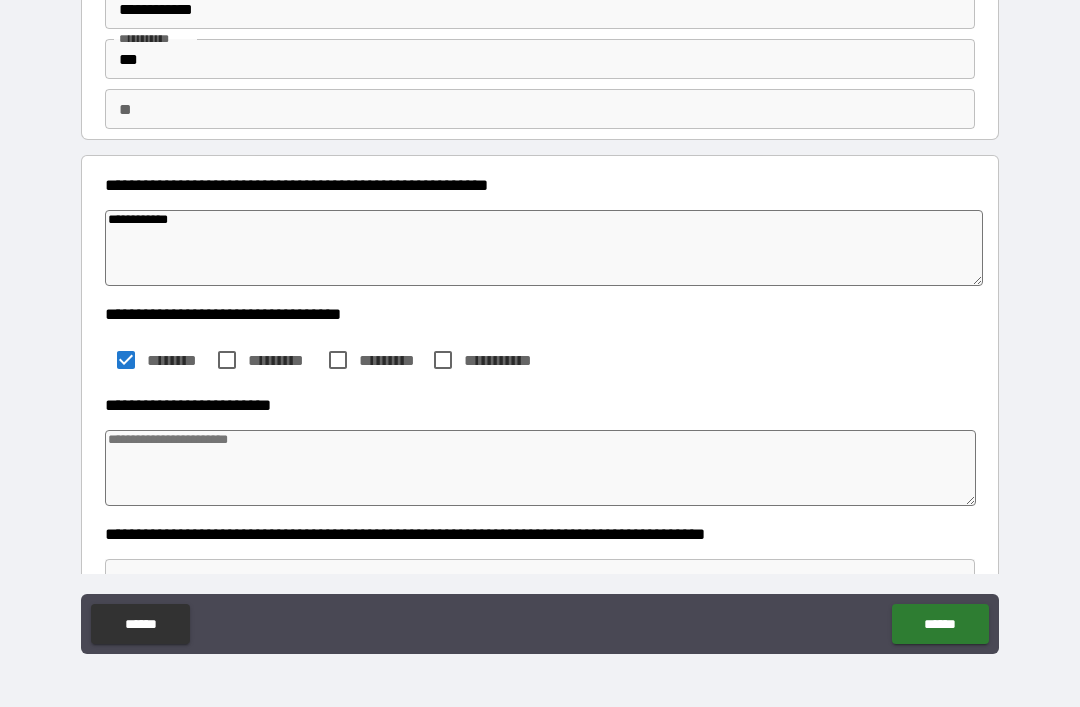 type on "*" 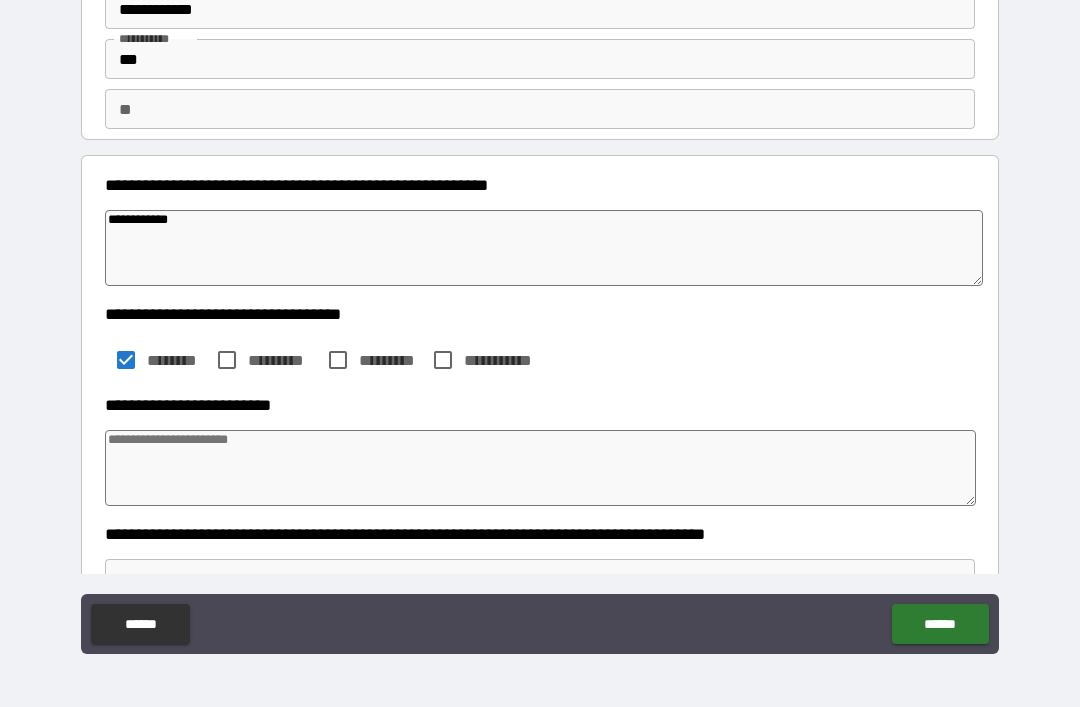 type on "*" 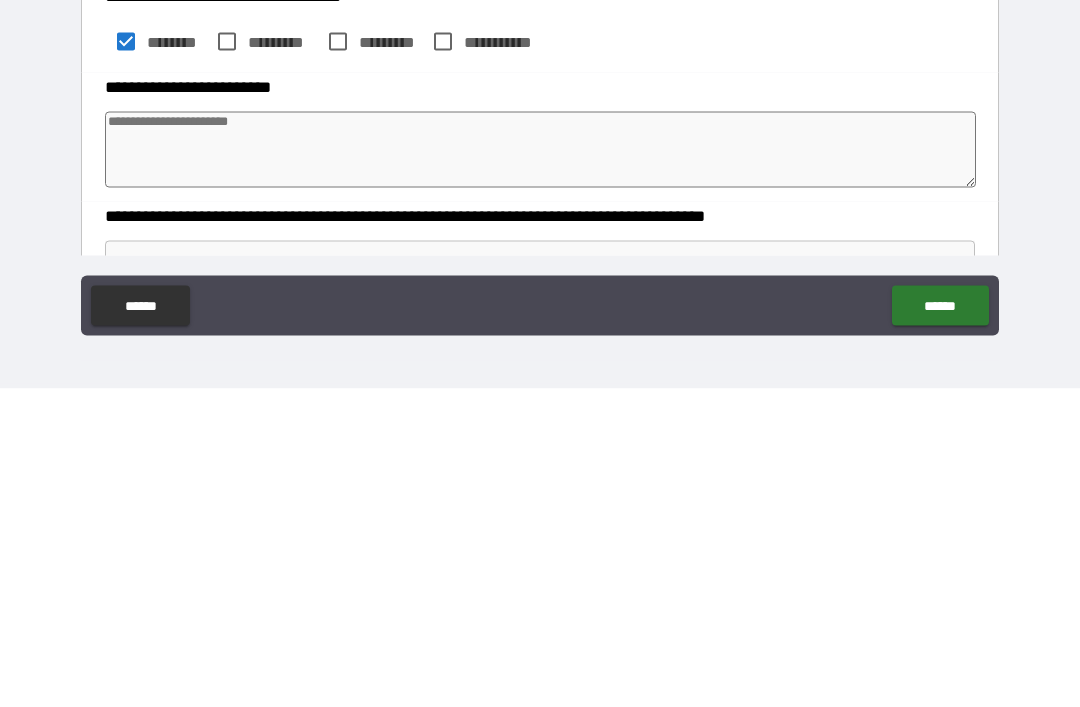 type on "*" 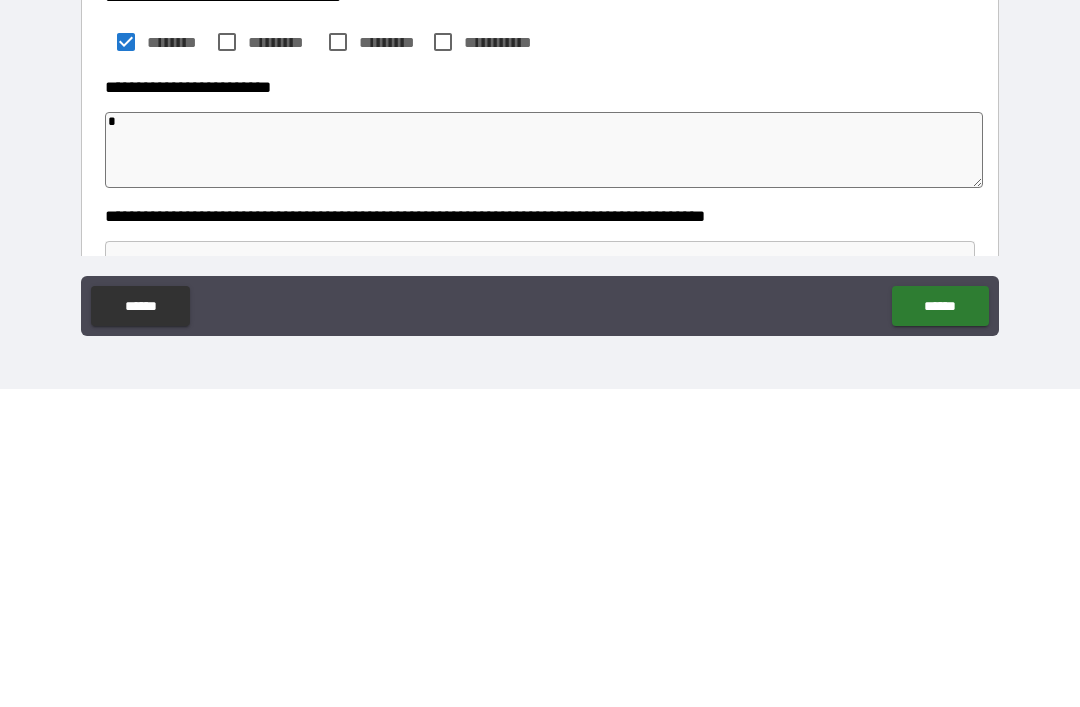 type on "*" 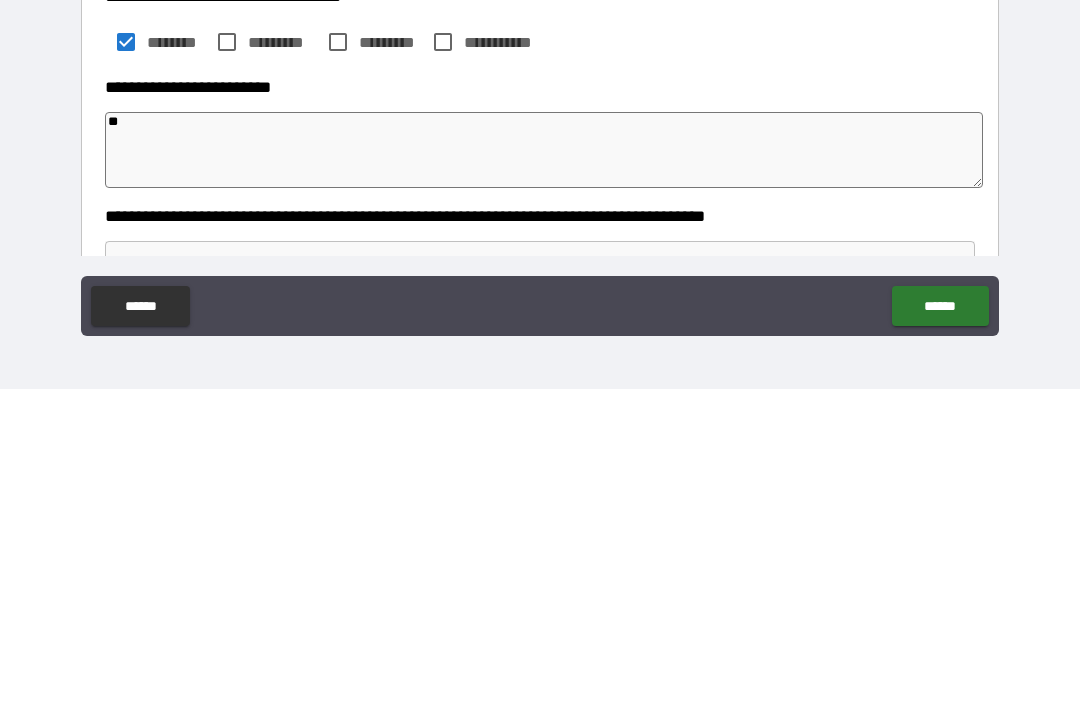 type on "*" 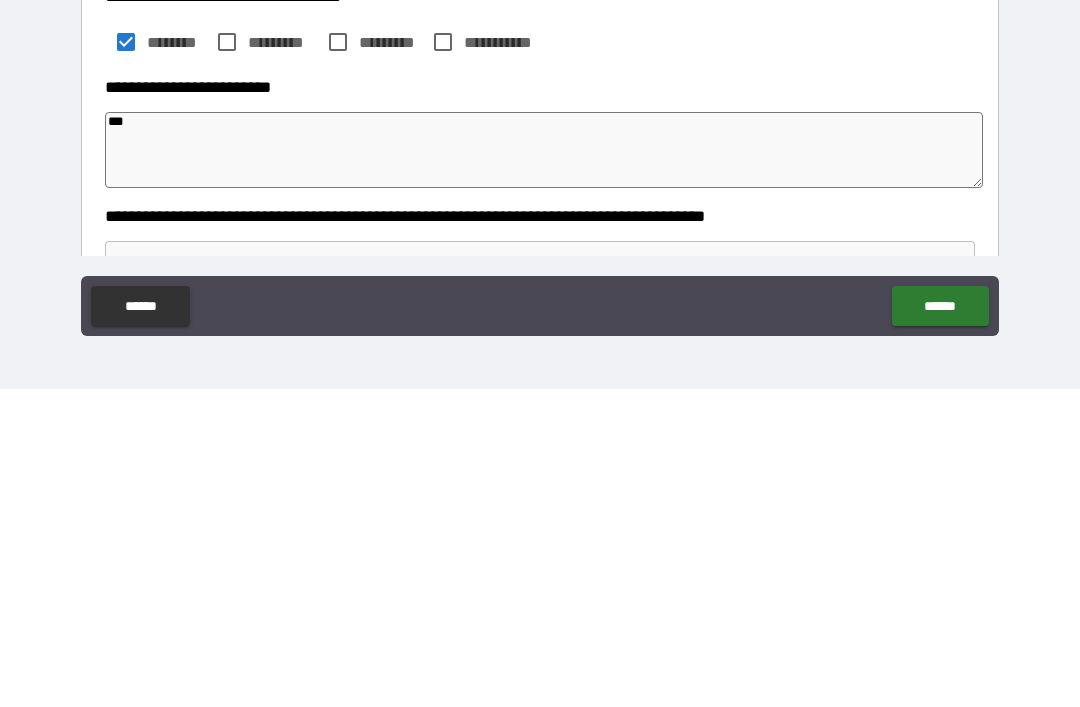 type on "*" 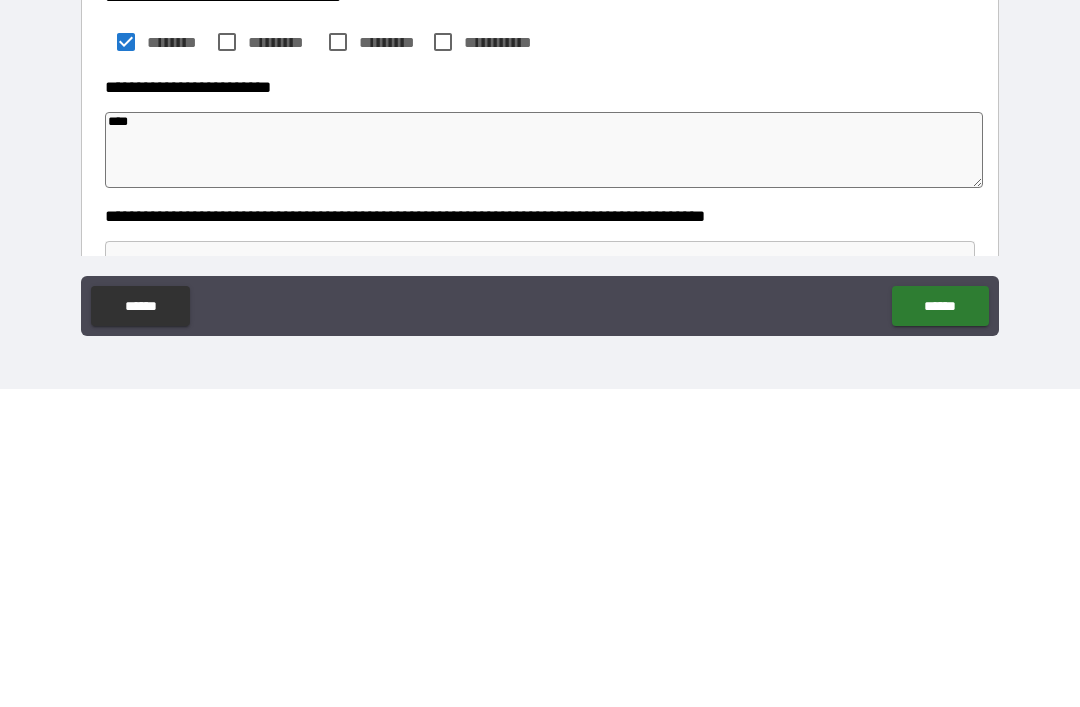type on "*" 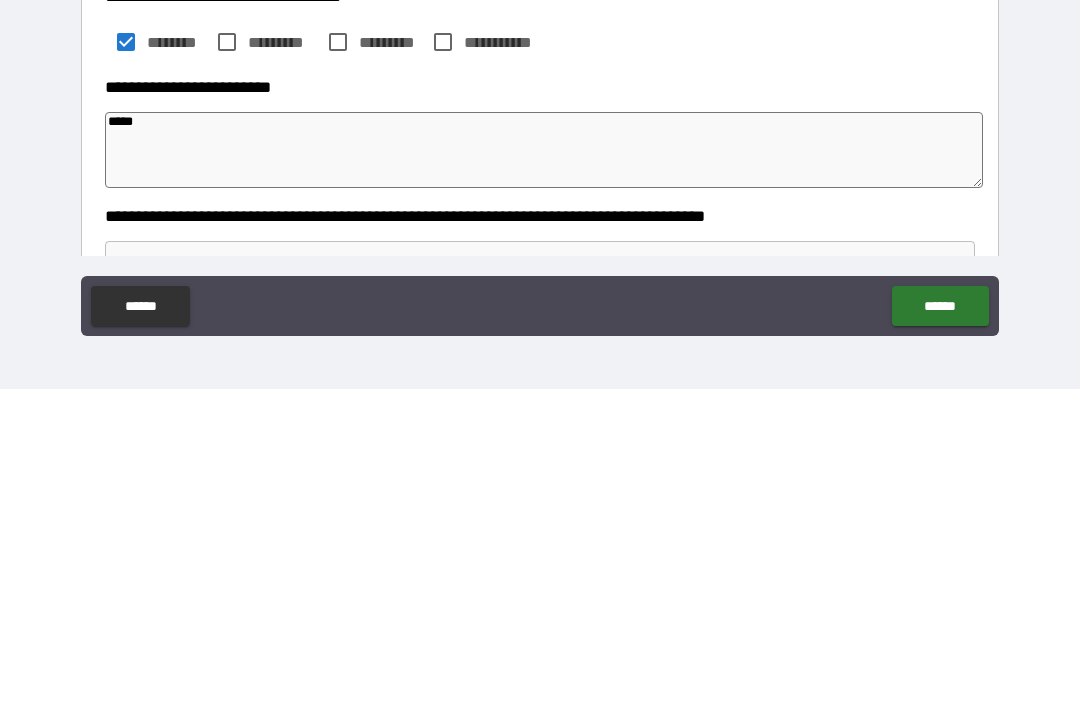 type on "*" 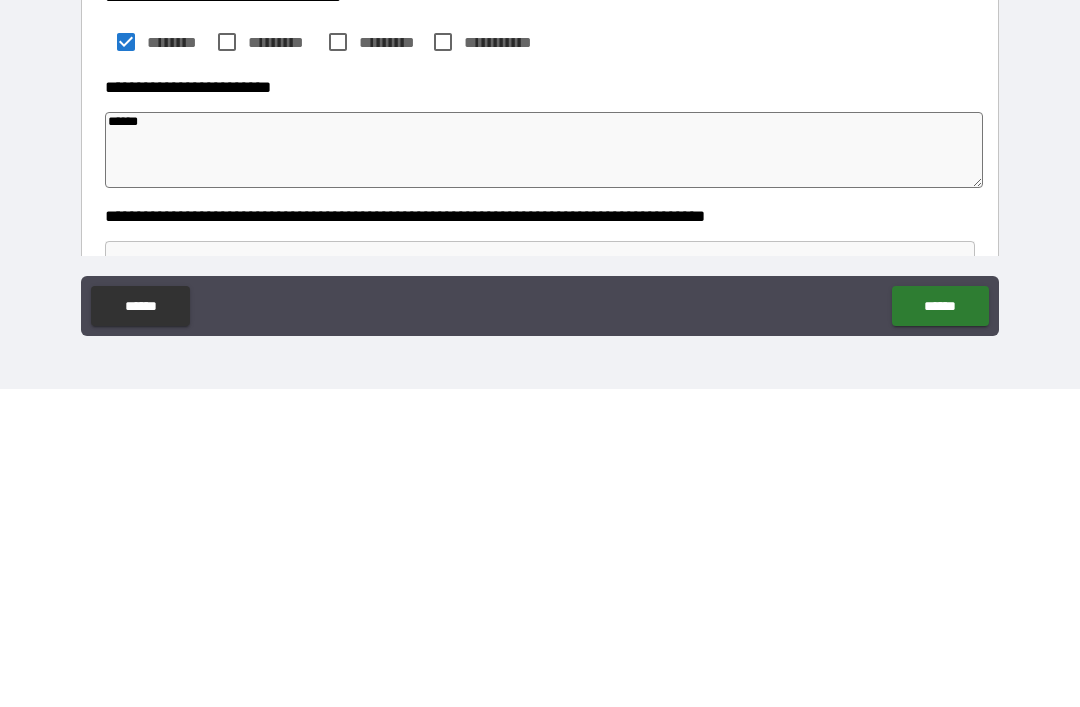 type on "*" 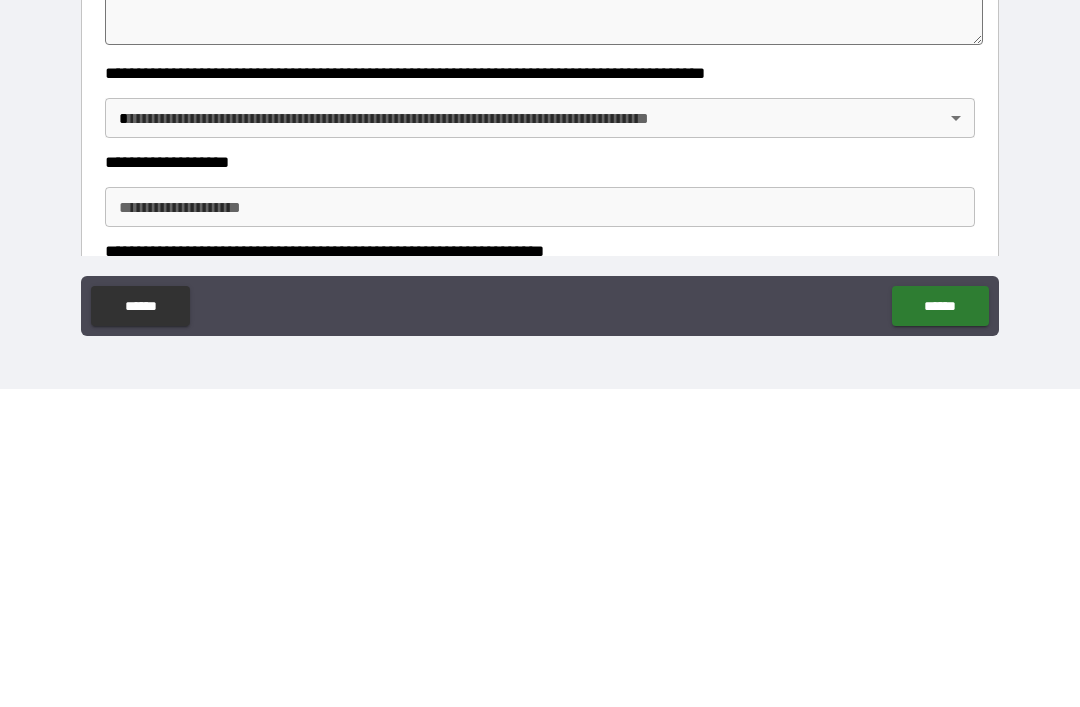 scroll, scrollTop: 237, scrollLeft: 0, axis: vertical 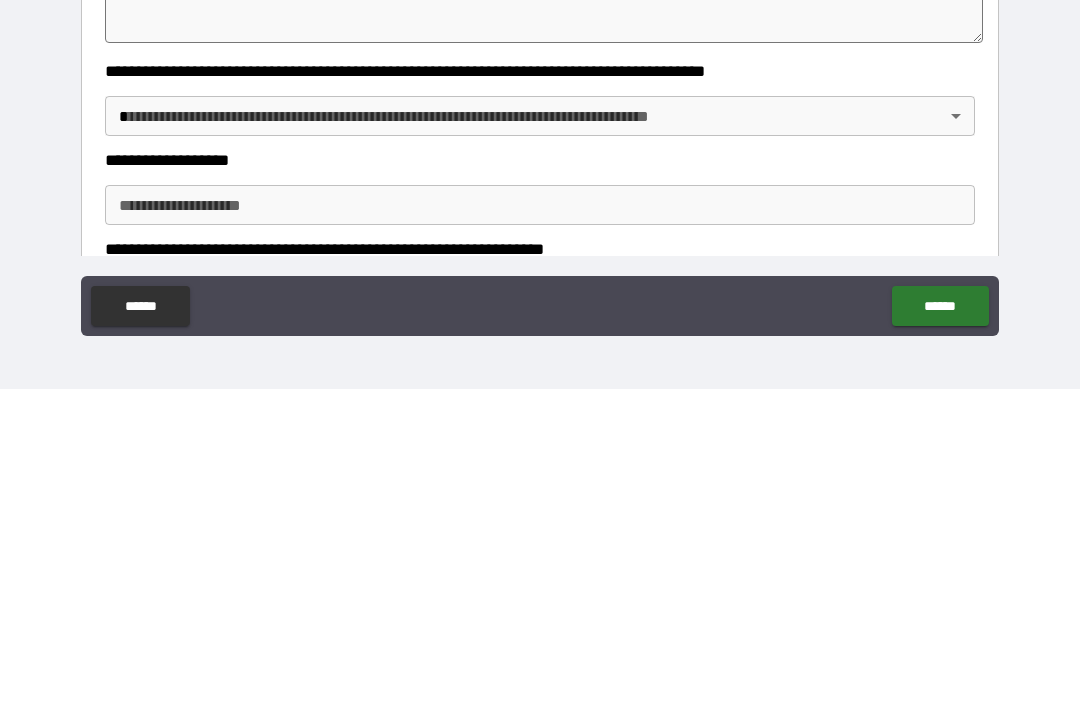 click on "**********" at bounding box center [540, 321] 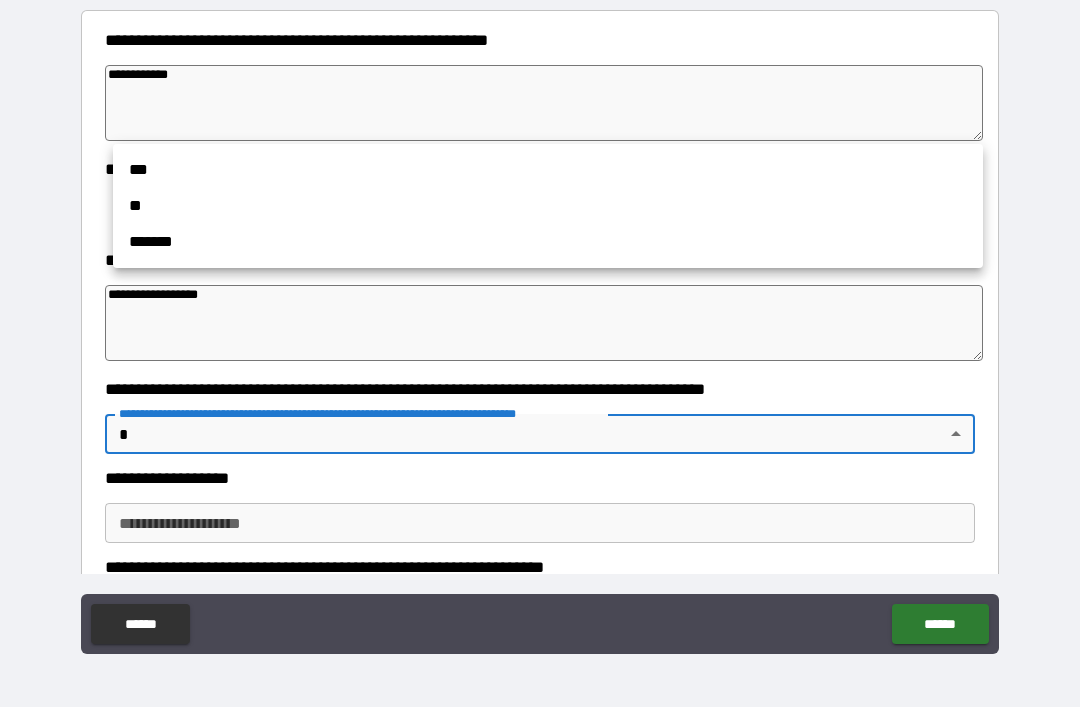 click on "**" at bounding box center [548, 206] 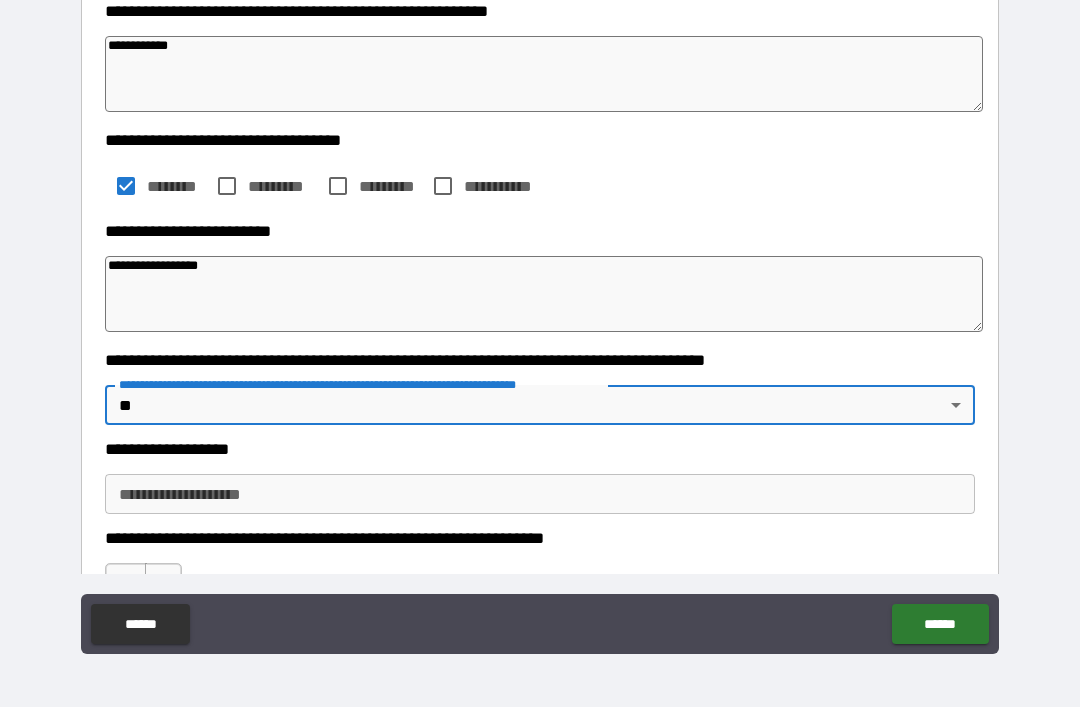 scroll, scrollTop: 262, scrollLeft: 0, axis: vertical 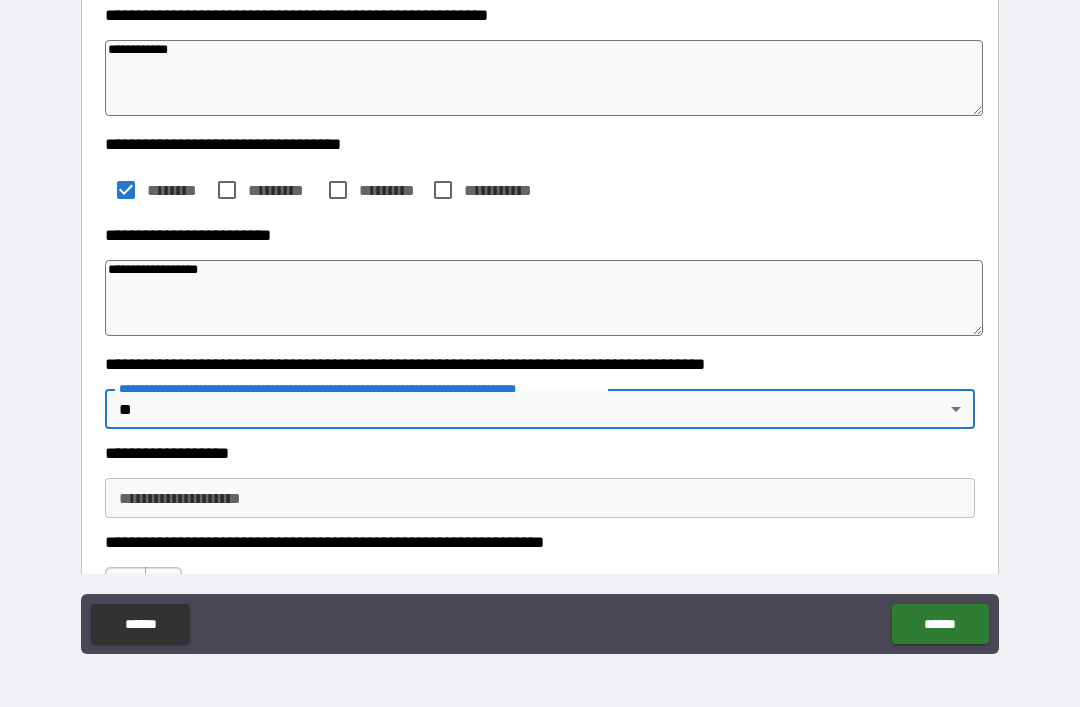 click on "**********" at bounding box center [540, 498] 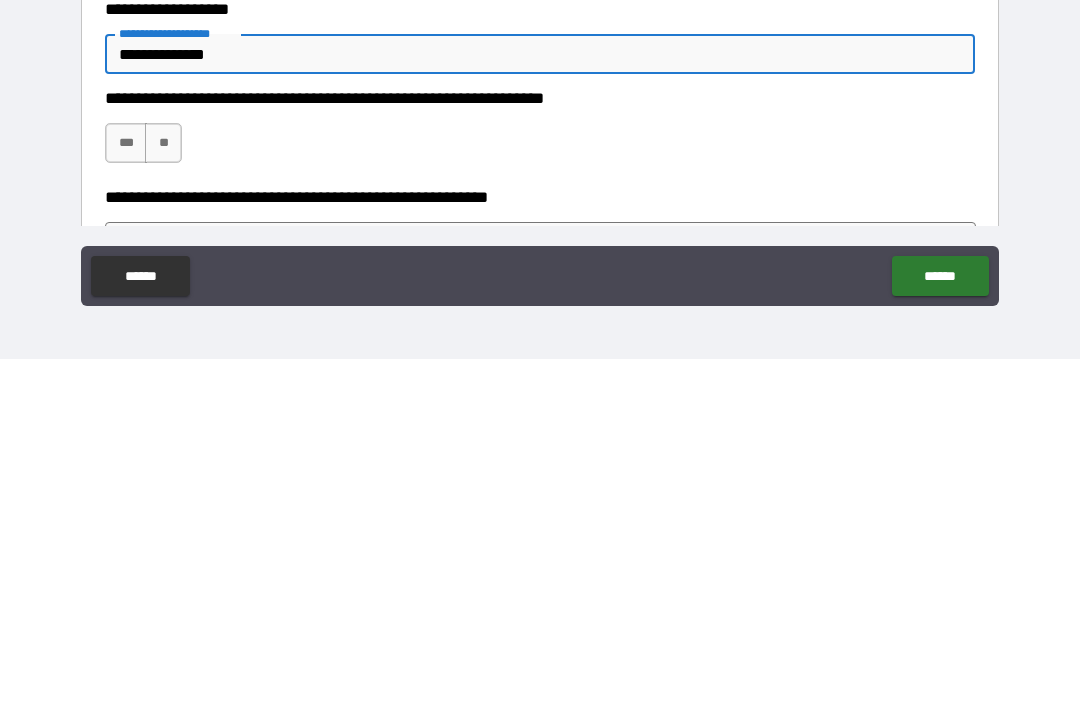 scroll, scrollTop: 359, scrollLeft: 0, axis: vertical 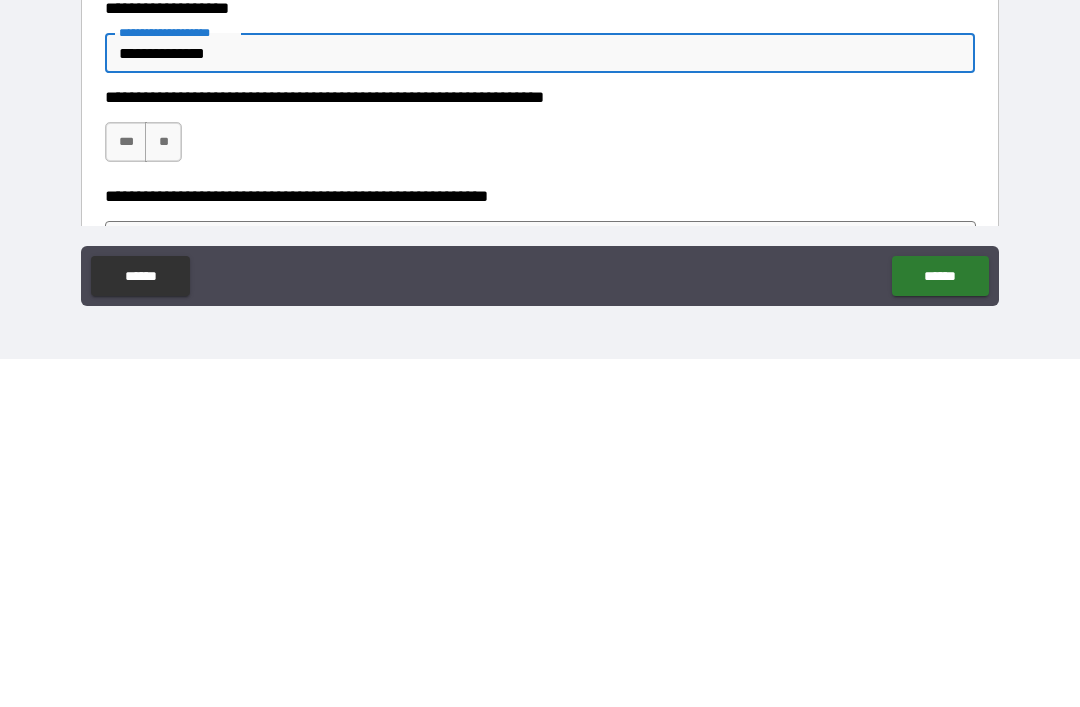 click on "***" at bounding box center (126, 490) 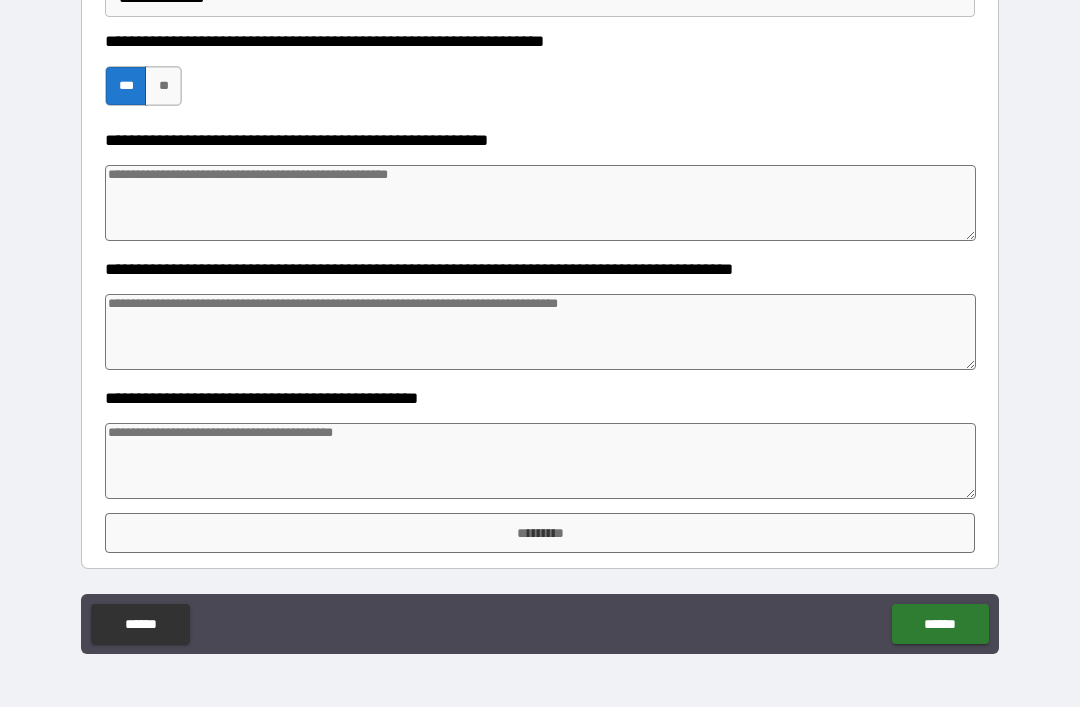 scroll, scrollTop: 763, scrollLeft: 0, axis: vertical 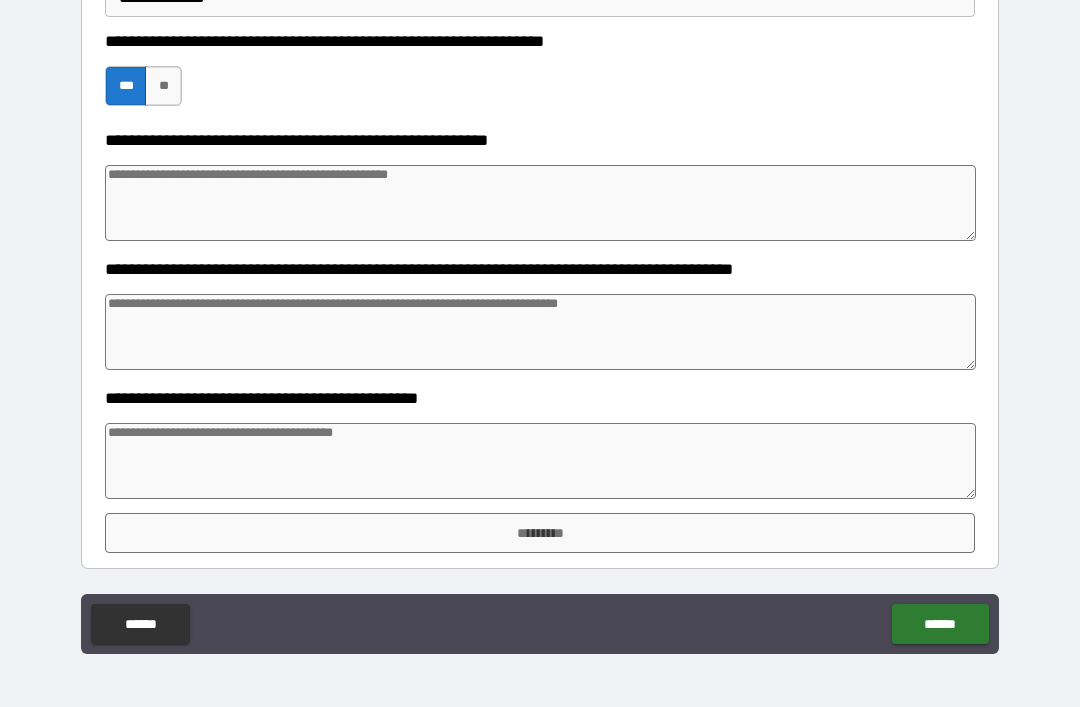 click at bounding box center [540, 461] 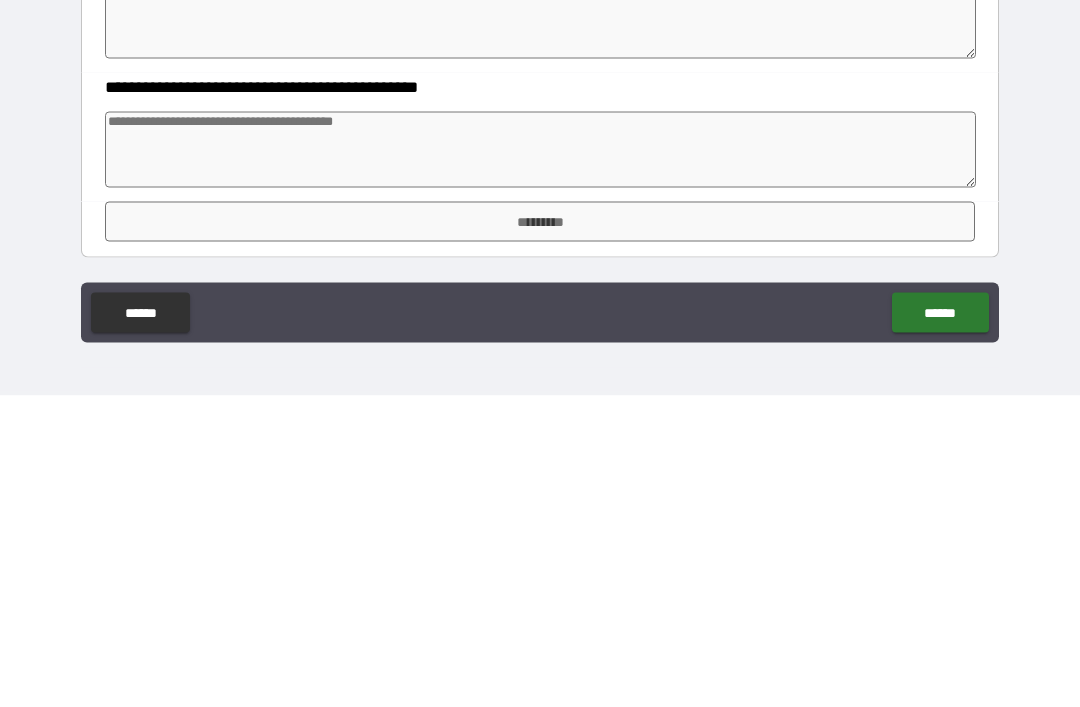 click on "*********" at bounding box center [540, 533] 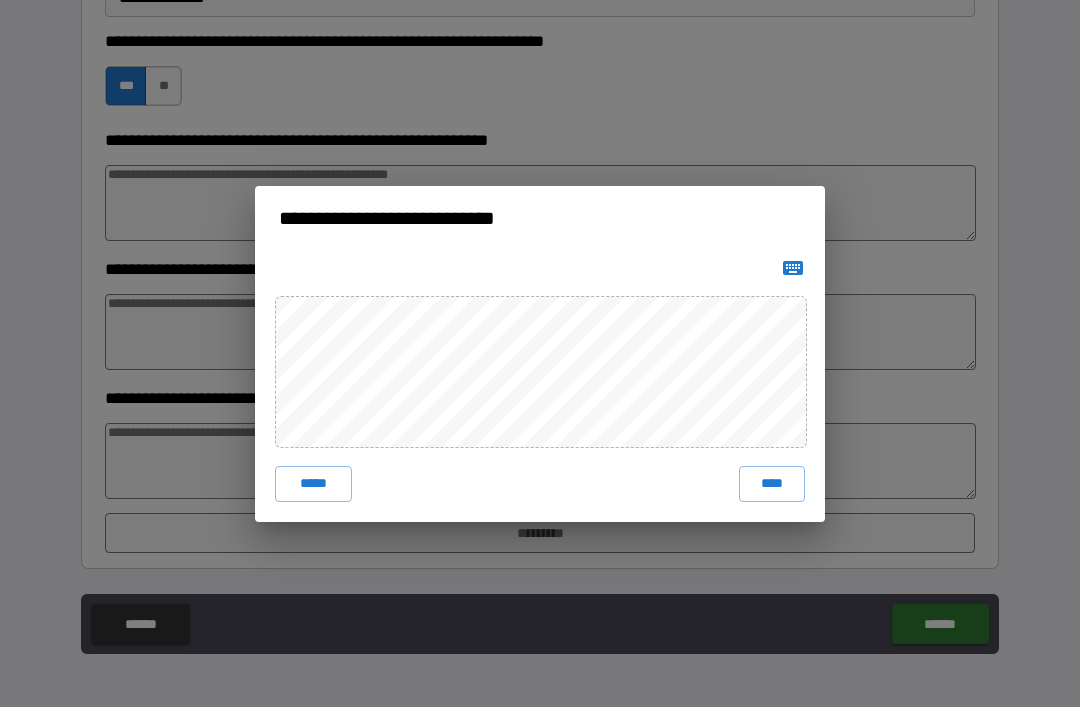 click on "****" at bounding box center (772, 484) 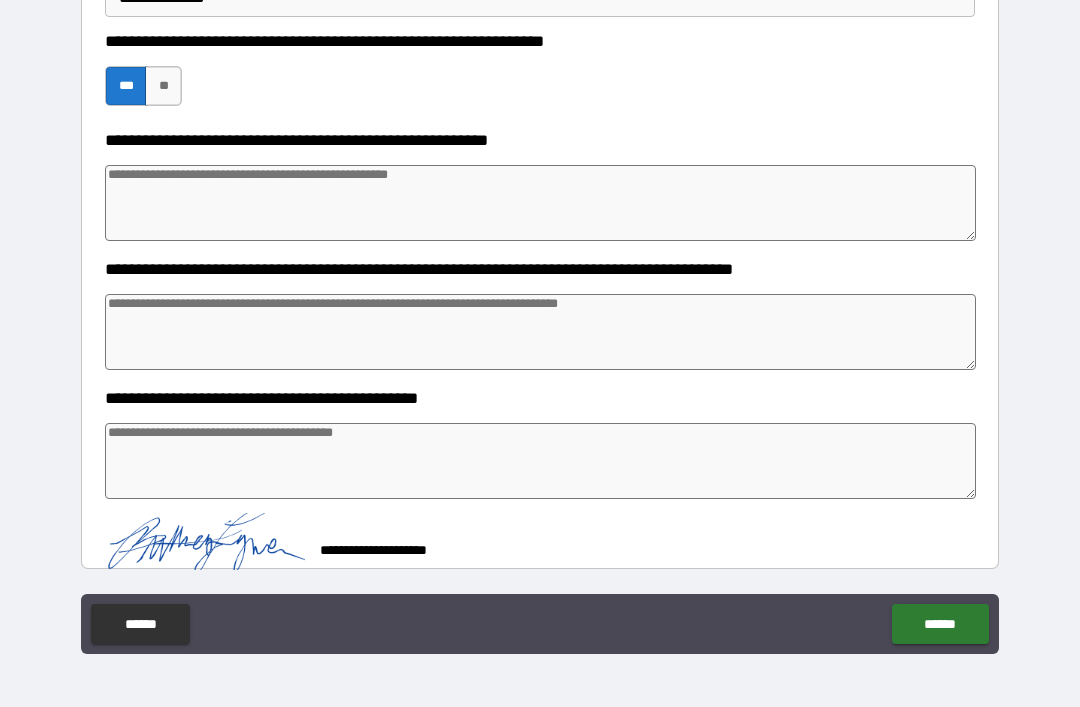 scroll, scrollTop: 753, scrollLeft: 0, axis: vertical 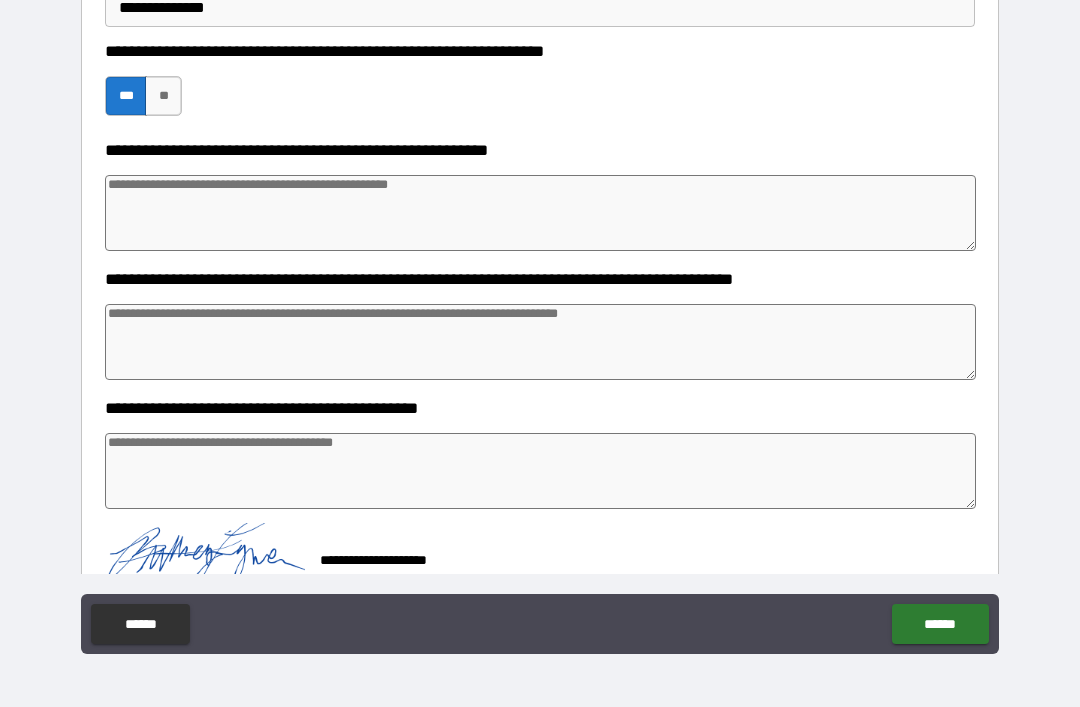 click on "******" at bounding box center [940, 624] 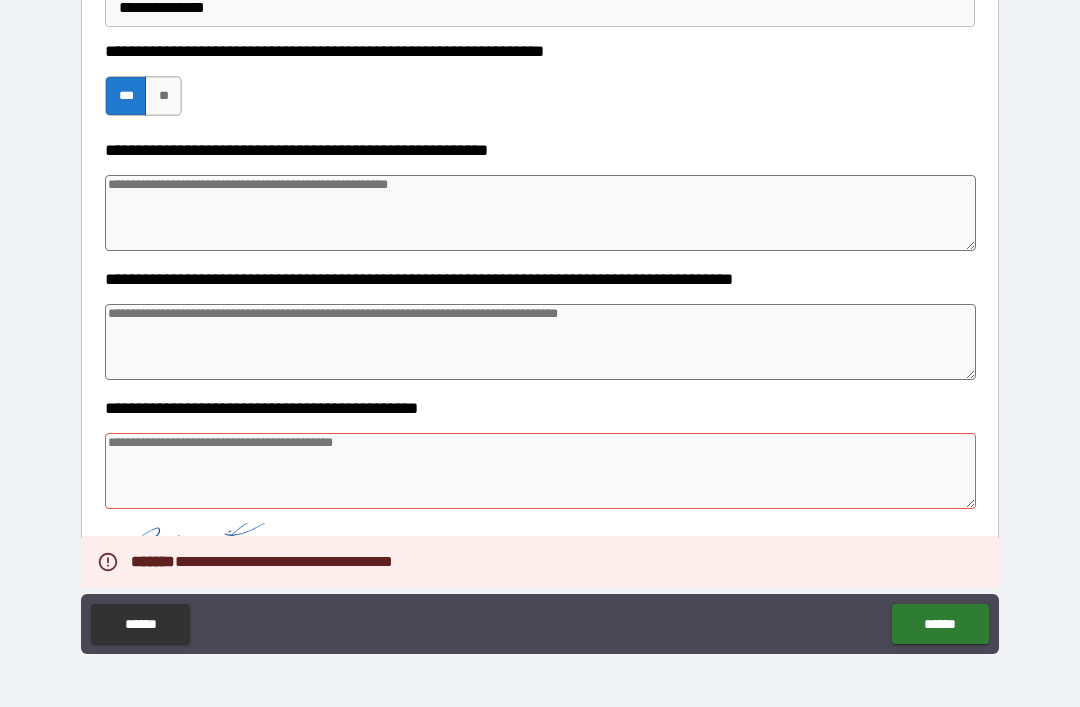 click at bounding box center (540, 471) 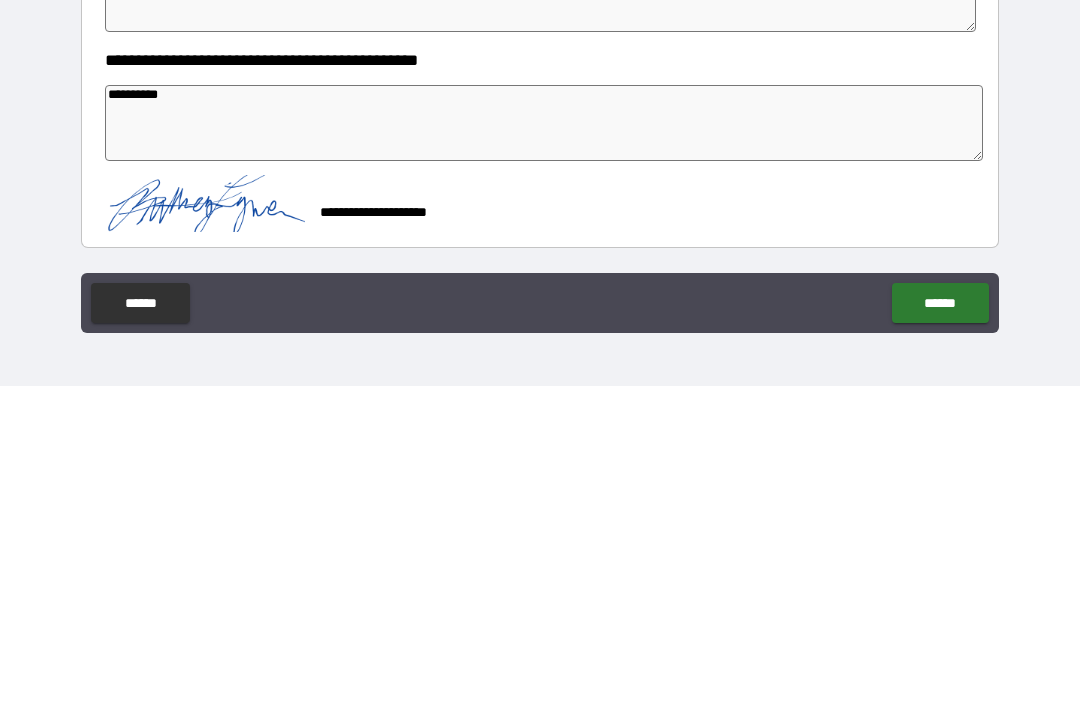 scroll, scrollTop: 780, scrollLeft: 0, axis: vertical 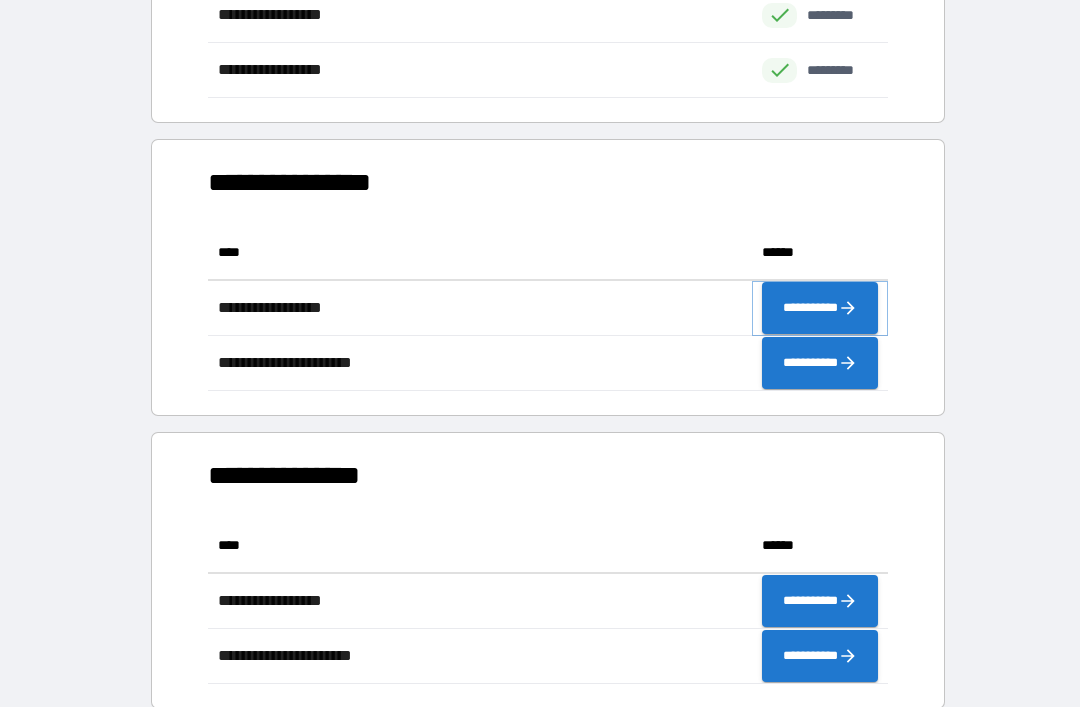 click on "**********" at bounding box center [820, 308] 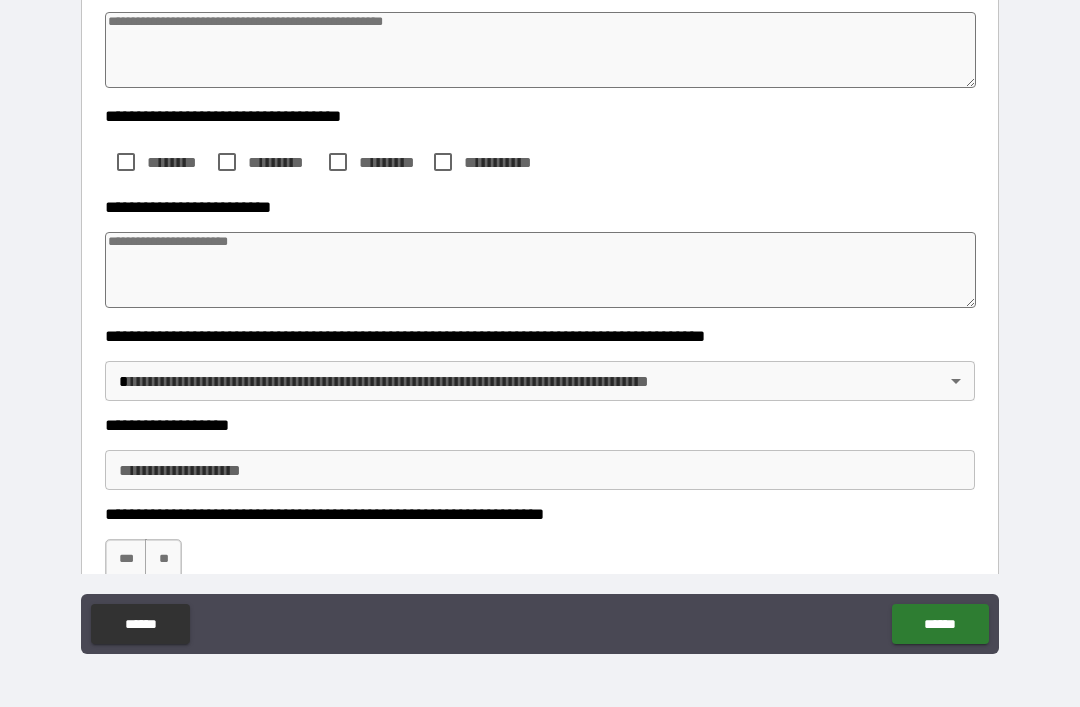 scroll, scrollTop: 272, scrollLeft: 0, axis: vertical 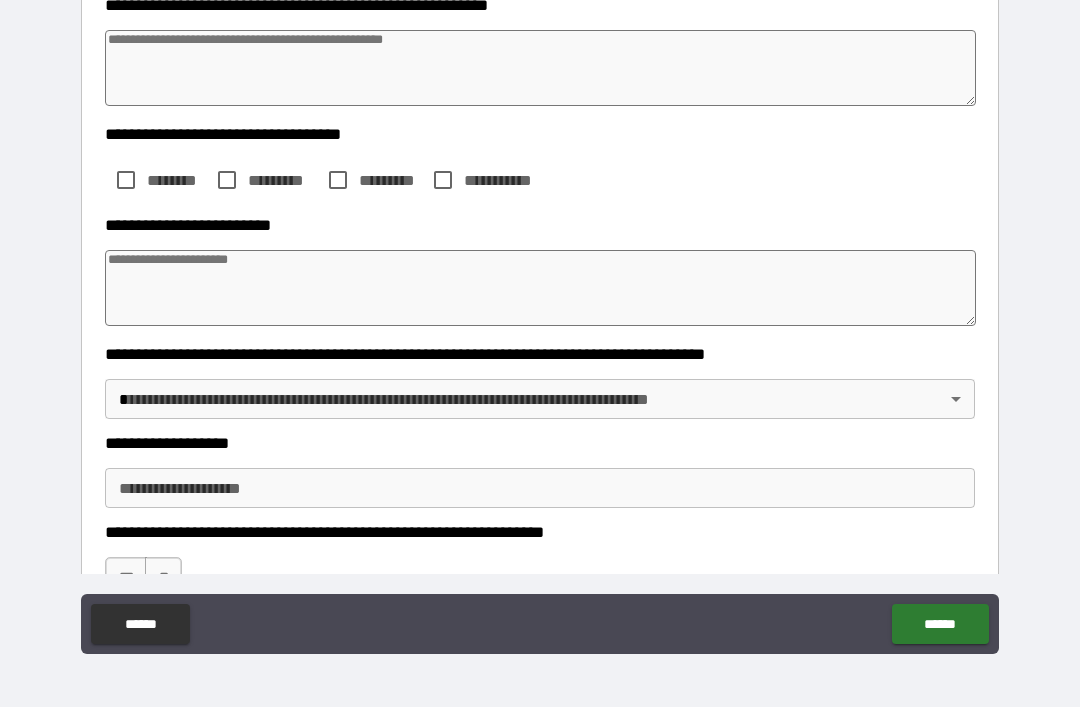 click at bounding box center [540, 288] 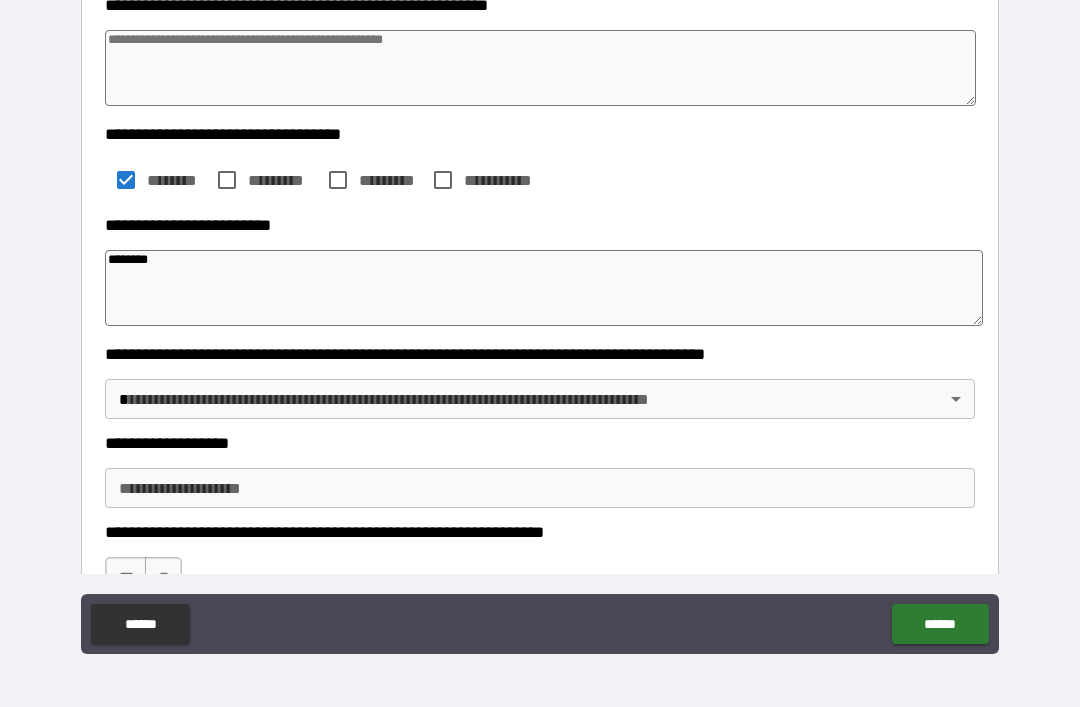 click on "**********" at bounding box center [540, 321] 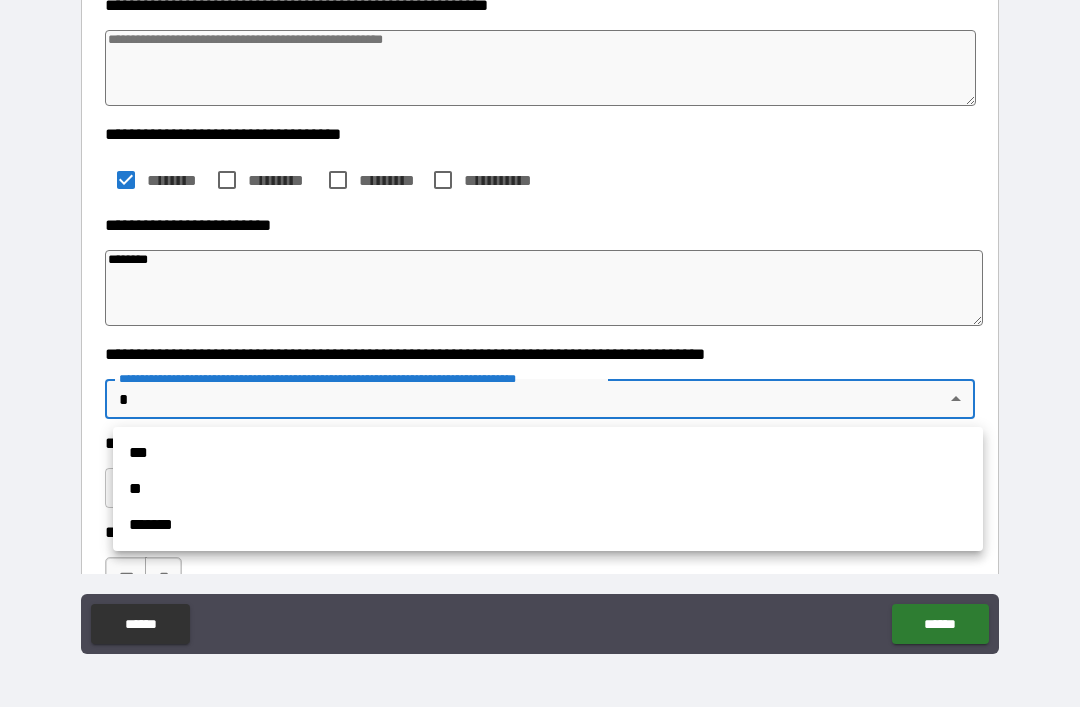 click on "**" at bounding box center (548, 489) 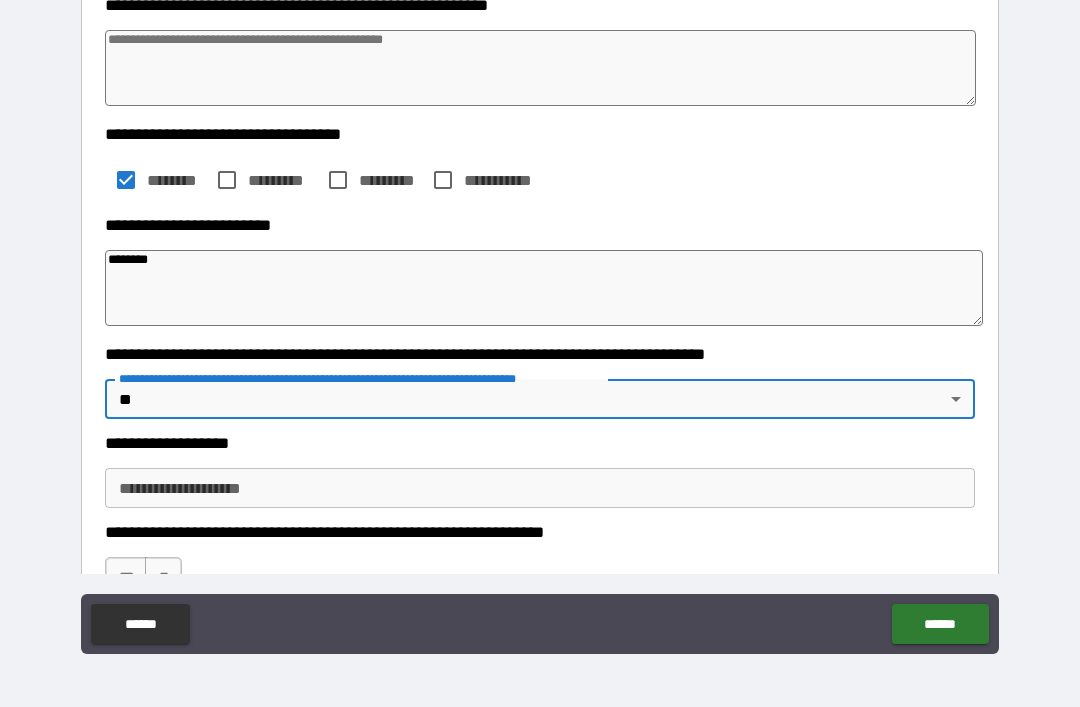 click on "**********" at bounding box center [540, 488] 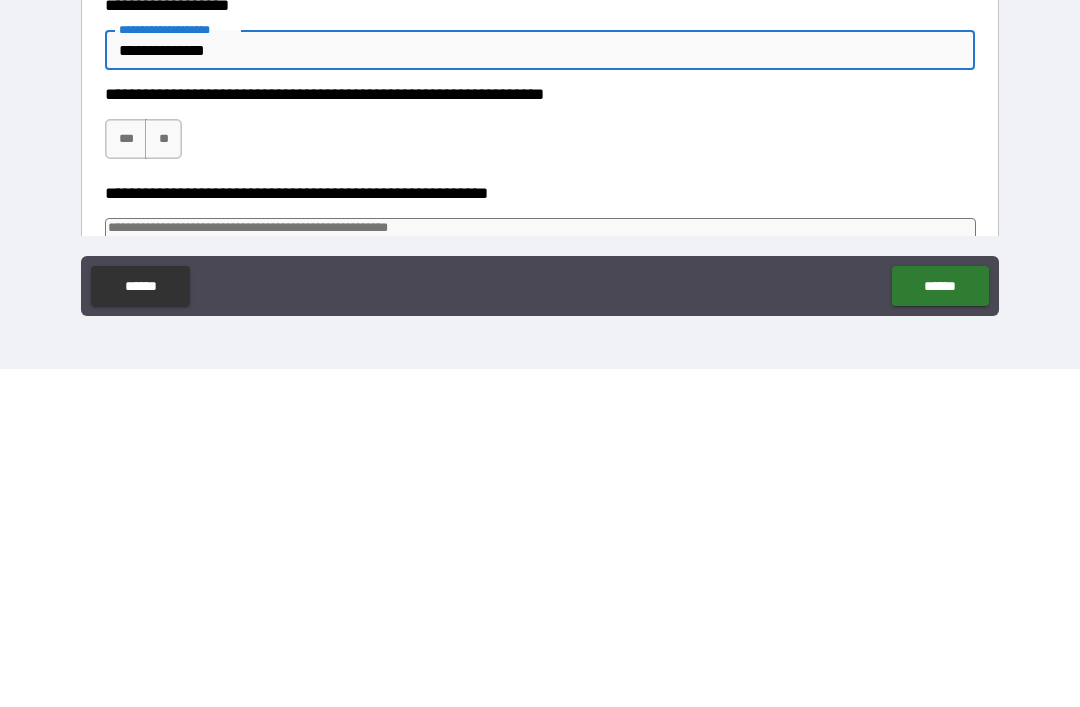 scroll, scrollTop: 374, scrollLeft: 0, axis: vertical 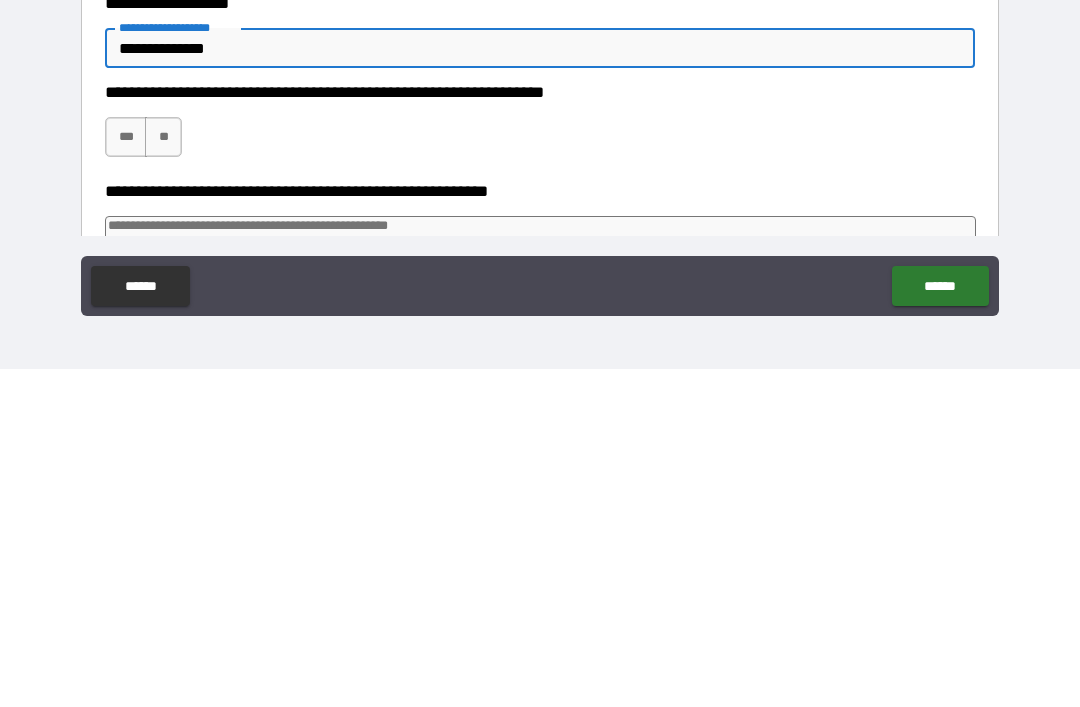 click on "***" at bounding box center [126, 475] 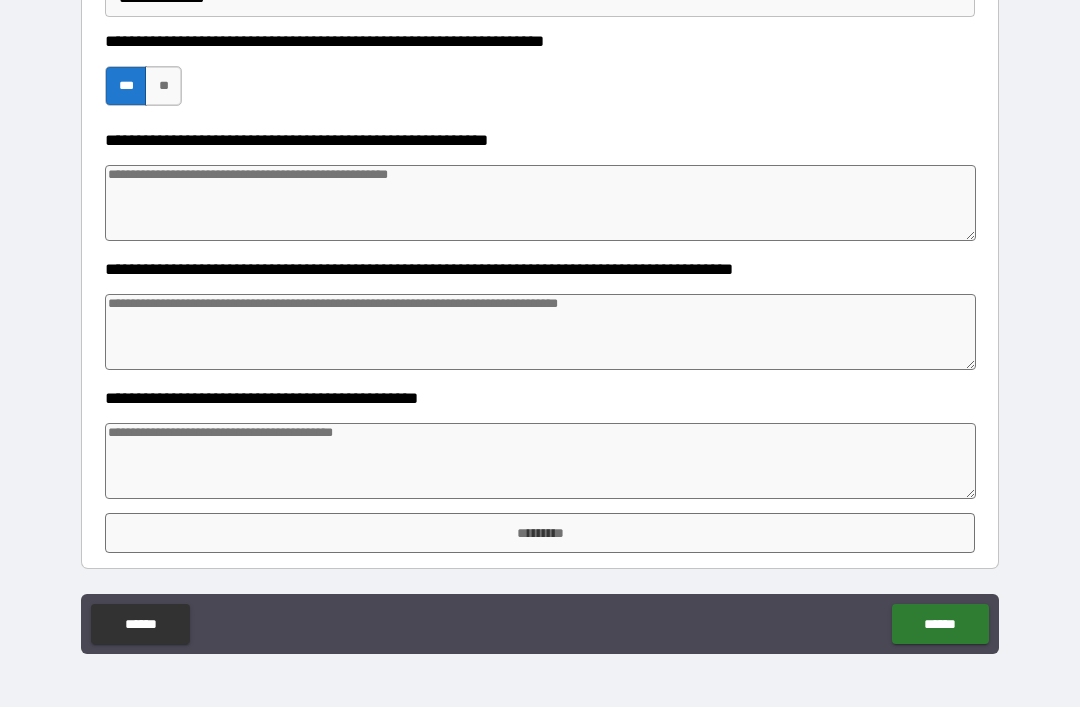 scroll, scrollTop: 763, scrollLeft: 0, axis: vertical 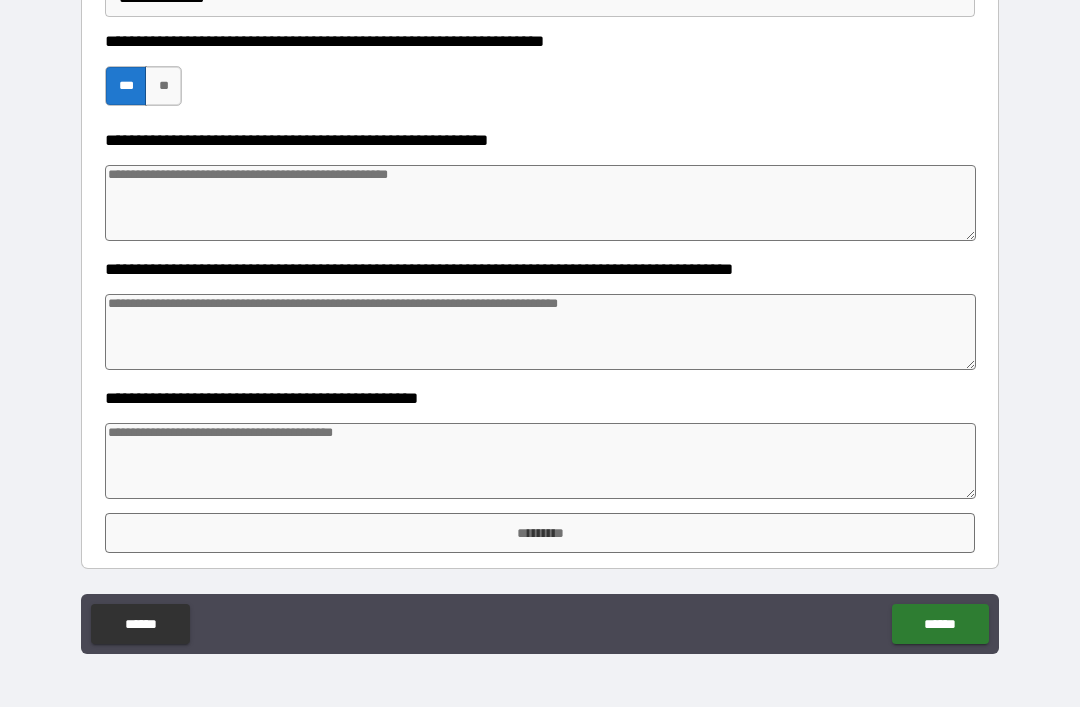 click at bounding box center (540, 461) 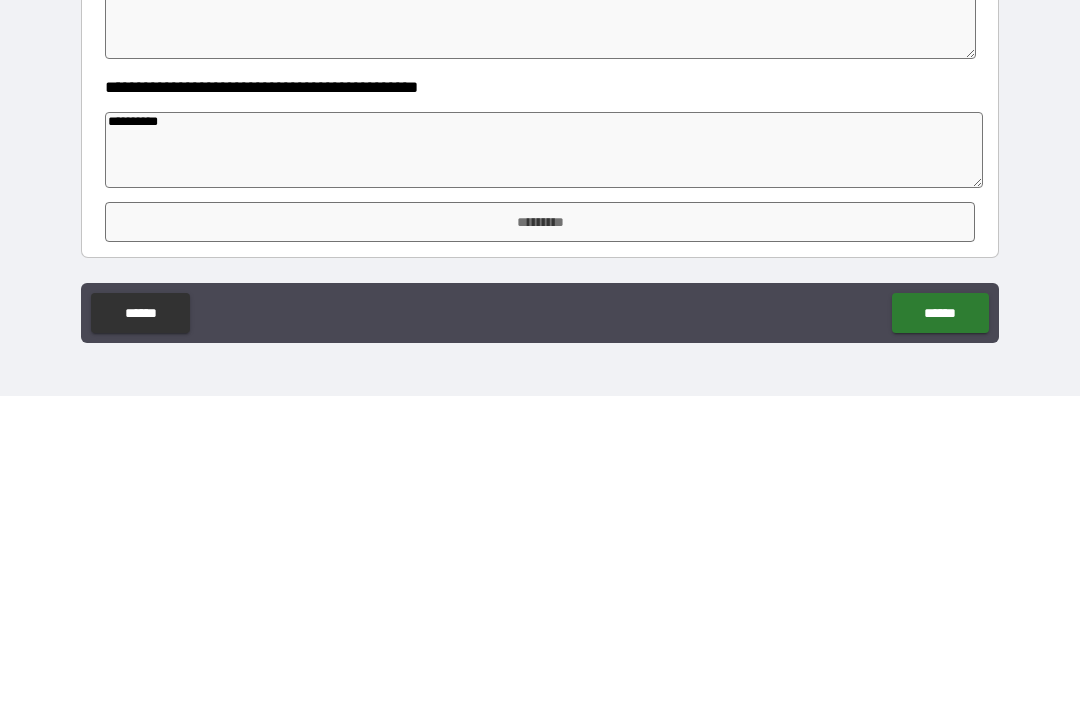 click on "*********" at bounding box center [540, 533] 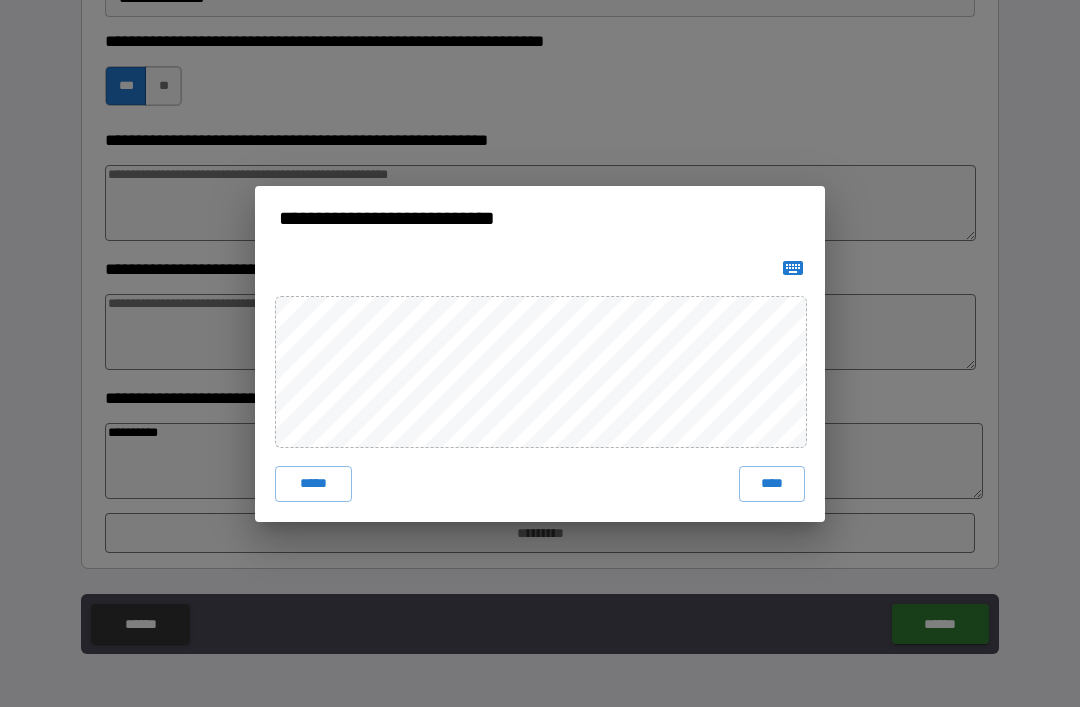 click on "****" at bounding box center [772, 484] 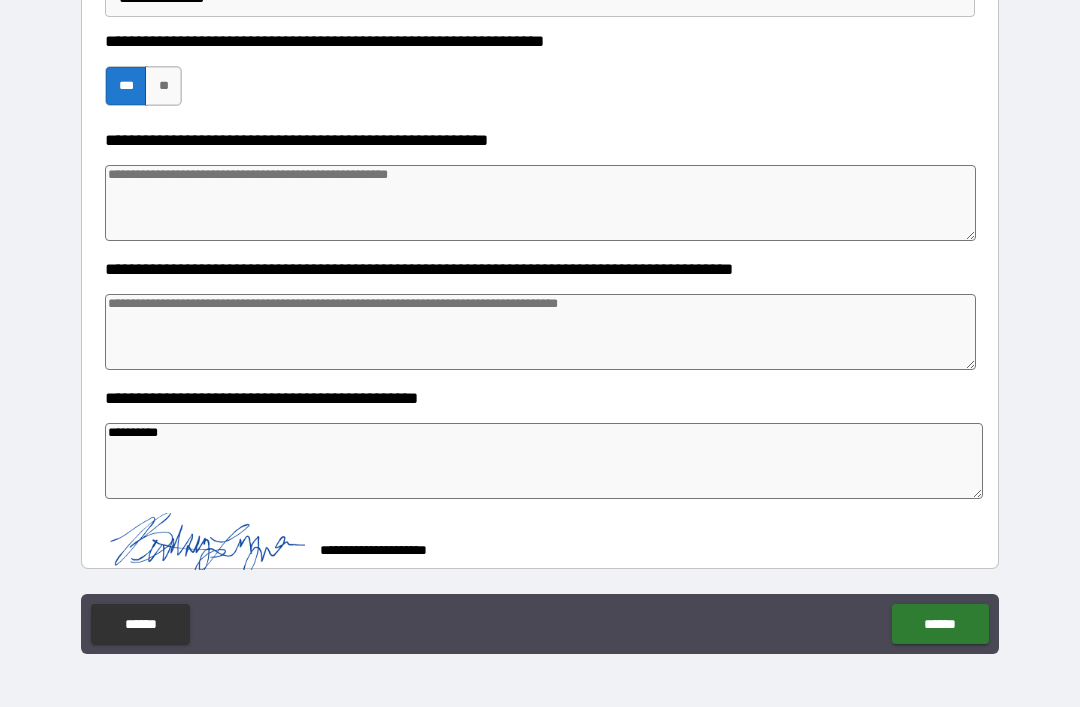 scroll, scrollTop: 753, scrollLeft: 0, axis: vertical 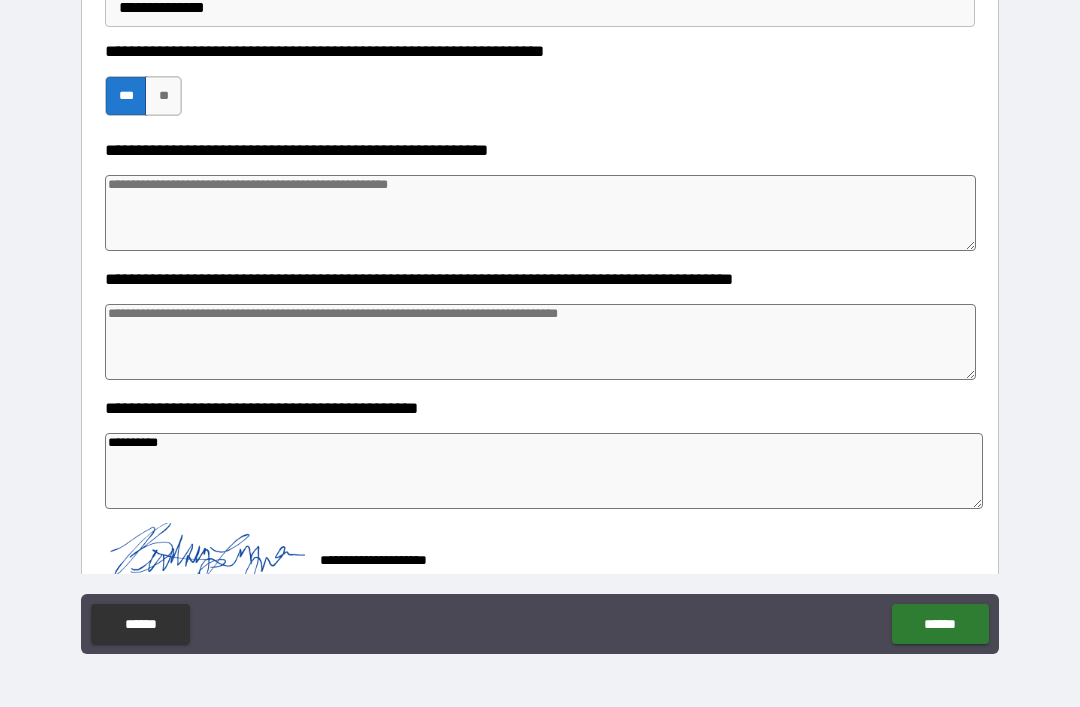 click on "******" at bounding box center (940, 624) 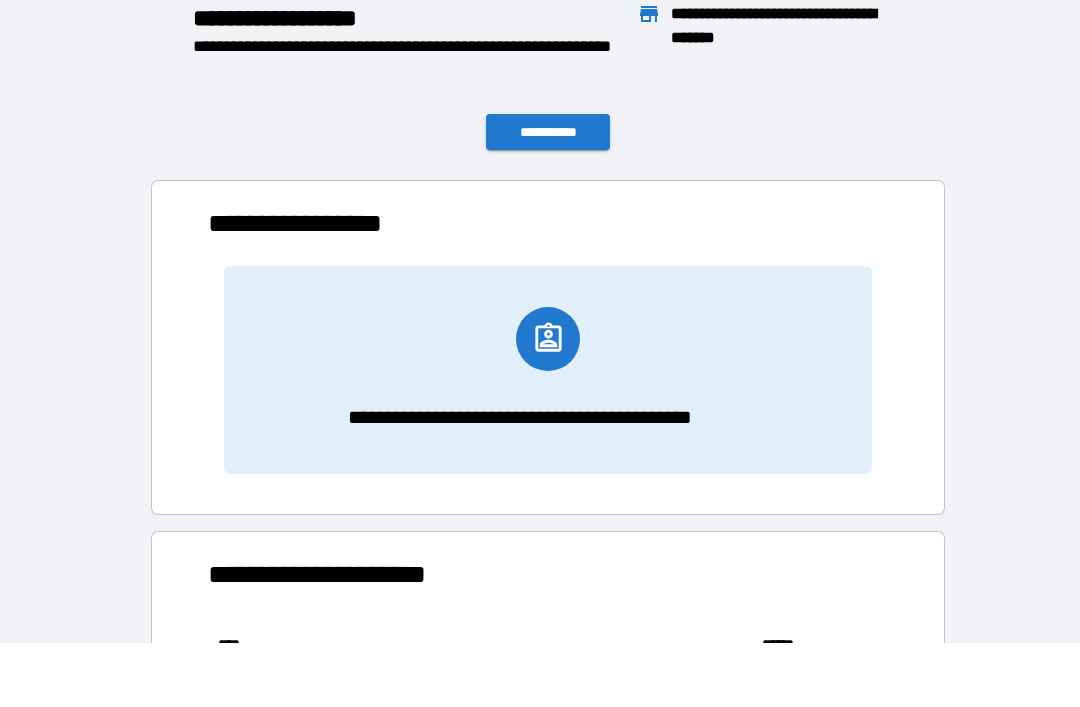 scroll, scrollTop: 1, scrollLeft: 1, axis: both 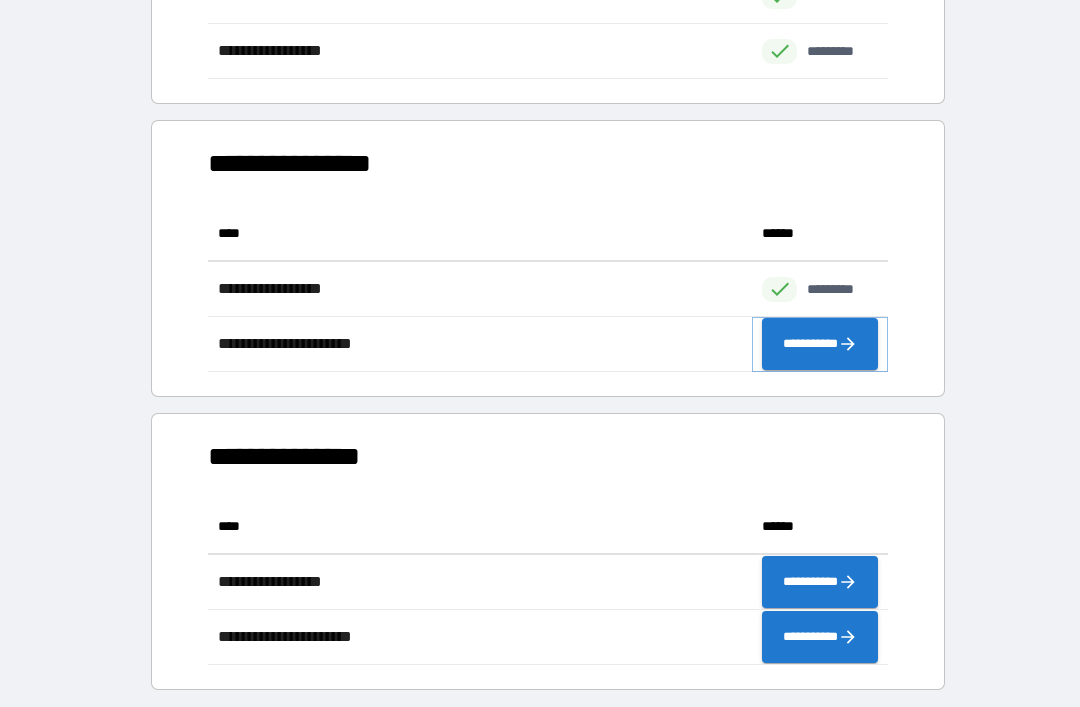 click on "**********" at bounding box center [820, 344] 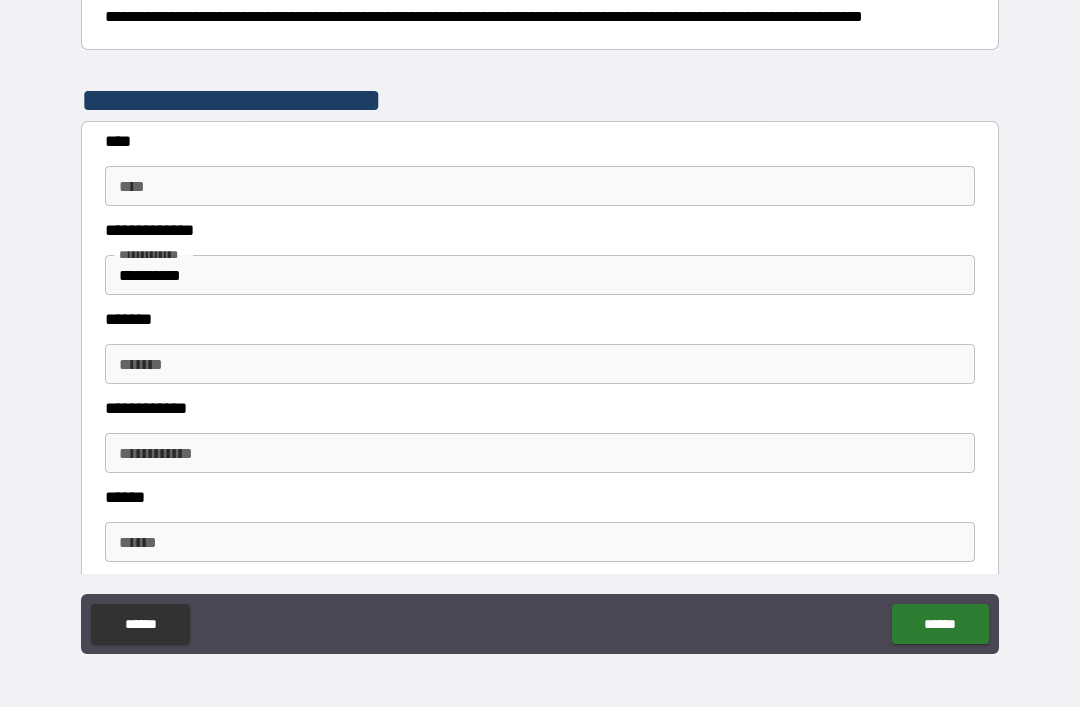 scroll, scrollTop: 339, scrollLeft: 0, axis: vertical 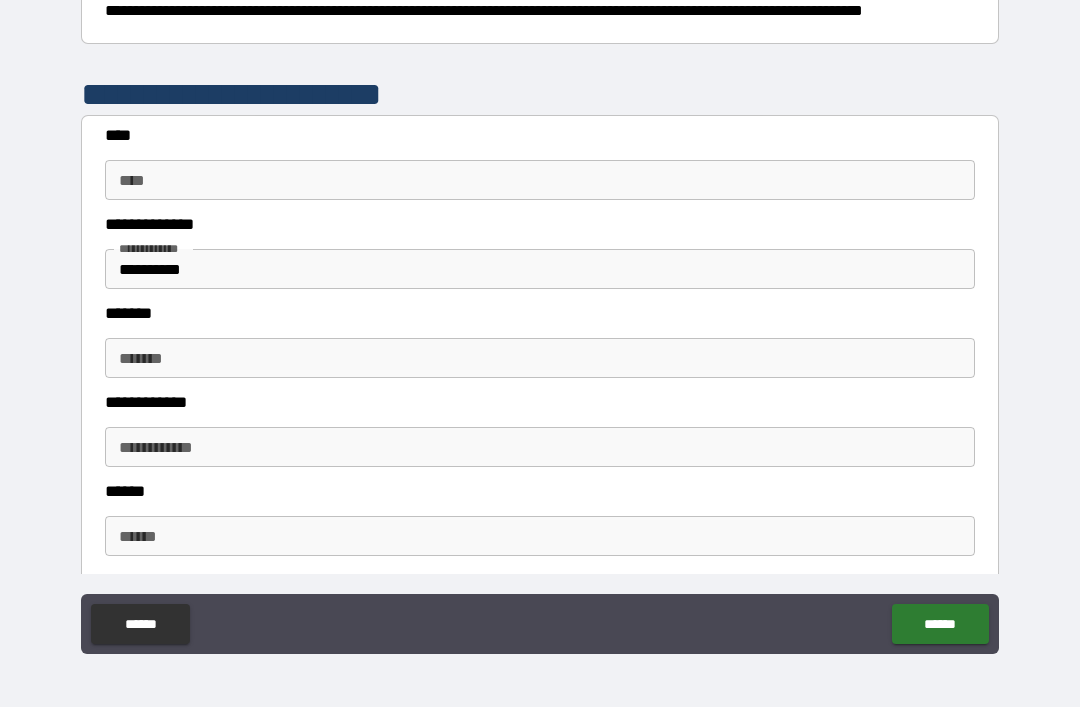 click on "****" at bounding box center (540, 180) 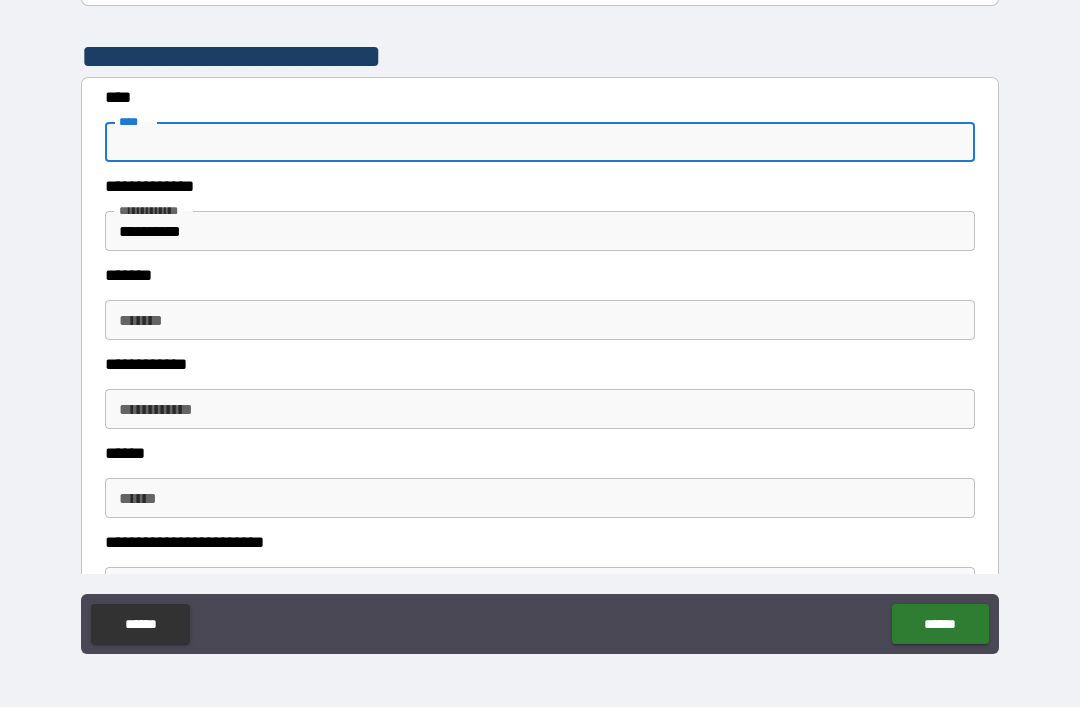 scroll, scrollTop: 421, scrollLeft: 0, axis: vertical 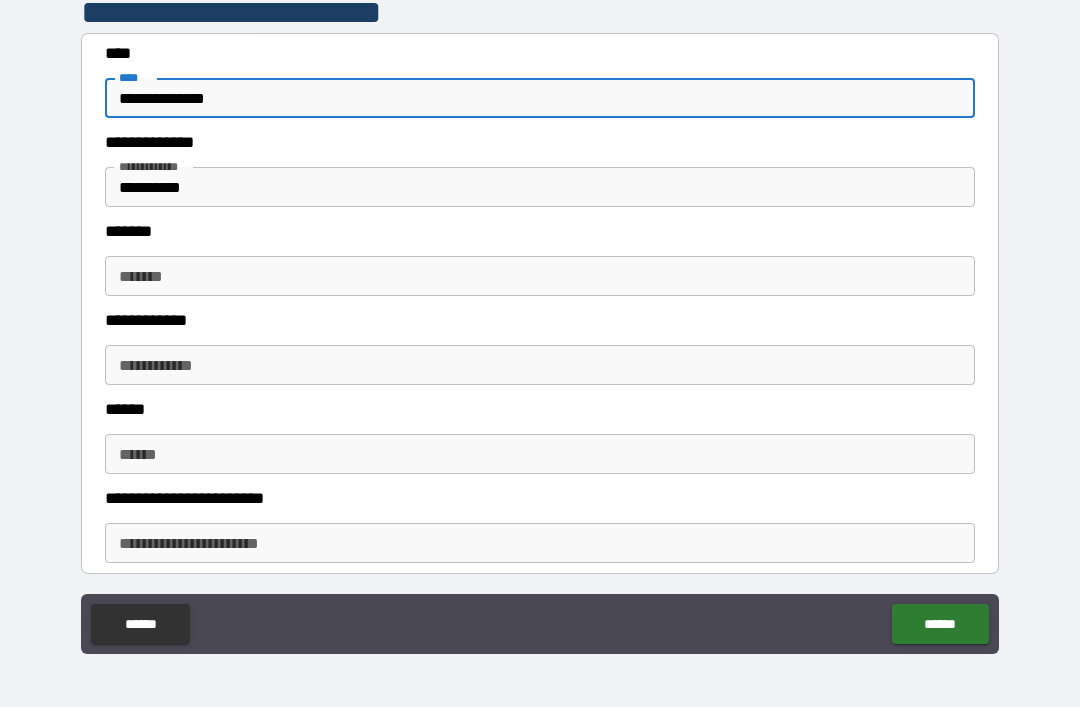 click on "**********" at bounding box center (540, 187) 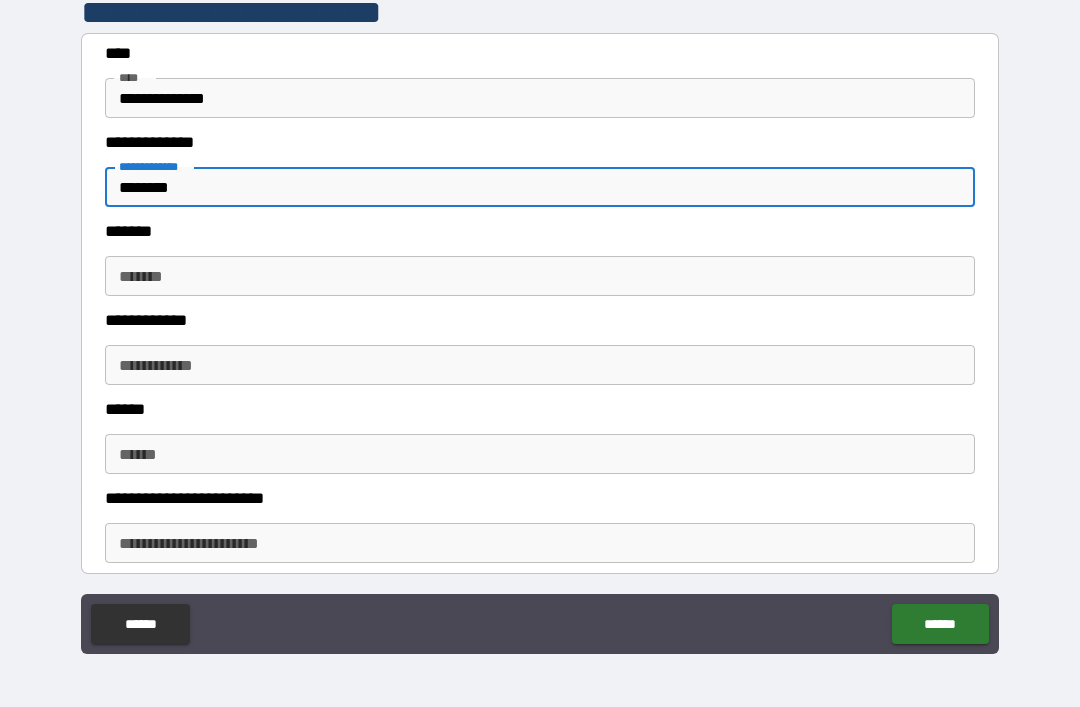 click on "*******" at bounding box center (540, 276) 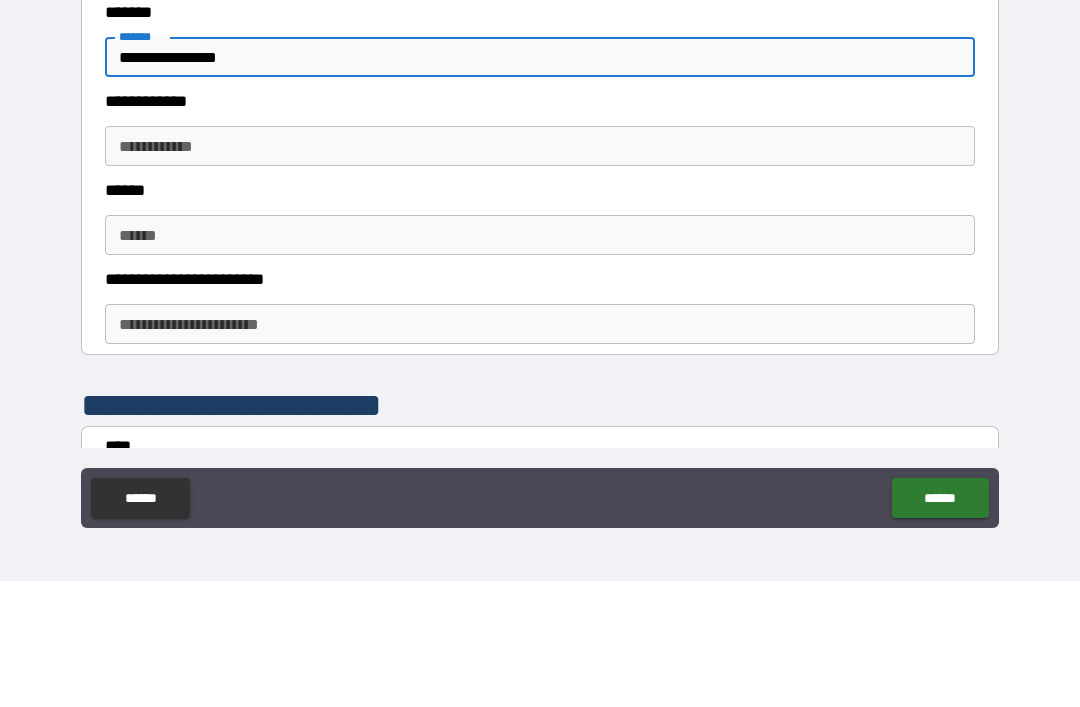 scroll, scrollTop: 513, scrollLeft: 0, axis: vertical 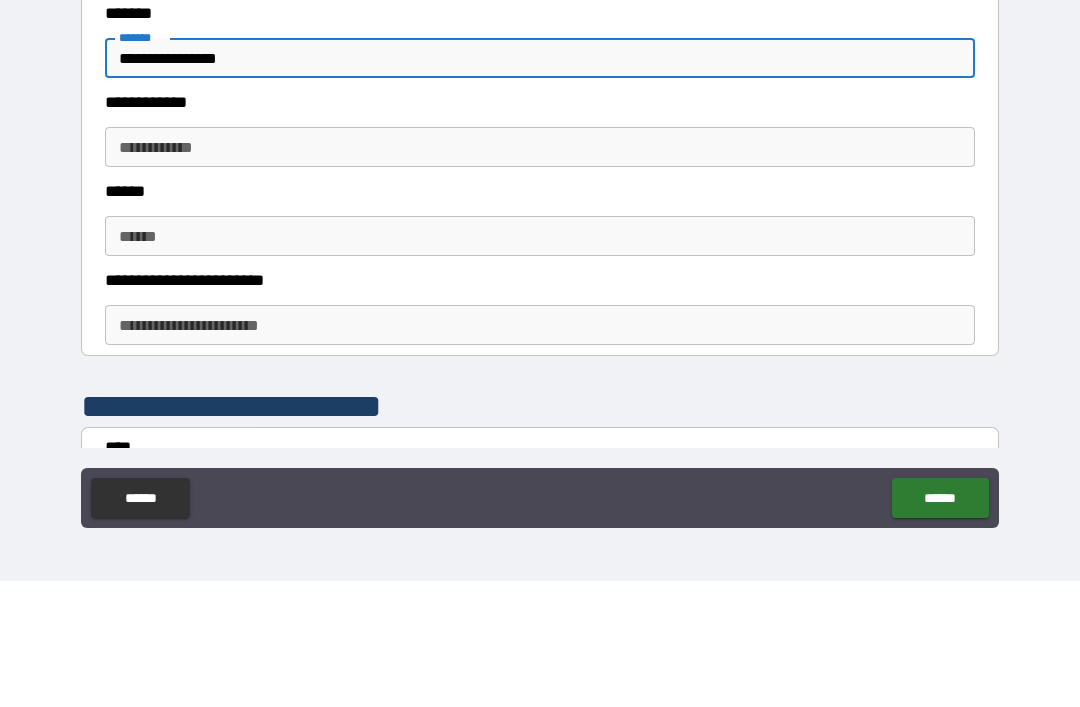 click on "**********" at bounding box center [540, 273] 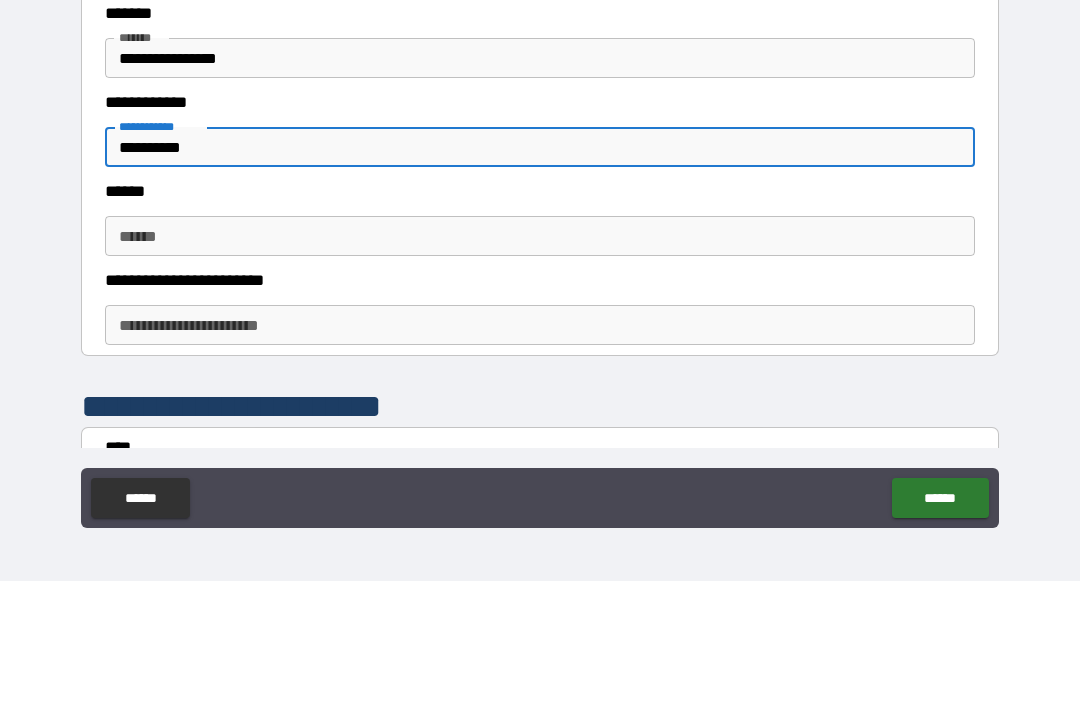 click on "******" at bounding box center (540, 362) 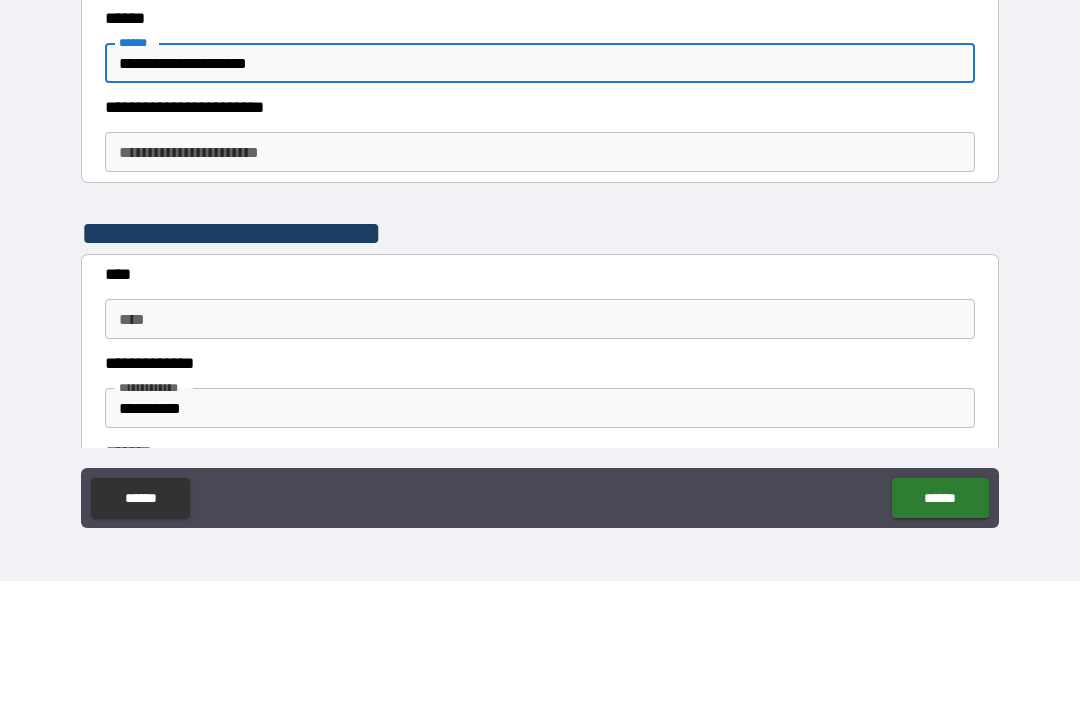 scroll, scrollTop: 688, scrollLeft: 0, axis: vertical 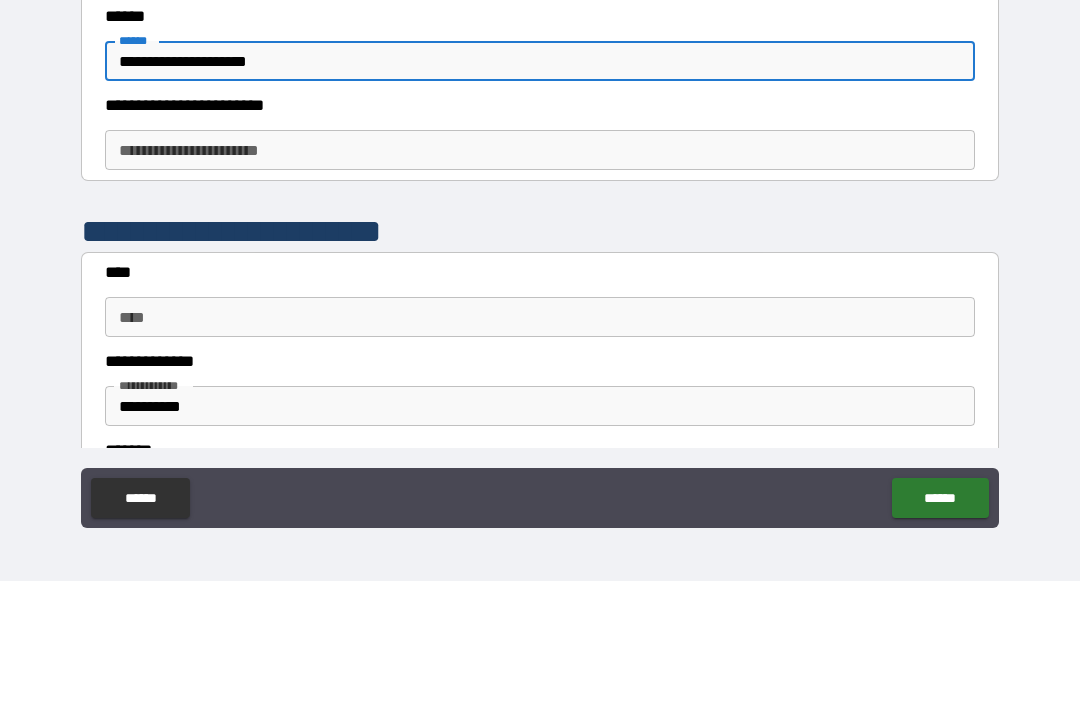 click on "**********" at bounding box center (540, 276) 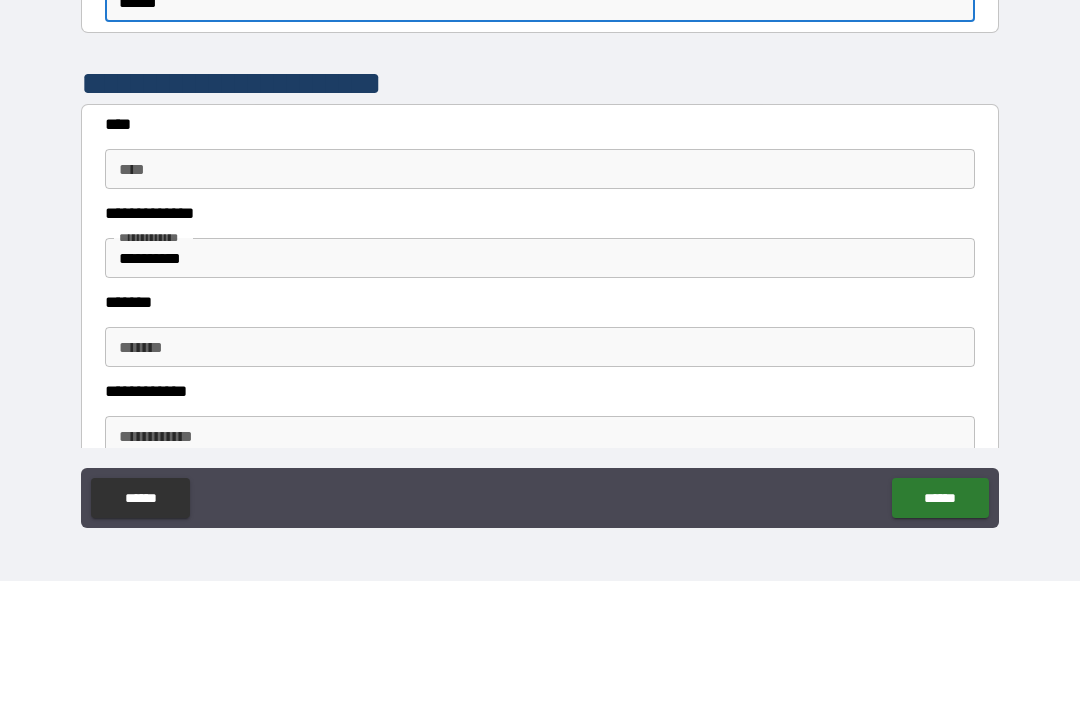 scroll, scrollTop: 852, scrollLeft: 0, axis: vertical 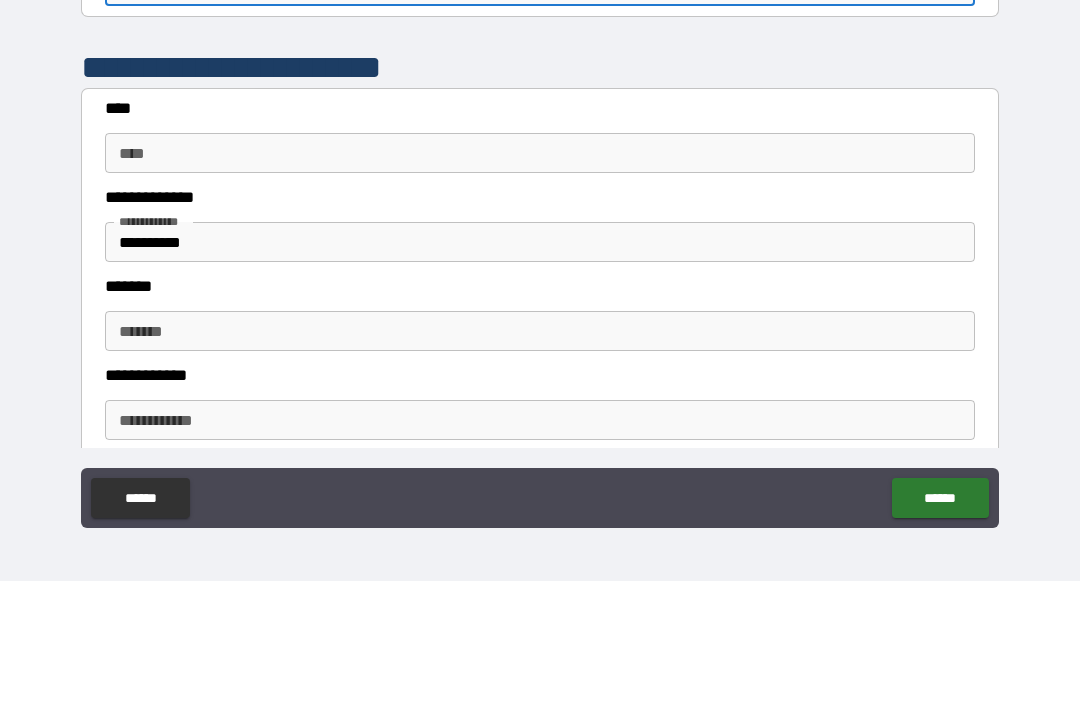 click on "****" at bounding box center [540, 279] 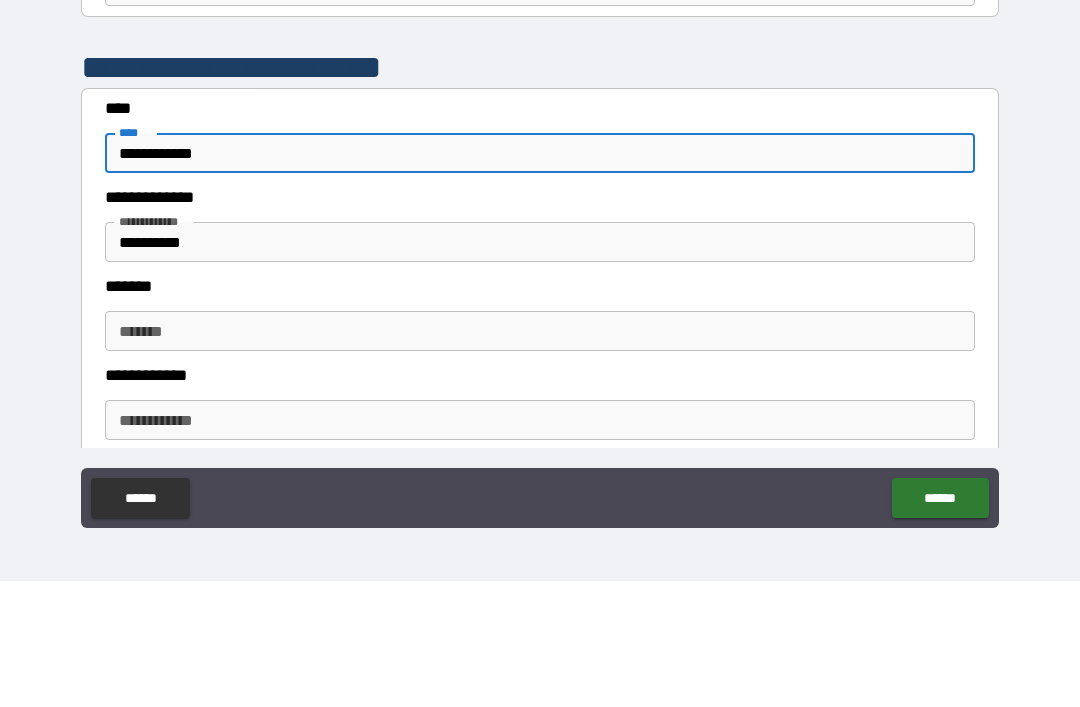 click on "**********" at bounding box center (540, 368) 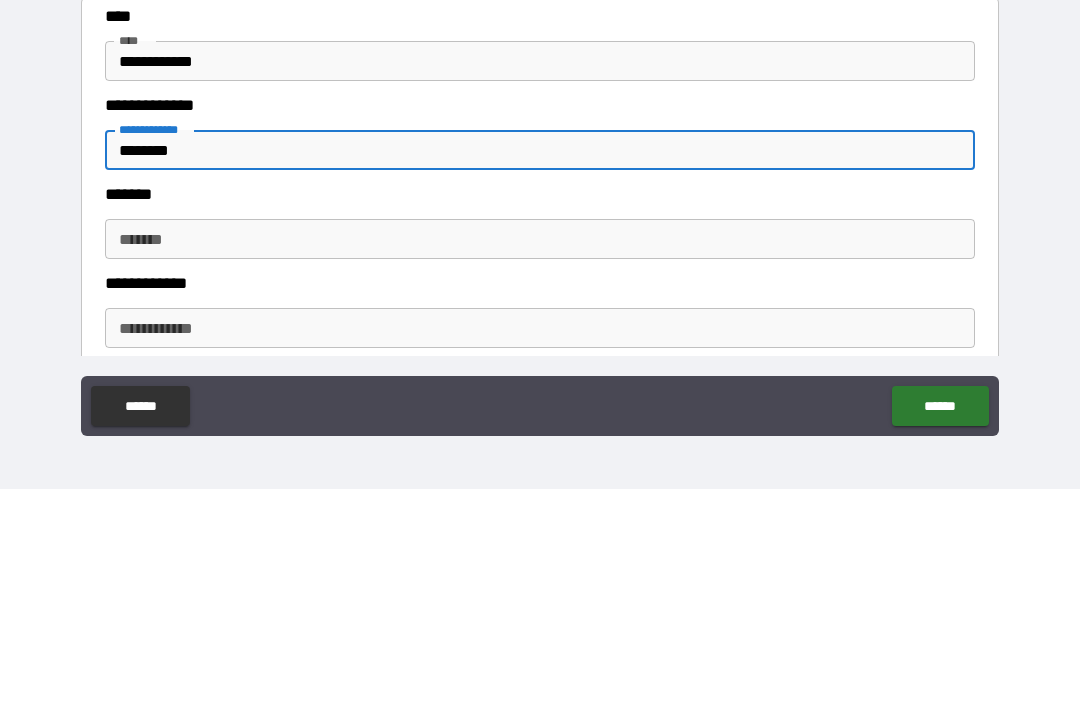 click on "*******" at bounding box center [540, 457] 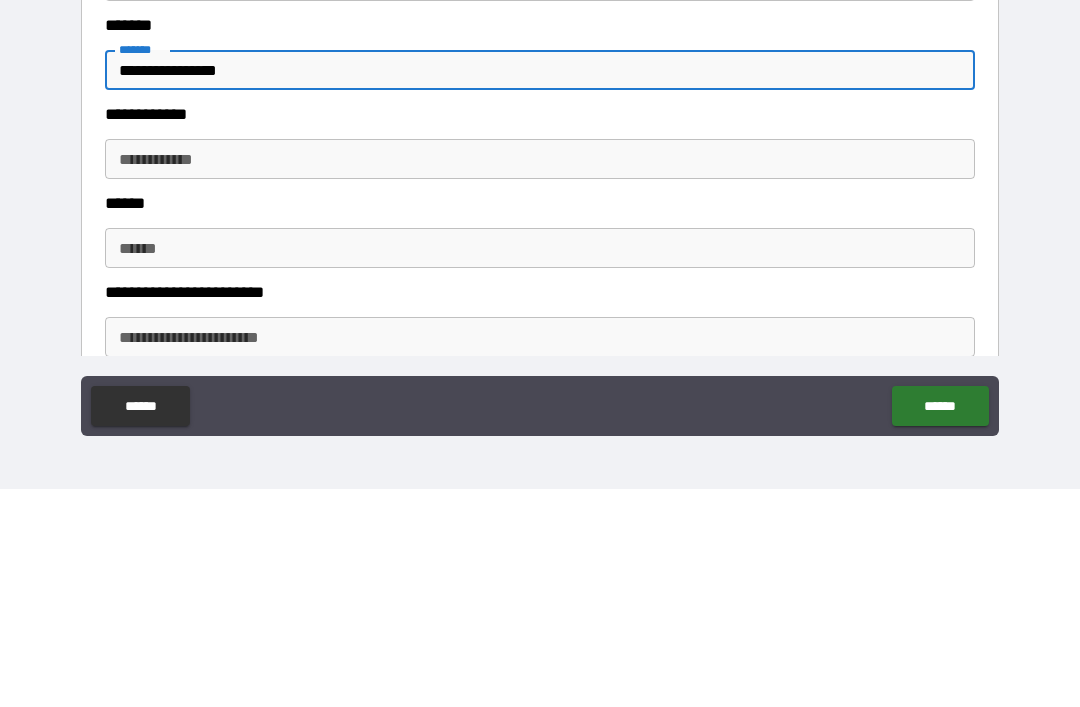 scroll, scrollTop: 1030, scrollLeft: 0, axis: vertical 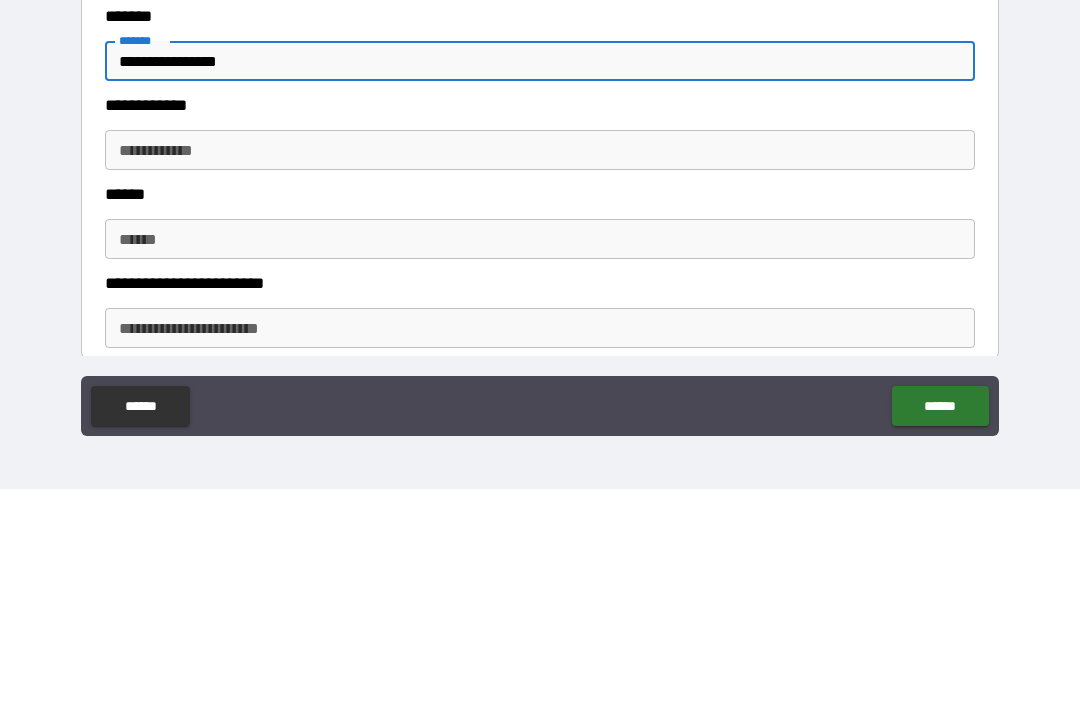click on "**********" at bounding box center [540, 368] 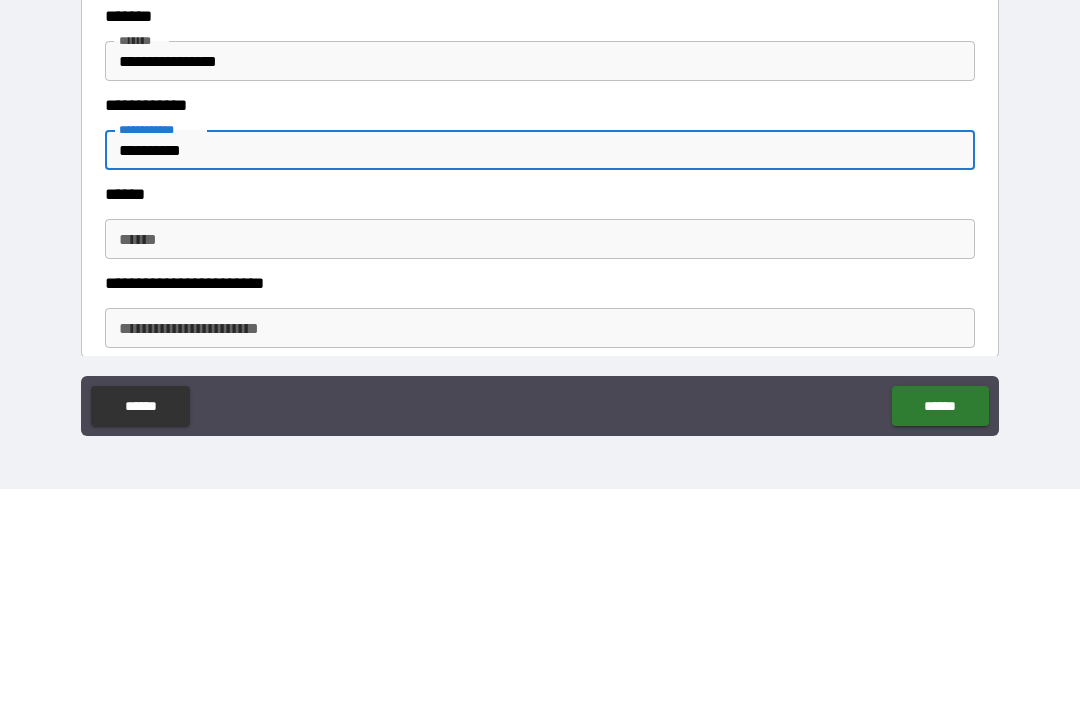 click on "******" at bounding box center (540, 457) 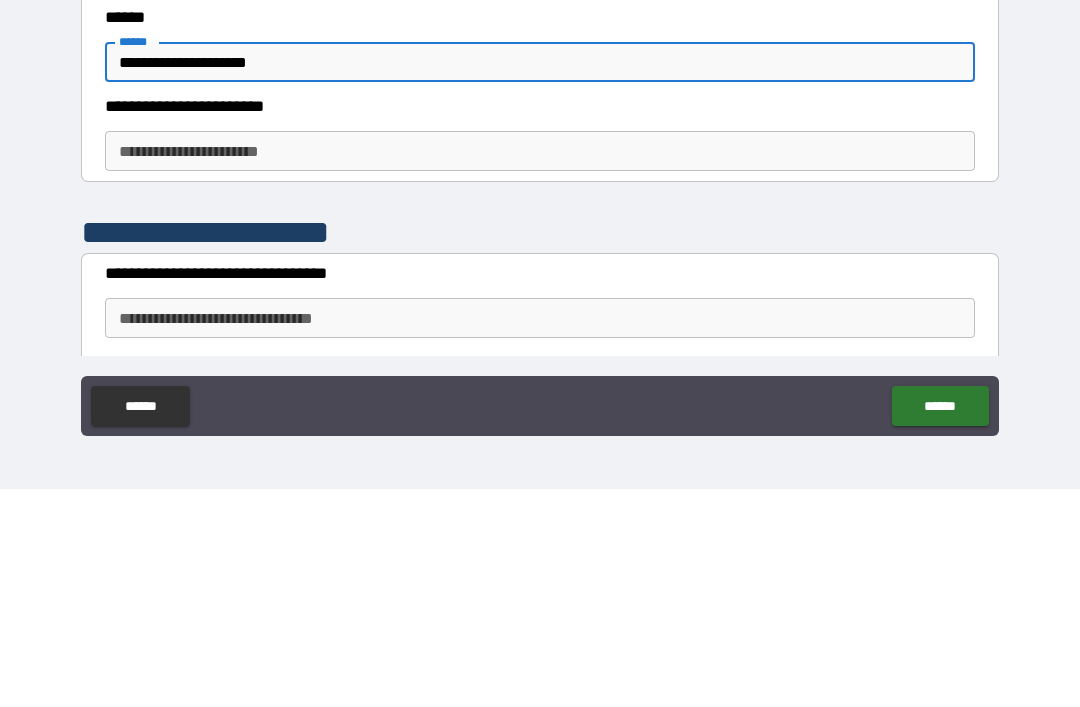 scroll, scrollTop: 1211, scrollLeft: 0, axis: vertical 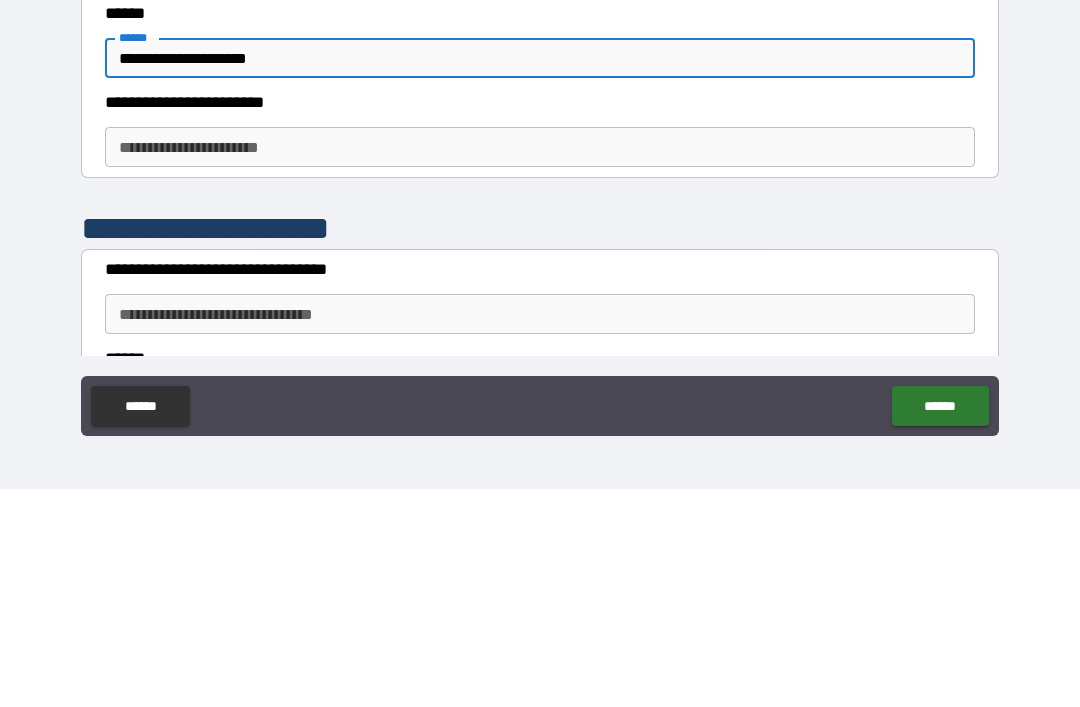 click on "**********" at bounding box center [540, 365] 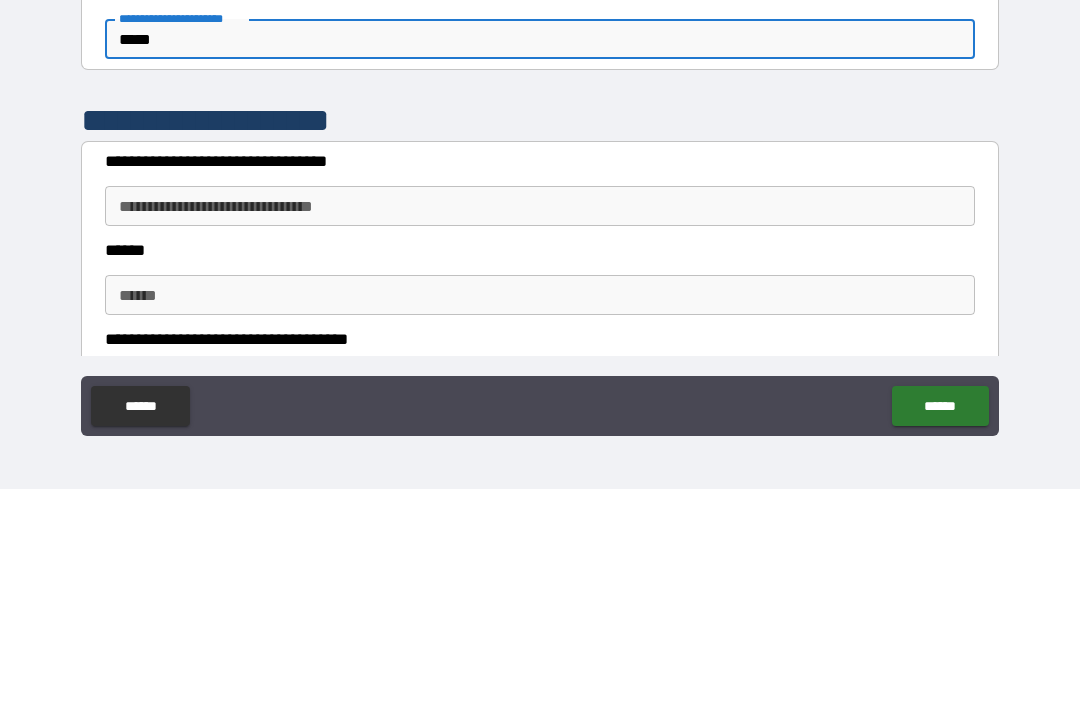 scroll, scrollTop: 1323, scrollLeft: 0, axis: vertical 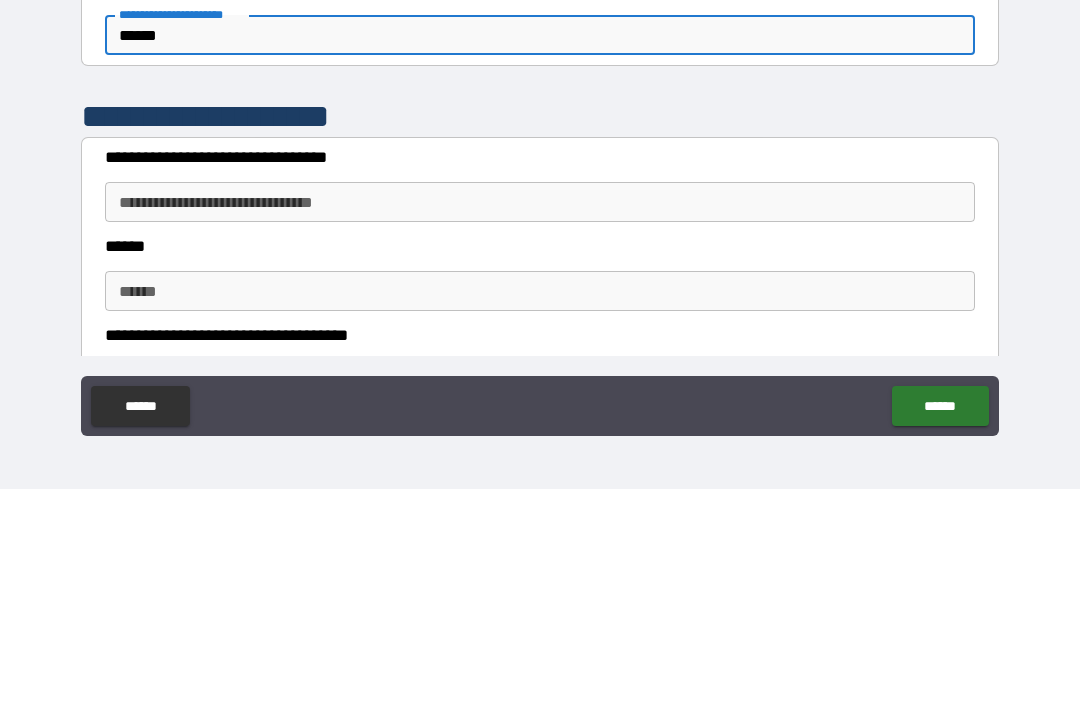 click on "******" at bounding box center [540, 253] 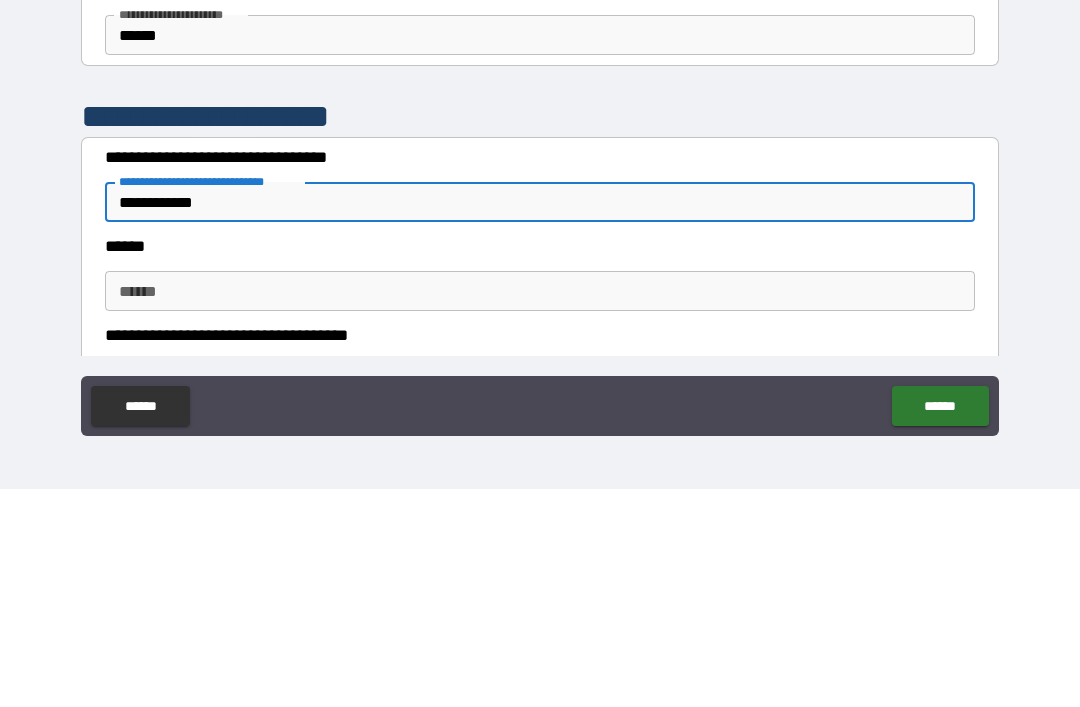 click on "******" at bounding box center (540, 509) 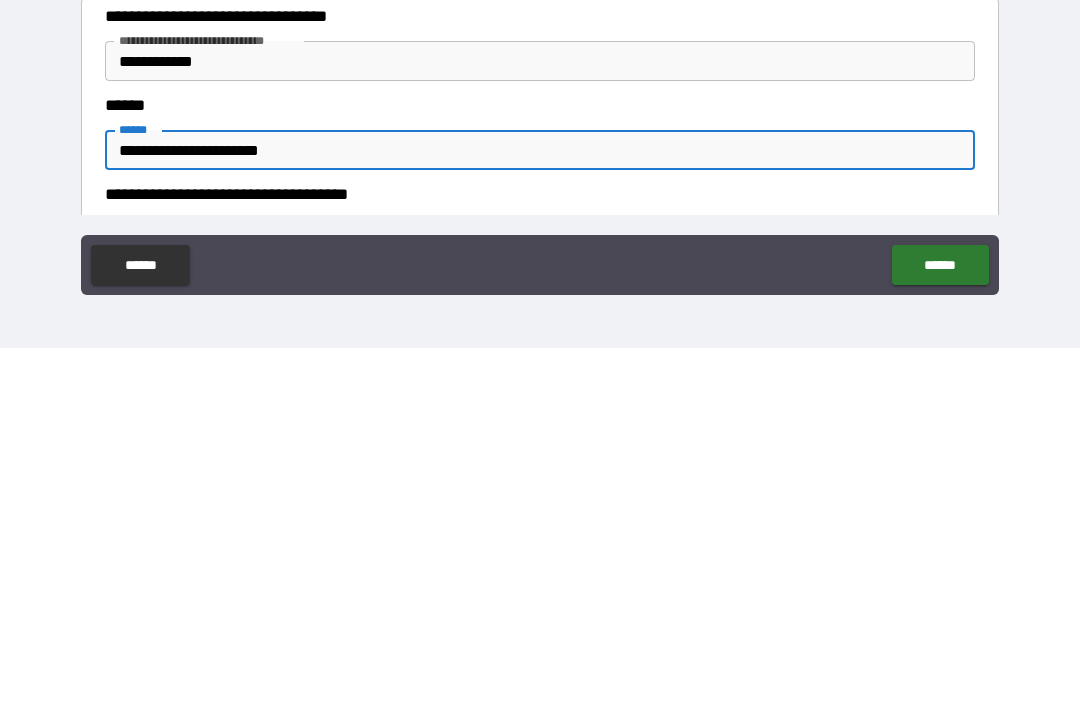 click on "**********" at bounding box center (540, 509) 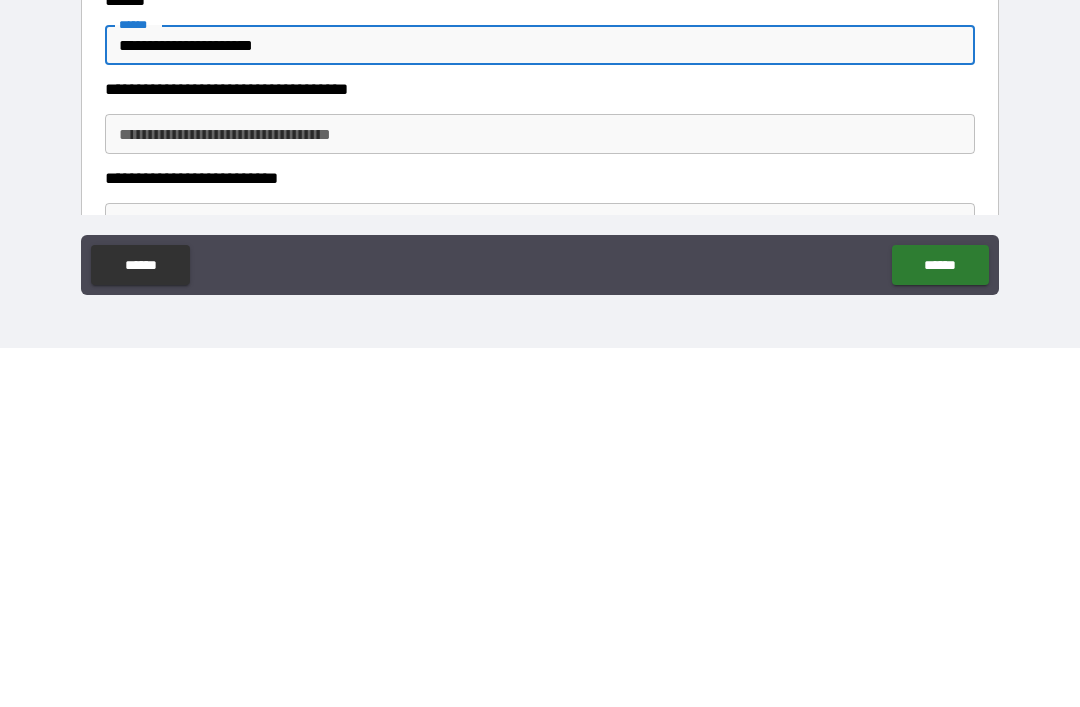 scroll, scrollTop: 1435, scrollLeft: 0, axis: vertical 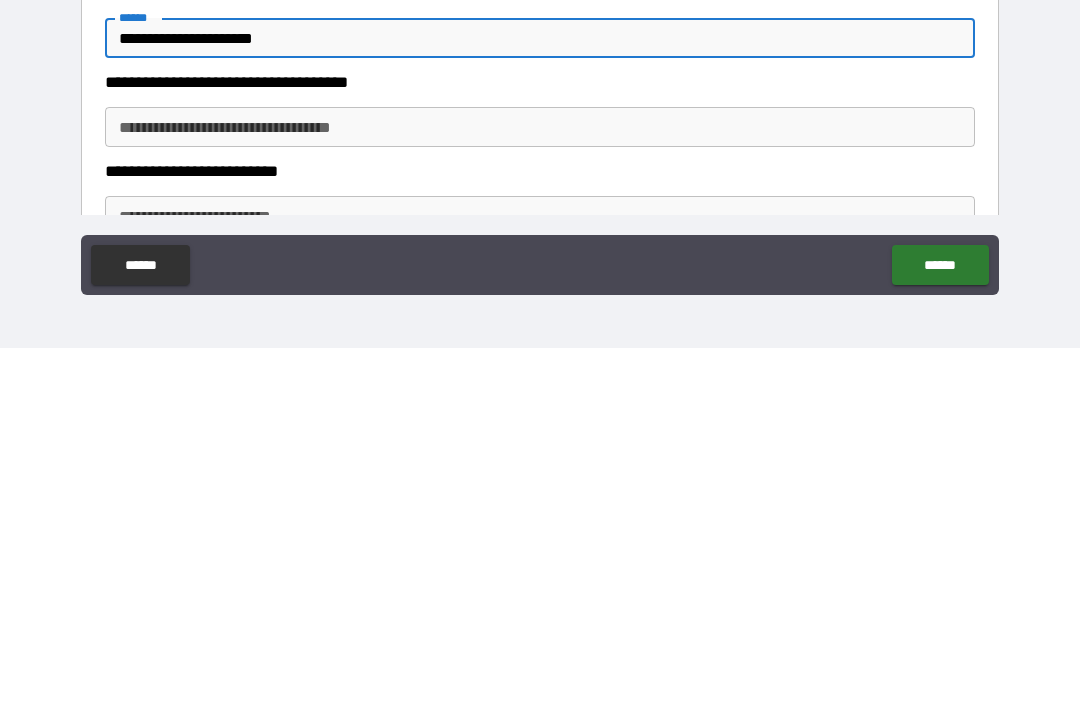 click on "**********" at bounding box center [540, 486] 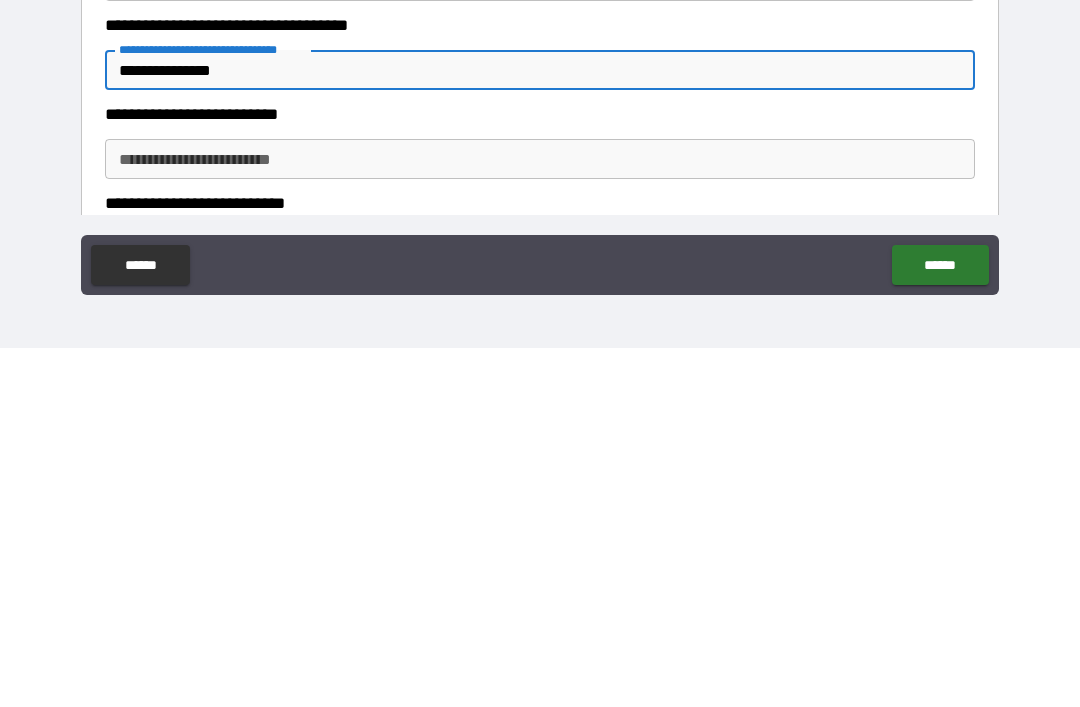 scroll, scrollTop: 1559, scrollLeft: 0, axis: vertical 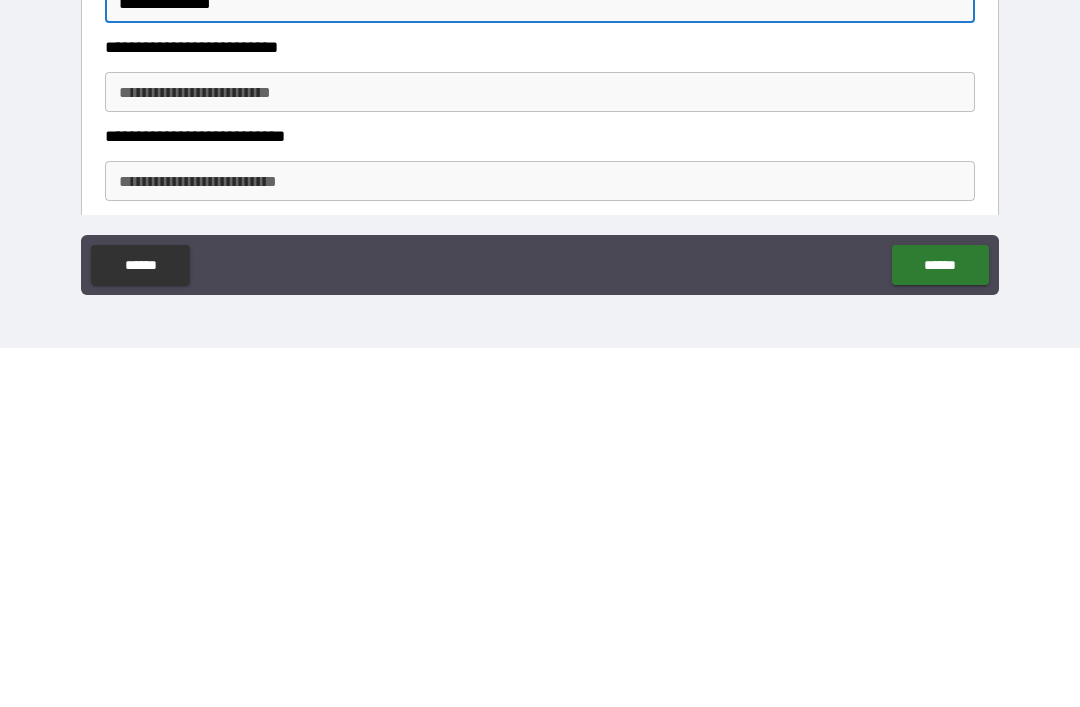 click on "**********" at bounding box center (540, 451) 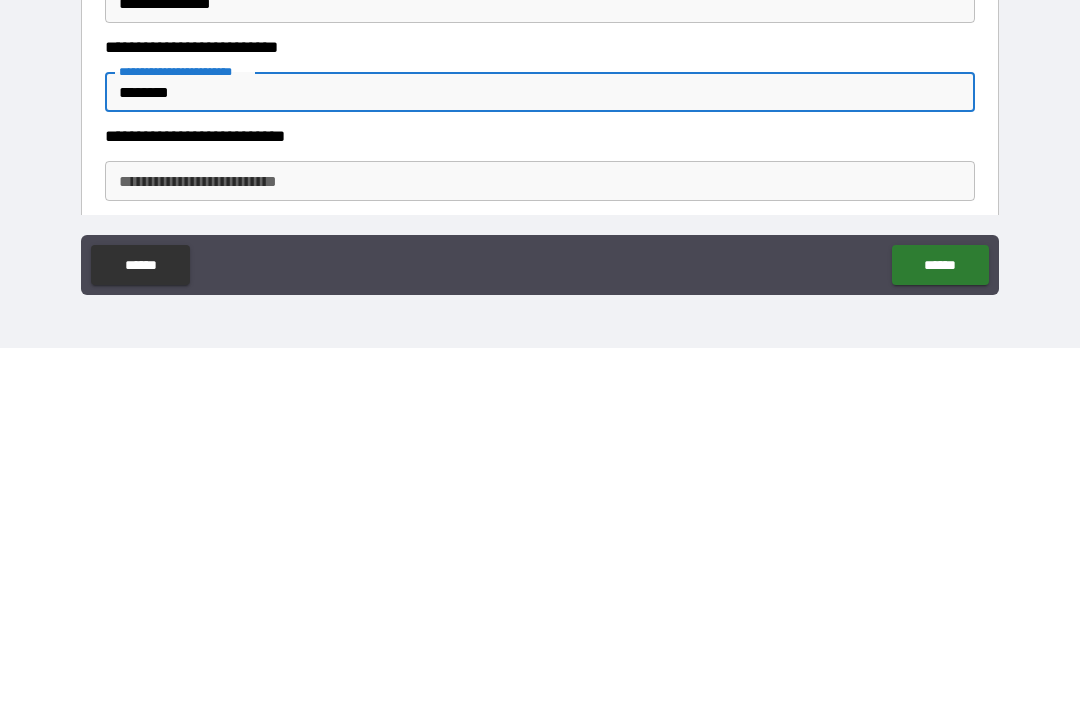 click on "**********" at bounding box center [540, 540] 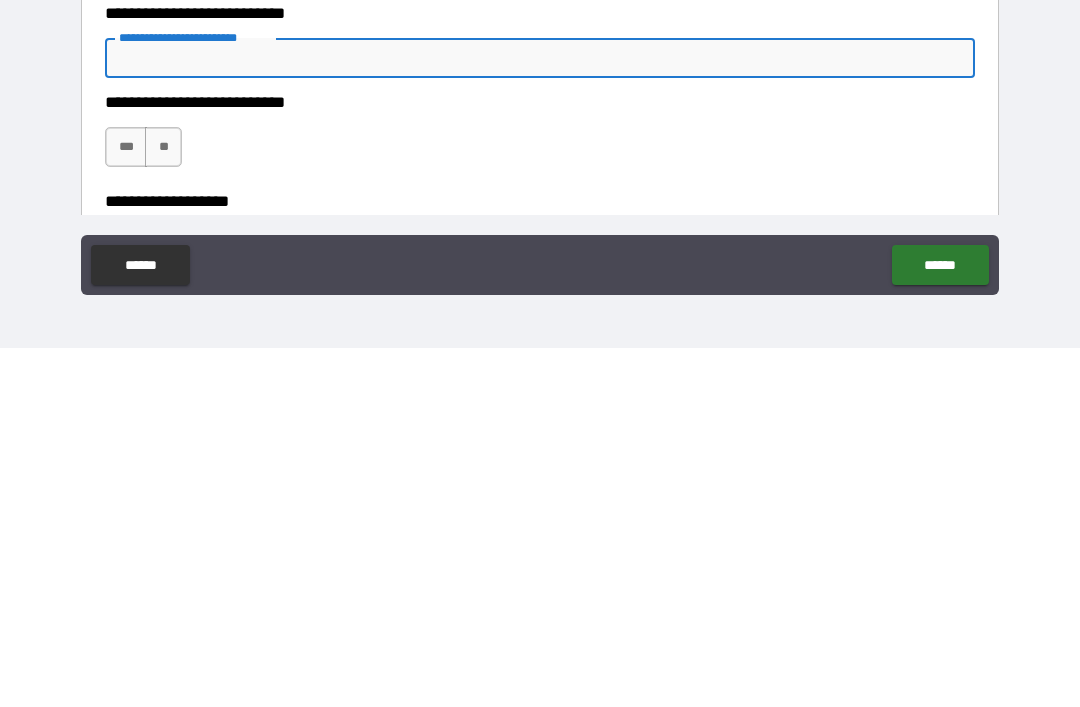 scroll, scrollTop: 1684, scrollLeft: 0, axis: vertical 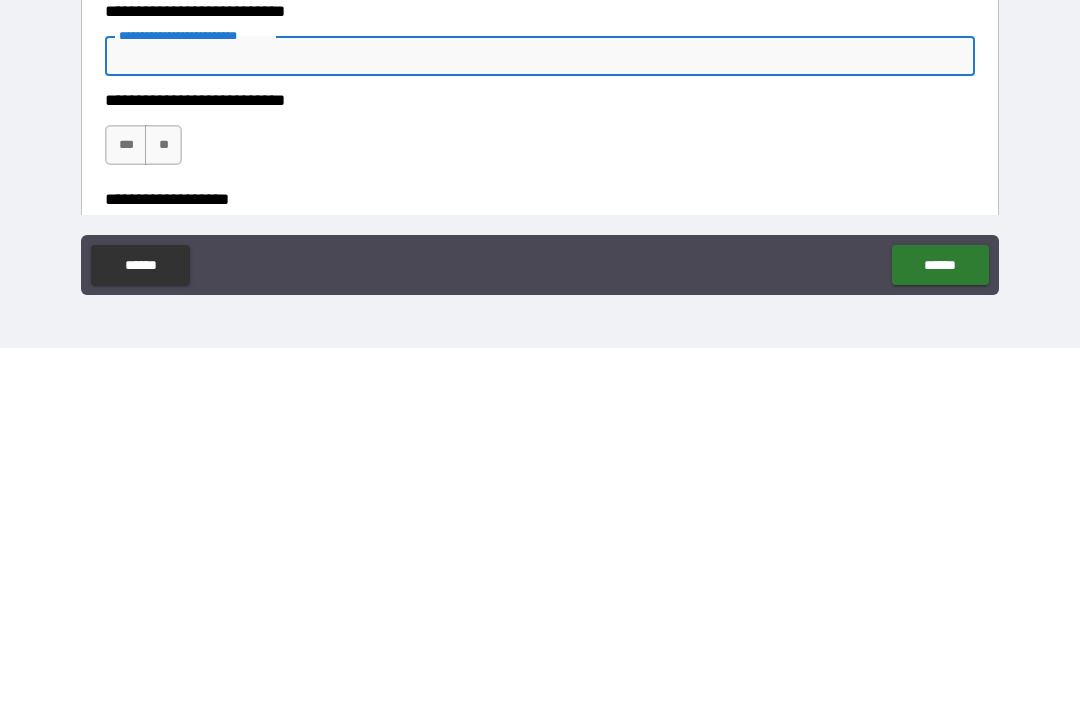 click on "***" at bounding box center (126, 504) 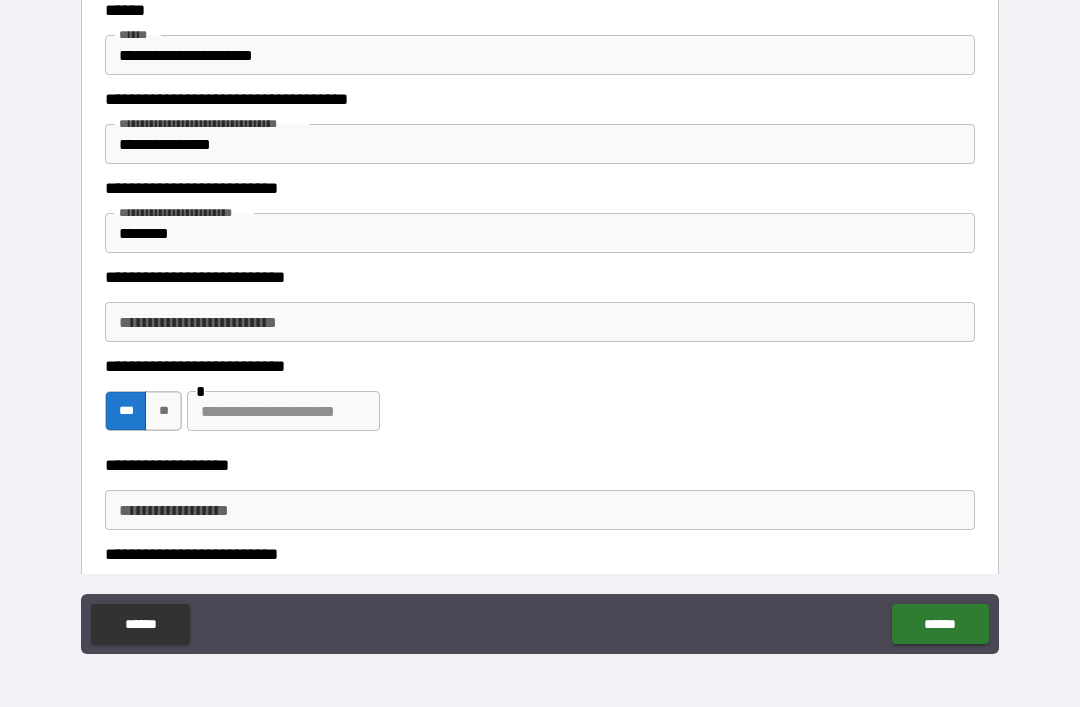 scroll, scrollTop: 1932, scrollLeft: 0, axis: vertical 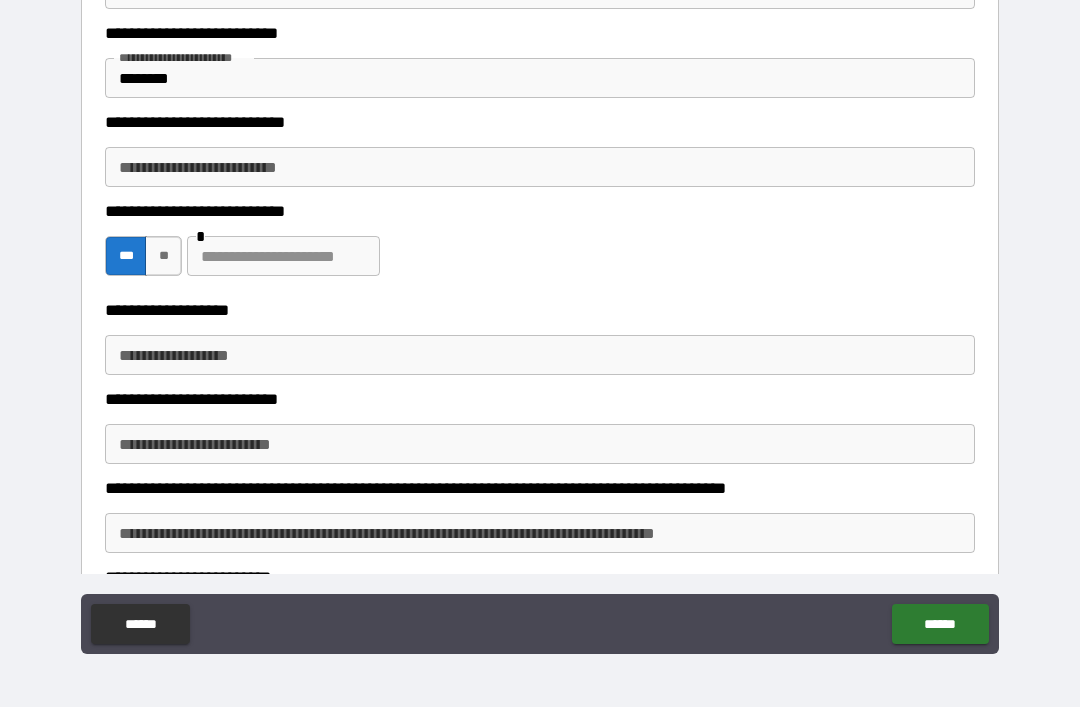 click on "**********" at bounding box center [540, 355] 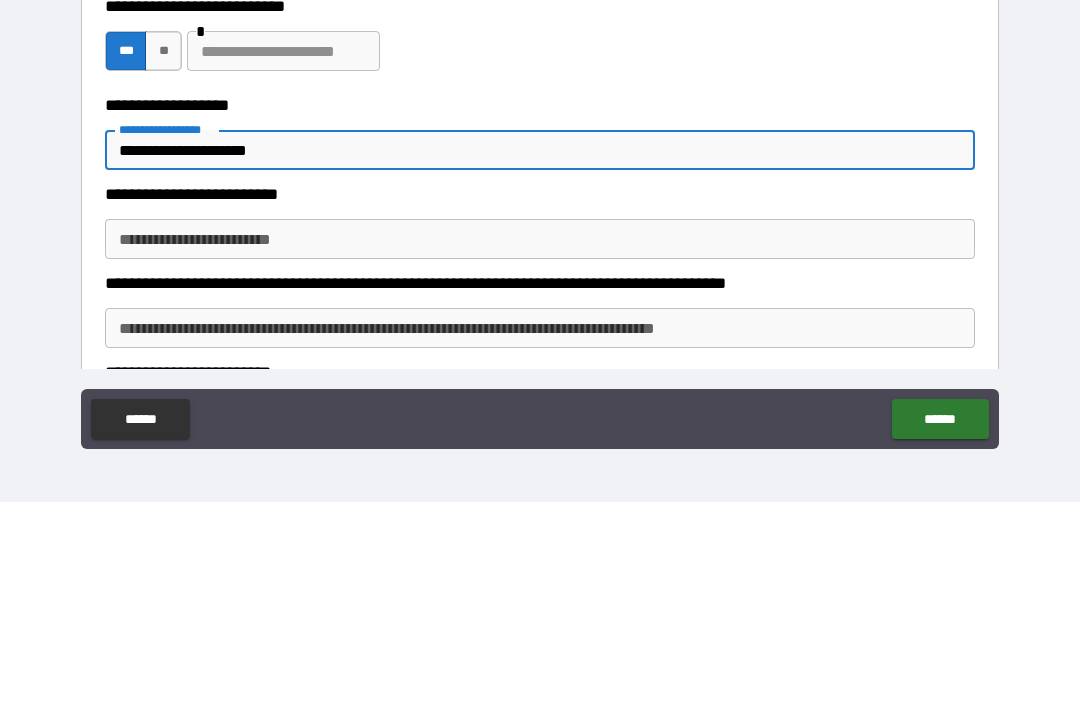 click on "**********" at bounding box center (540, 444) 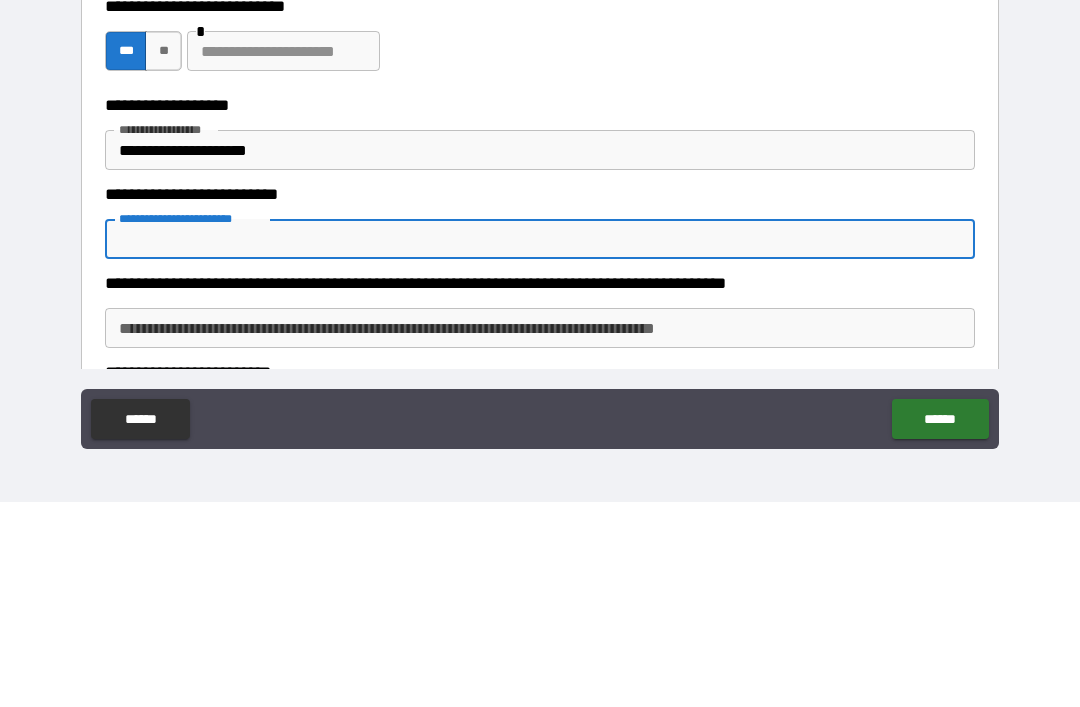 click on "**********" at bounding box center [540, 444] 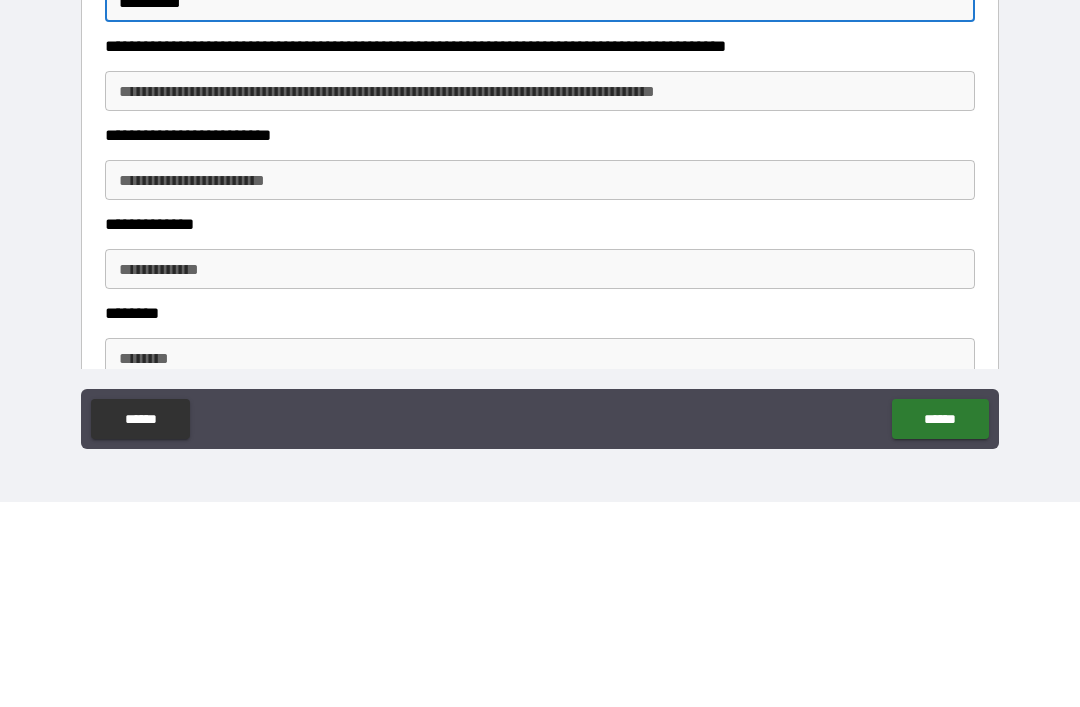 scroll, scrollTop: 2180, scrollLeft: 0, axis: vertical 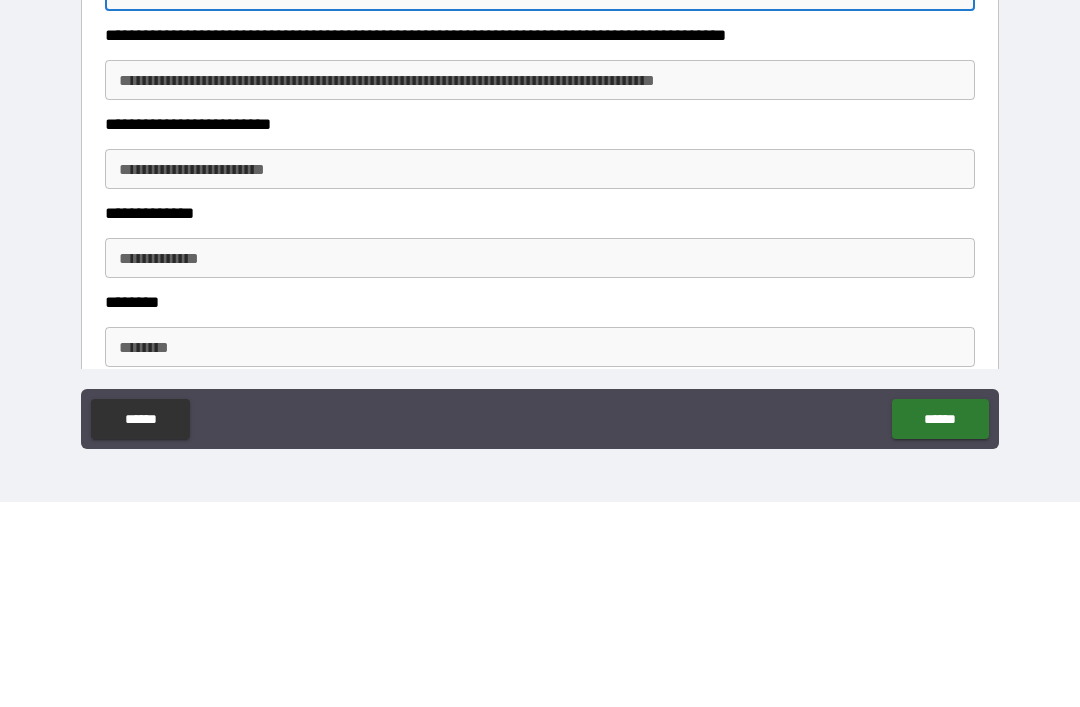click on "**********" at bounding box center [540, 285] 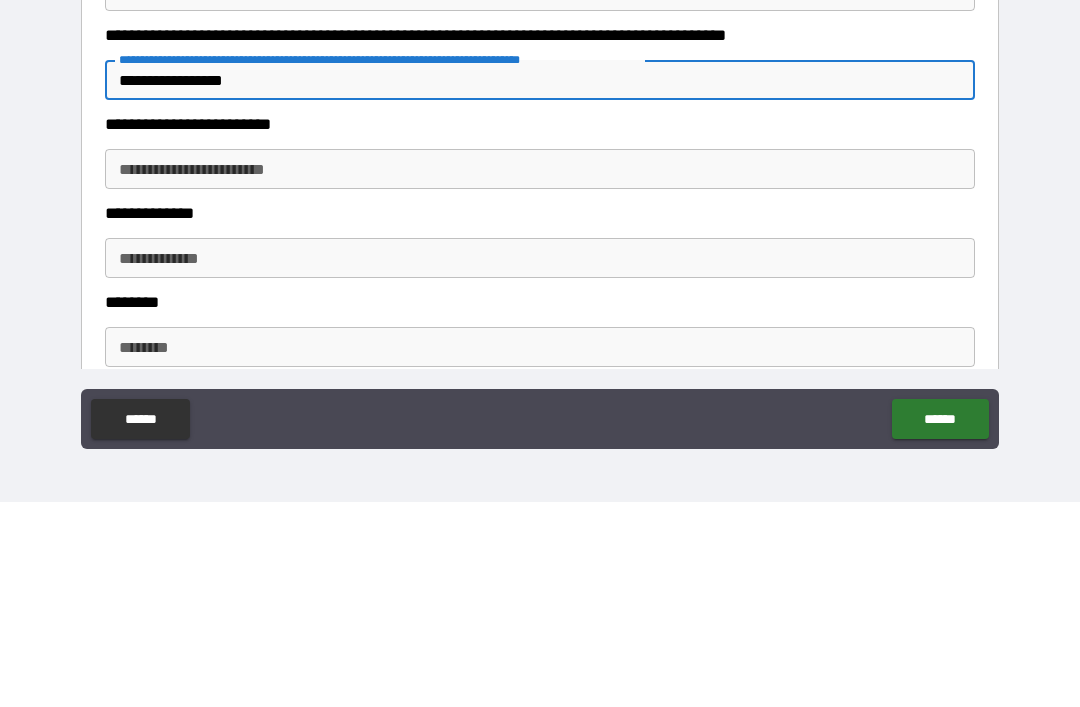 click on "**********" at bounding box center [540, 374] 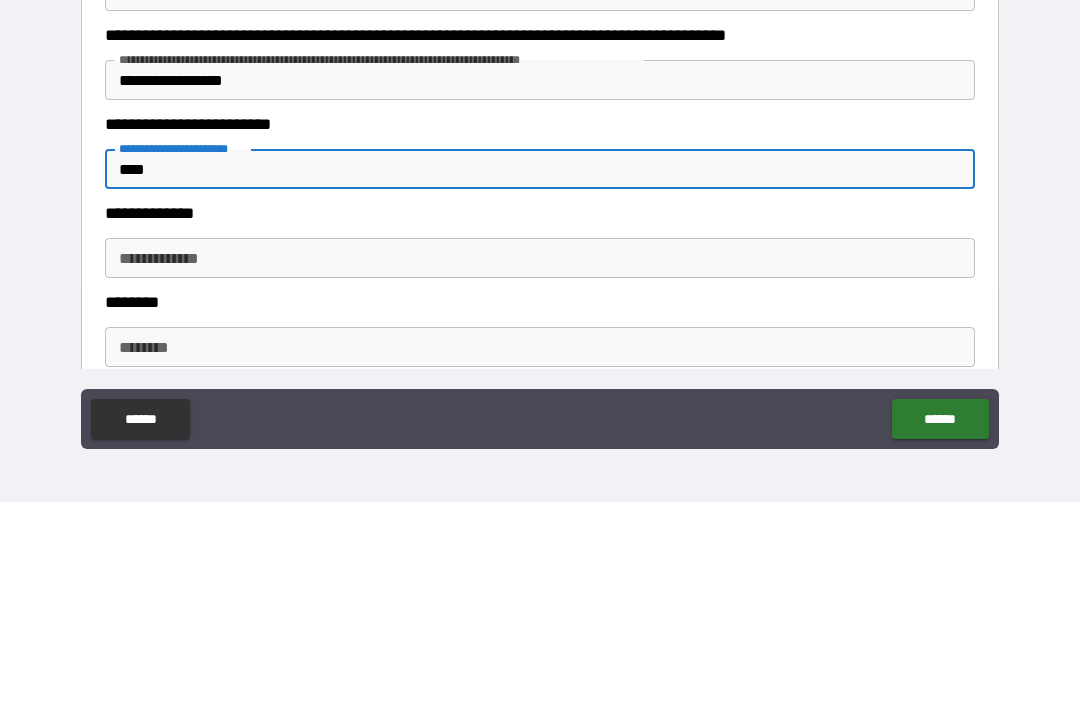 click on "**********" at bounding box center [540, 463] 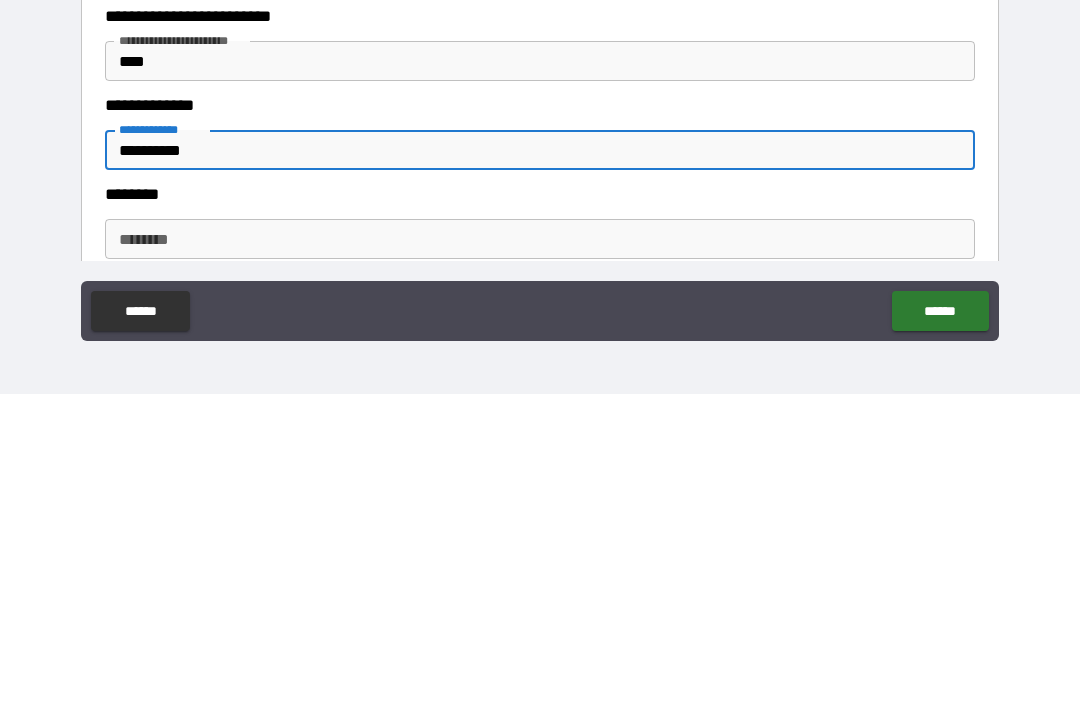 click on "********" at bounding box center [540, 552] 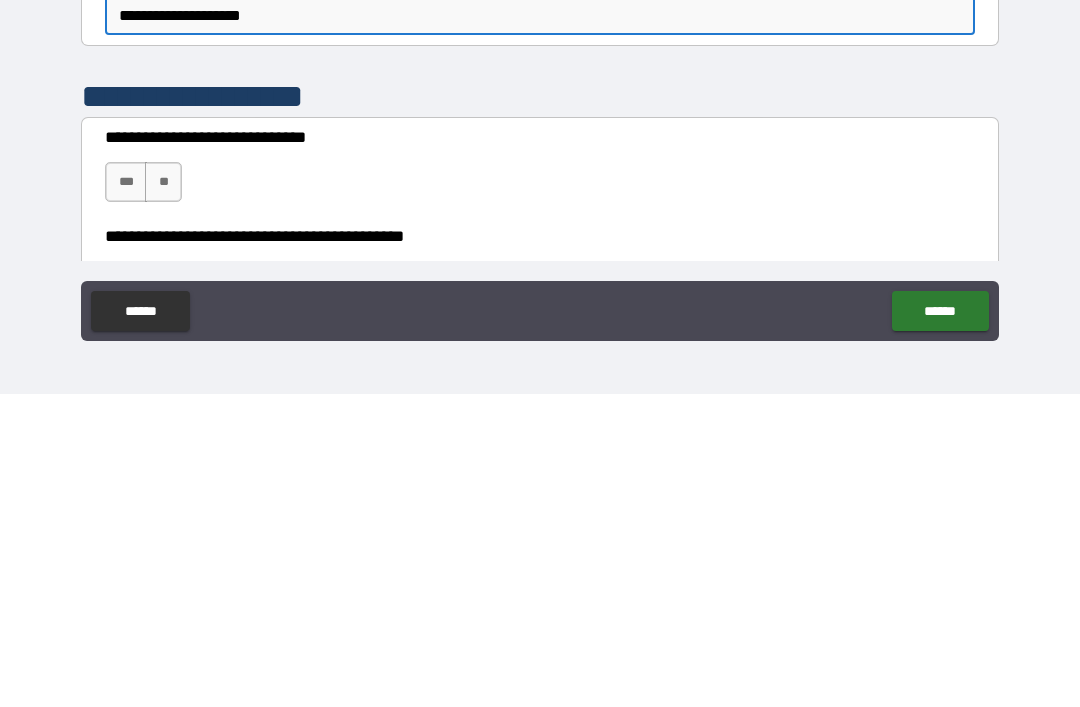 scroll, scrollTop: 2405, scrollLeft: 0, axis: vertical 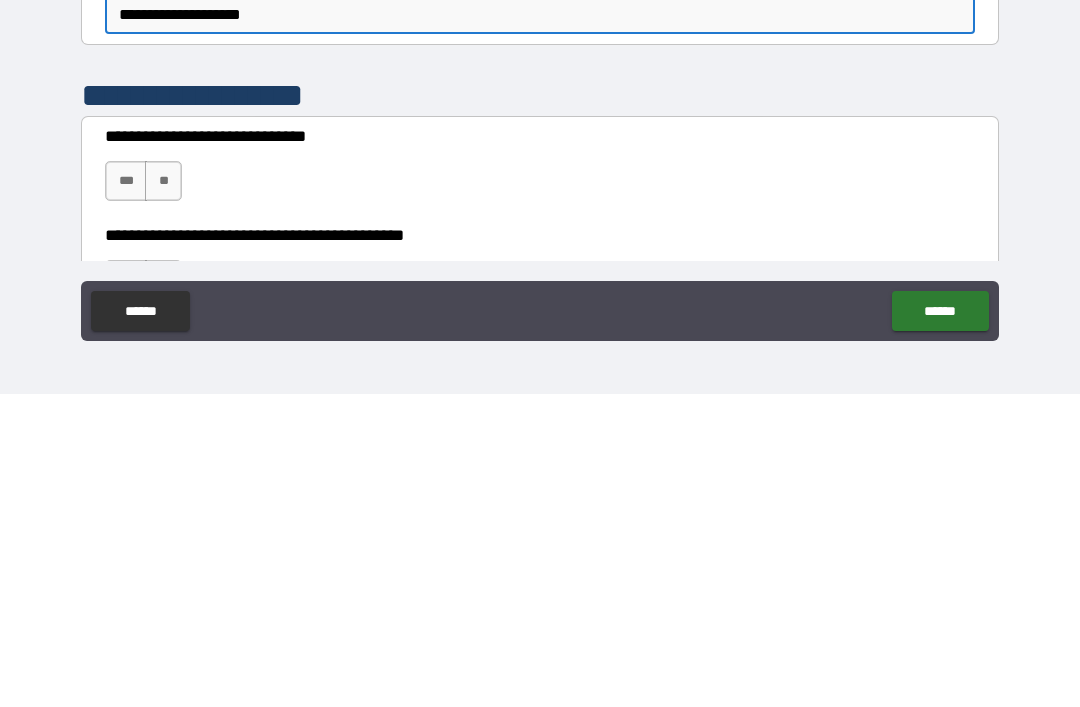 click on "***" at bounding box center (126, 494) 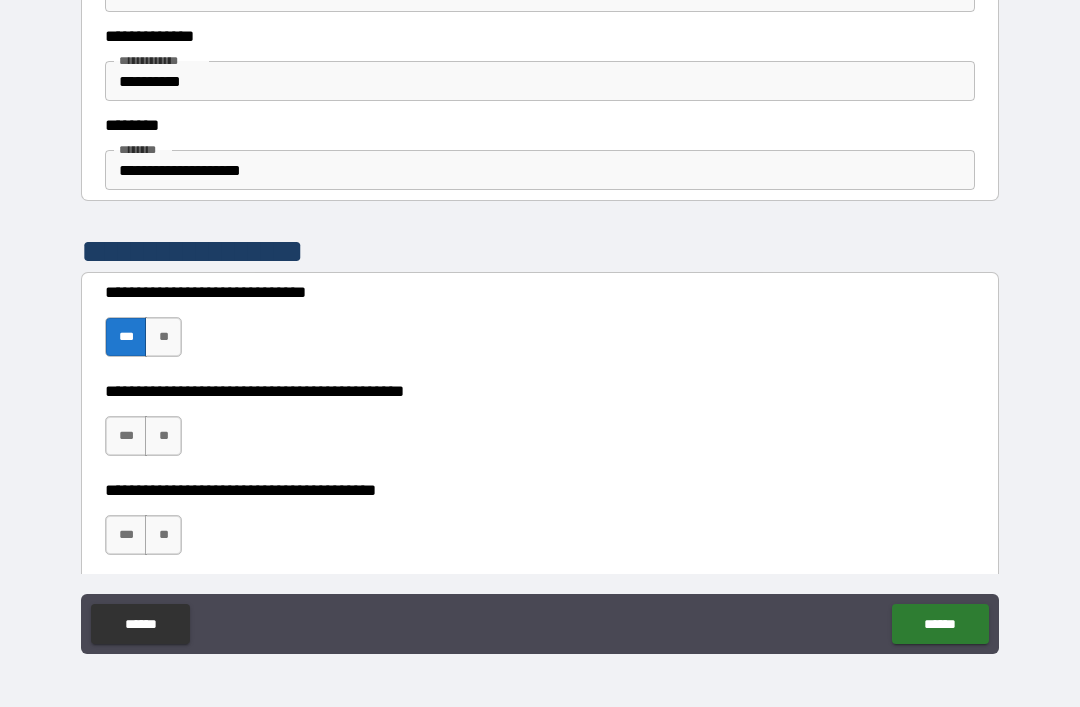 scroll, scrollTop: 2570, scrollLeft: 0, axis: vertical 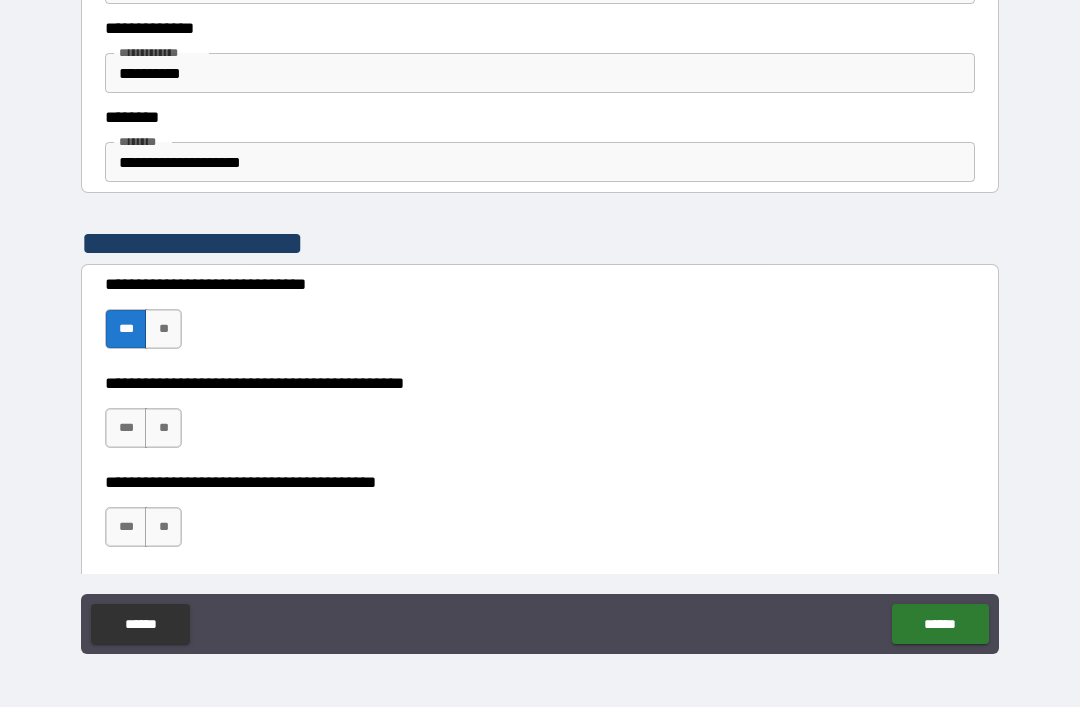 click on "***" at bounding box center [126, 527] 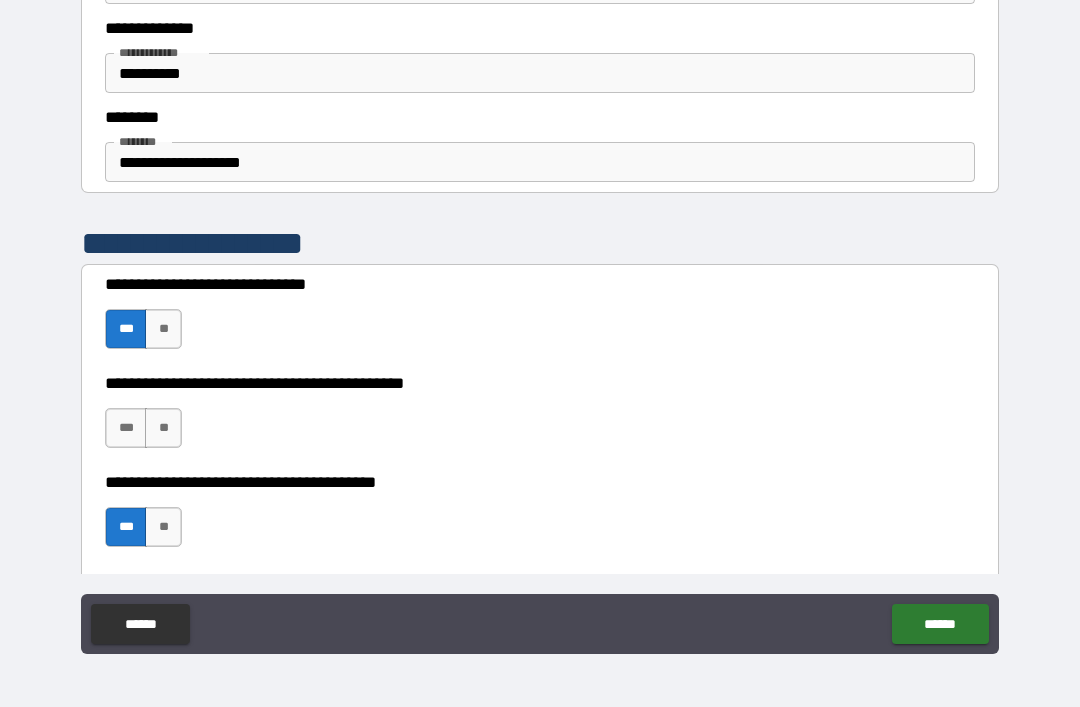 click on "***" at bounding box center [126, 428] 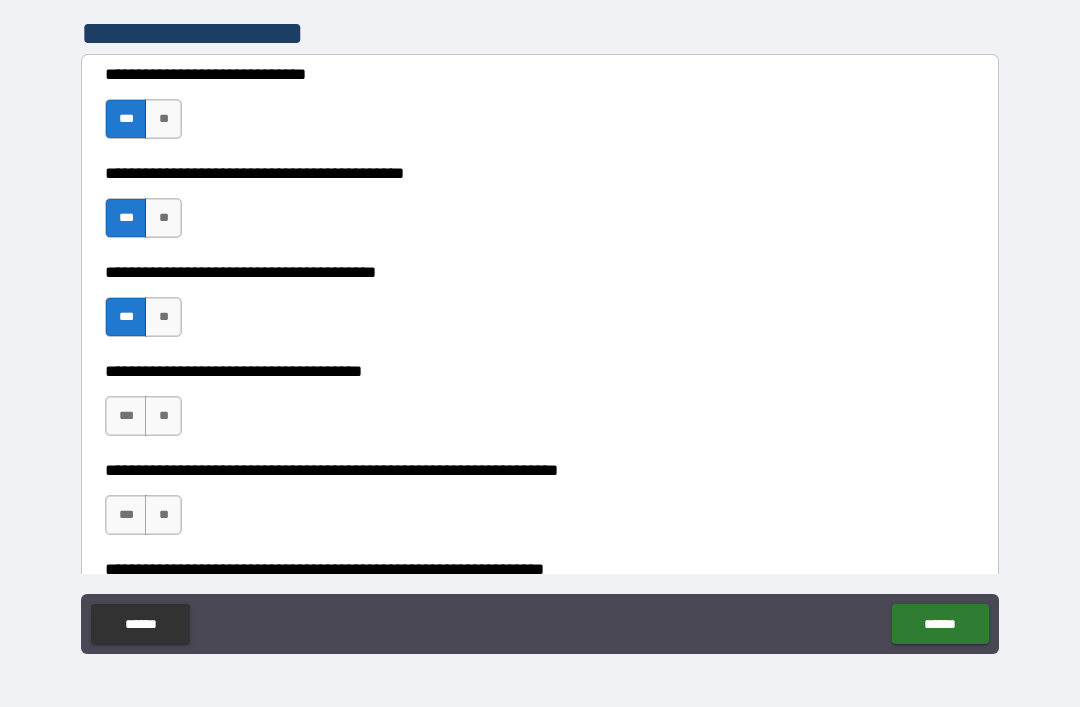 scroll, scrollTop: 2778, scrollLeft: 0, axis: vertical 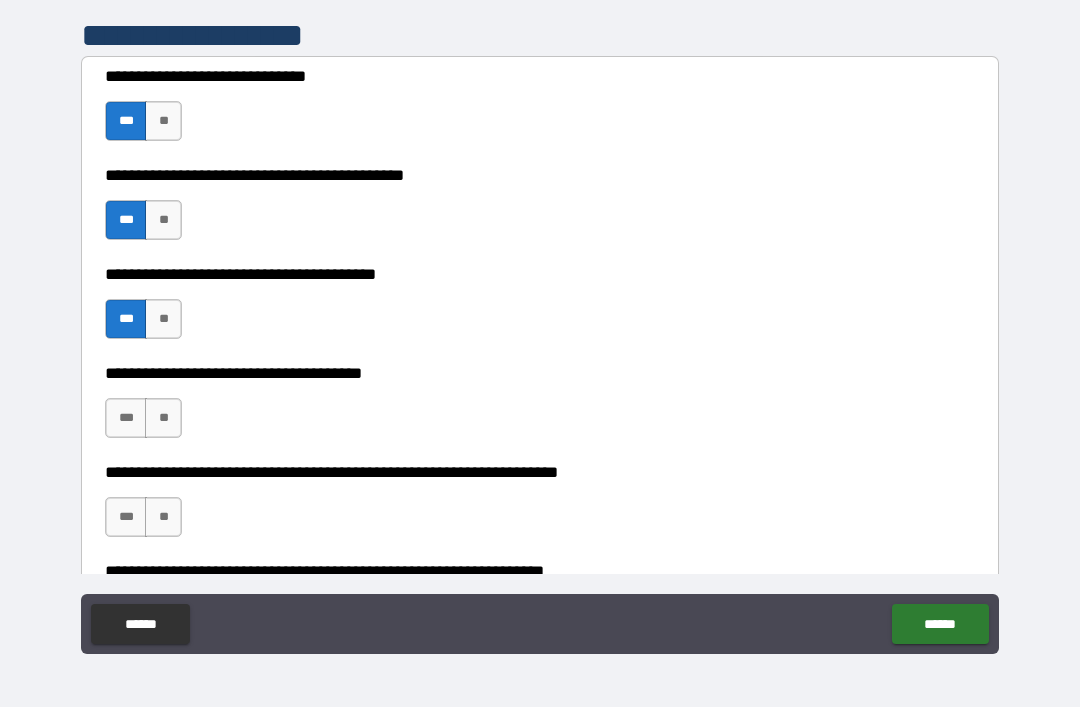 click on "**" at bounding box center [163, 418] 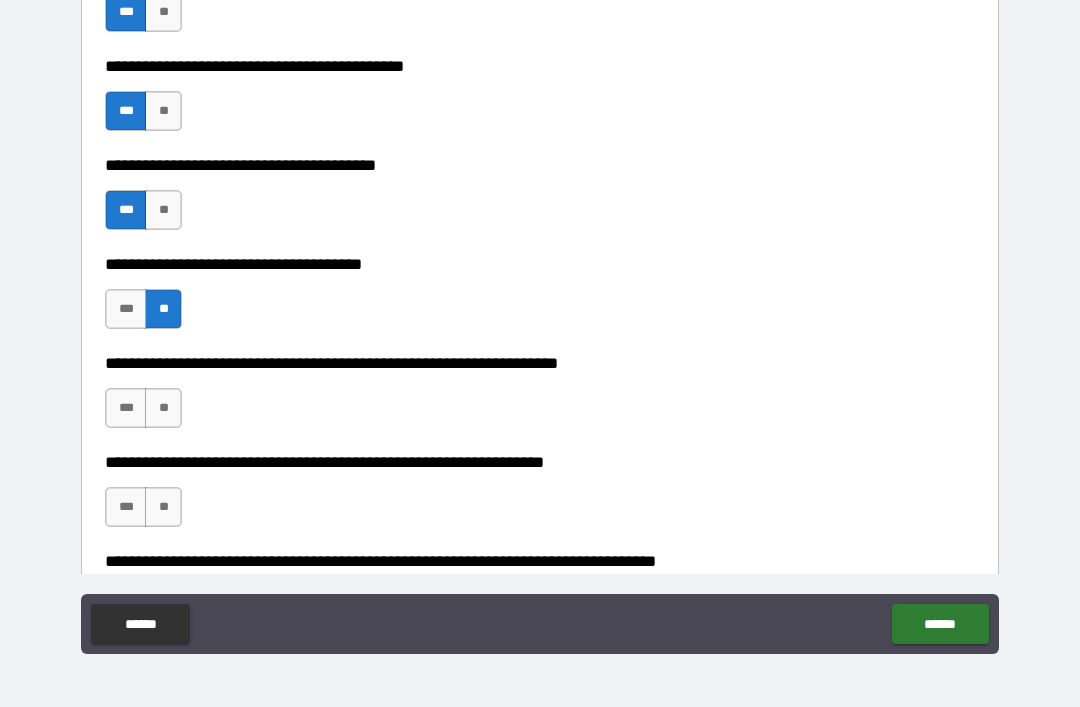 scroll, scrollTop: 2888, scrollLeft: 0, axis: vertical 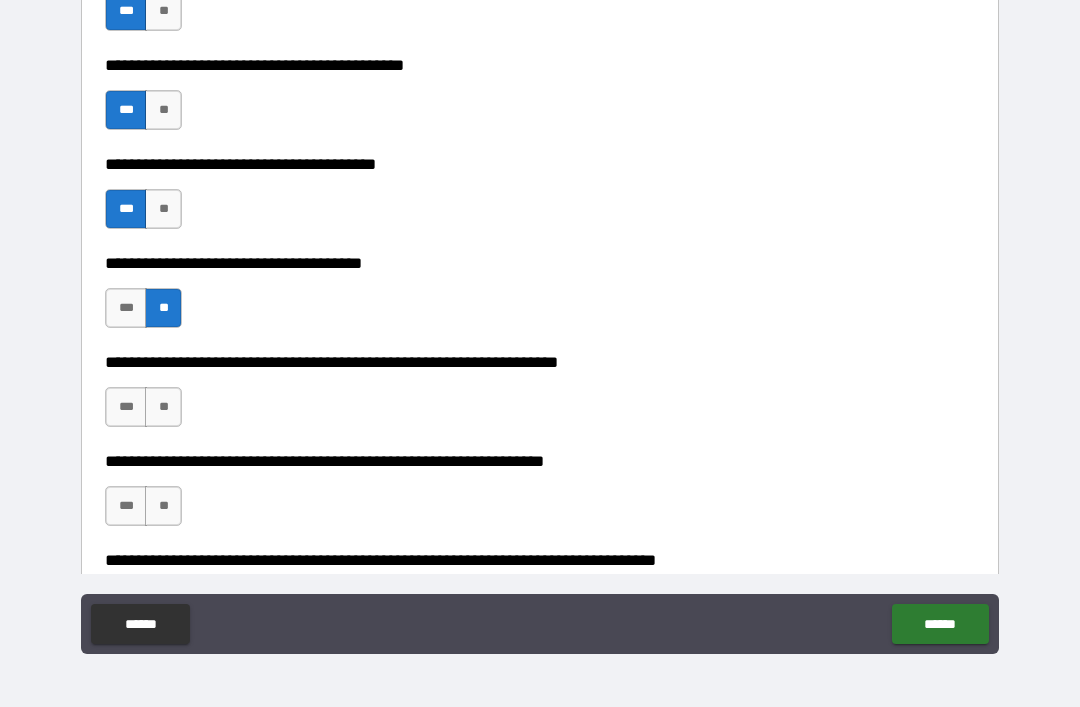 click on "***" at bounding box center (126, 407) 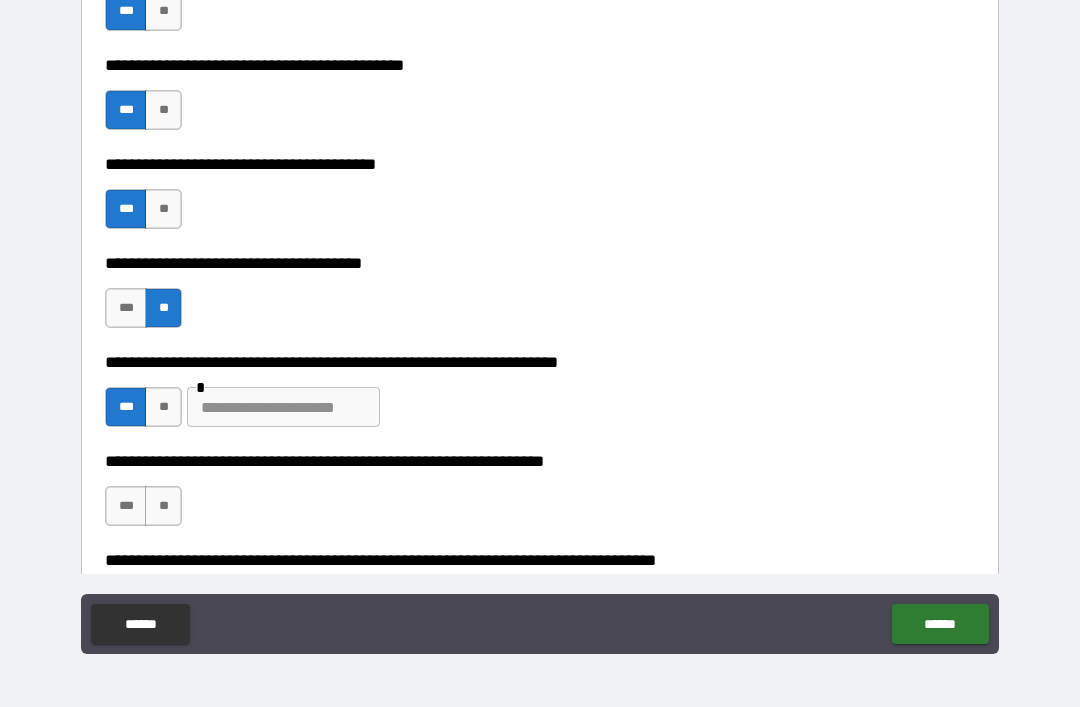 click at bounding box center [283, 407] 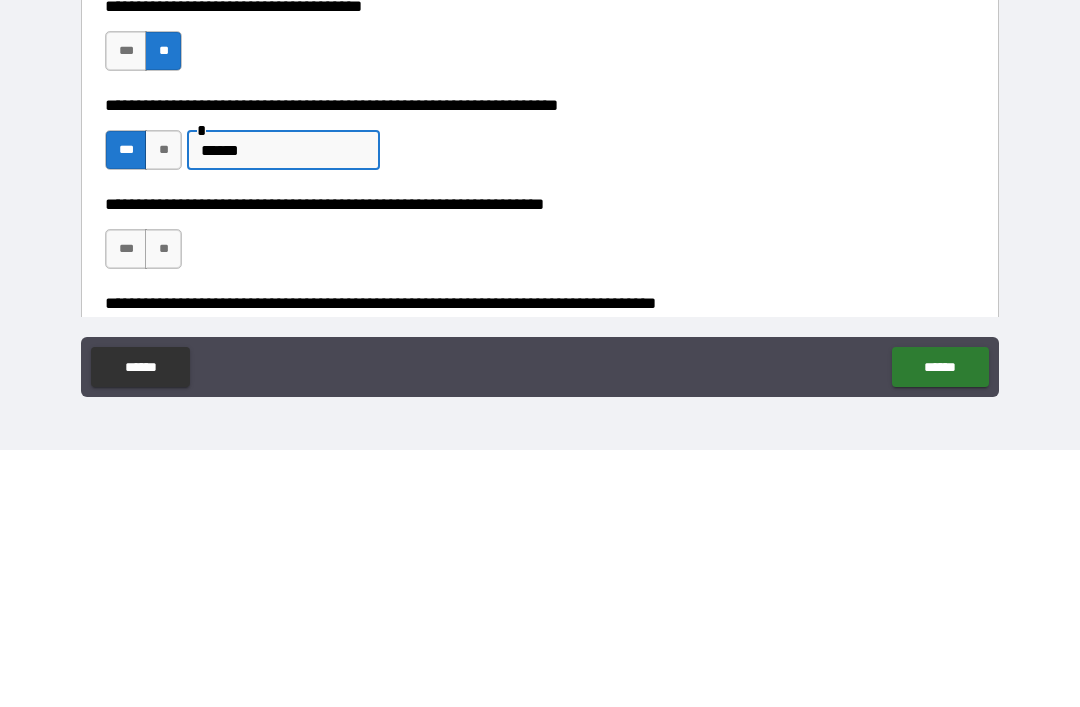 click on "**" at bounding box center (163, 506) 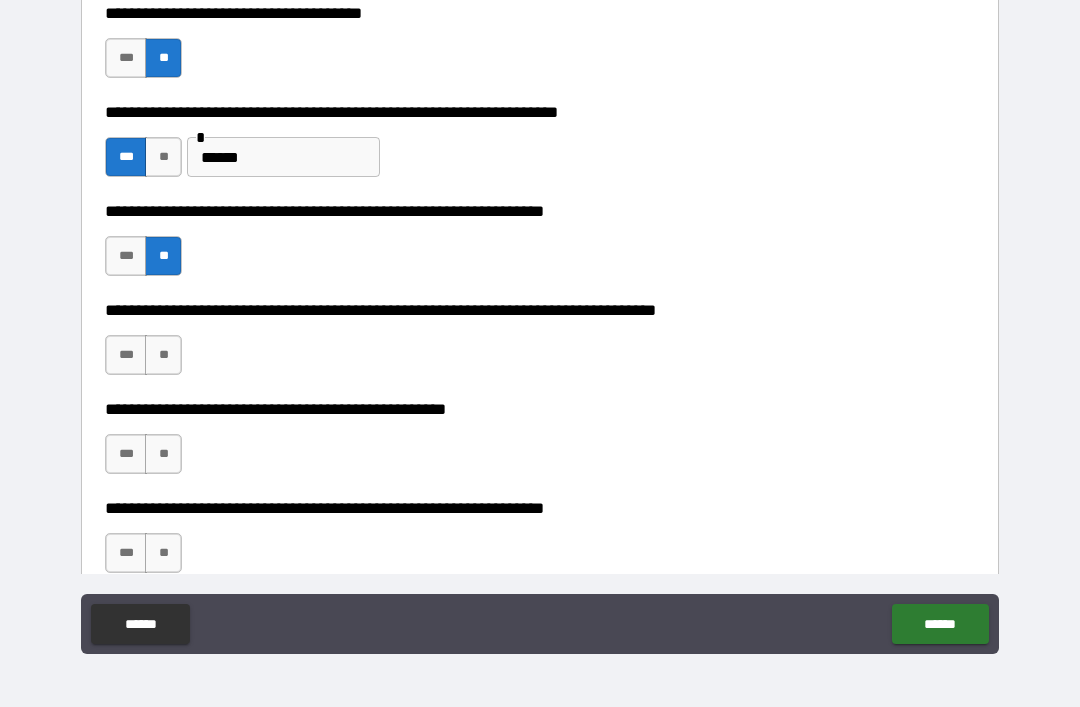 scroll, scrollTop: 3188, scrollLeft: 0, axis: vertical 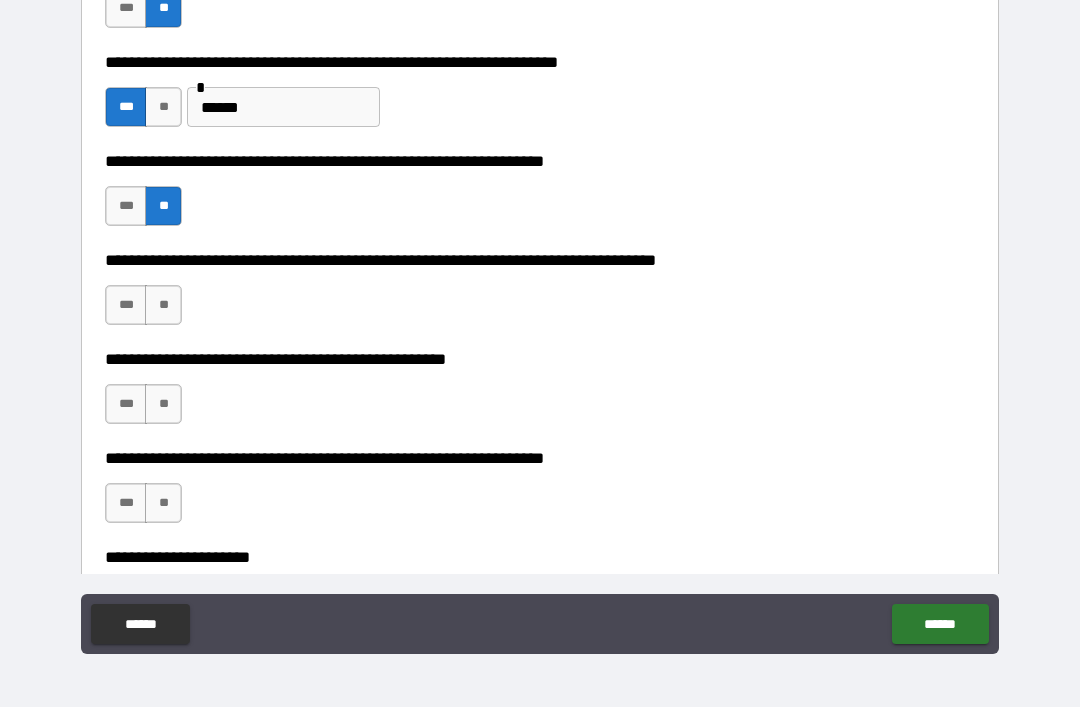 click on "**" at bounding box center (163, 305) 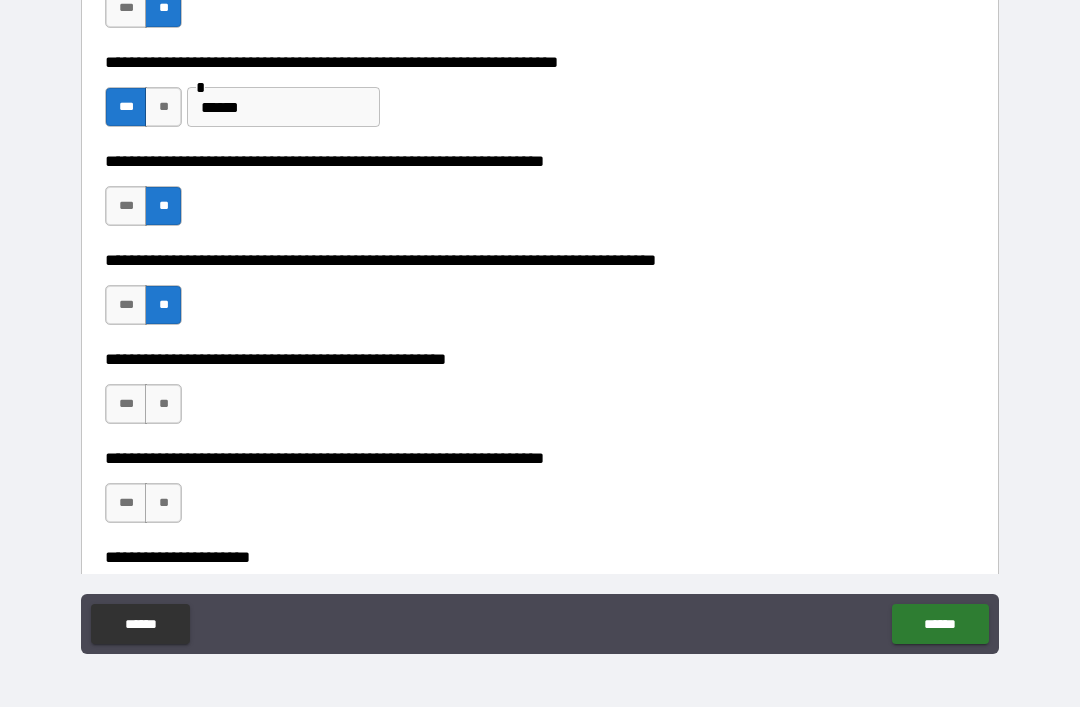 click on "**" at bounding box center (163, 404) 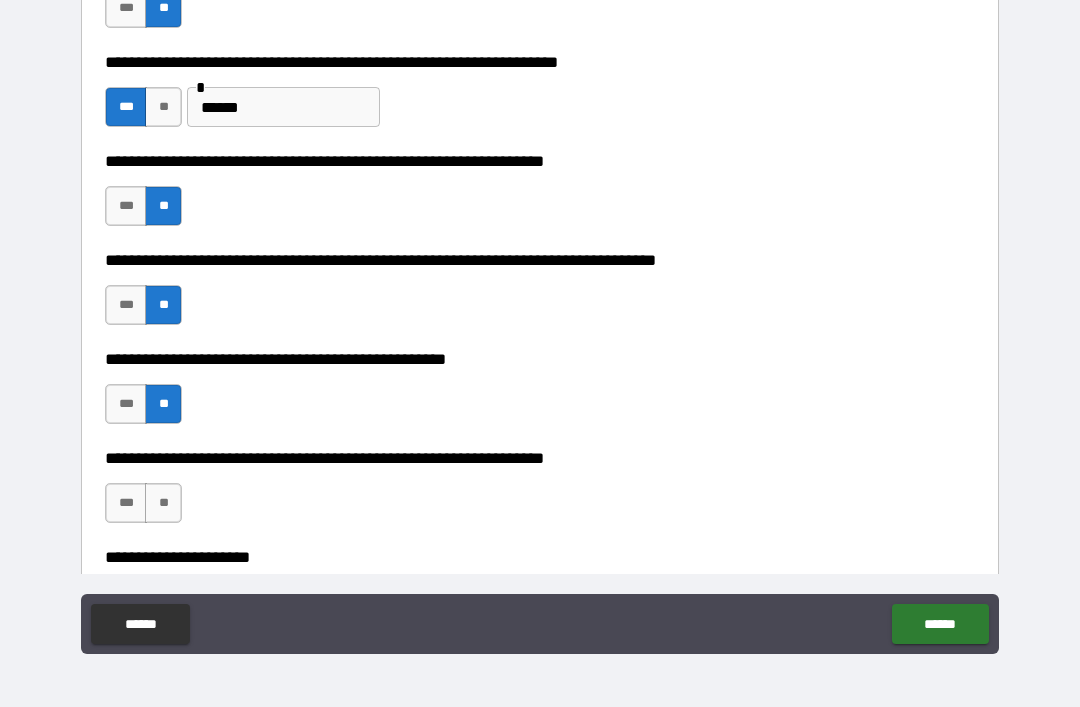 click on "**" at bounding box center [163, 503] 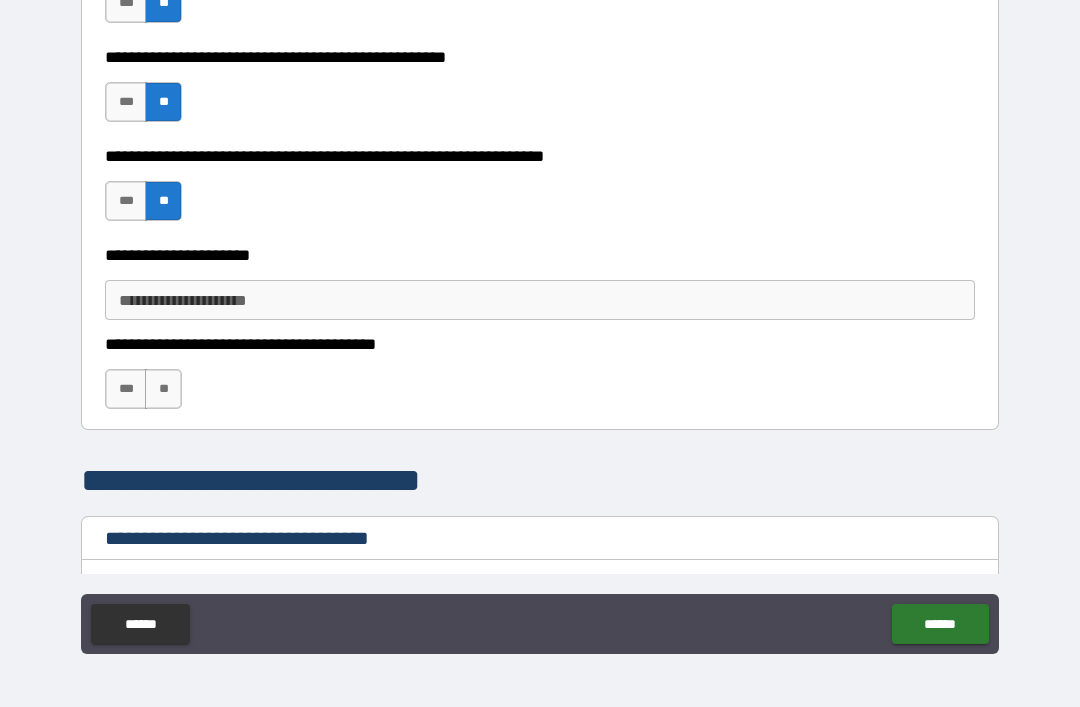 scroll, scrollTop: 3491, scrollLeft: 0, axis: vertical 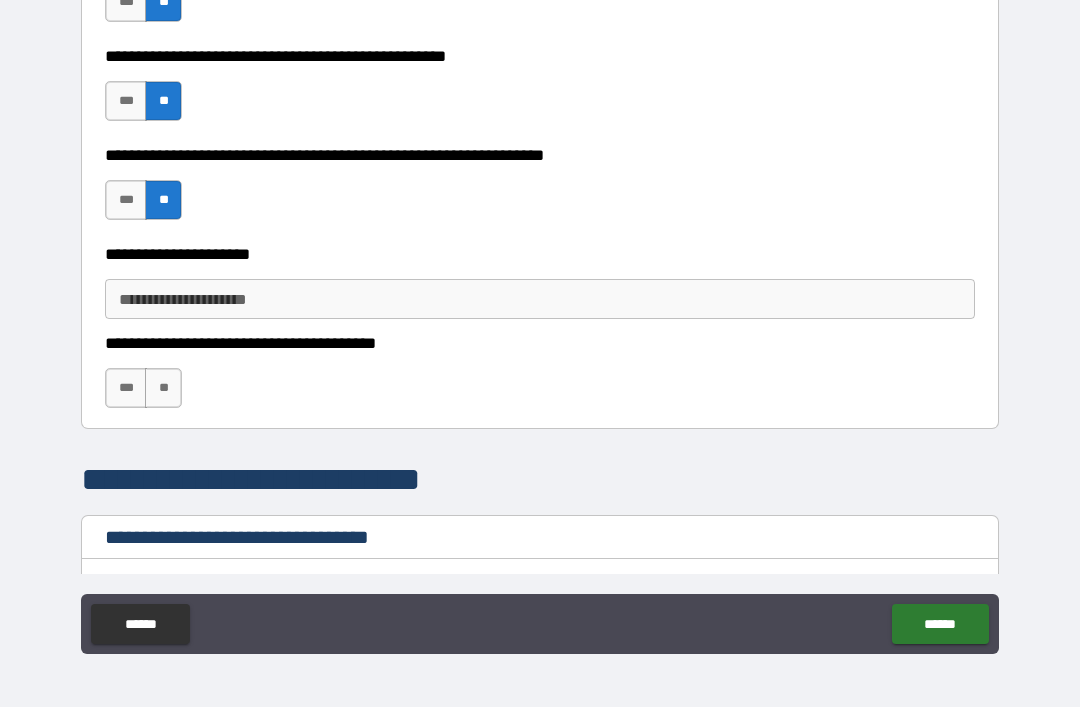 click on "**" at bounding box center (163, 388) 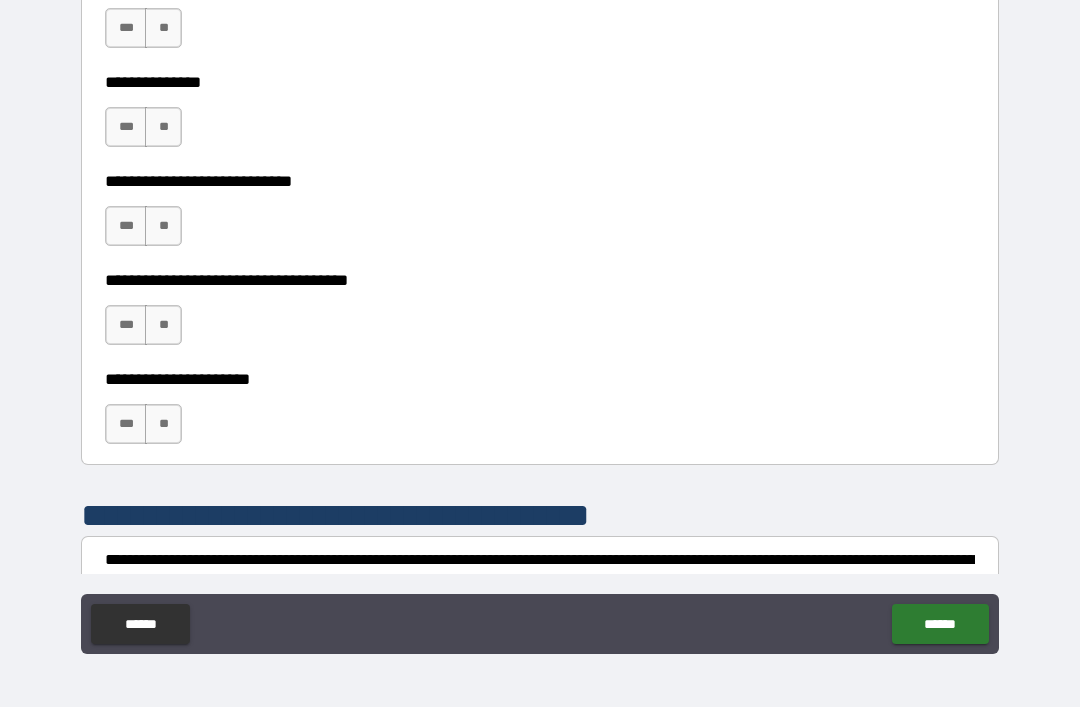scroll, scrollTop: 5455, scrollLeft: 0, axis: vertical 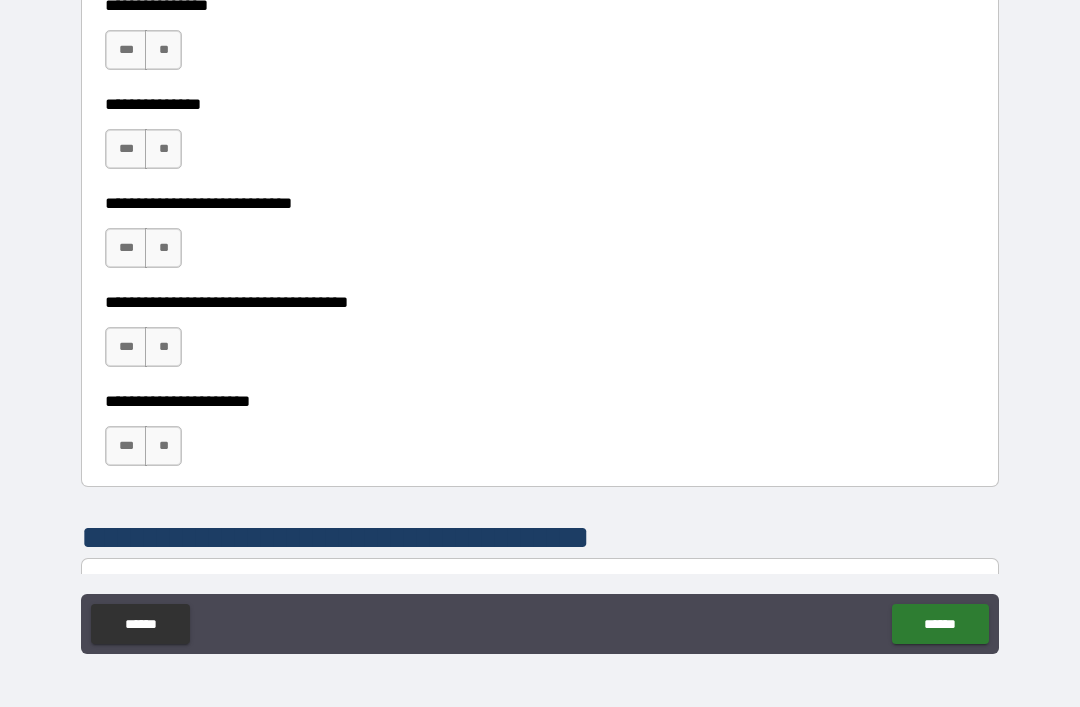 click on "**" at bounding box center (163, 446) 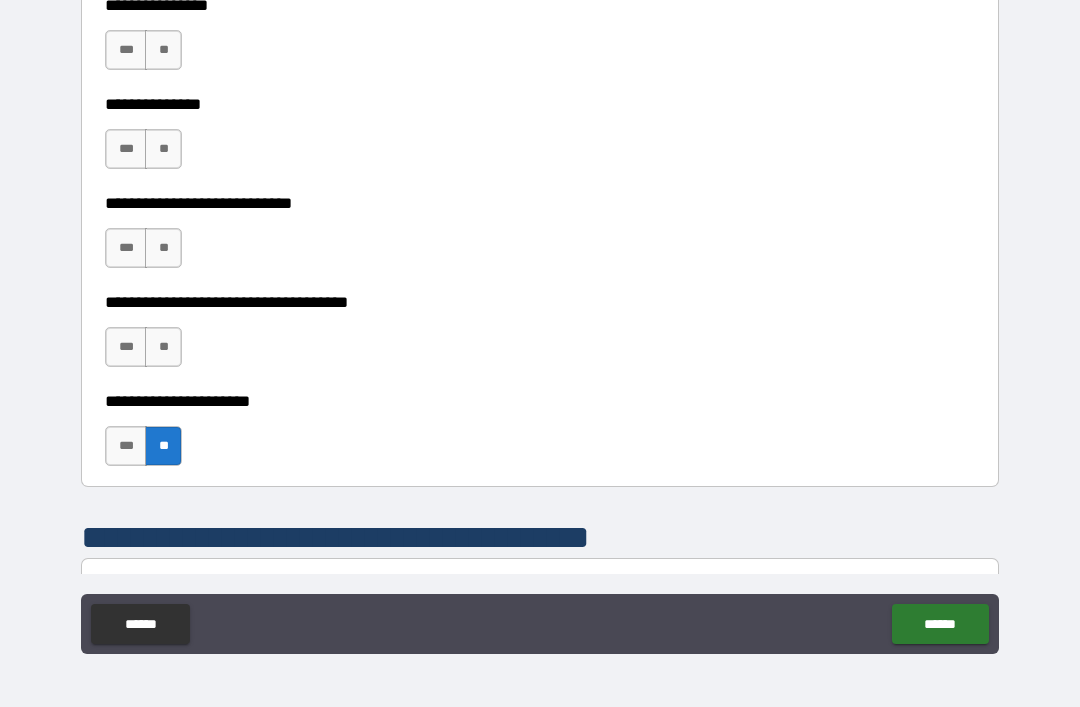 click on "**" at bounding box center [163, 347] 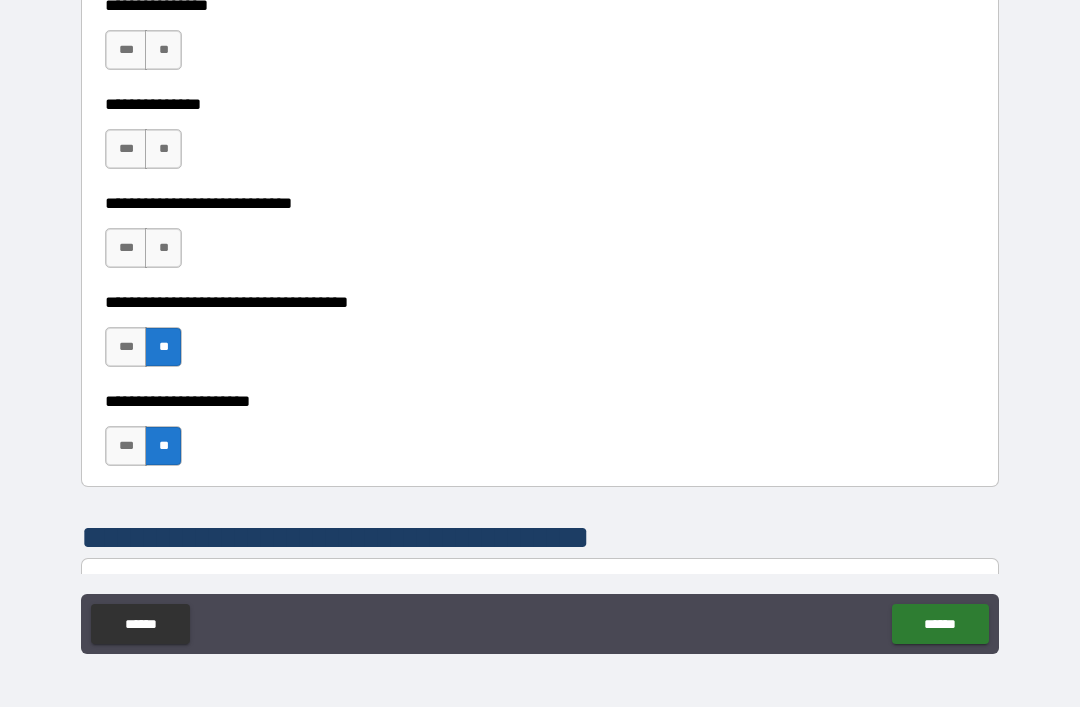 click on "**" at bounding box center (163, 248) 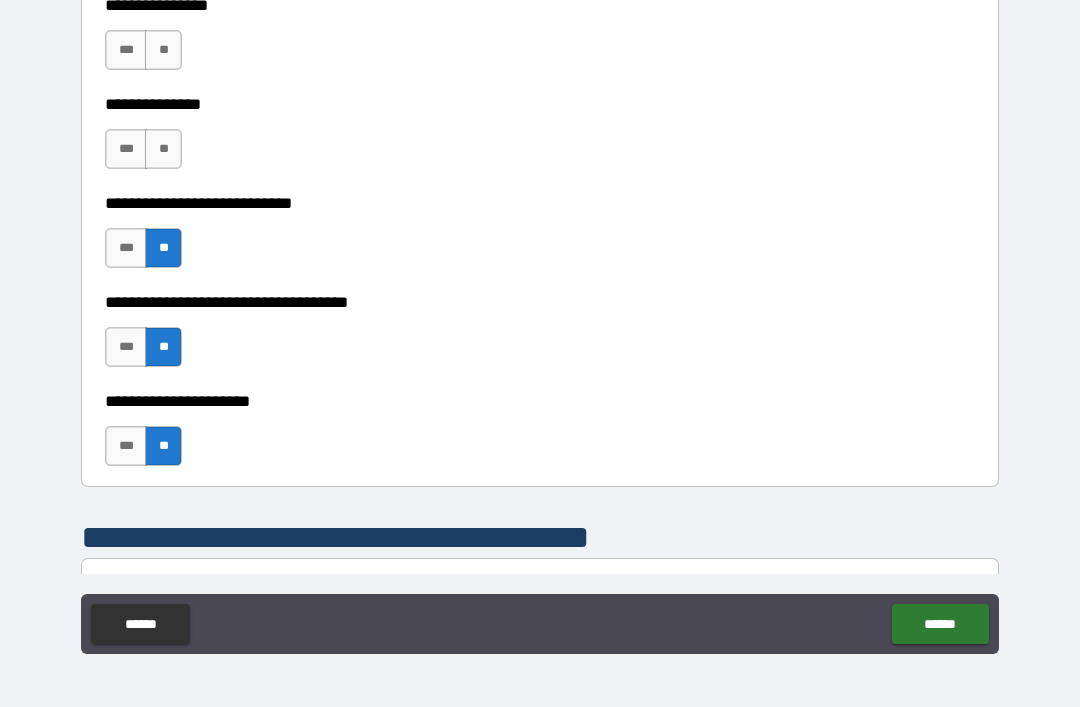 click on "**" at bounding box center (163, 149) 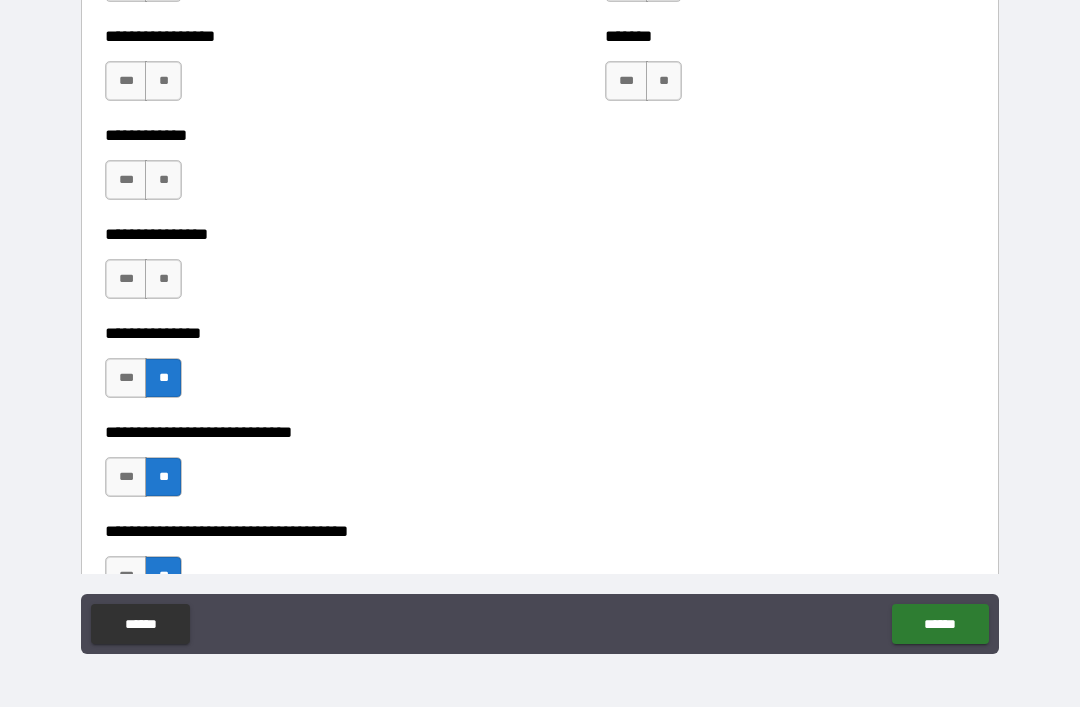 scroll, scrollTop: 5202, scrollLeft: 0, axis: vertical 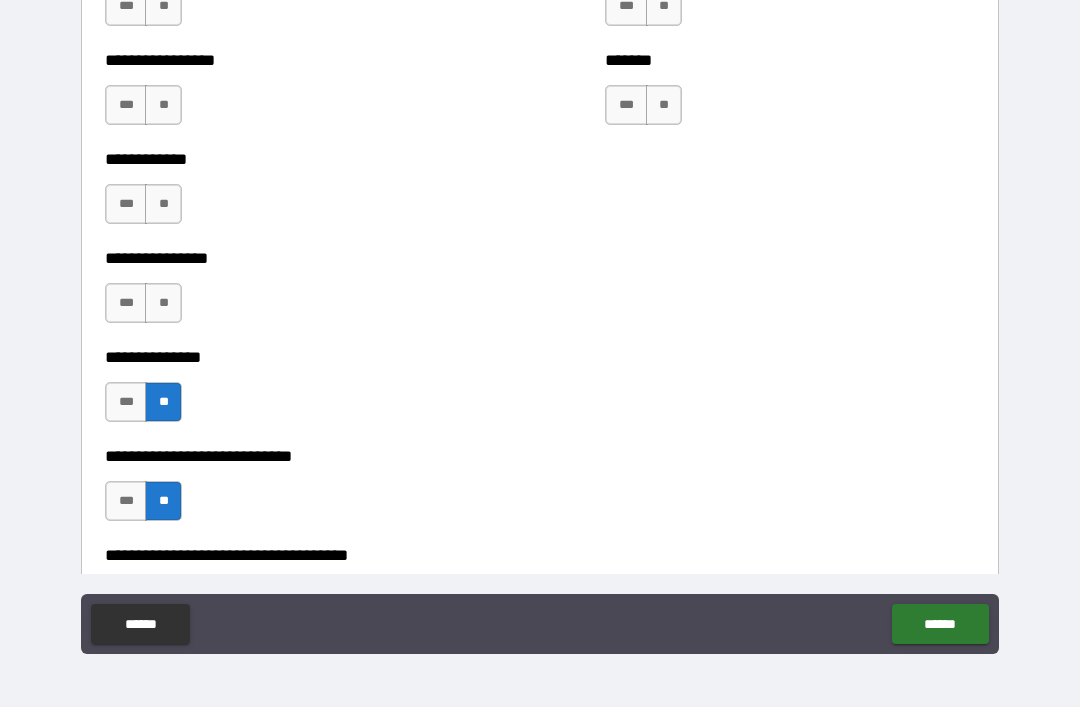 click on "**" at bounding box center (163, 303) 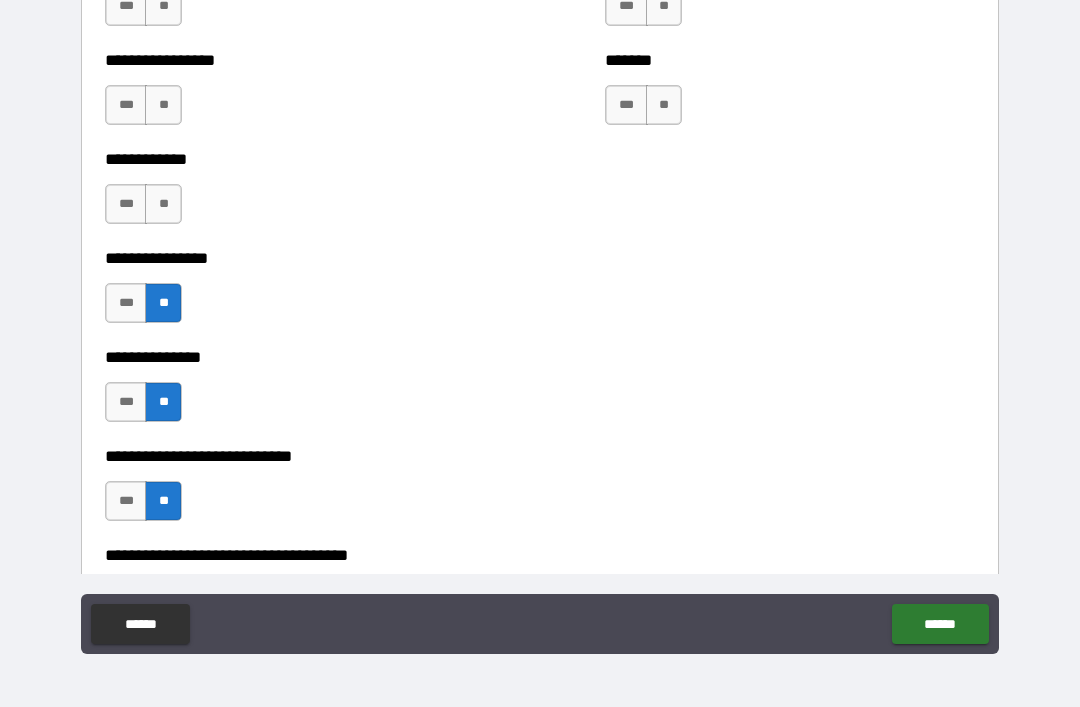 click on "**" at bounding box center (163, 204) 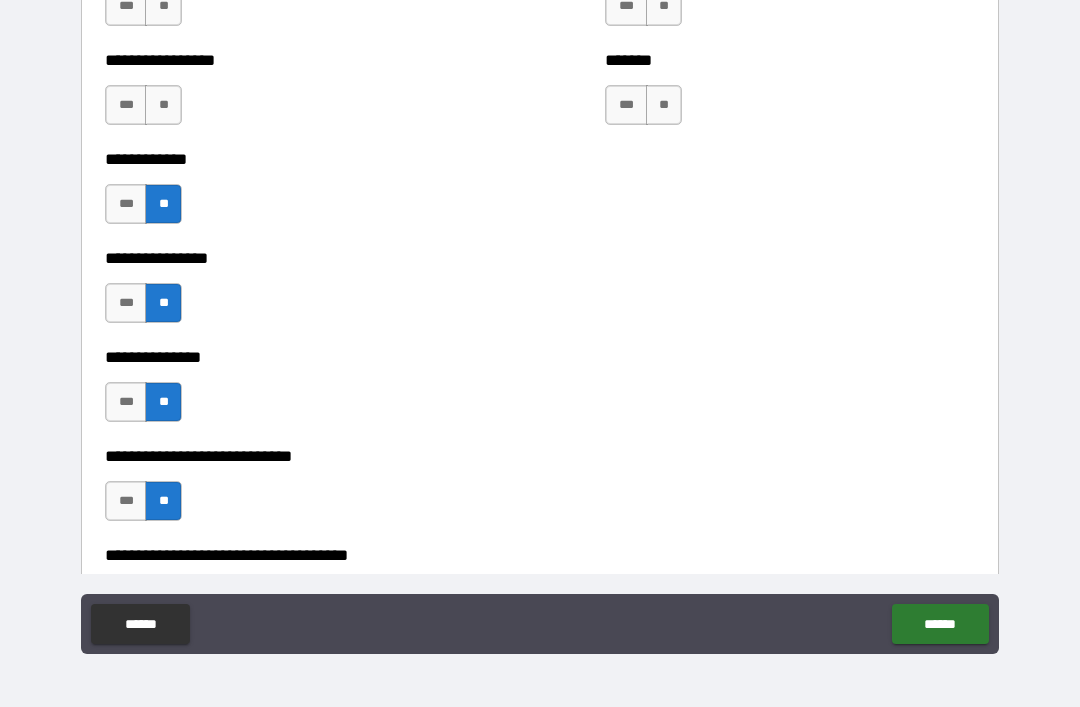 click on "**" at bounding box center [163, 105] 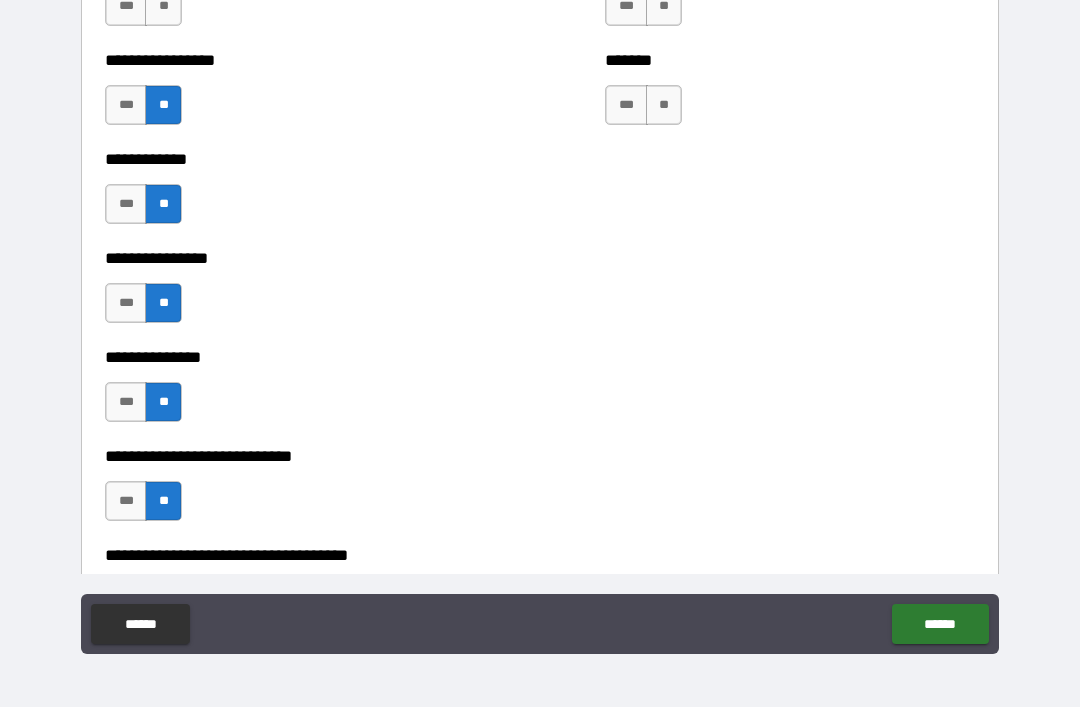 click on "**" at bounding box center [664, 105] 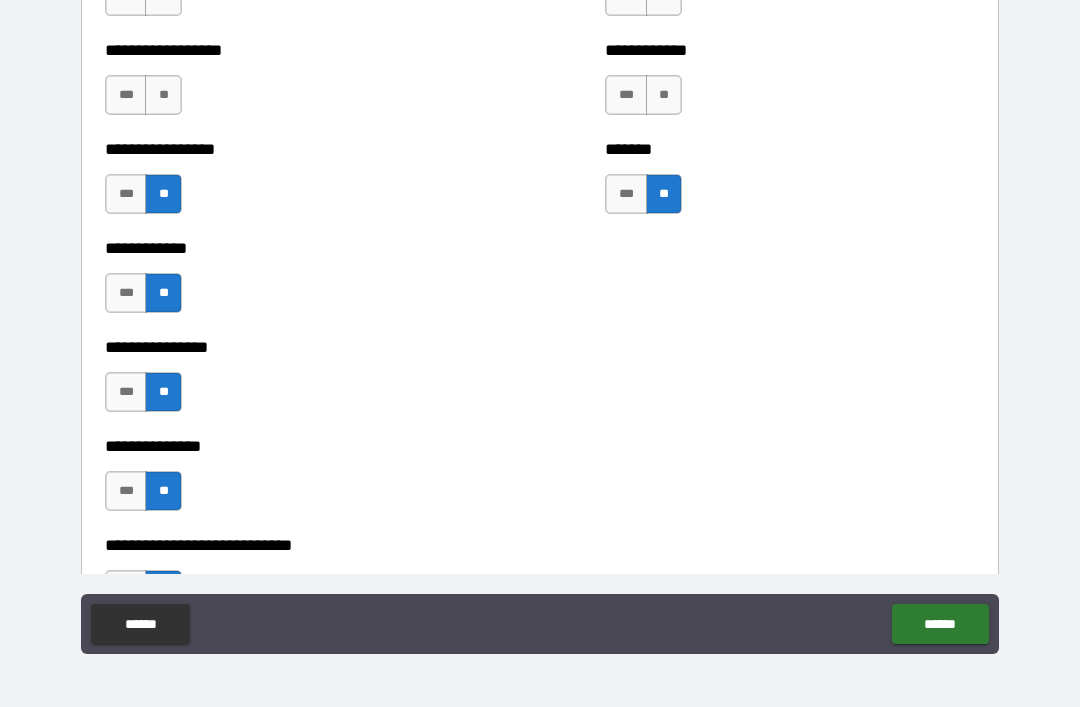 scroll, scrollTop: 5079, scrollLeft: 0, axis: vertical 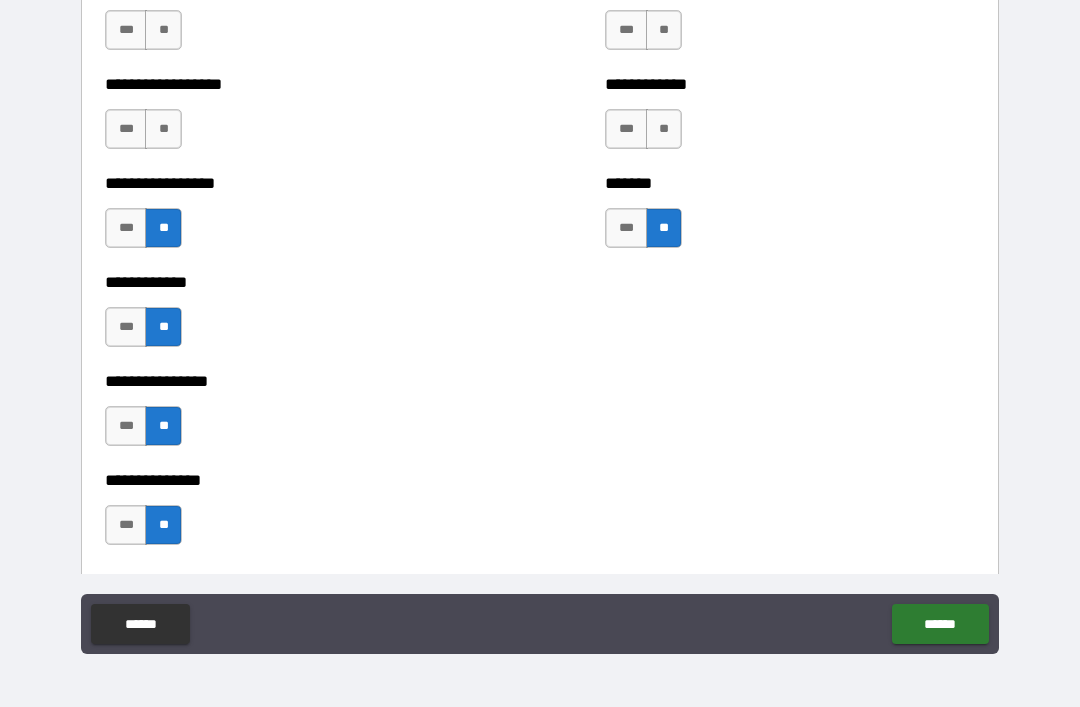 click on "**" at bounding box center [664, 129] 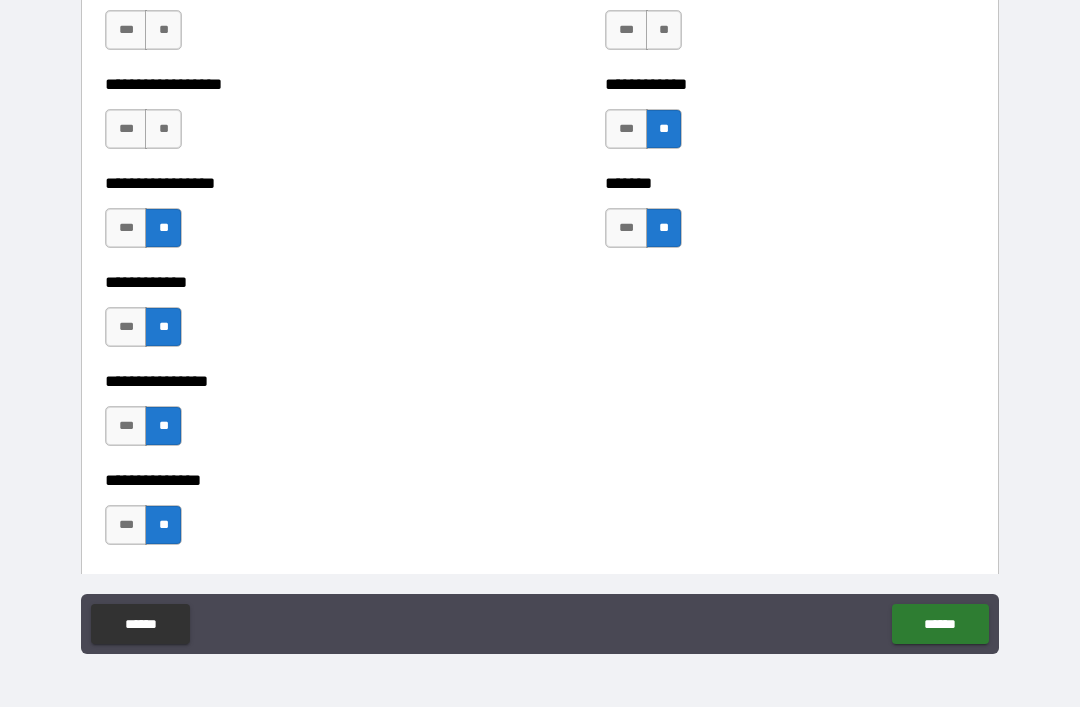 click on "**" at bounding box center (163, 129) 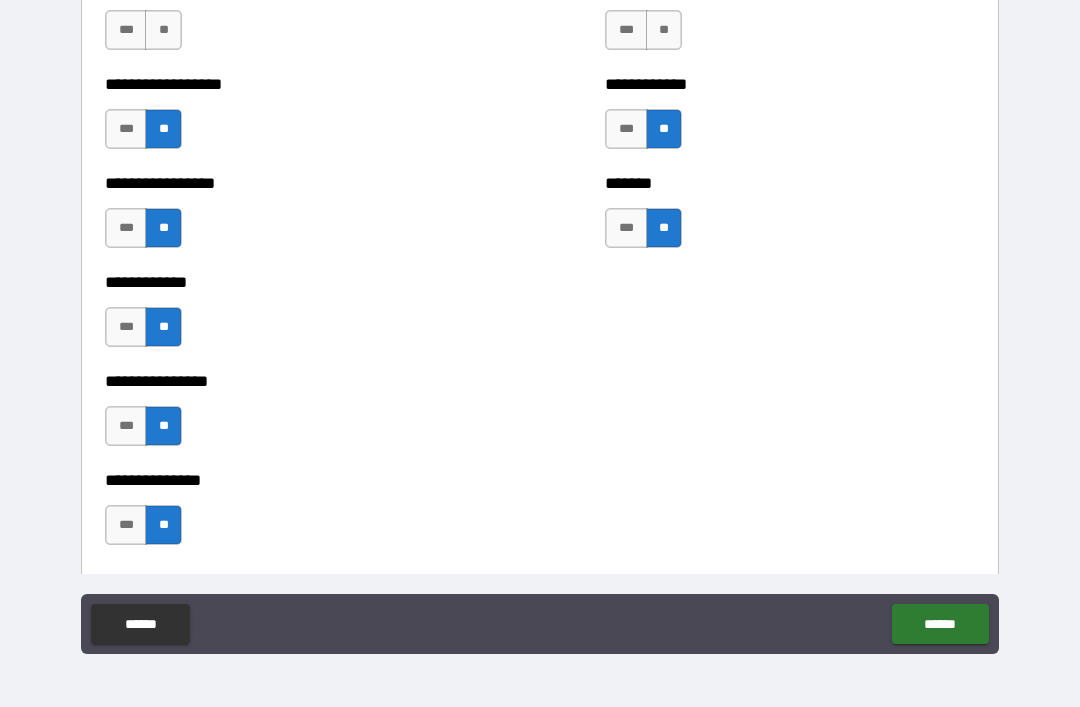 click on "**" at bounding box center (163, 30) 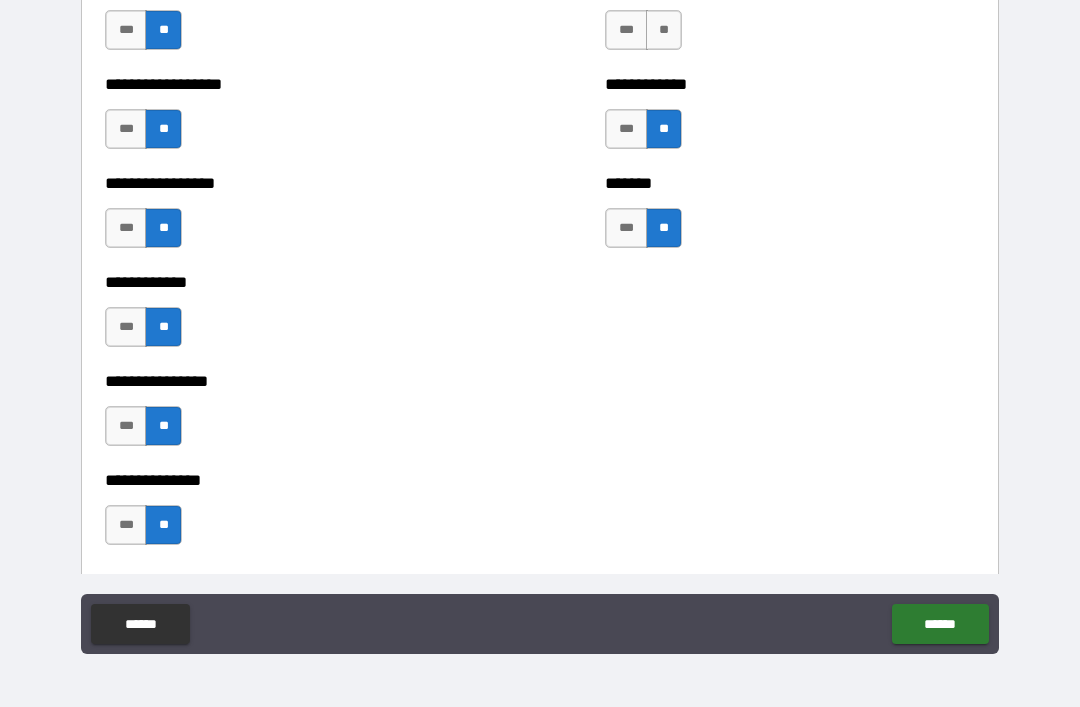 click on "**" at bounding box center (664, 30) 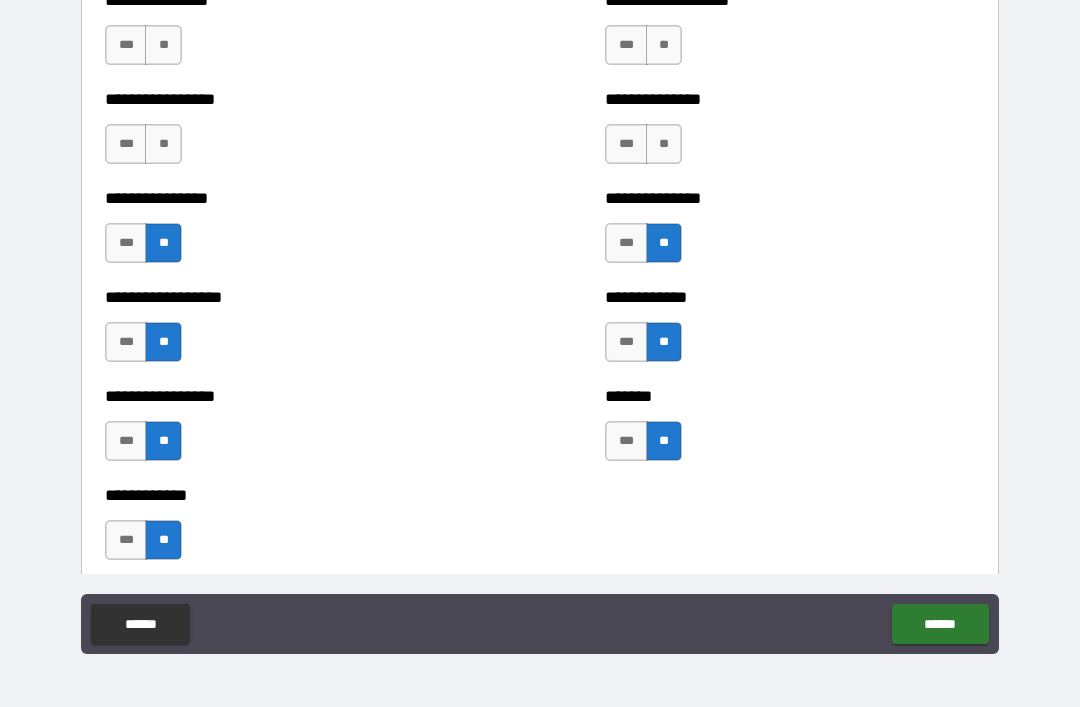 scroll, scrollTop: 4803, scrollLeft: 0, axis: vertical 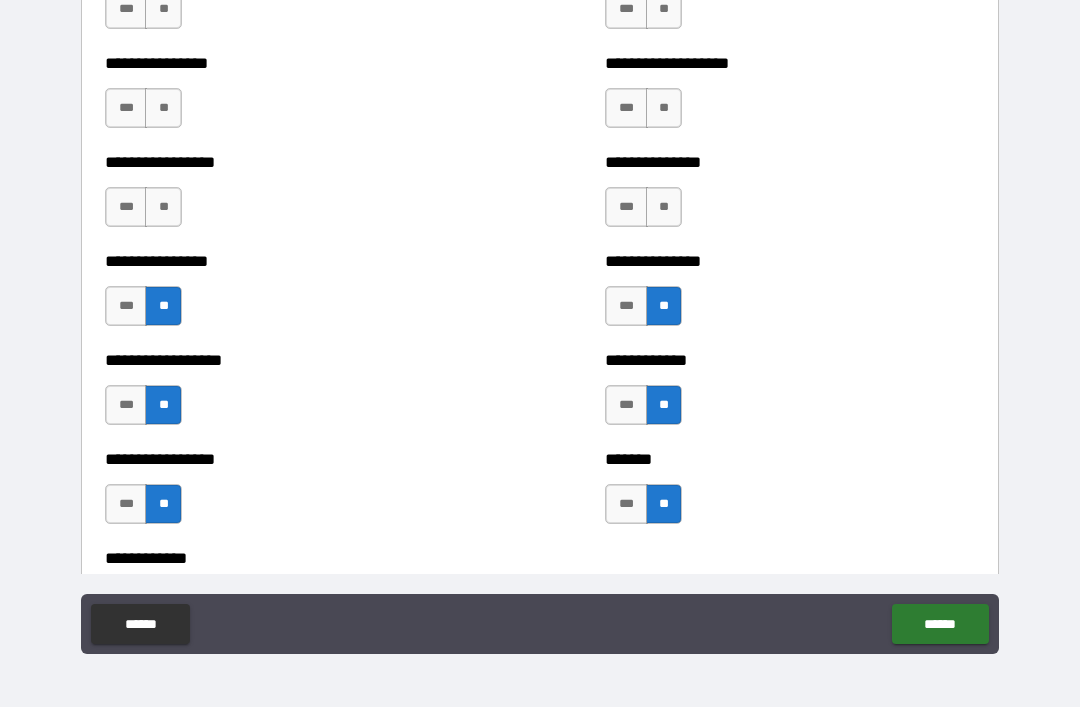 click on "**" at bounding box center [664, 207] 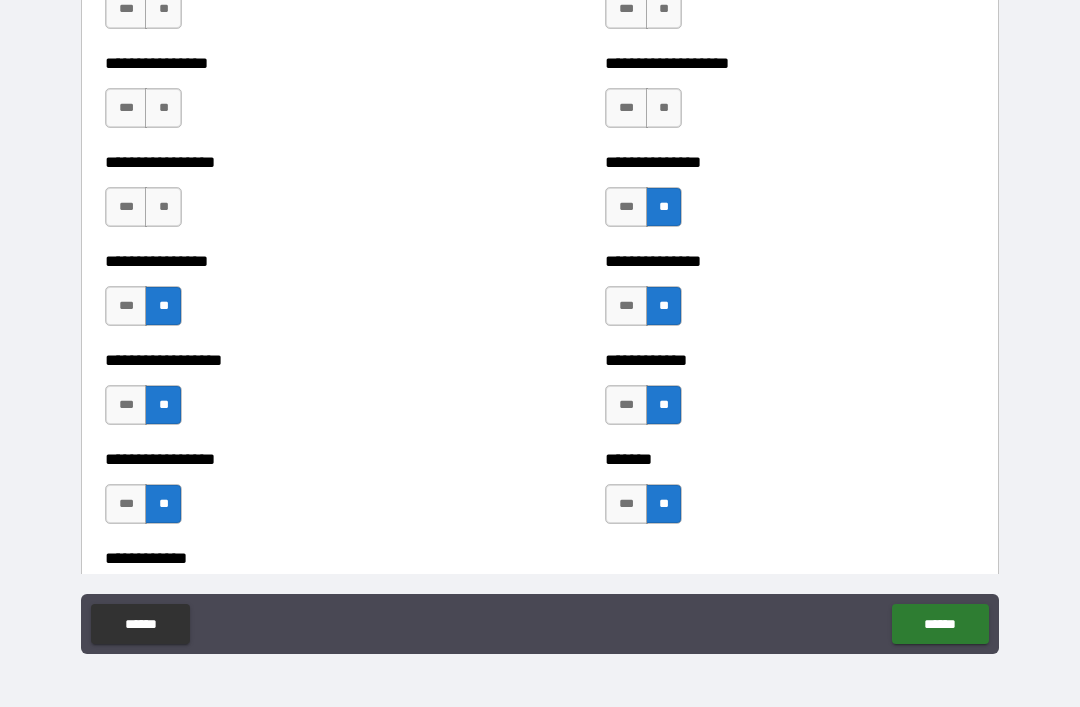 click on "**********" at bounding box center (290, 197) 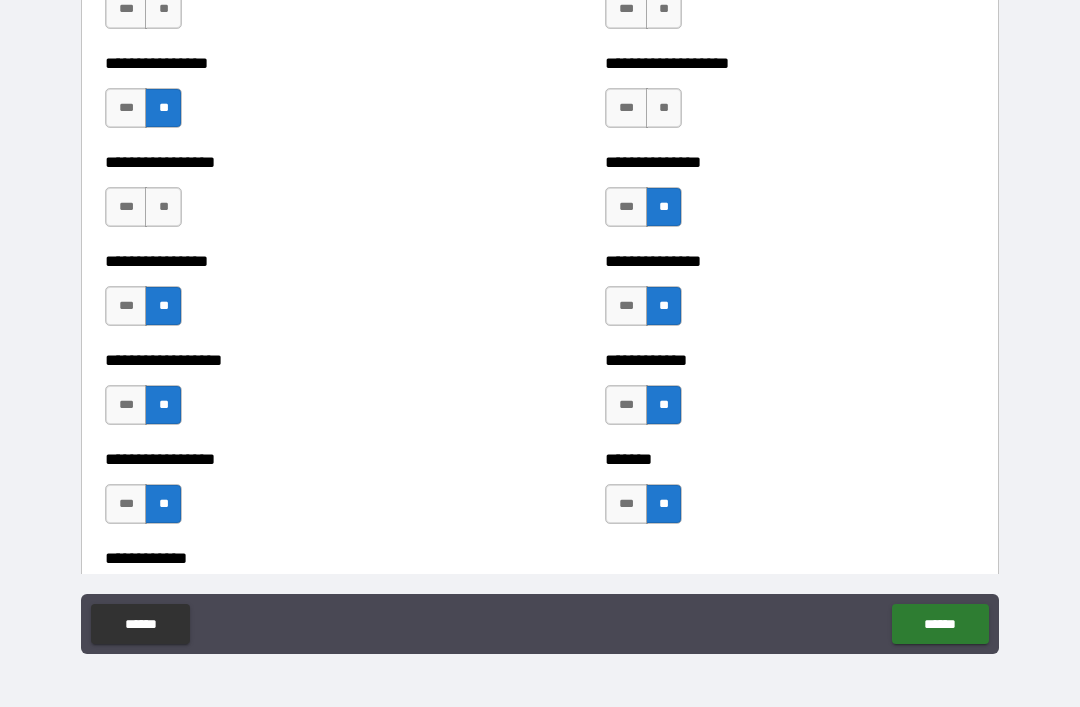 click on "**" at bounding box center [163, 207] 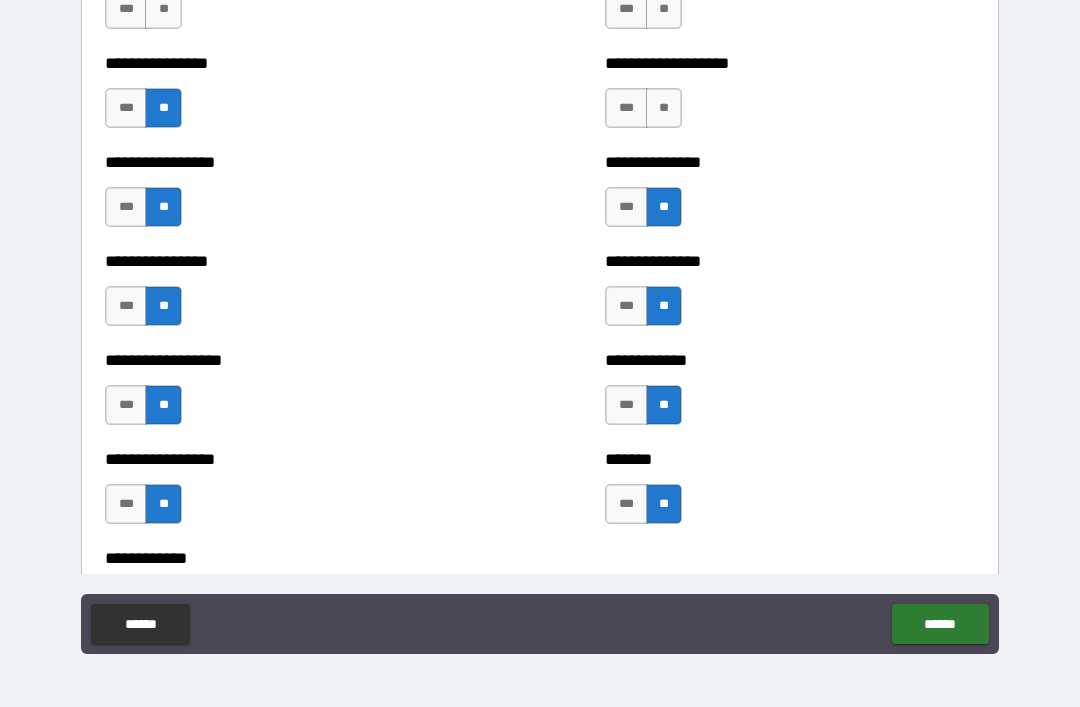 click on "**" at bounding box center (664, 108) 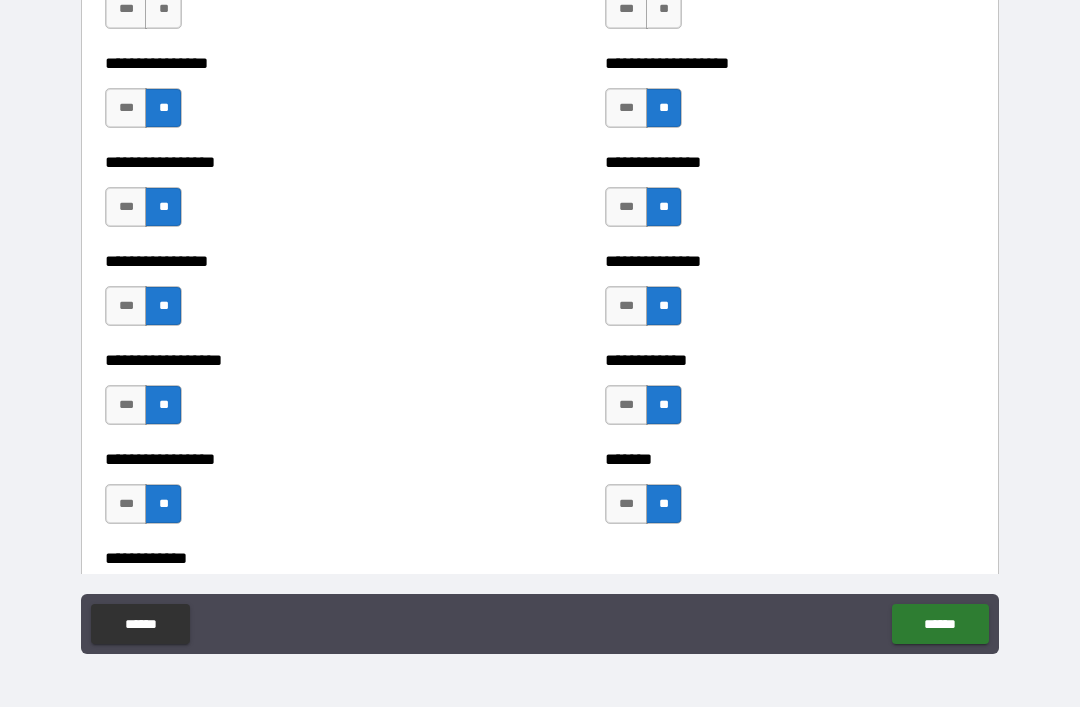 click on "**" at bounding box center (664, 9) 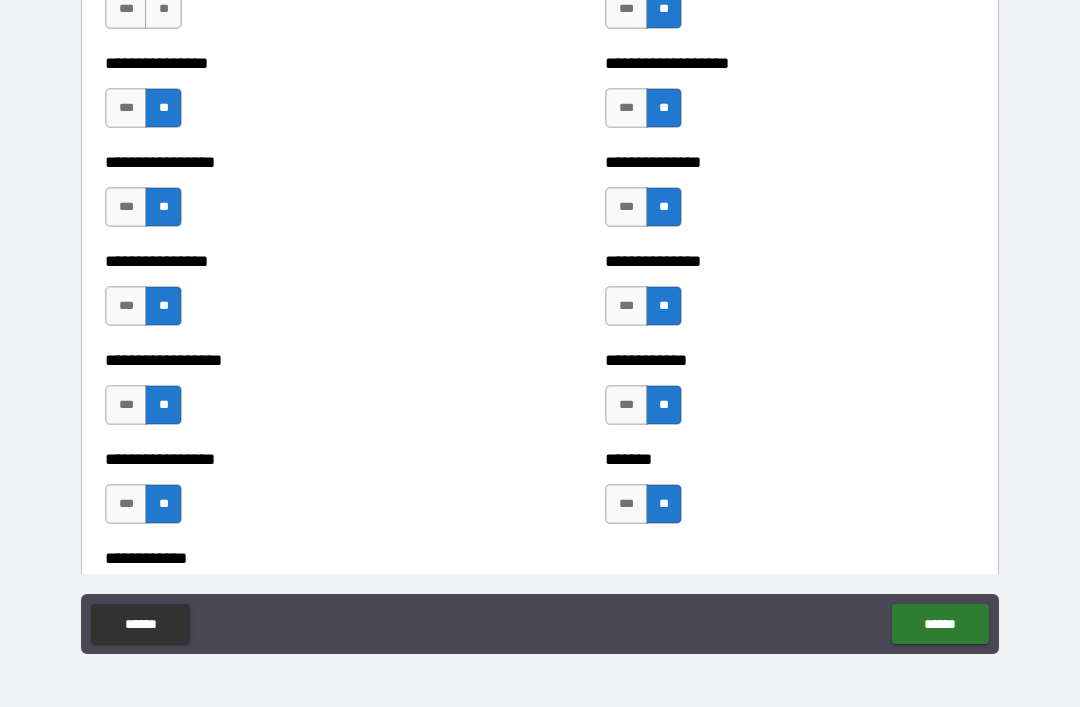 click on "**" at bounding box center (163, 9) 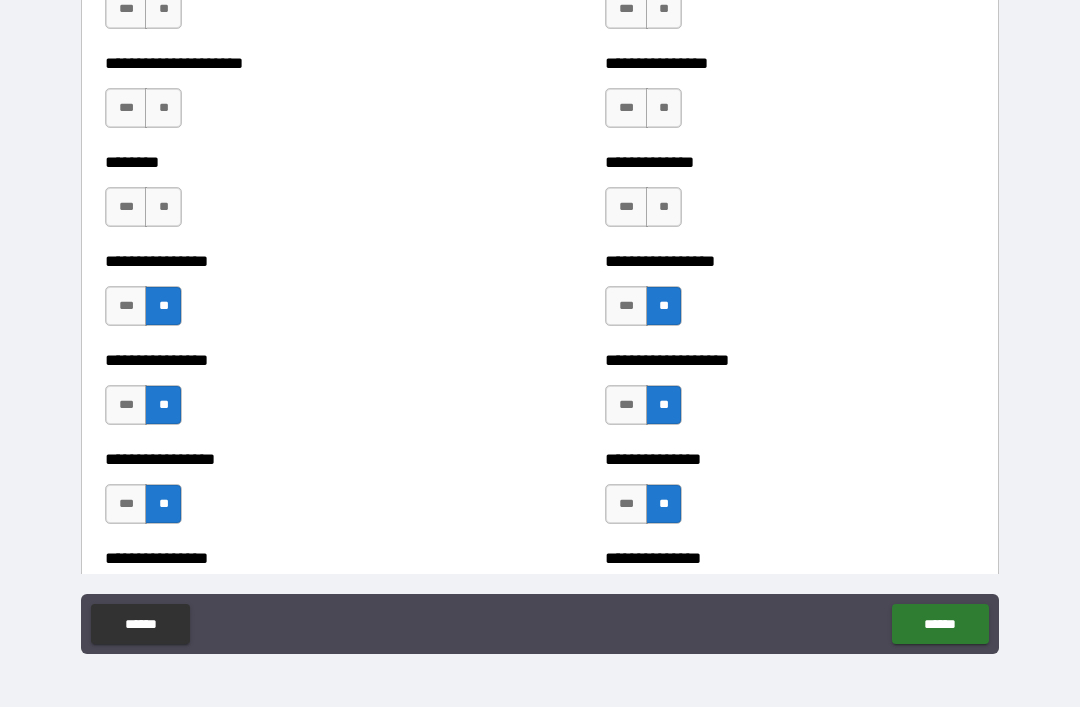 scroll, scrollTop: 4506, scrollLeft: 0, axis: vertical 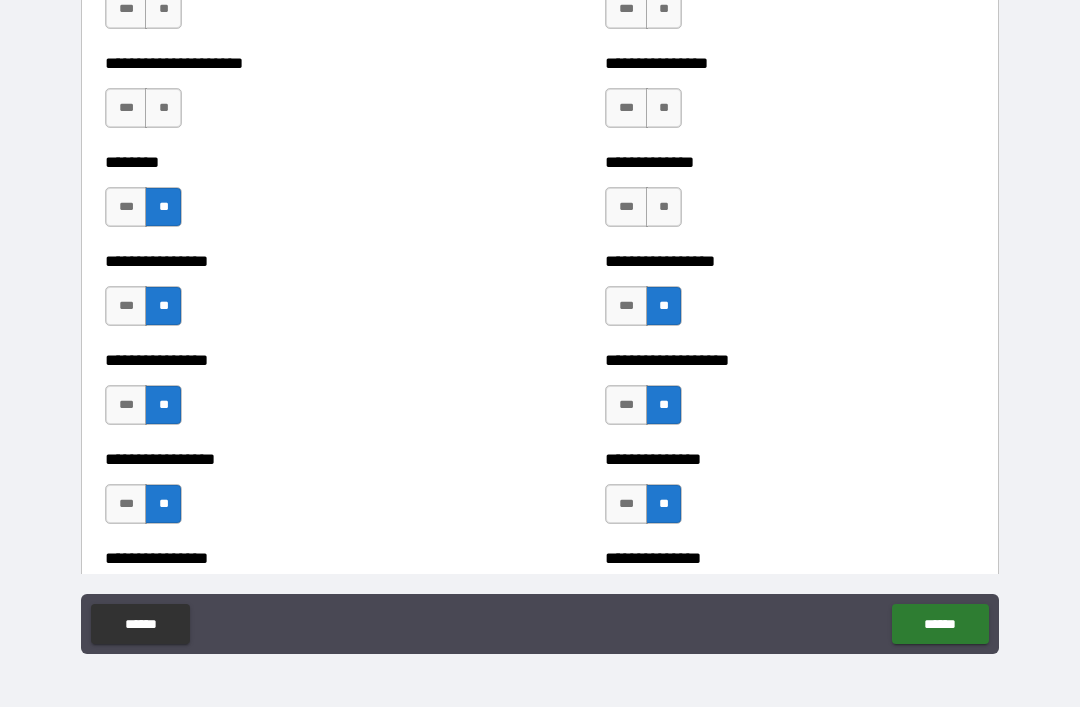 click on "**" at bounding box center (664, 207) 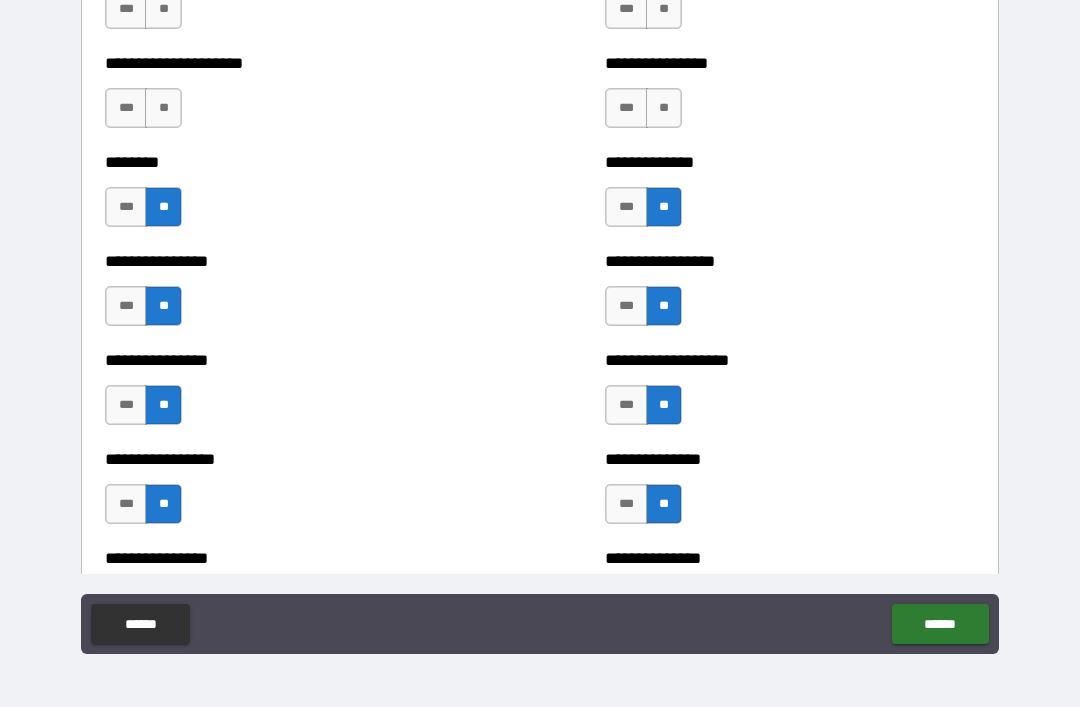 click on "**" at bounding box center (664, 108) 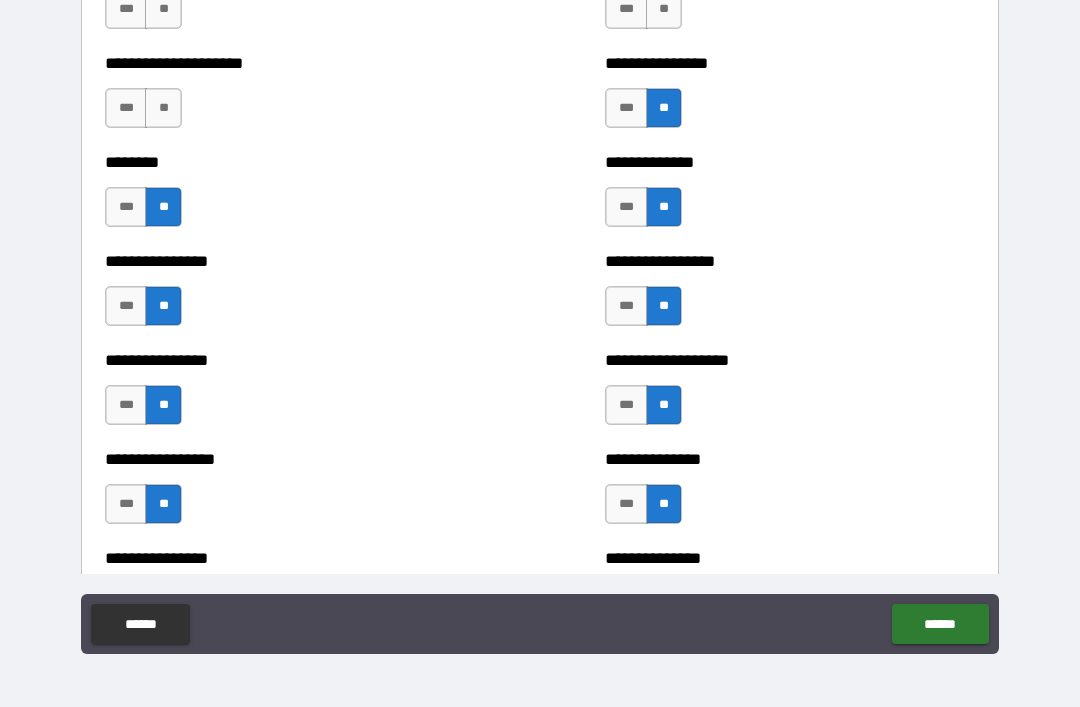 click on "**" at bounding box center (163, 108) 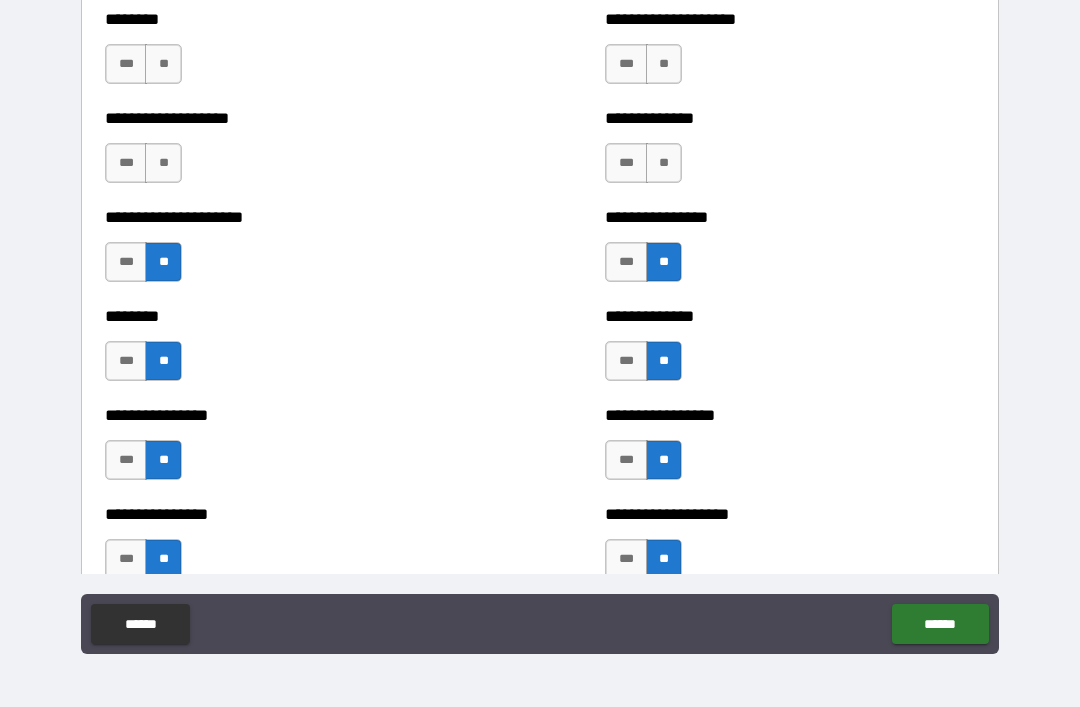 scroll, scrollTop: 4341, scrollLeft: 0, axis: vertical 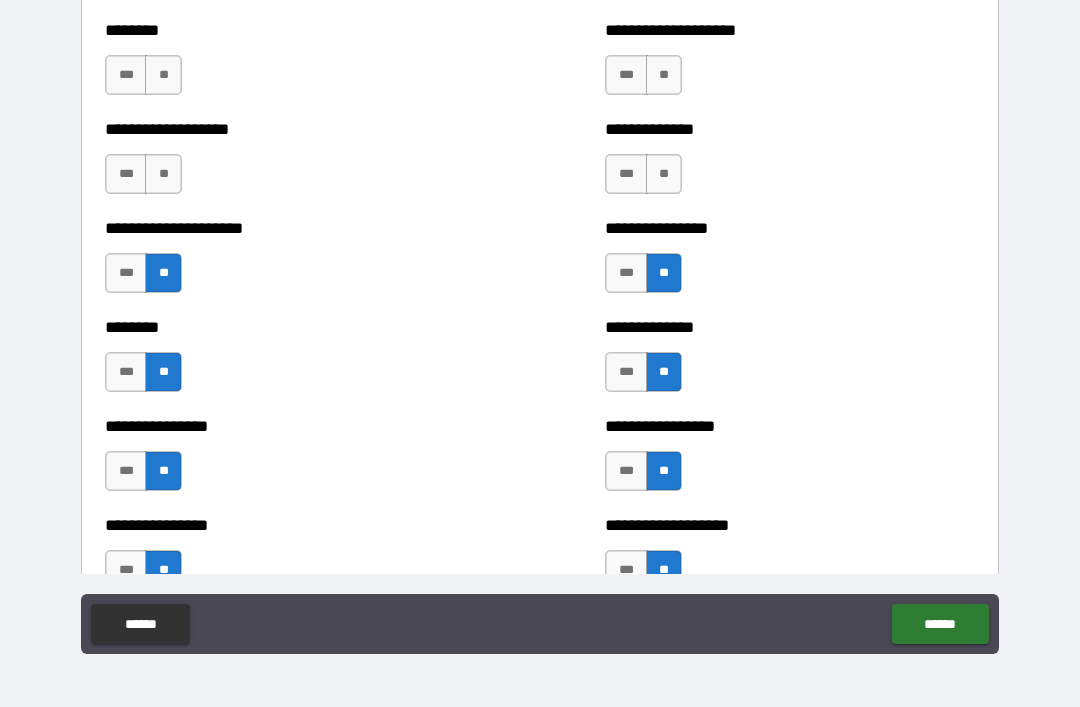 click on "**" at bounding box center [163, 174] 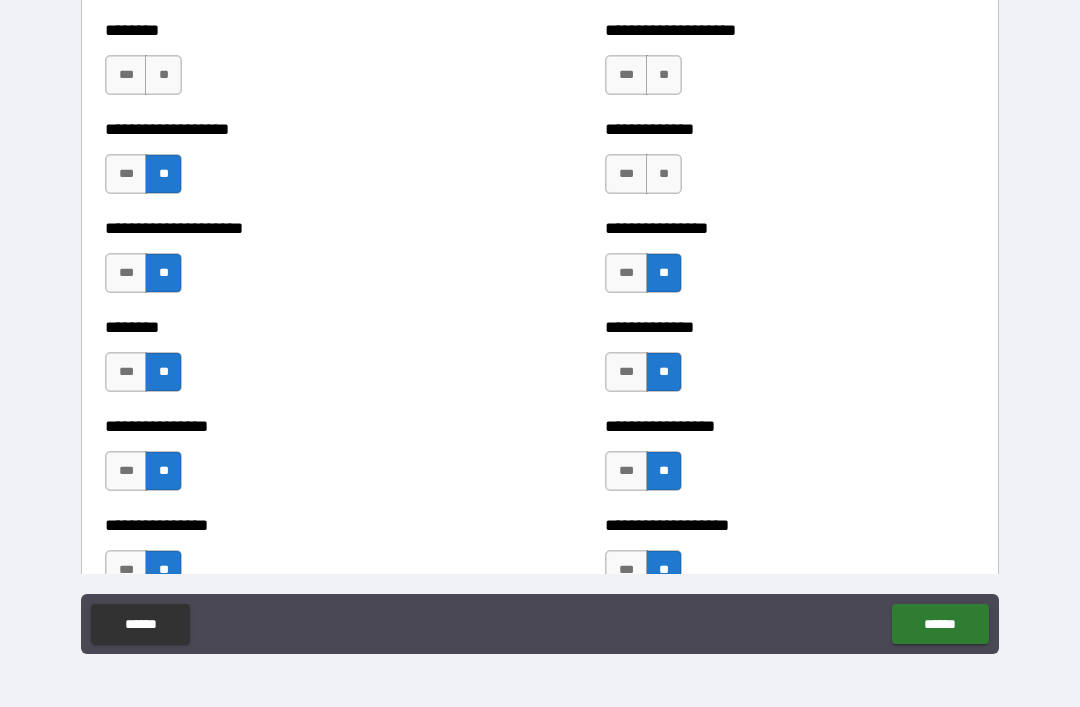 click on "**" at bounding box center [664, 174] 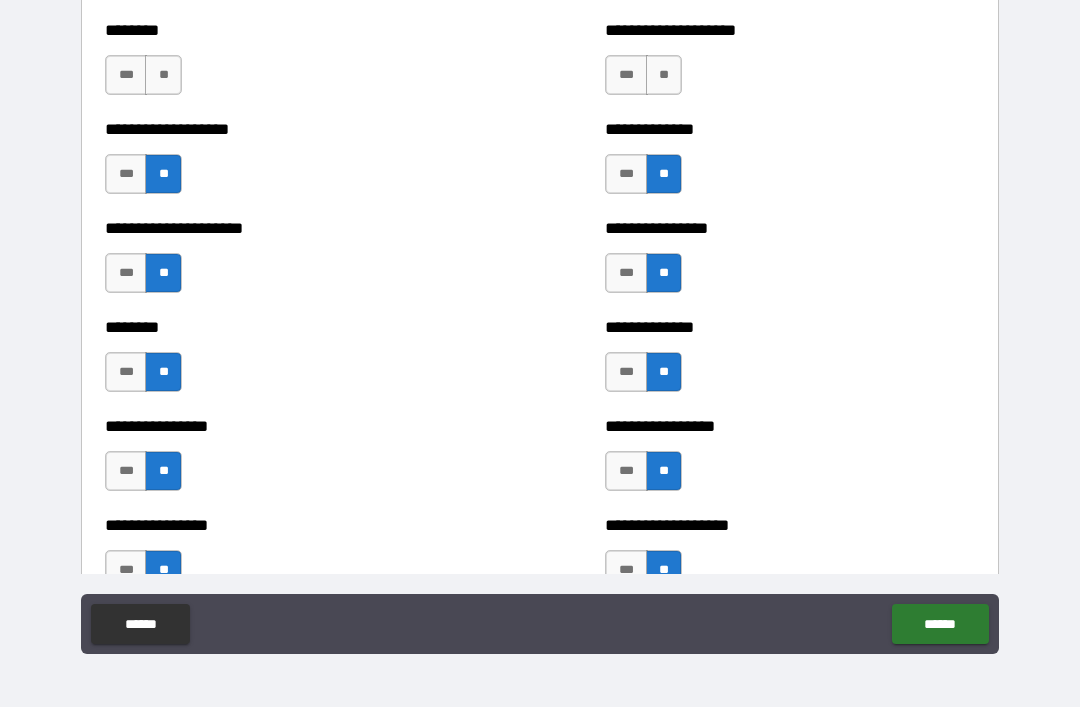 click on "**" at bounding box center [664, 75] 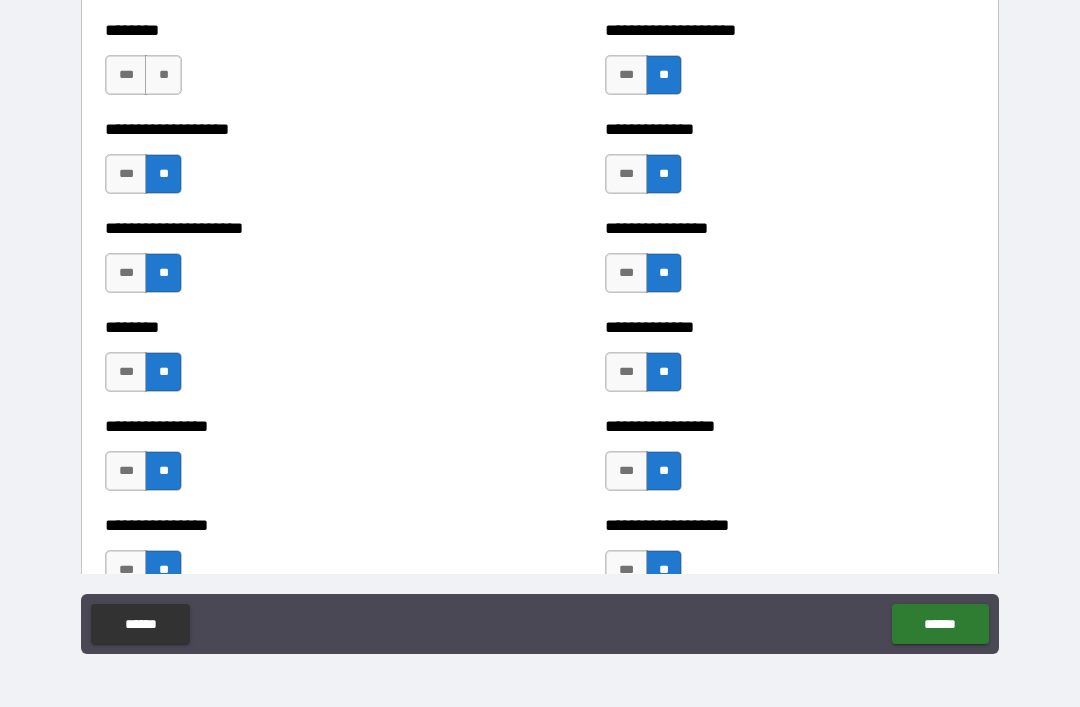 click on "**" at bounding box center [163, 75] 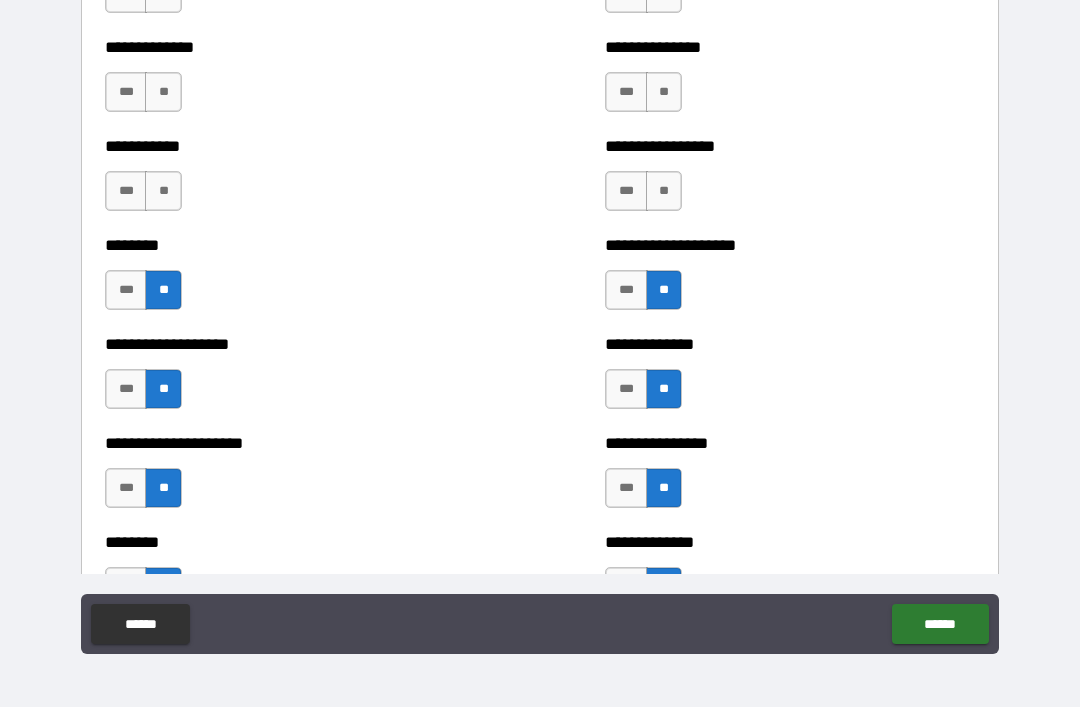 scroll, scrollTop: 4125, scrollLeft: 0, axis: vertical 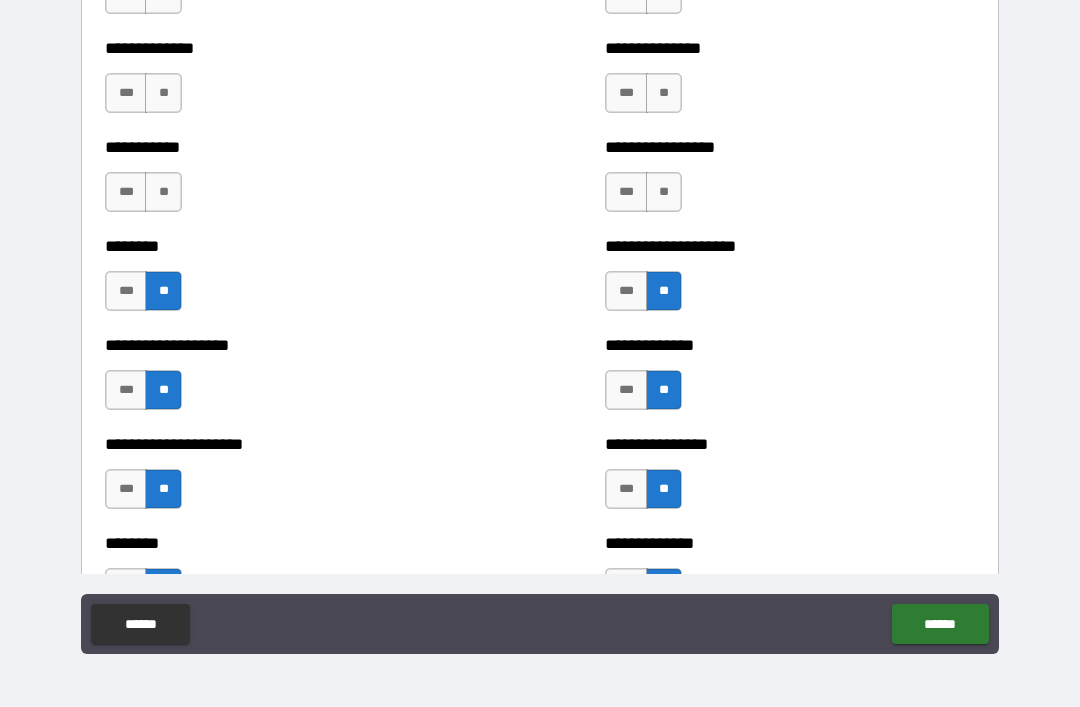 click on "**" at bounding box center [163, 192] 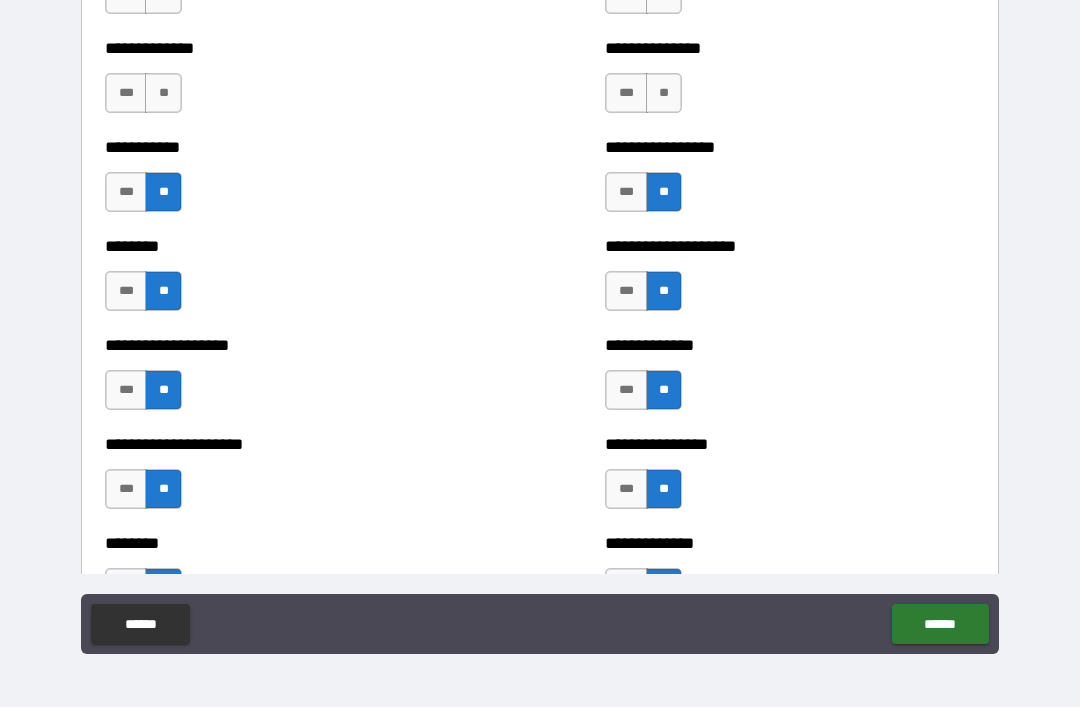 click on "**" at bounding box center (664, 93) 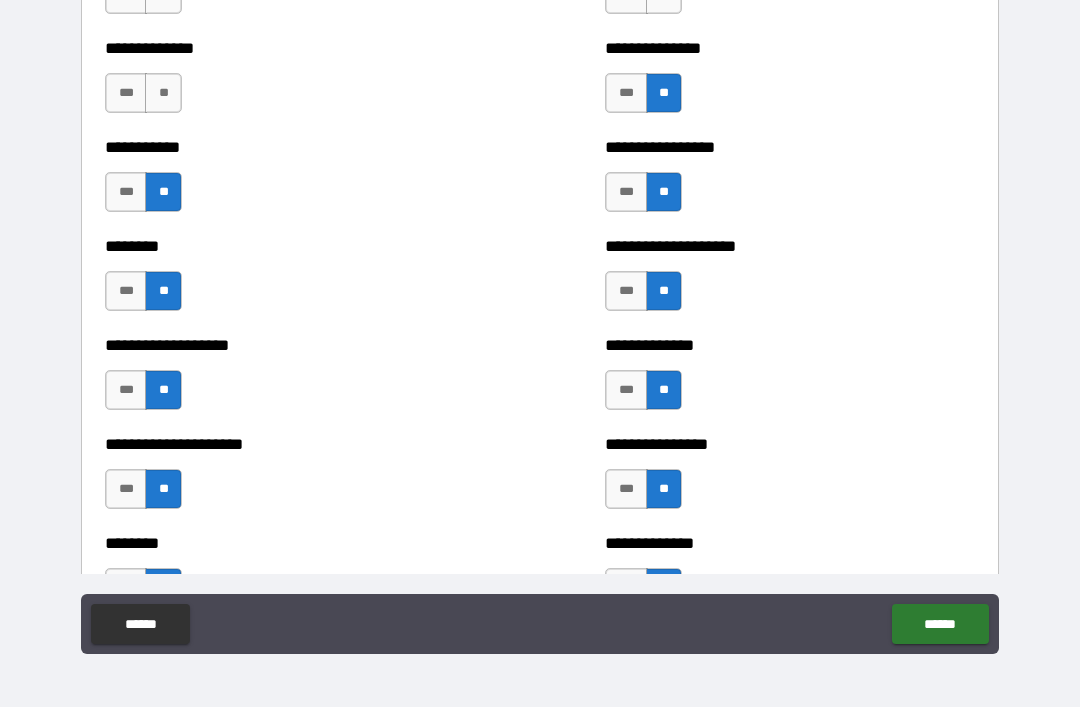 click on "**" at bounding box center (163, 93) 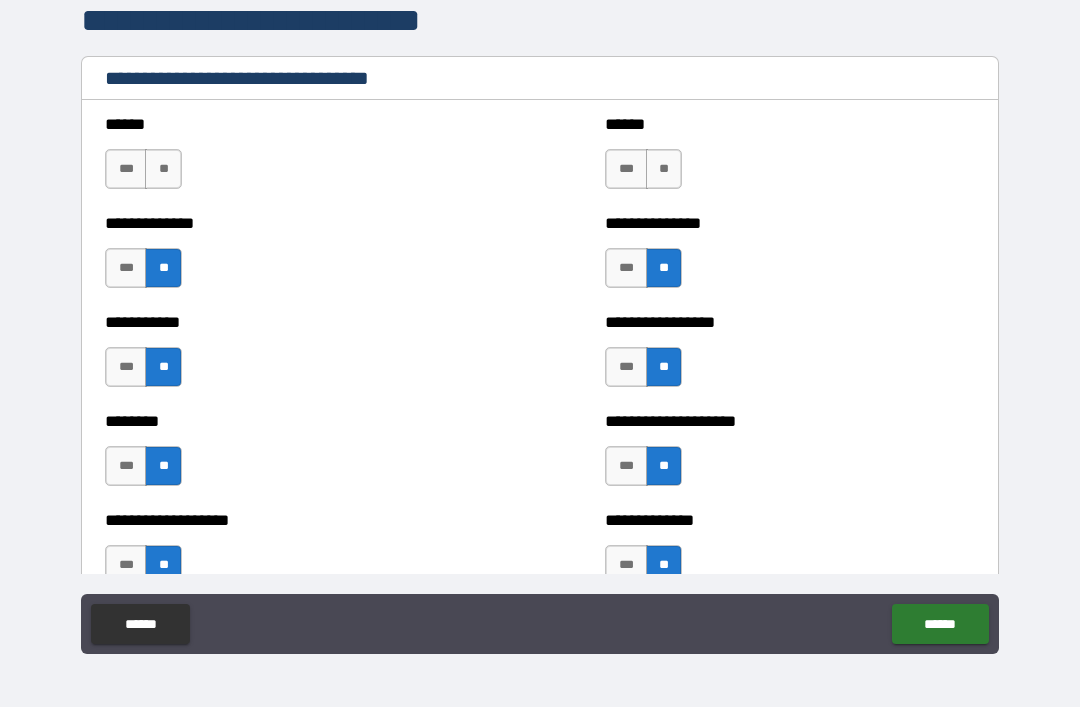 scroll, scrollTop: 3936, scrollLeft: 0, axis: vertical 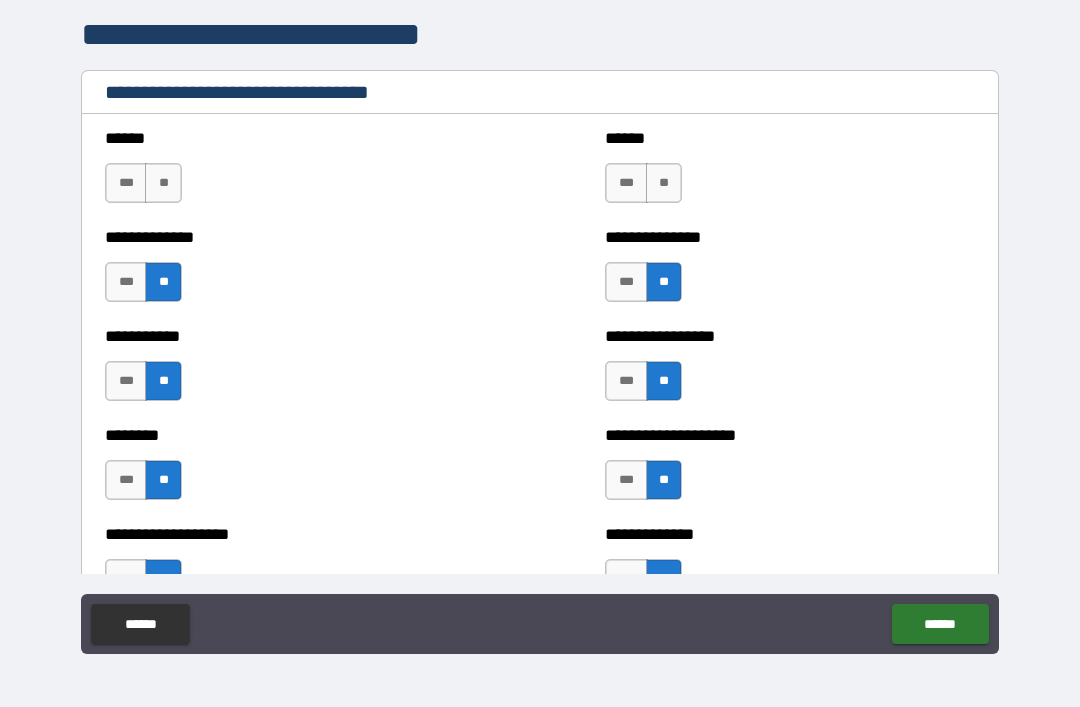 click on "**" at bounding box center [163, 183] 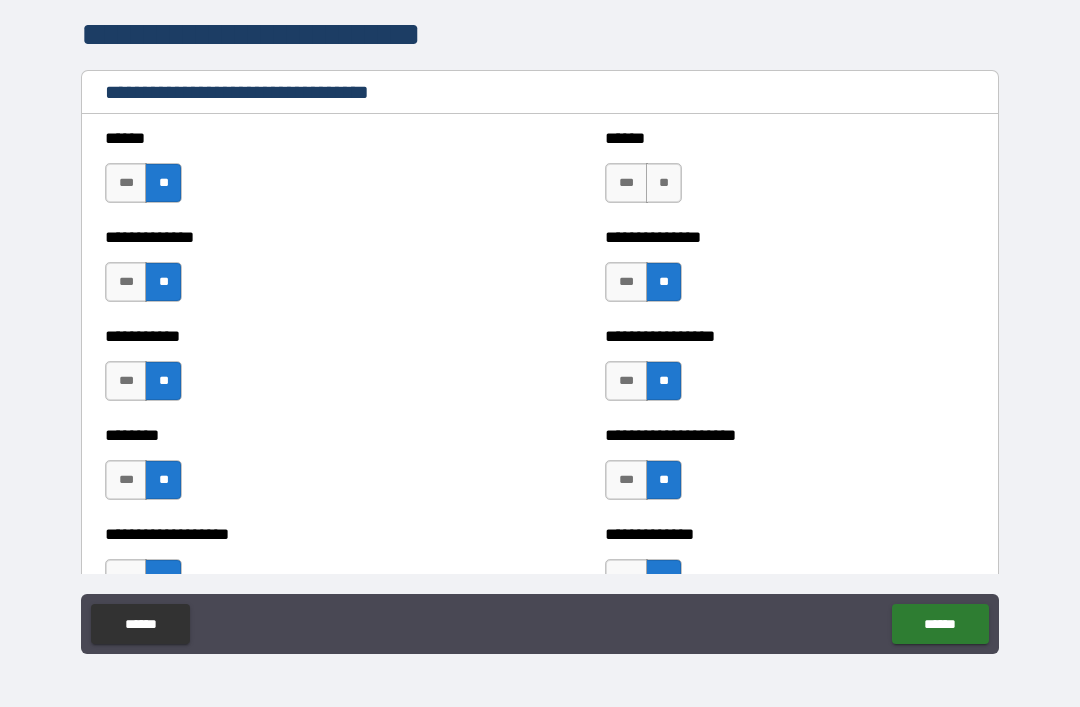 click on "**" at bounding box center (664, 183) 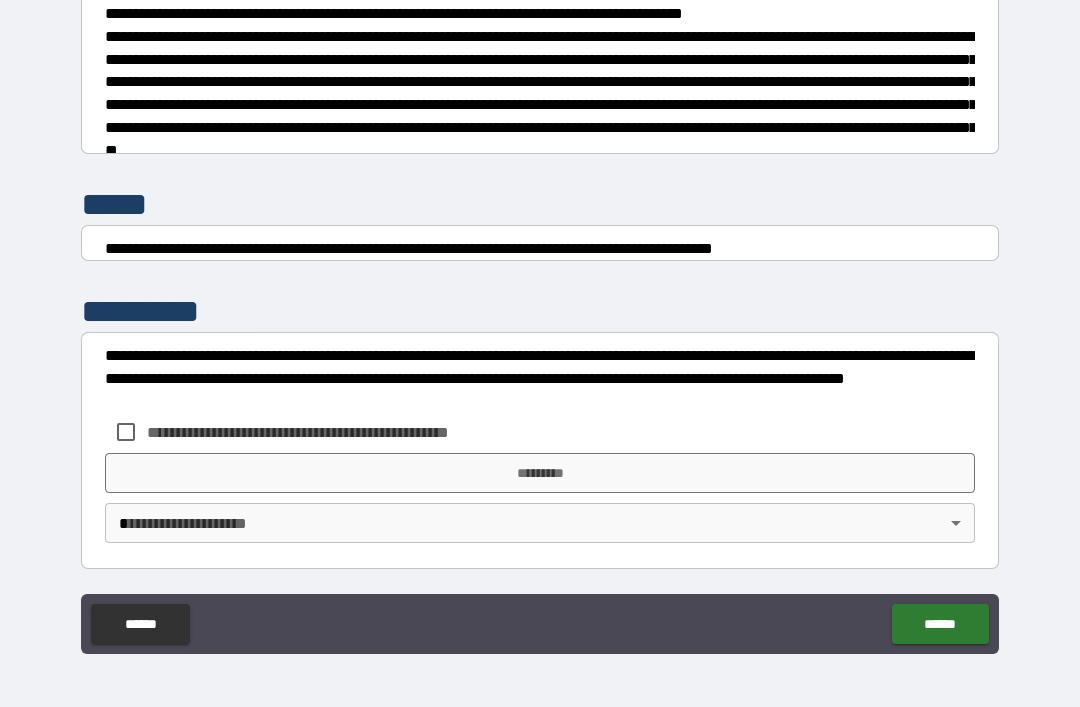 scroll, scrollTop: 7448, scrollLeft: 0, axis: vertical 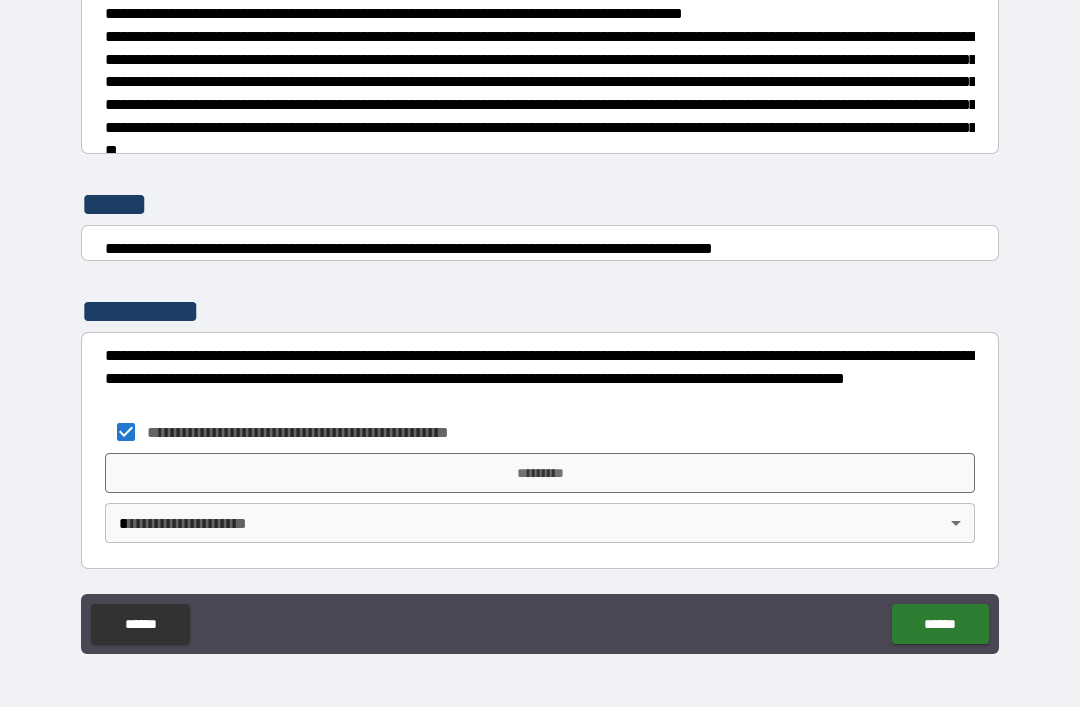 click on "**********" at bounding box center [540, 321] 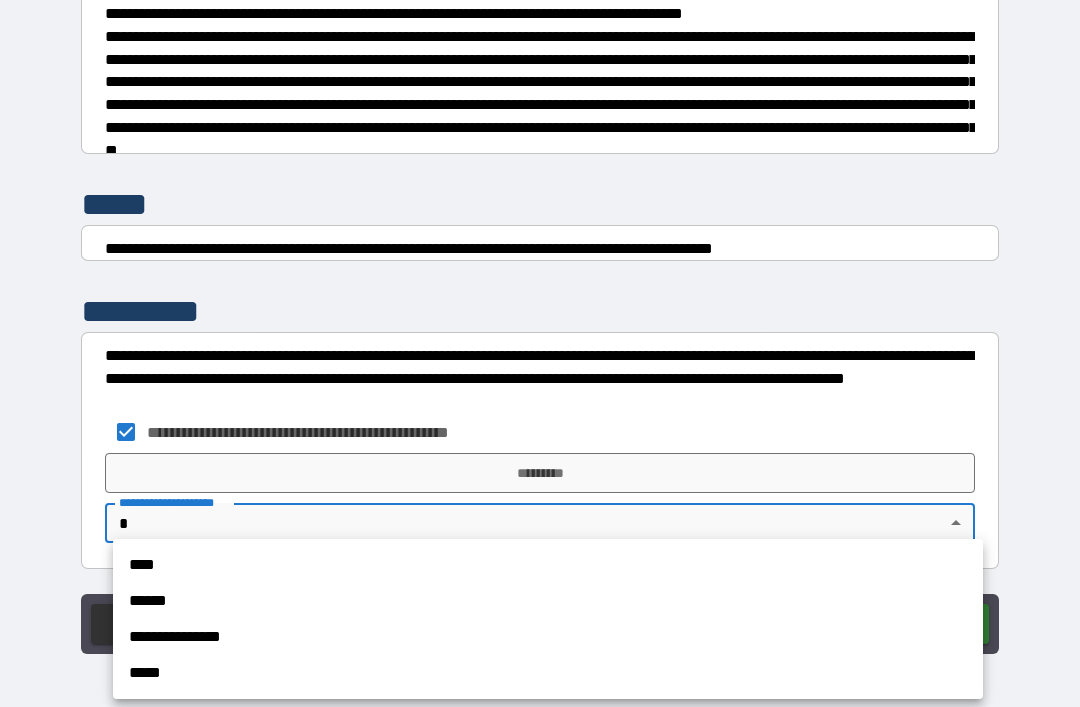 click on "**********" at bounding box center (548, 637) 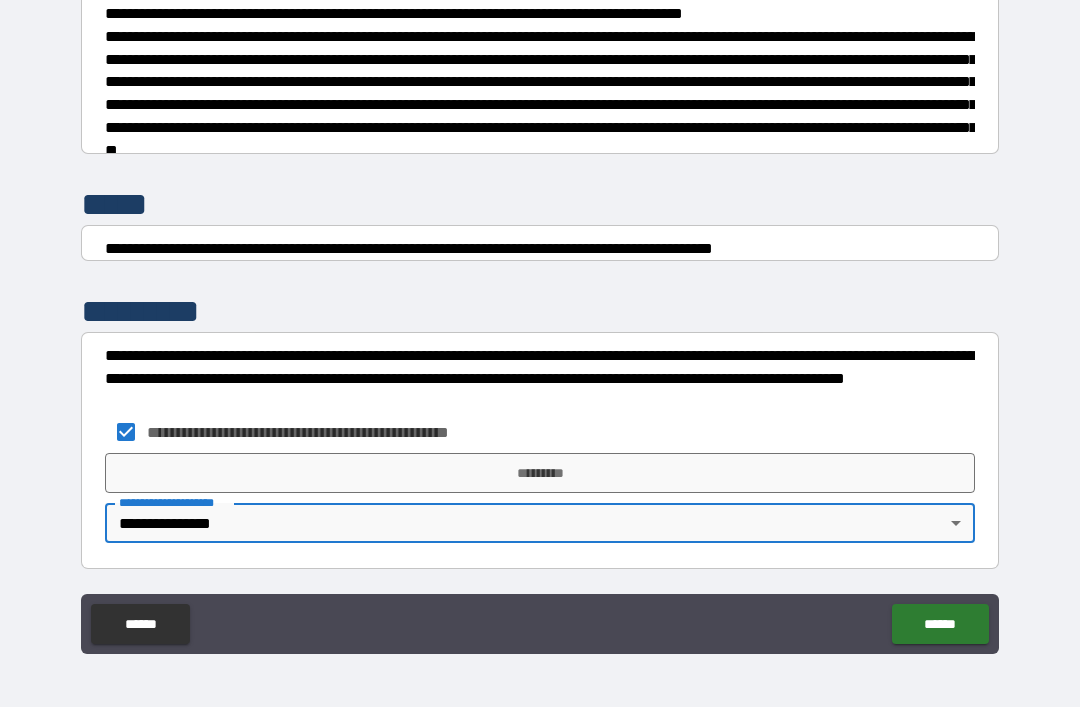 click on "*********" at bounding box center [540, 473] 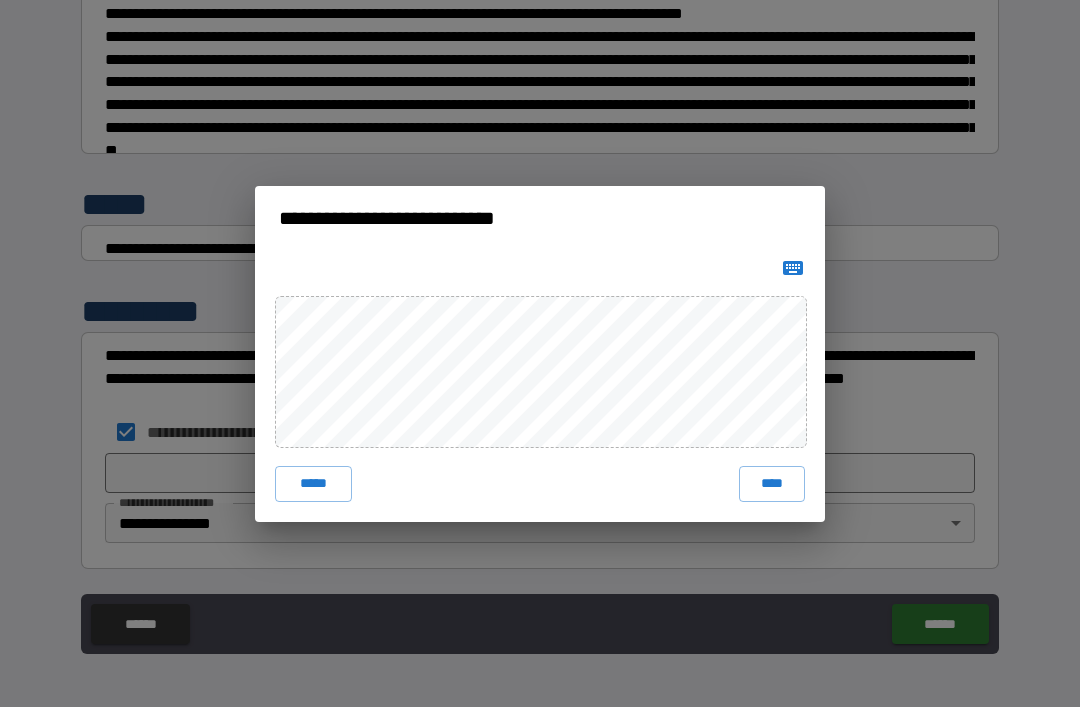 click on "****" at bounding box center (772, 484) 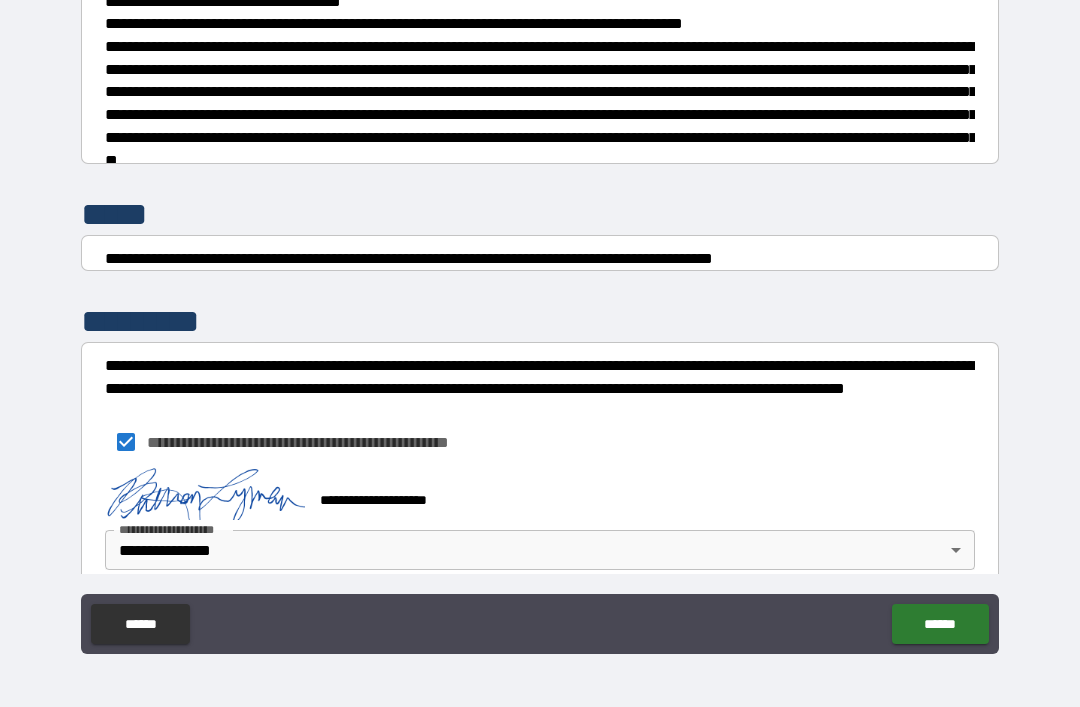 click on "******" at bounding box center [940, 624] 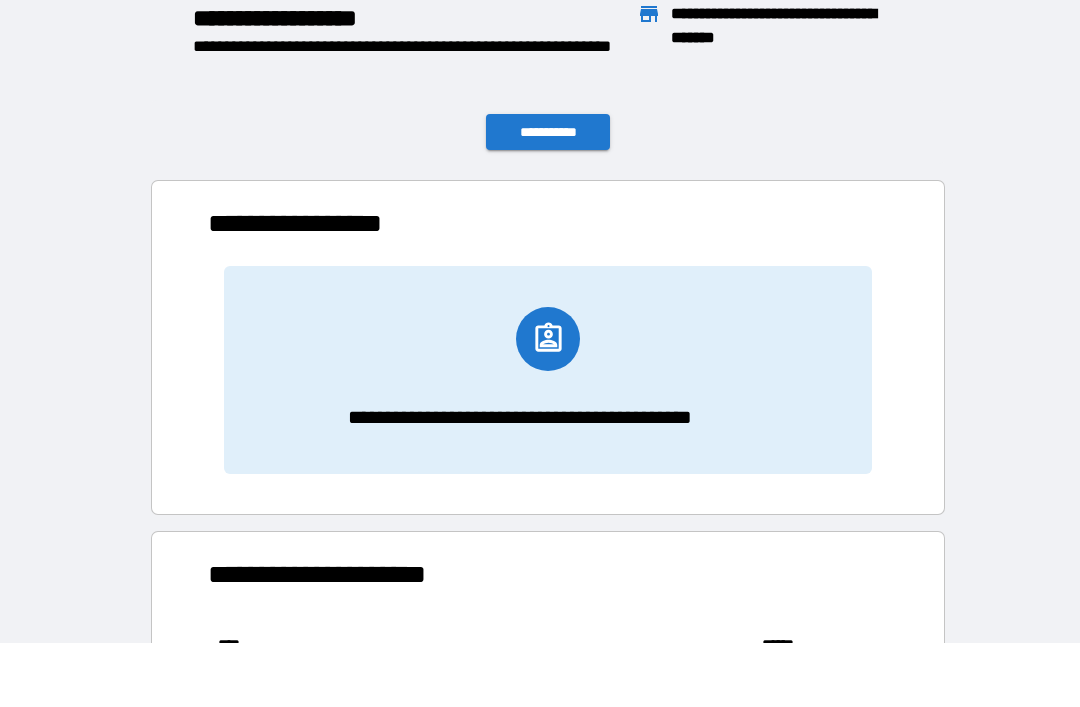 scroll, scrollTop: 276, scrollLeft: 680, axis: both 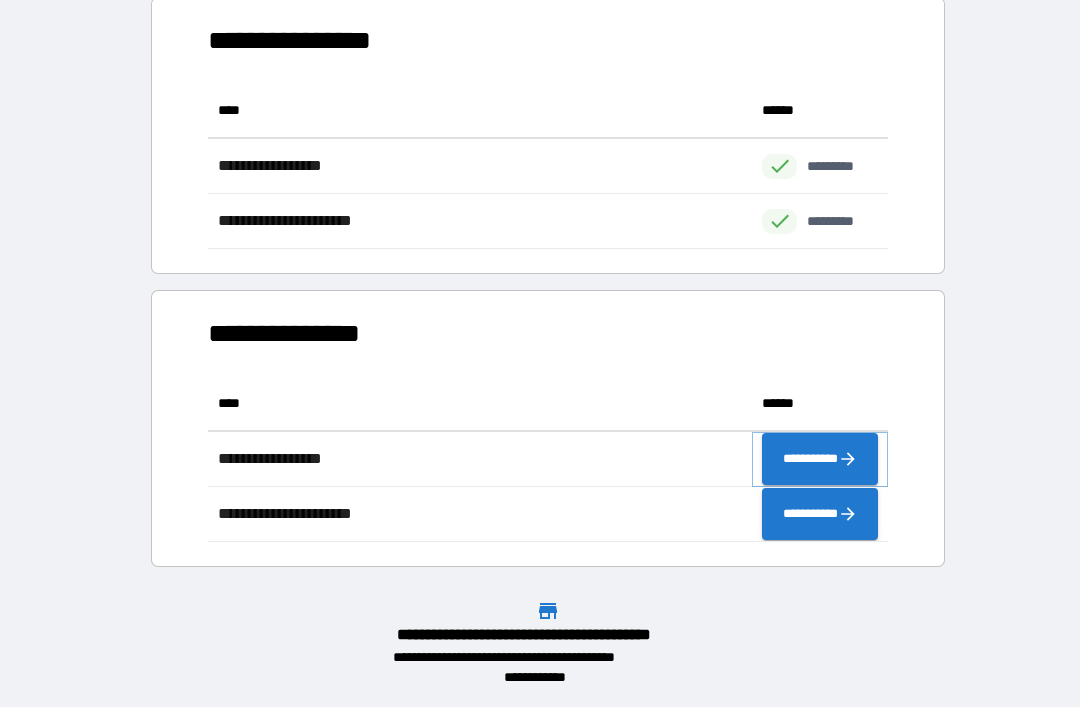 click on "**********" at bounding box center (820, 459) 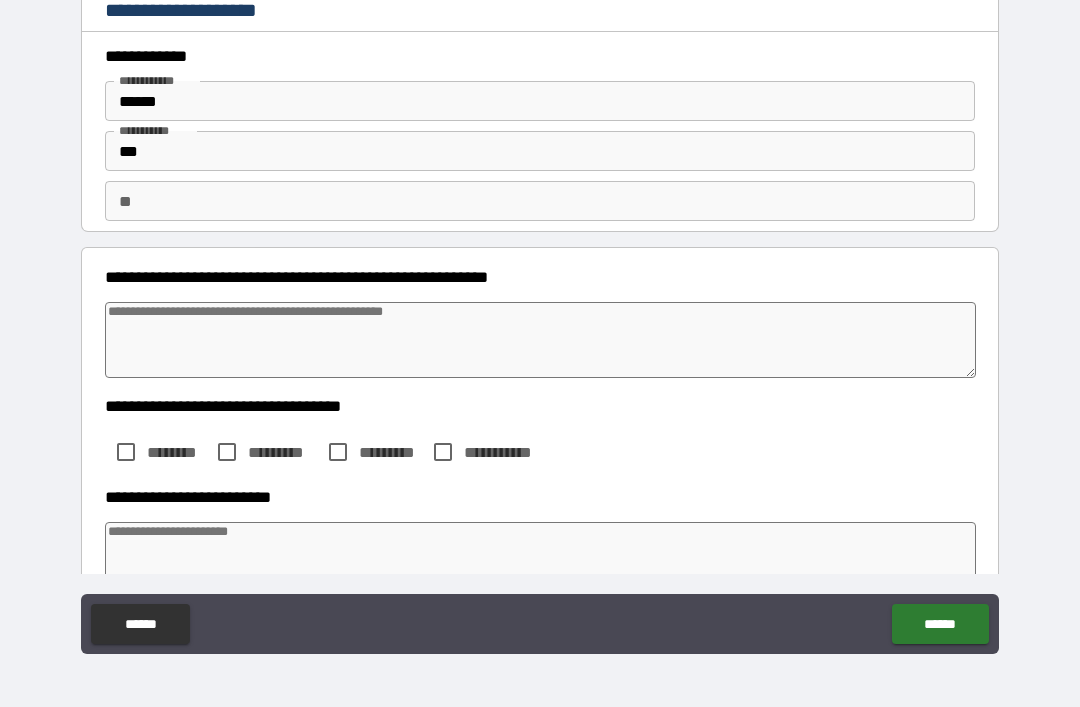 click at bounding box center (540, 340) 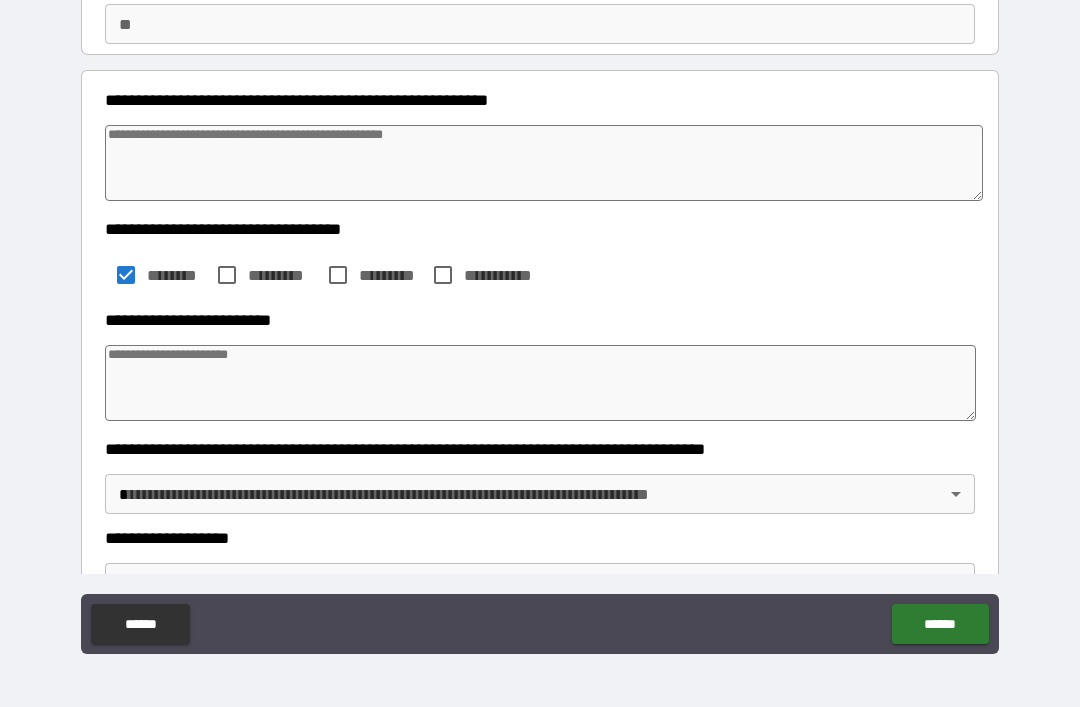 scroll, scrollTop: 183, scrollLeft: 0, axis: vertical 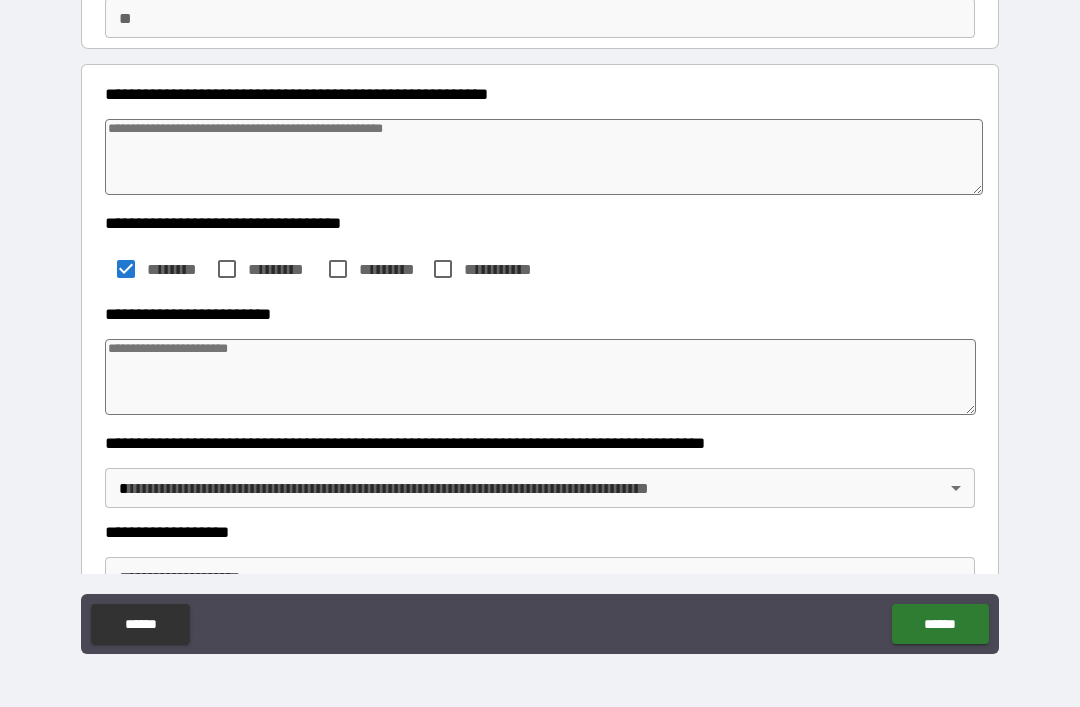 click at bounding box center [540, 377] 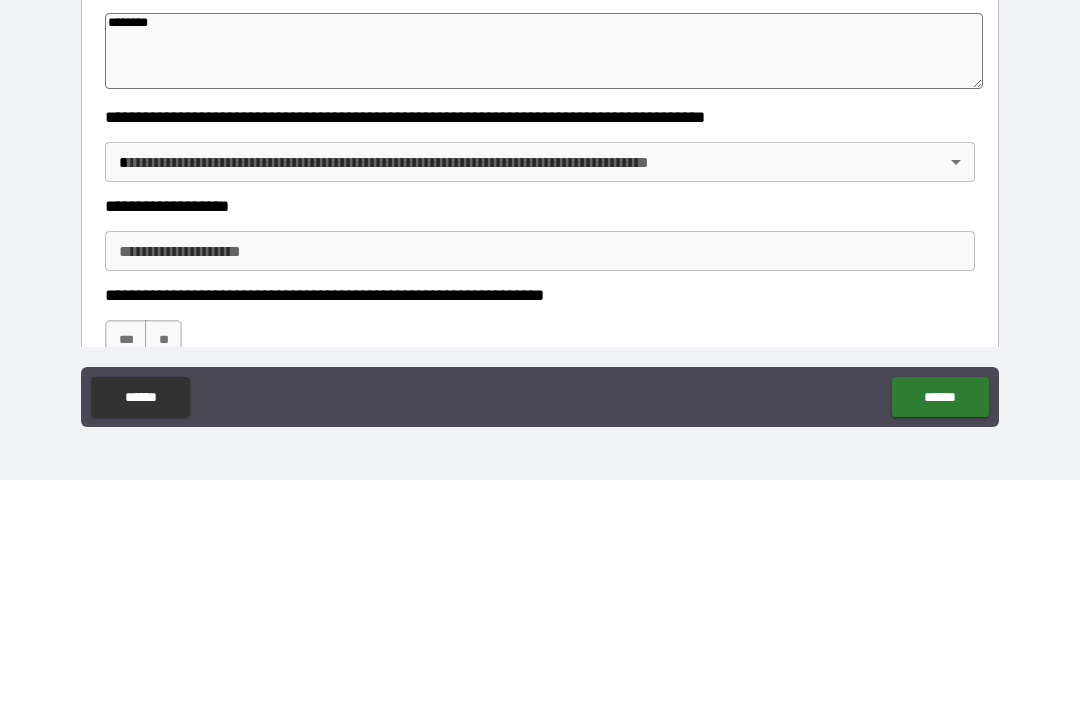 scroll, scrollTop: 292, scrollLeft: 0, axis: vertical 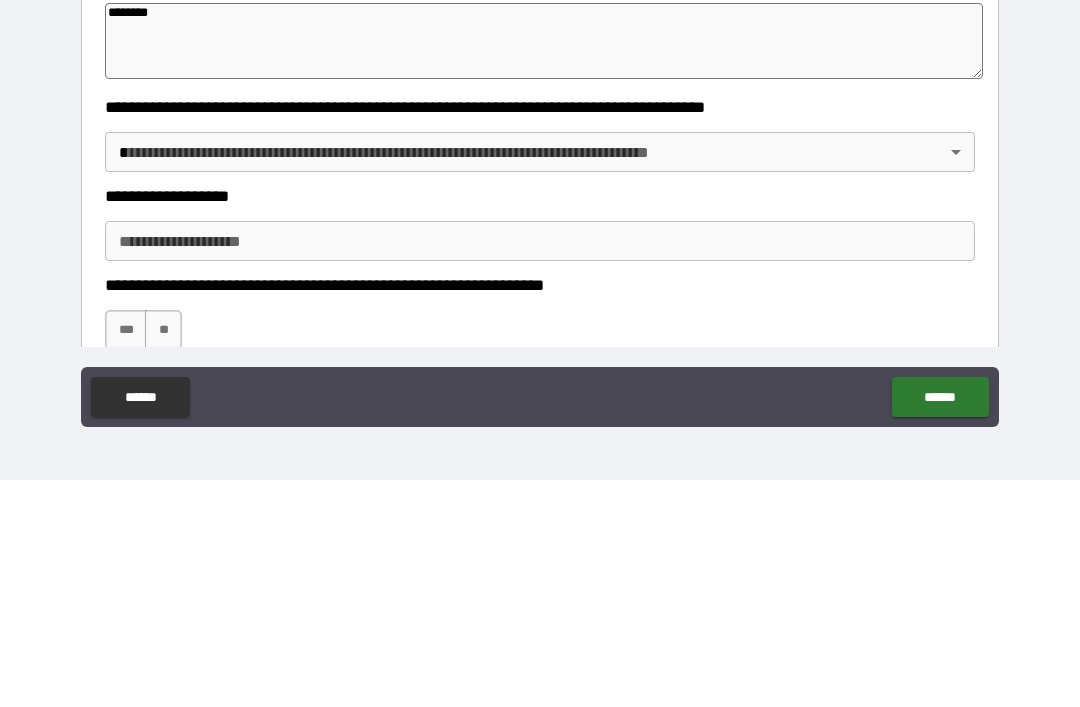click on "**********" at bounding box center [540, 321] 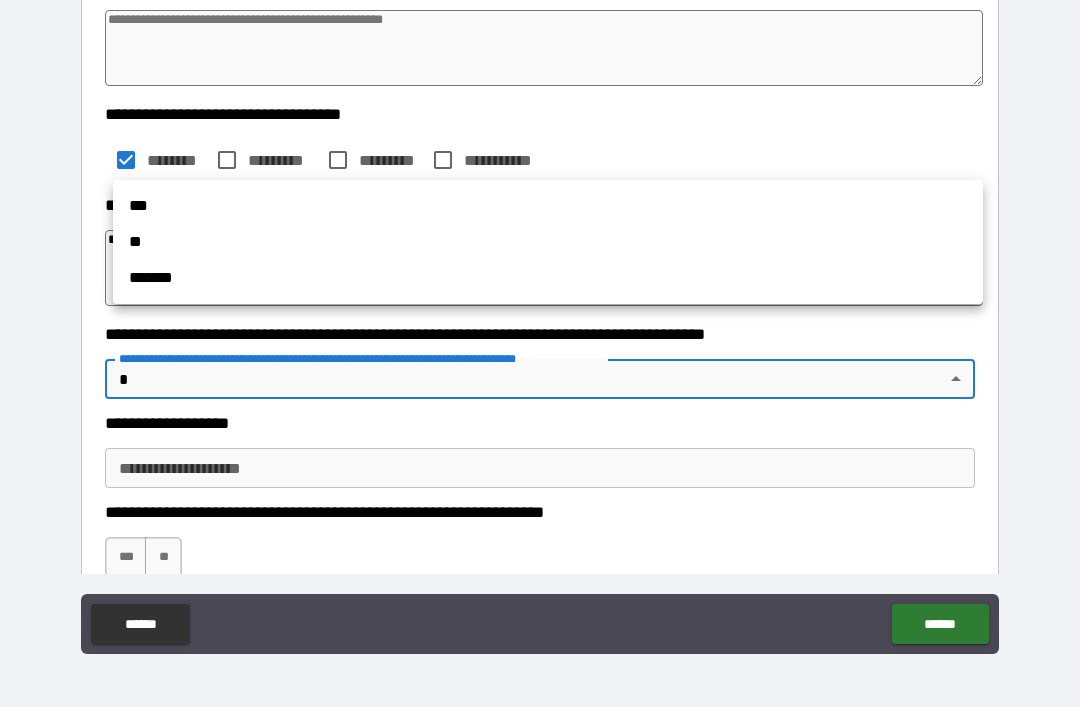 click on "**" at bounding box center [548, 242] 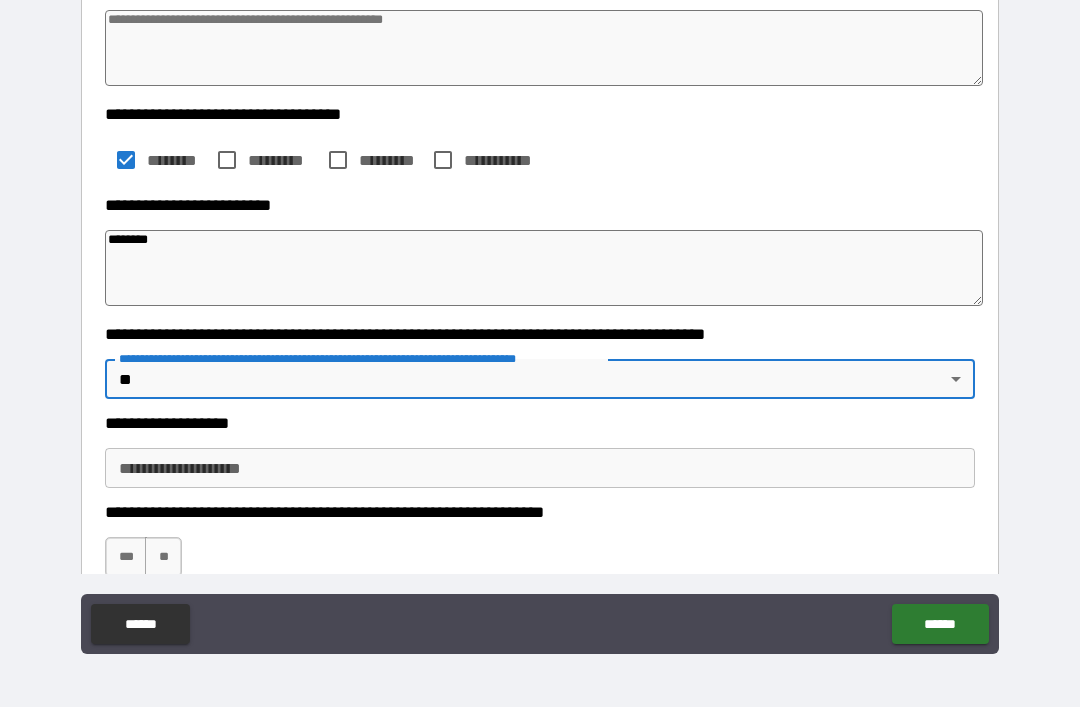 click on "**********" at bounding box center [540, 468] 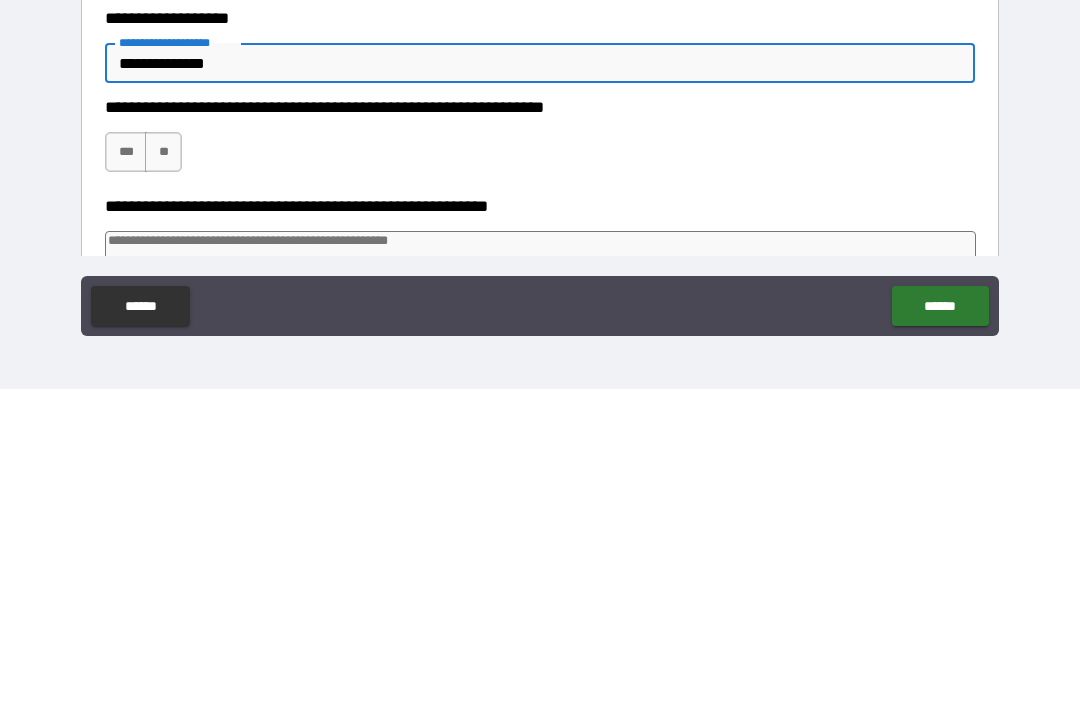 scroll, scrollTop: 419, scrollLeft: 0, axis: vertical 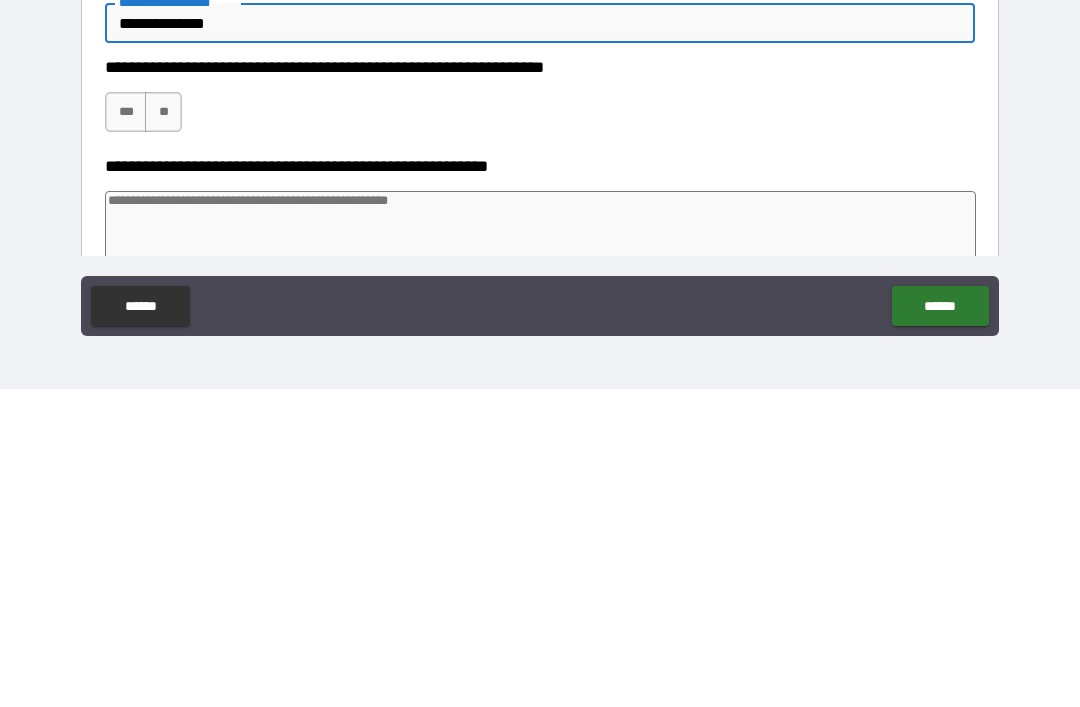 click on "***" at bounding box center [126, 430] 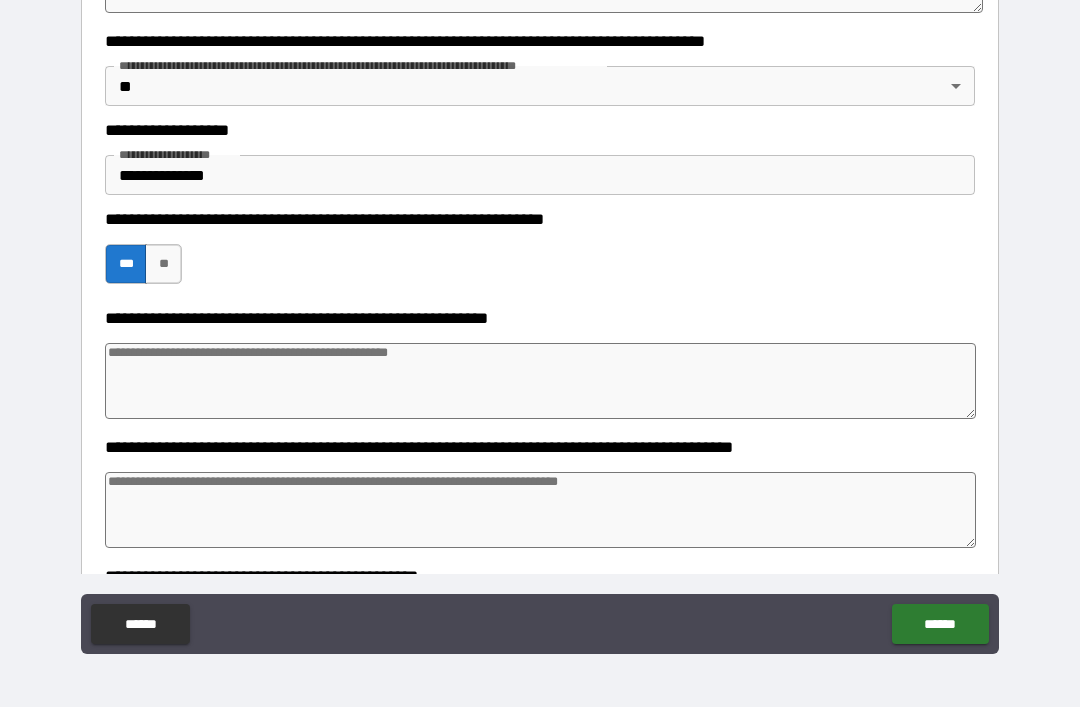 scroll, scrollTop: 727, scrollLeft: 0, axis: vertical 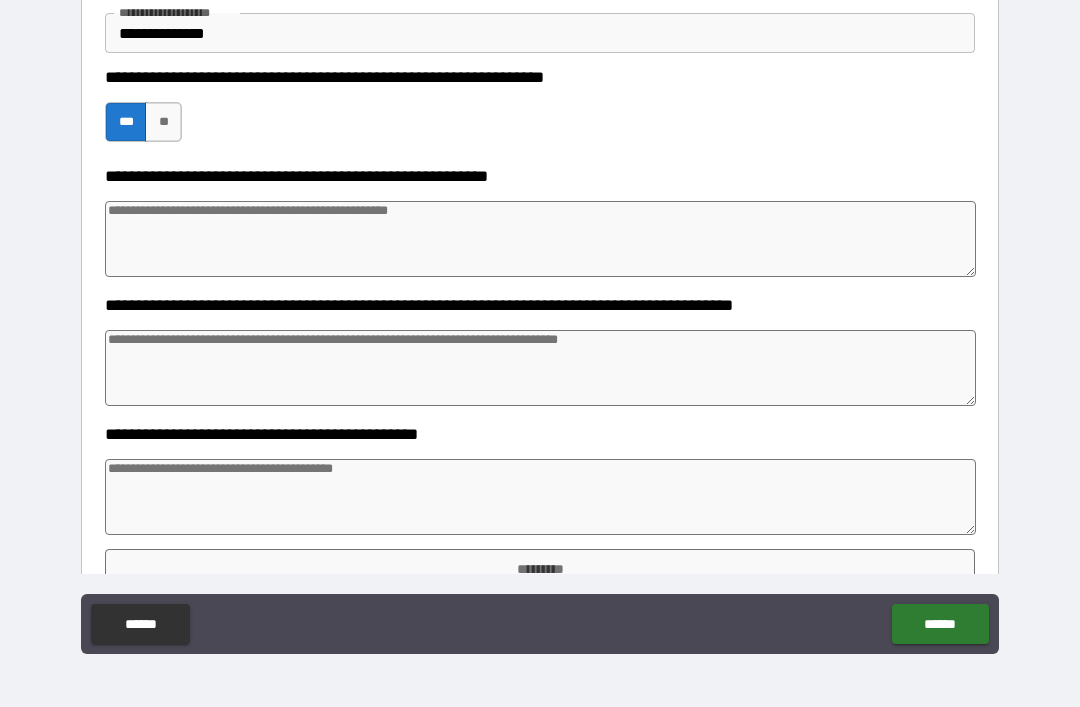 click at bounding box center [540, 497] 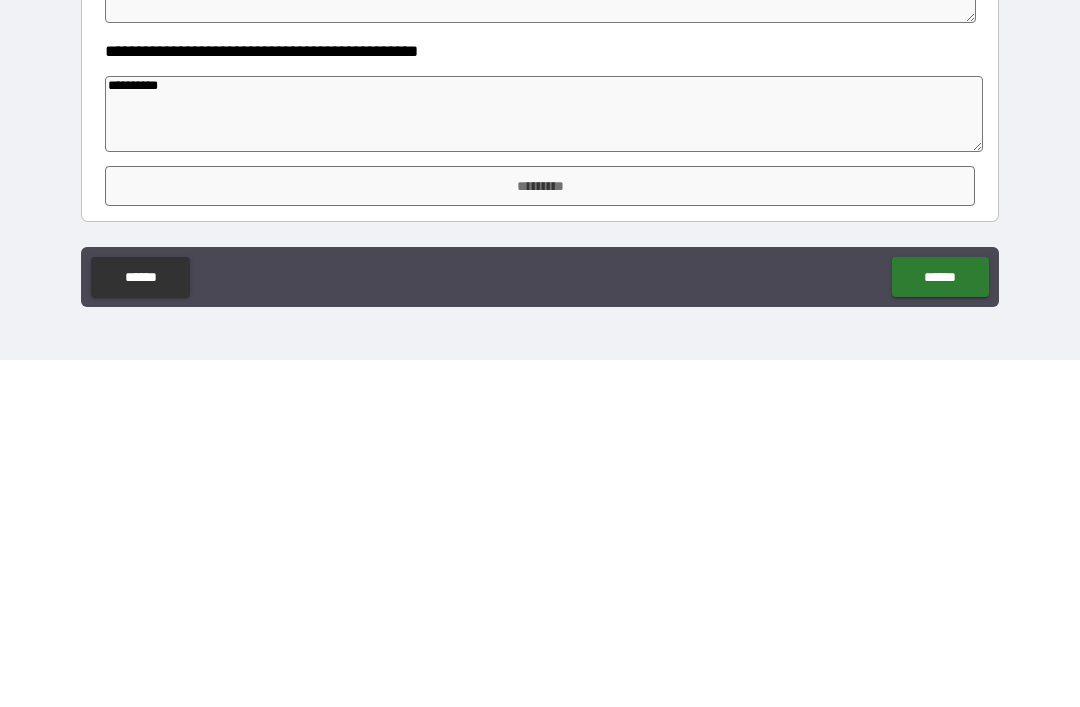 click on "*********" at bounding box center (540, 533) 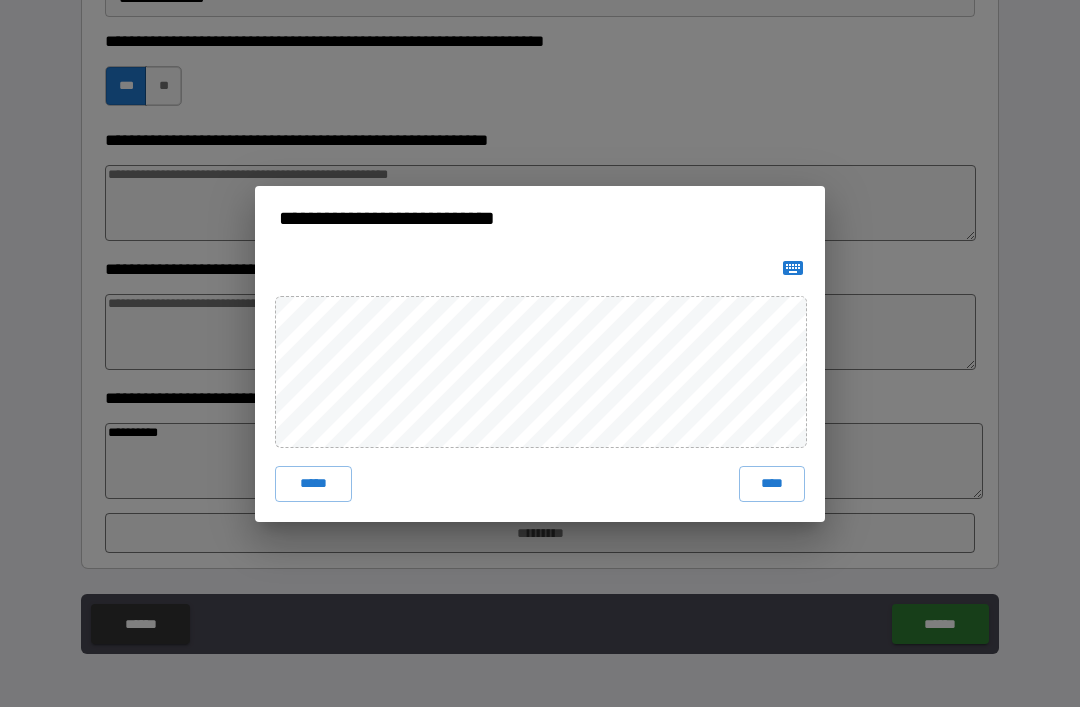 click on "****" at bounding box center (772, 484) 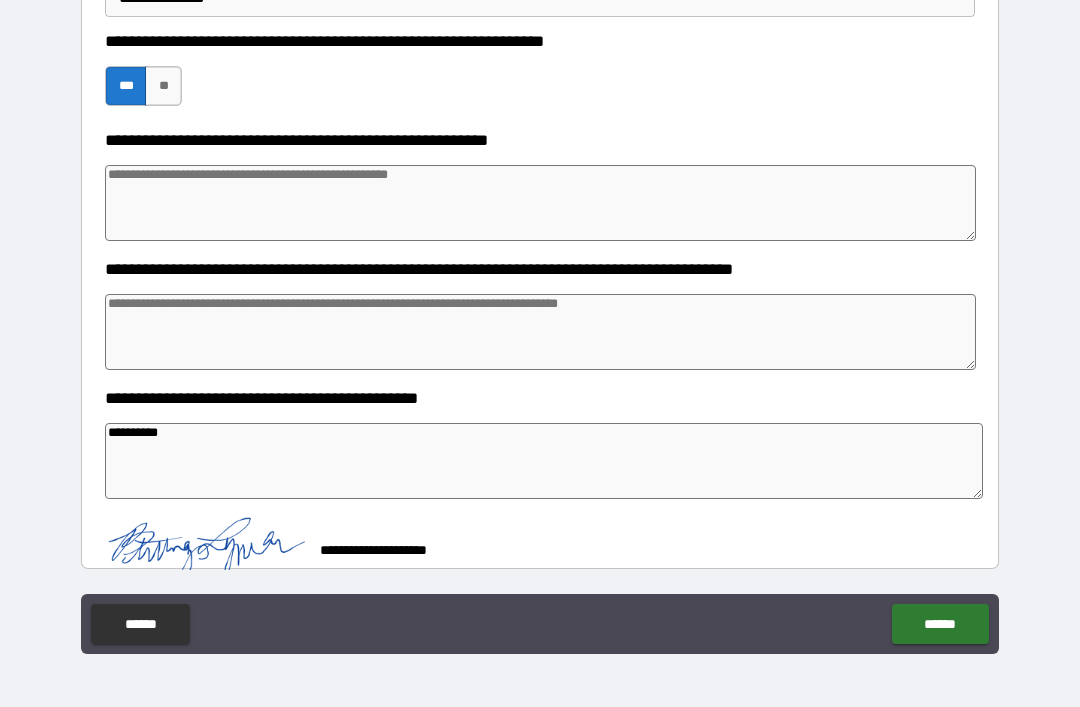 scroll, scrollTop: 753, scrollLeft: 0, axis: vertical 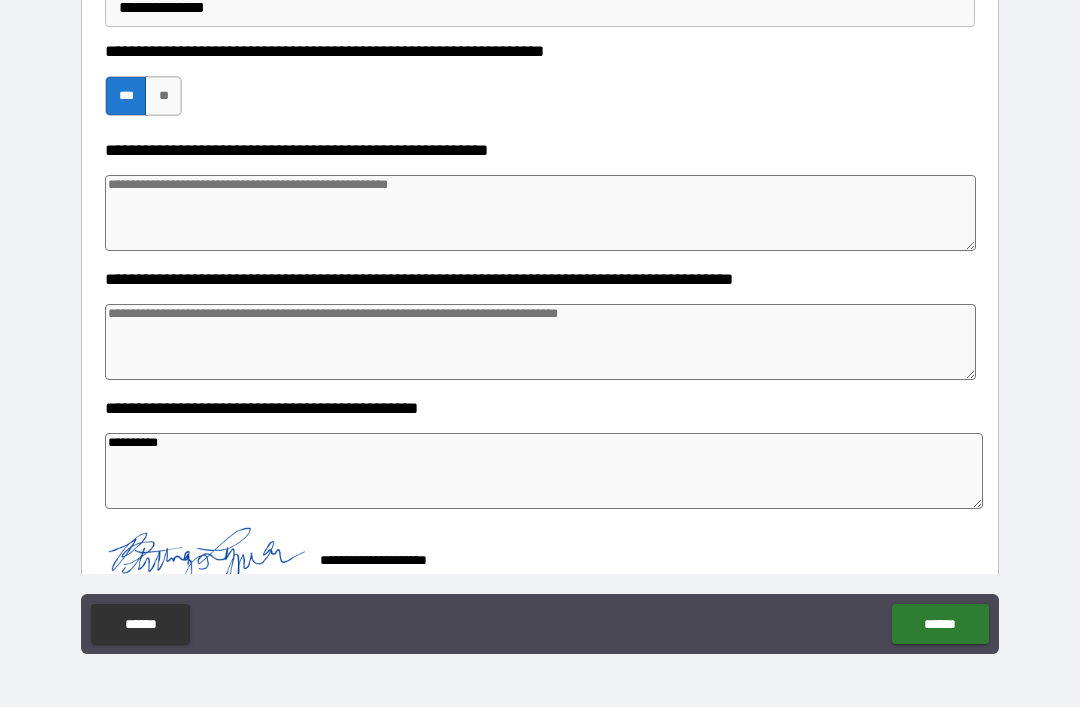 click on "******" at bounding box center [940, 624] 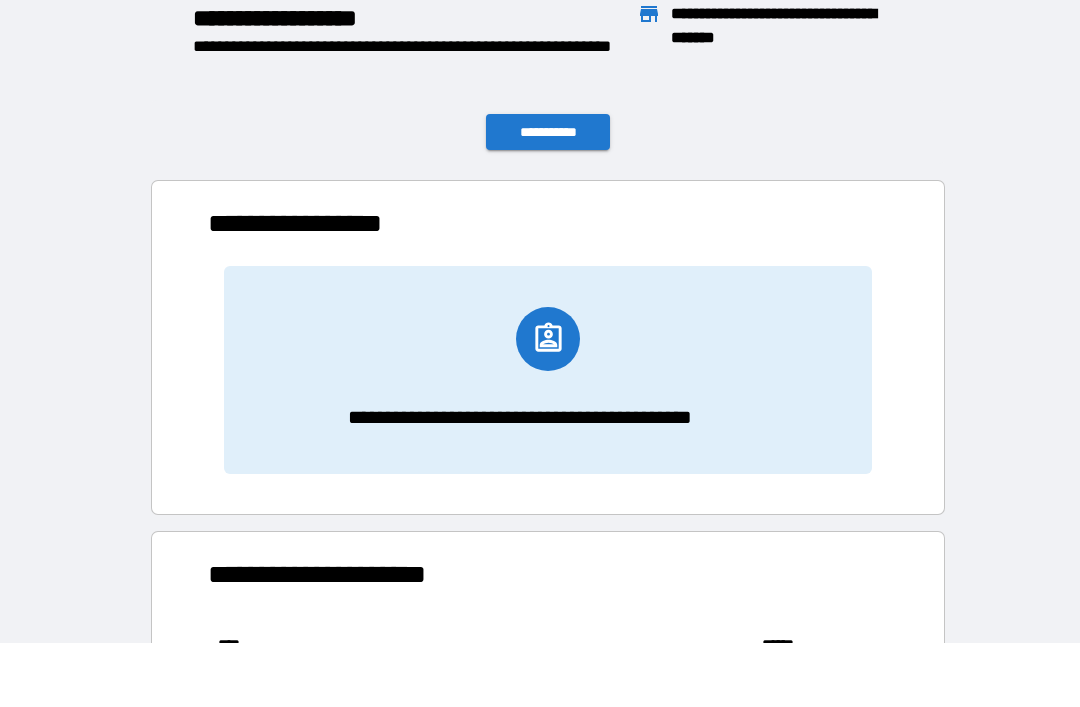 scroll, scrollTop: 1, scrollLeft: 1, axis: both 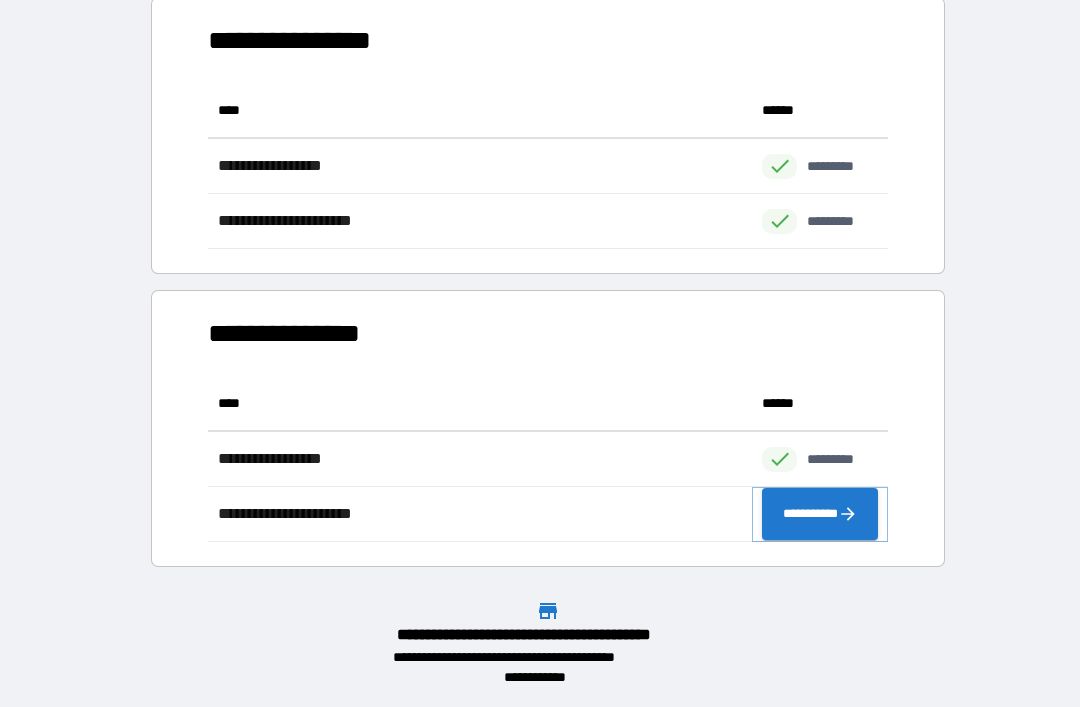 click on "**********" at bounding box center (820, 514) 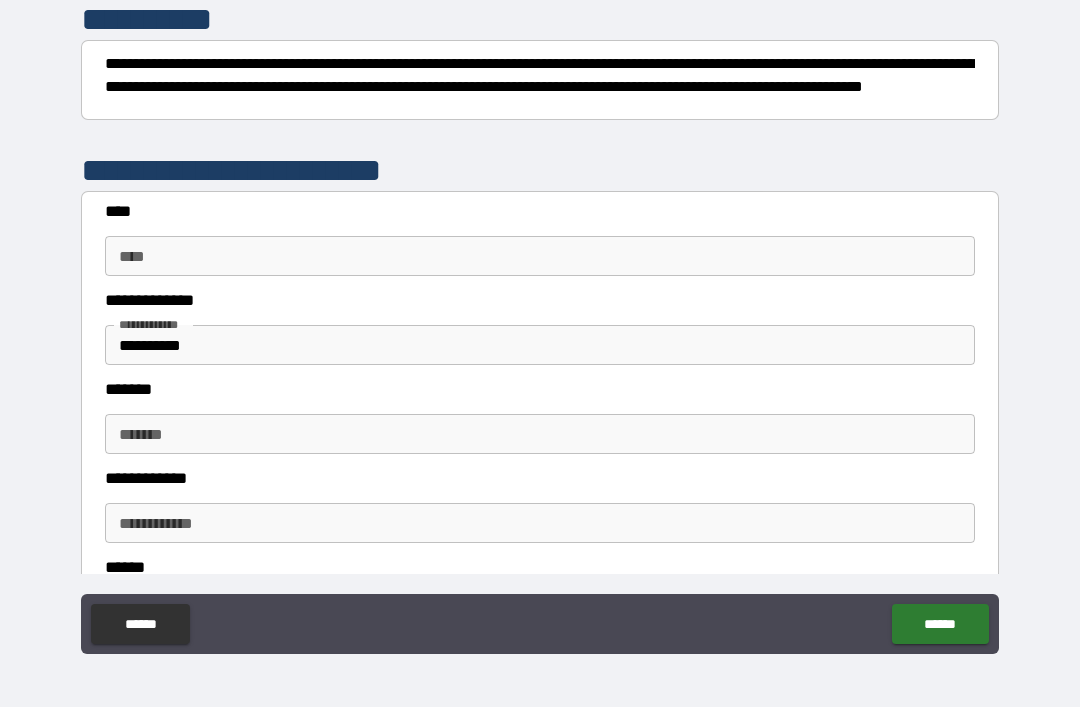 scroll, scrollTop: 263, scrollLeft: 0, axis: vertical 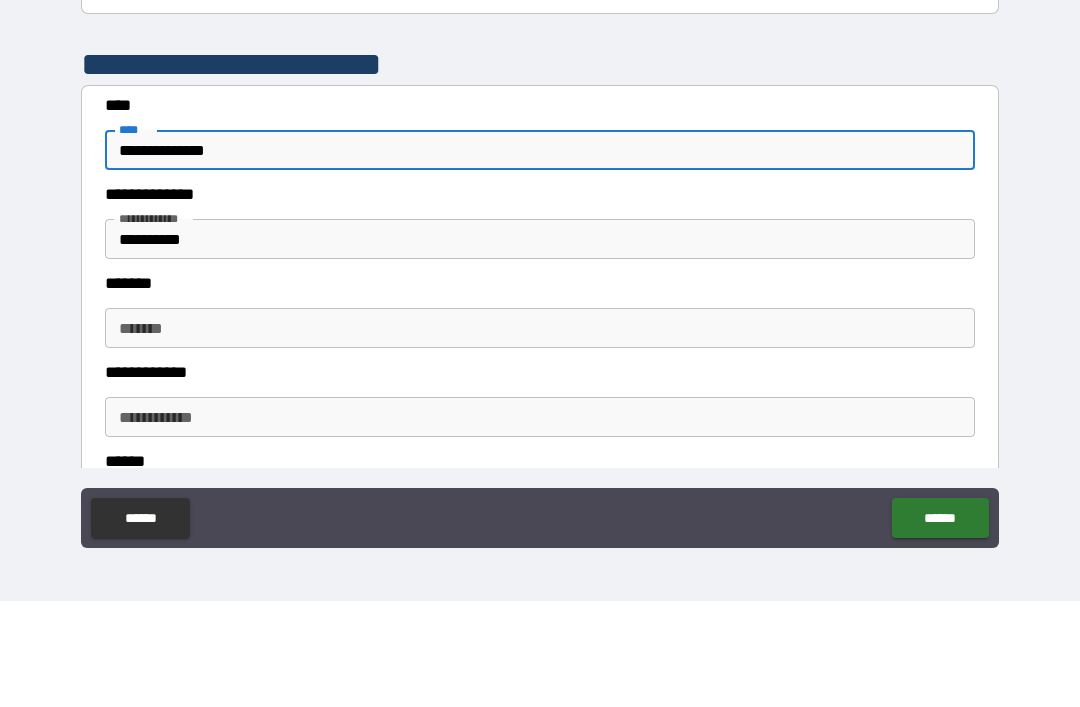 click on "**********" at bounding box center (540, 345) 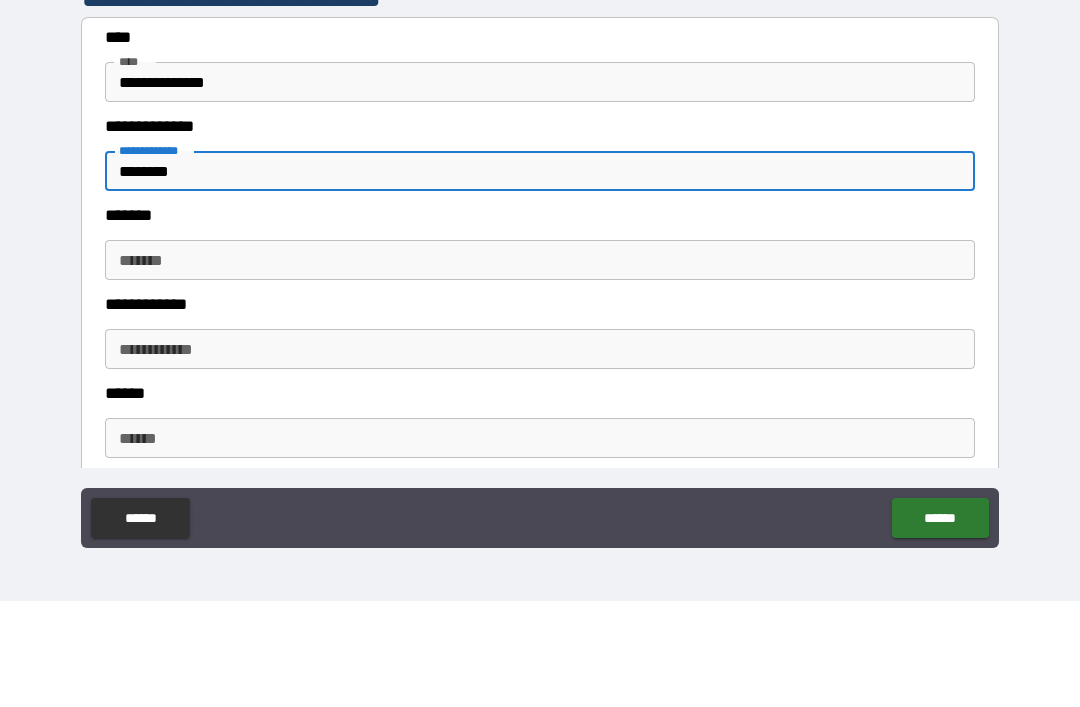 scroll, scrollTop: 335, scrollLeft: 0, axis: vertical 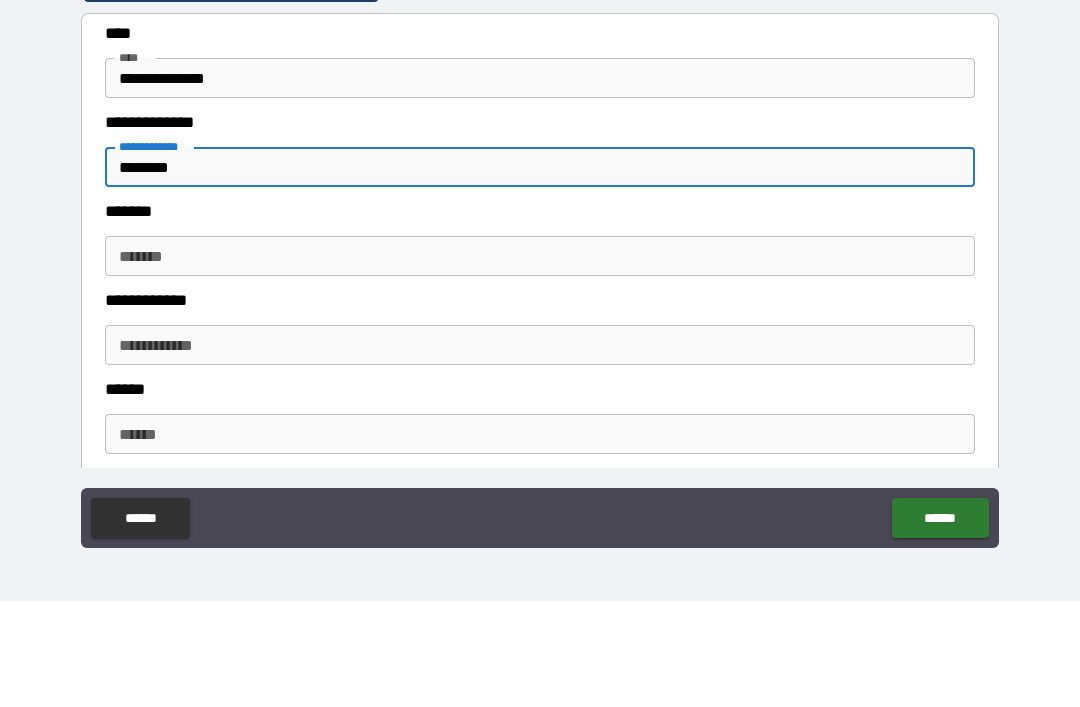 click on "*******" at bounding box center (540, 362) 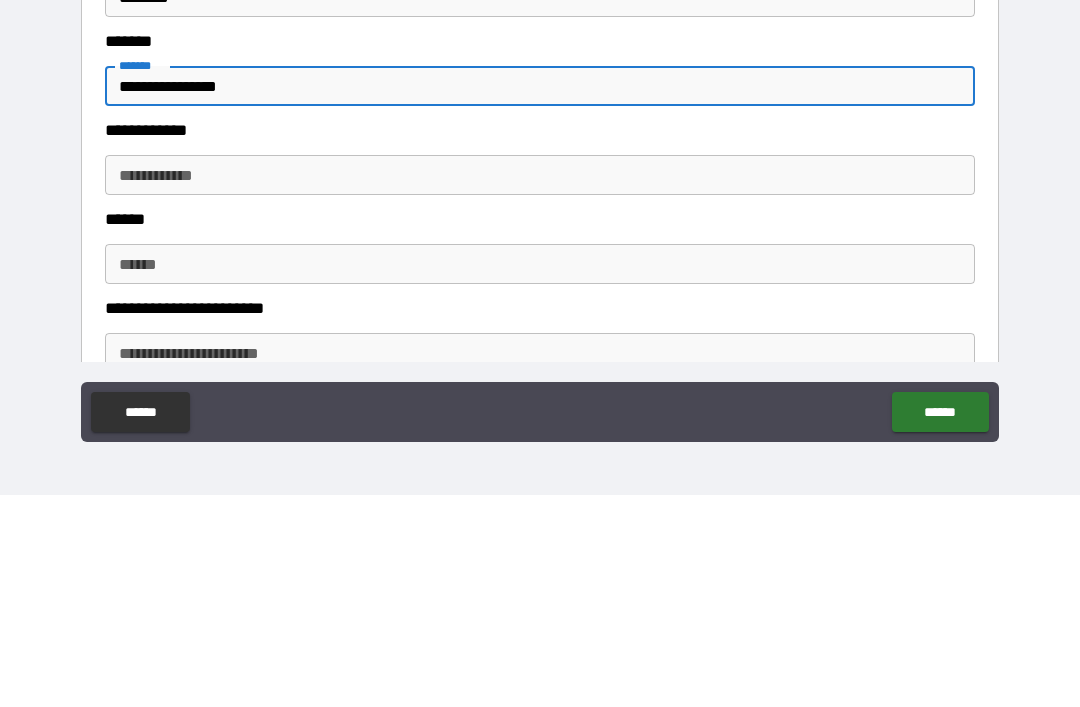 scroll, scrollTop: 405, scrollLeft: 0, axis: vertical 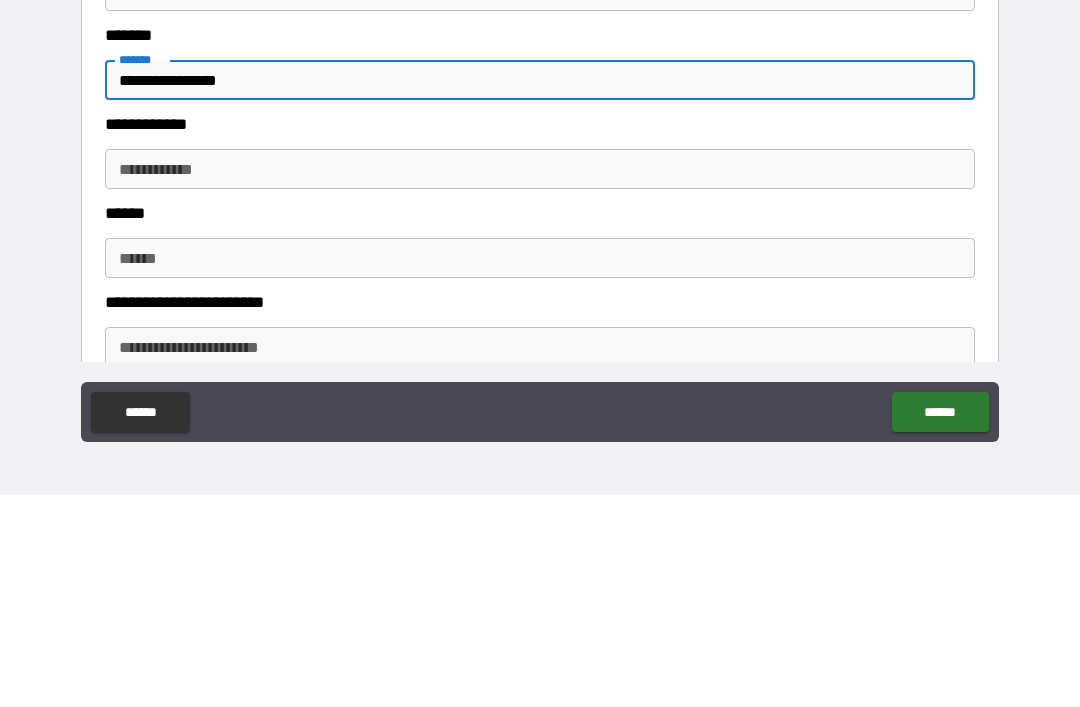 click on "**********" at bounding box center (540, 381) 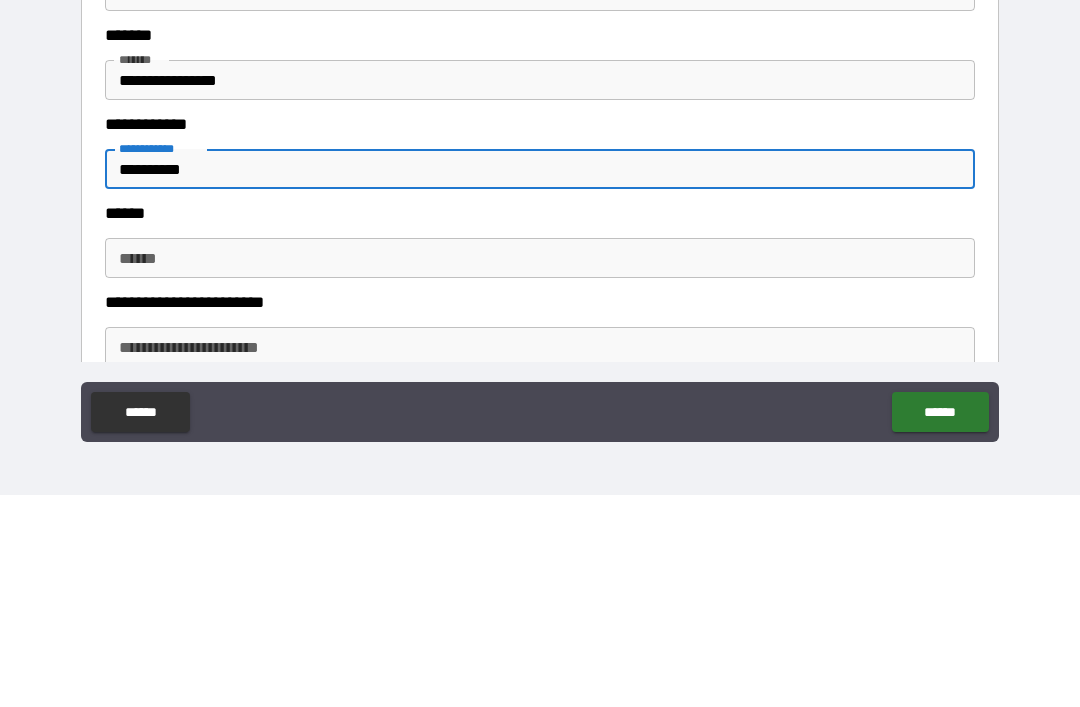click on "******" at bounding box center (540, 470) 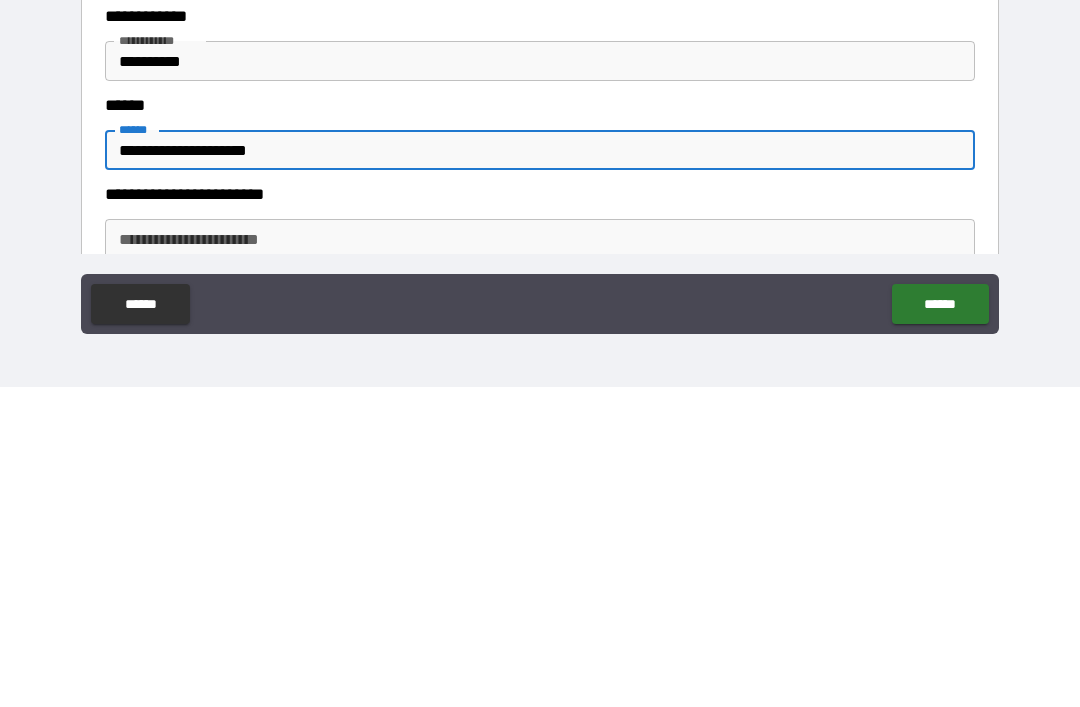 click on "**********" at bounding box center [540, 559] 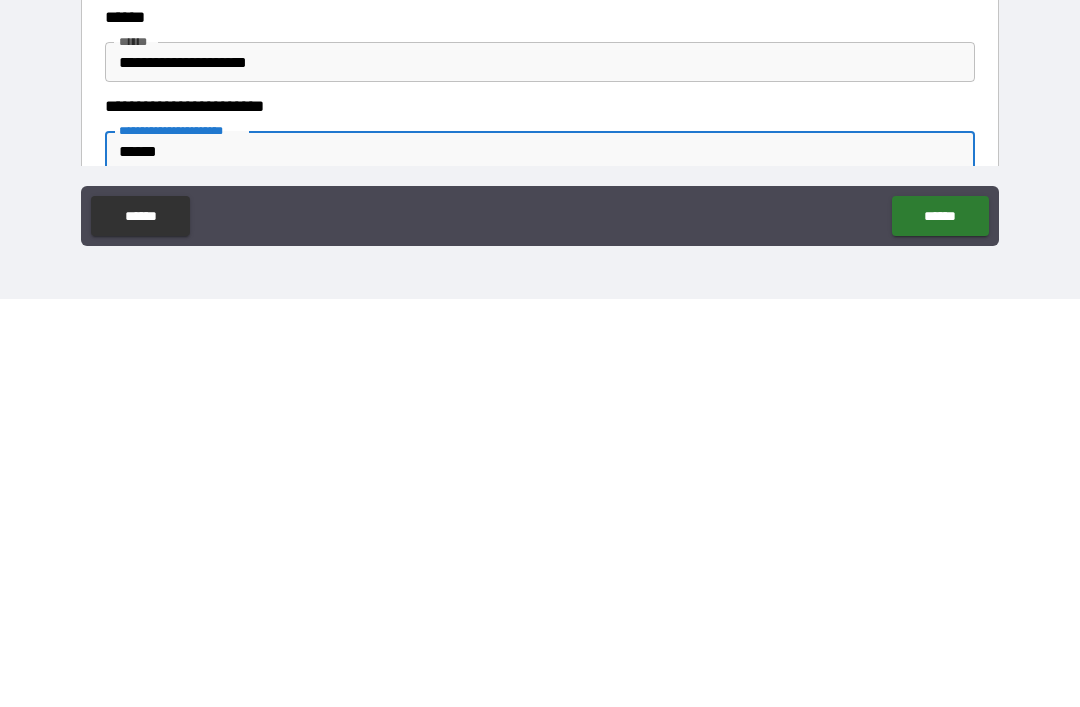 click on "******" at bounding box center [940, 624] 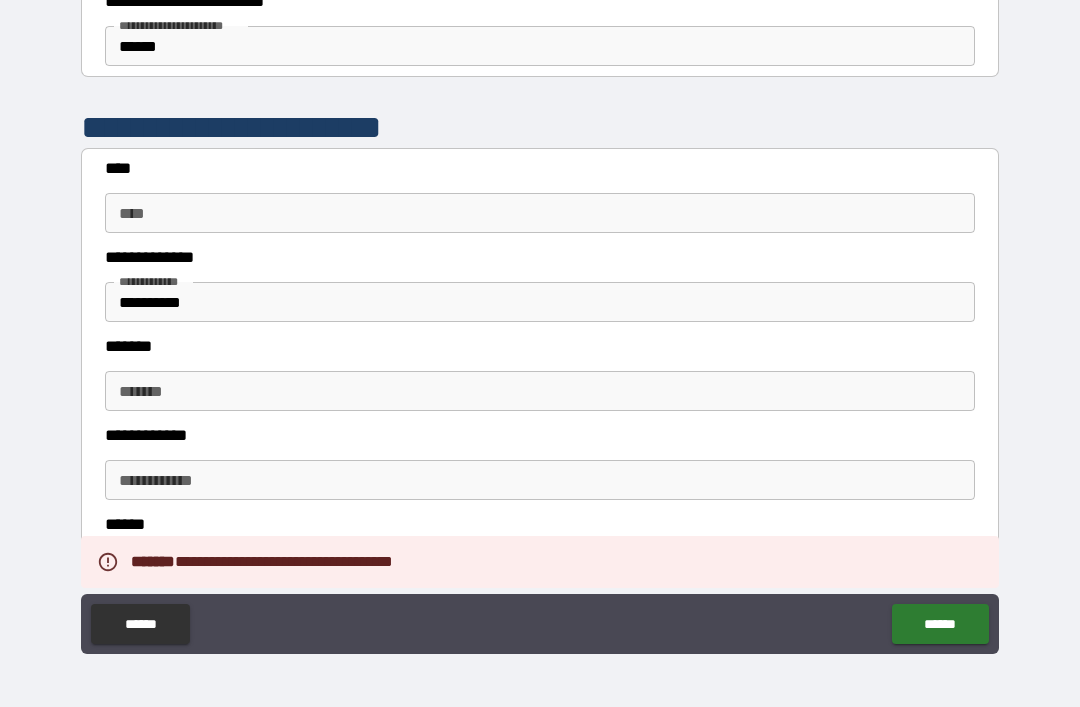 scroll, scrollTop: 932, scrollLeft: 0, axis: vertical 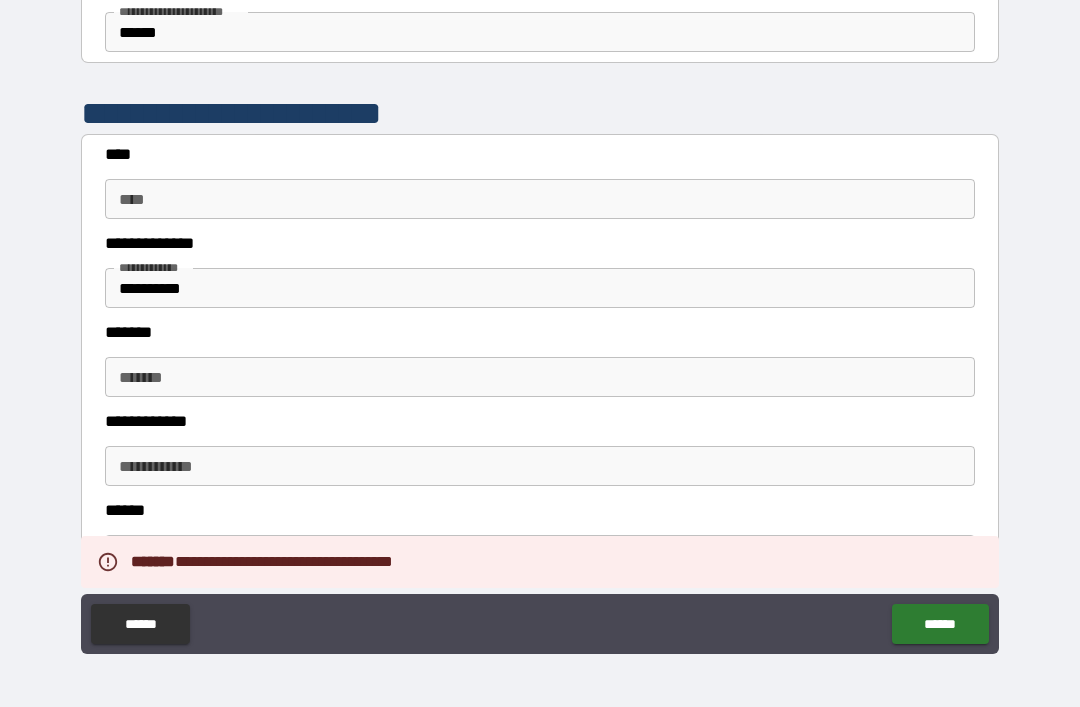 click on "****" at bounding box center (540, 199) 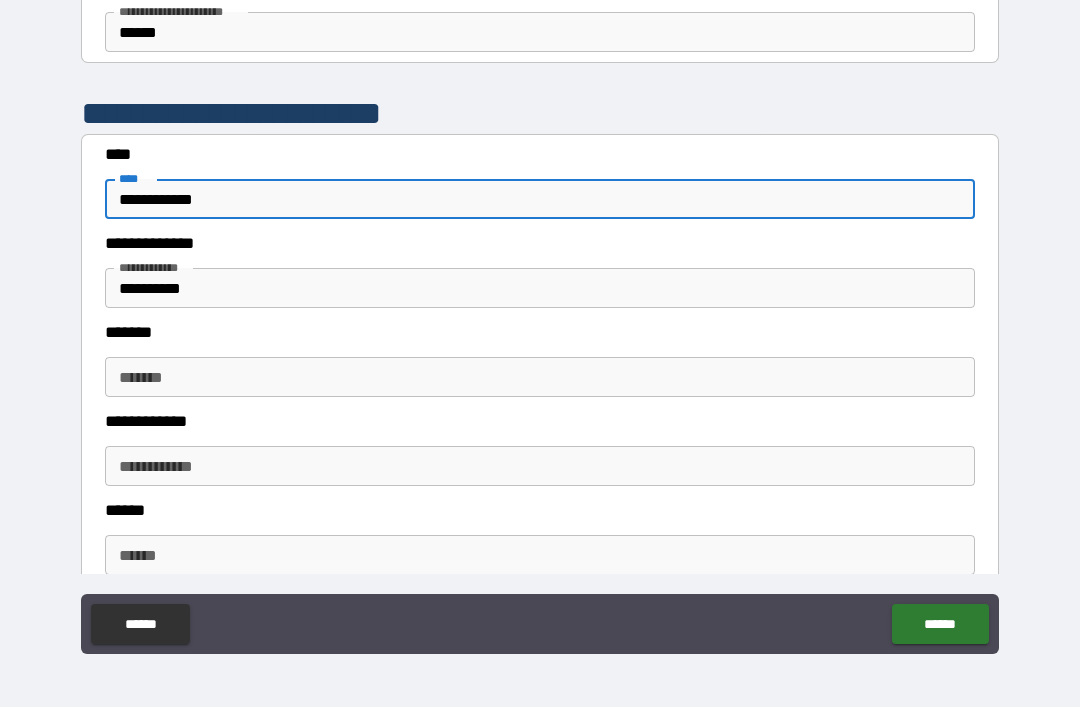 click on "**********" at bounding box center [540, 288] 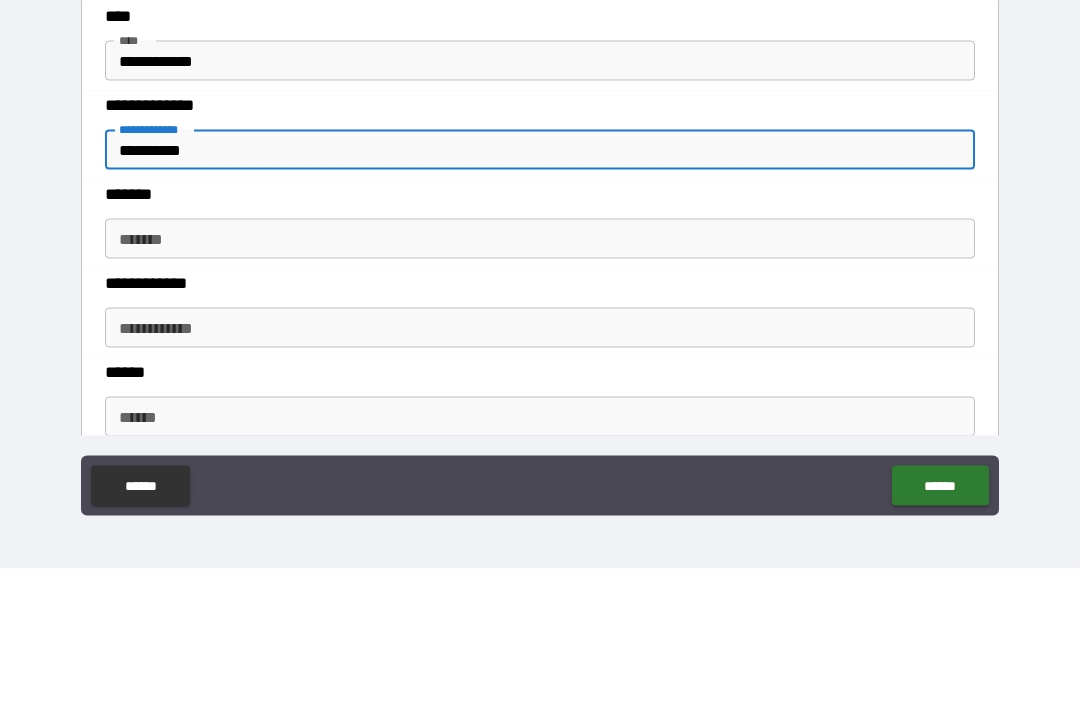 click on "**********" at bounding box center [540, 288] 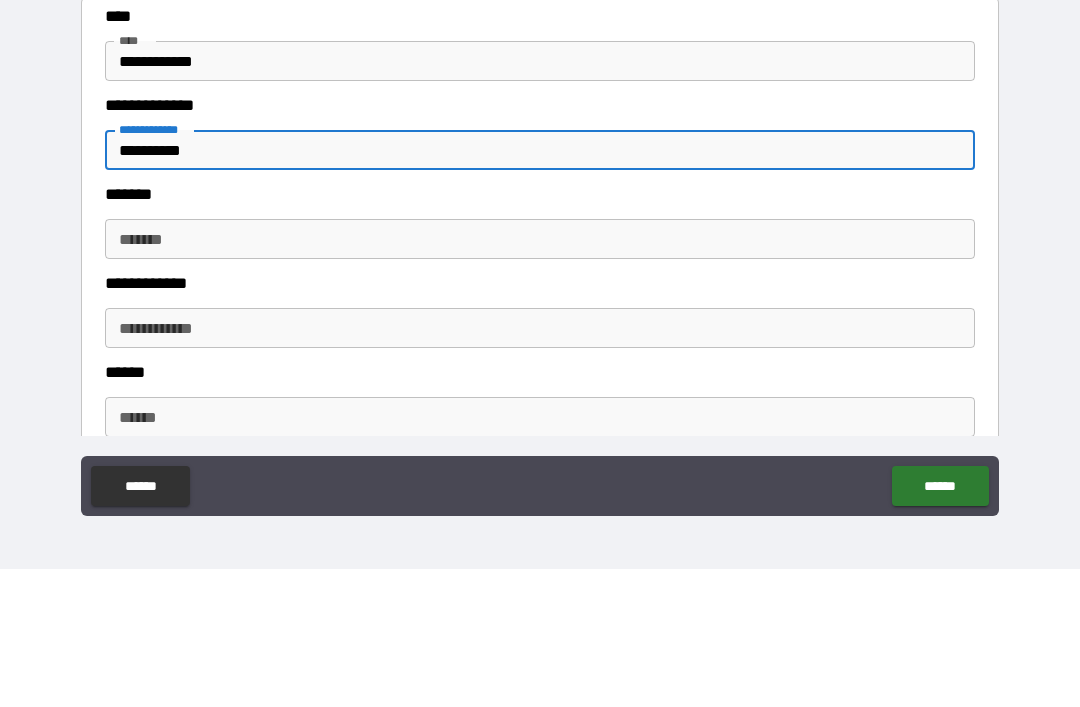 click on "**********" at bounding box center (540, 288) 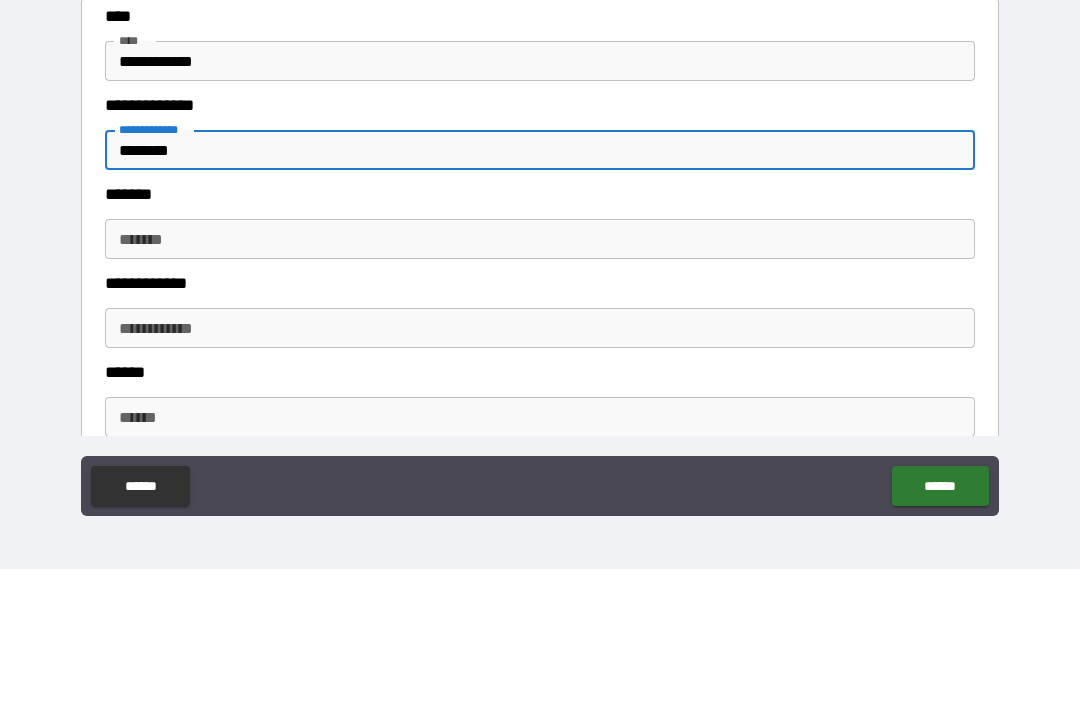 click on "*******" at bounding box center (540, 377) 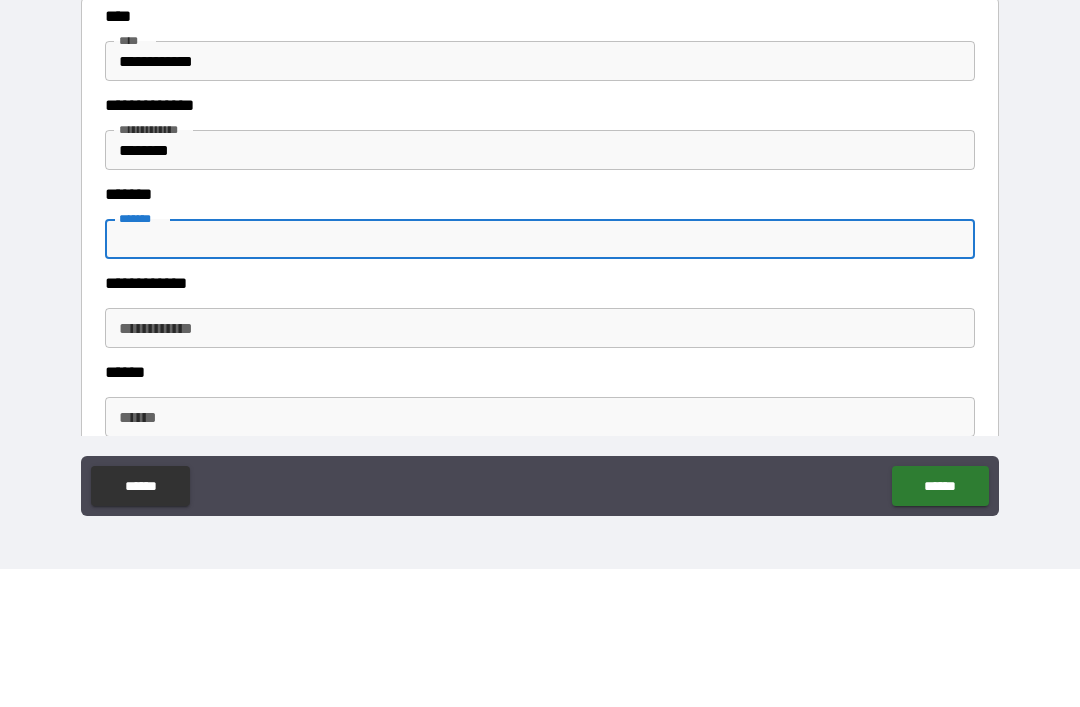 click on "*******" at bounding box center (540, 377) 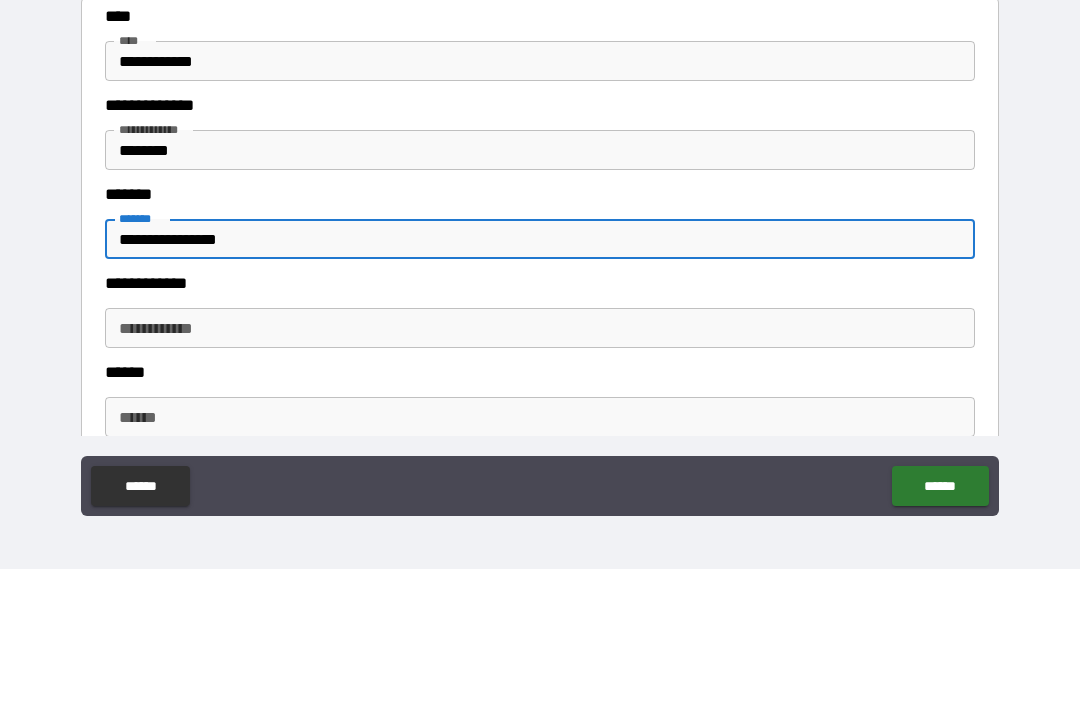 click on "**********" at bounding box center [540, 421] 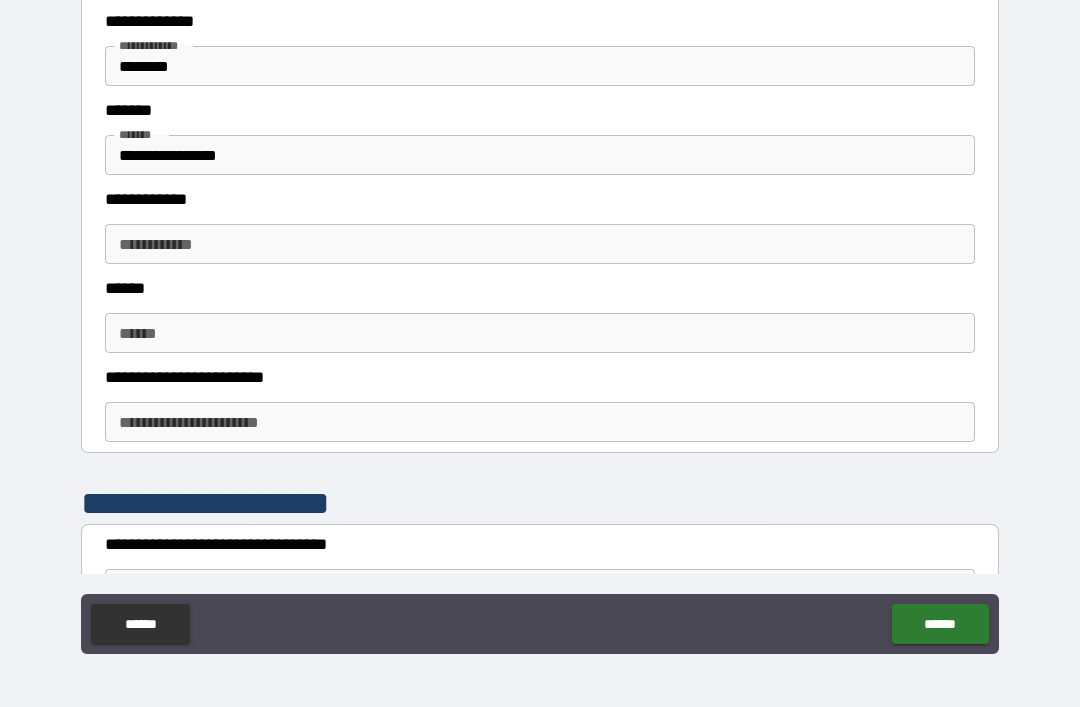 scroll, scrollTop: 1152, scrollLeft: 0, axis: vertical 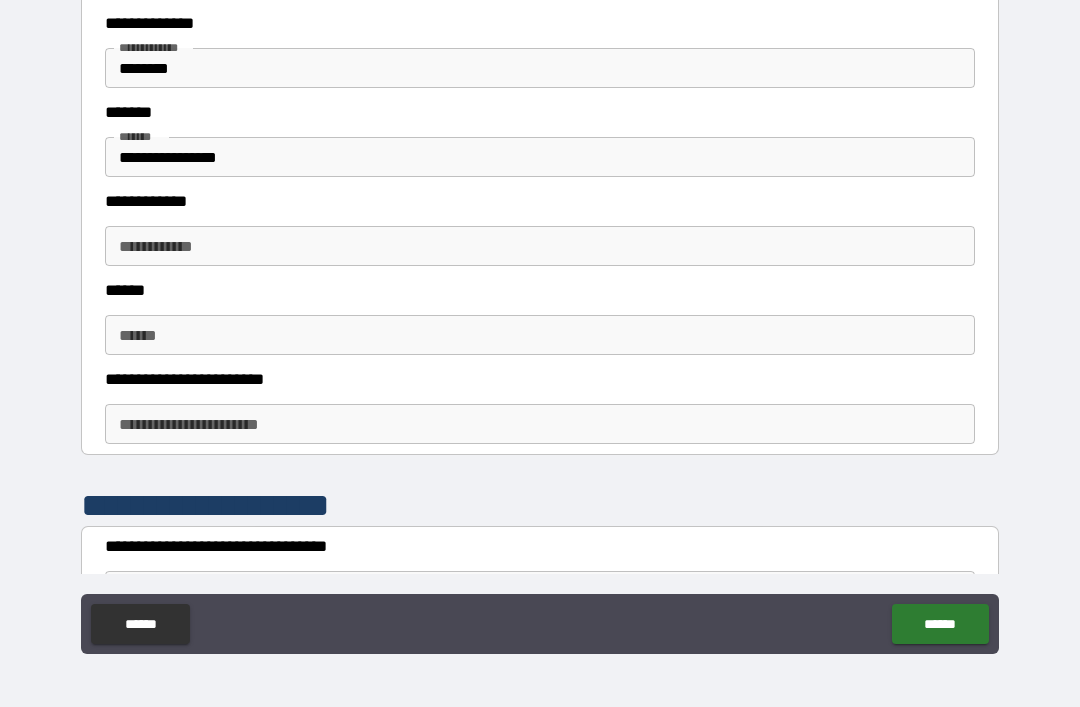 click on "**********" at bounding box center (540, 246) 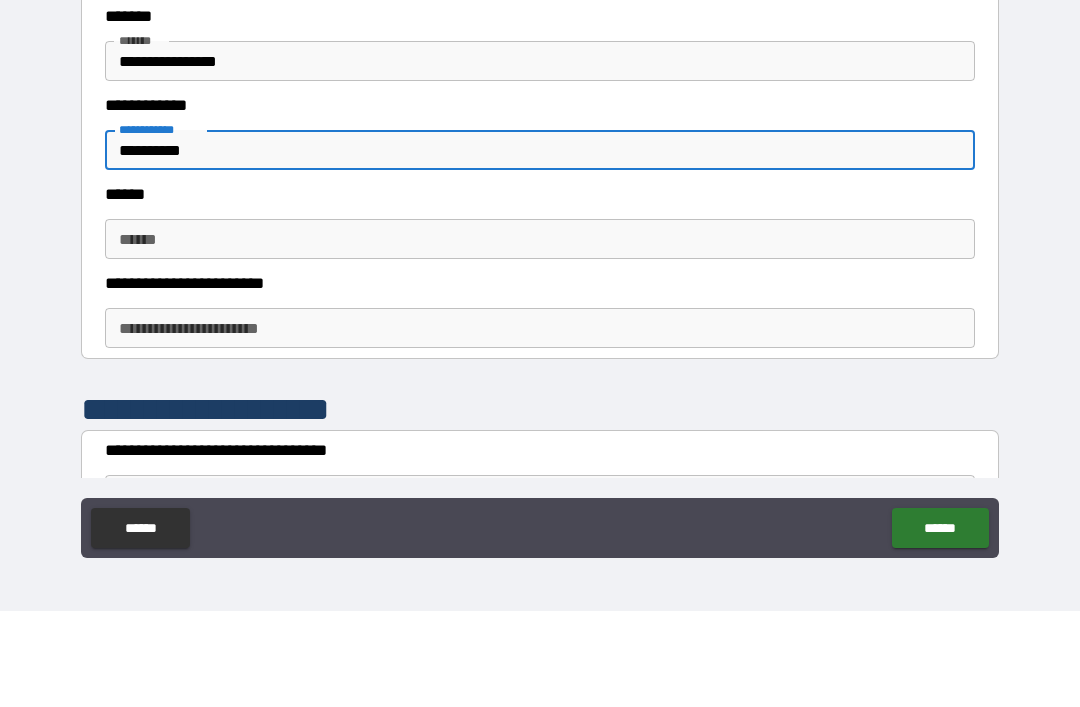 click on "******" at bounding box center [540, 335] 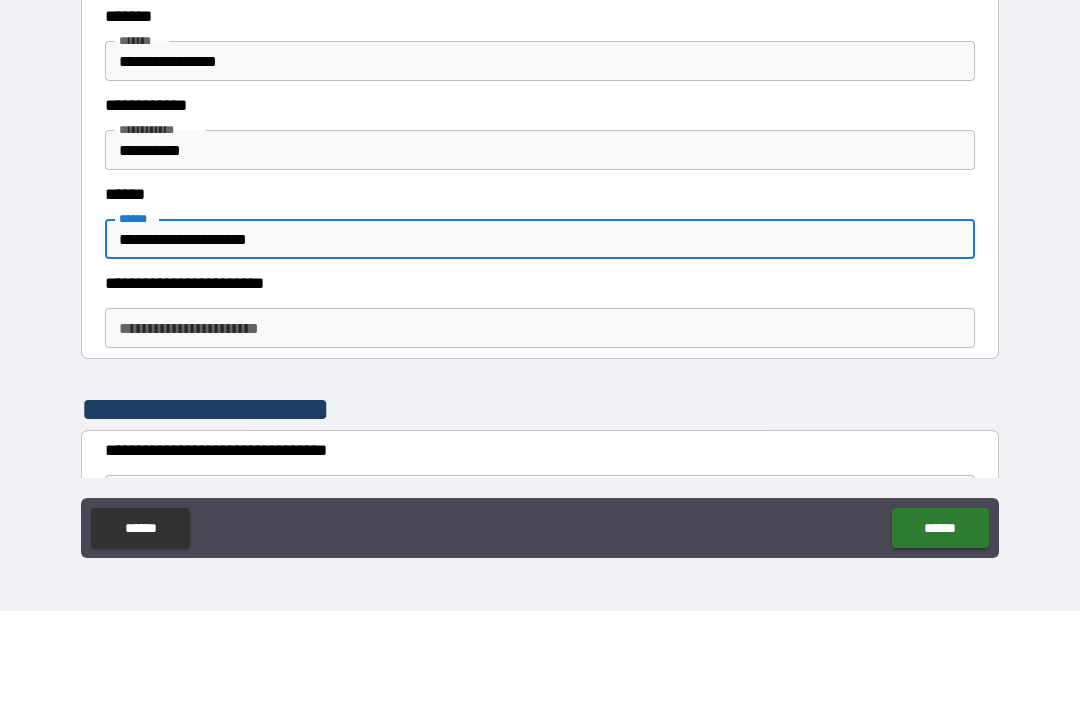 click on "**********" at bounding box center (540, 335) 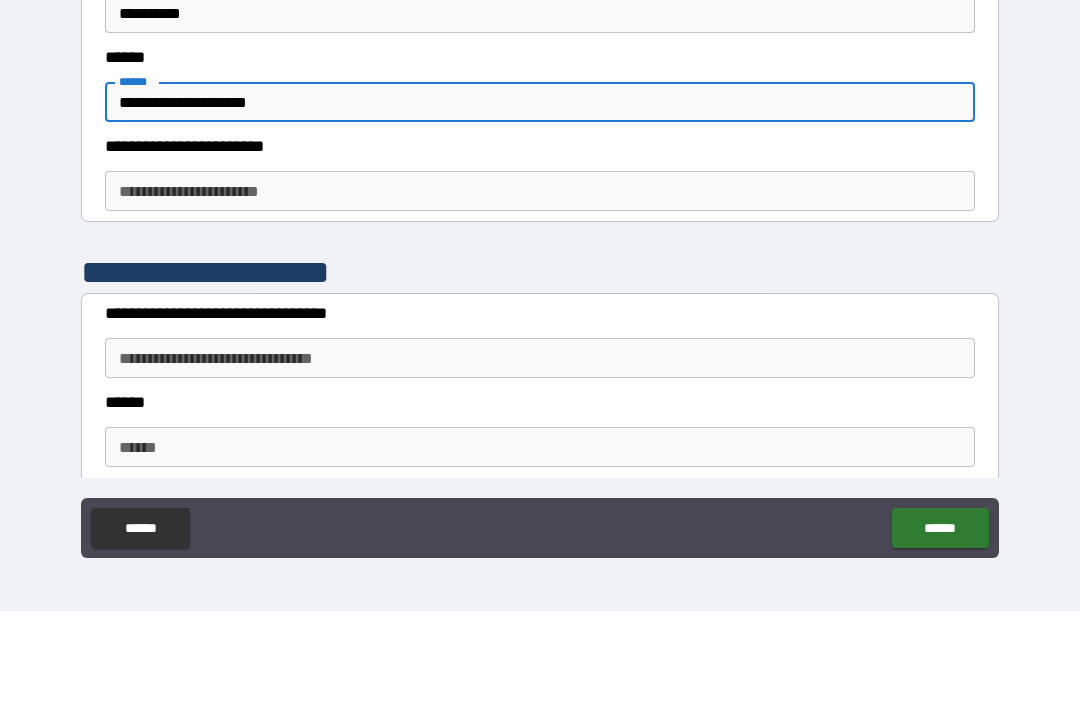 scroll, scrollTop: 1320, scrollLeft: 0, axis: vertical 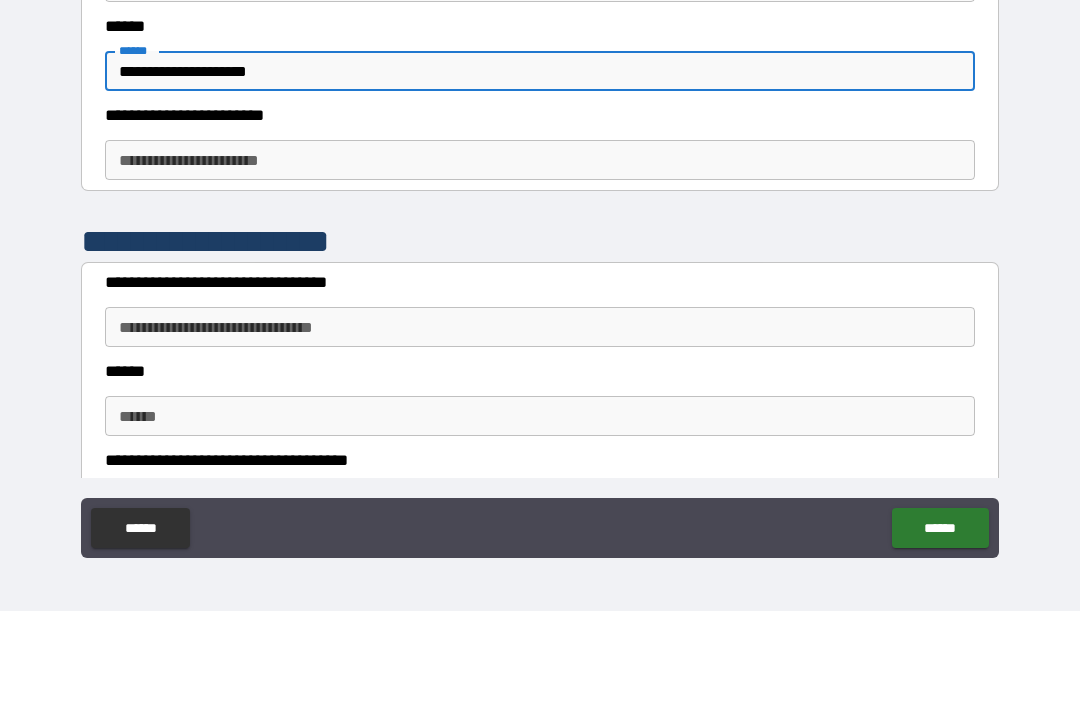 click on "**********" at bounding box center [540, 256] 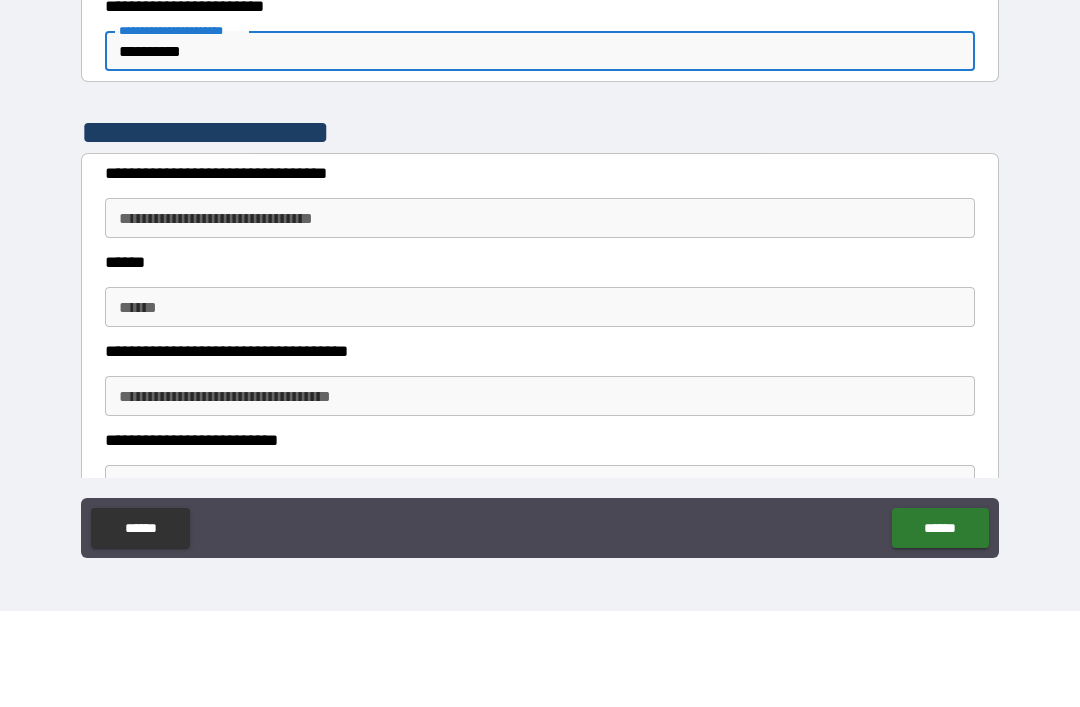 scroll, scrollTop: 1480, scrollLeft: 0, axis: vertical 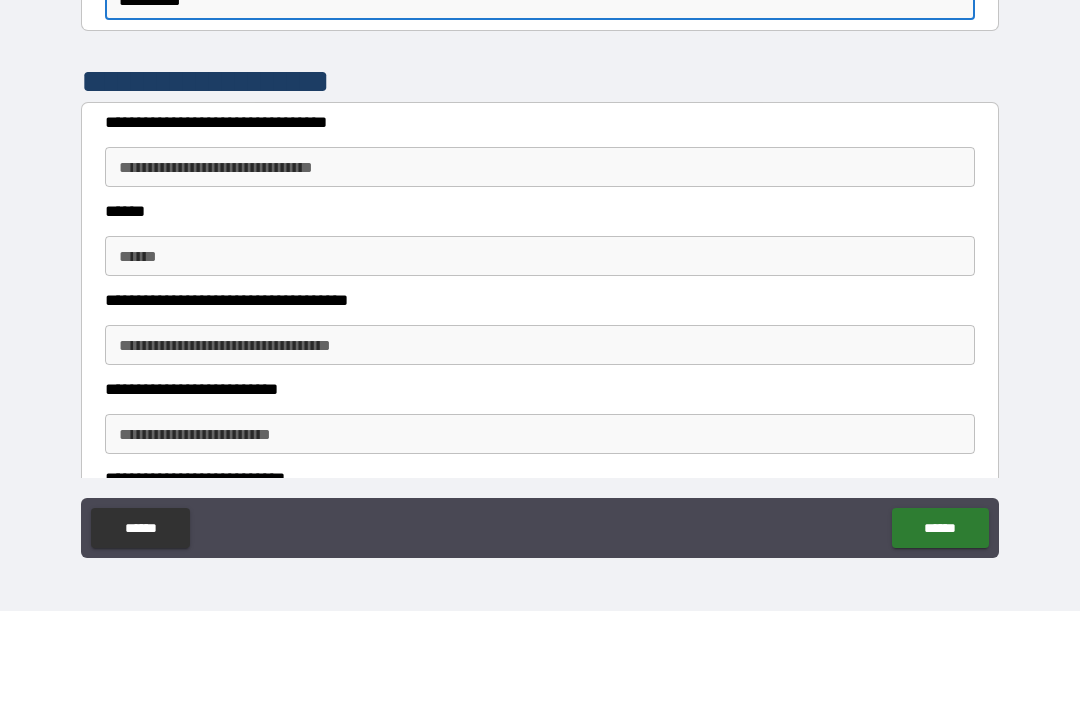 click on "**********" at bounding box center (540, 263) 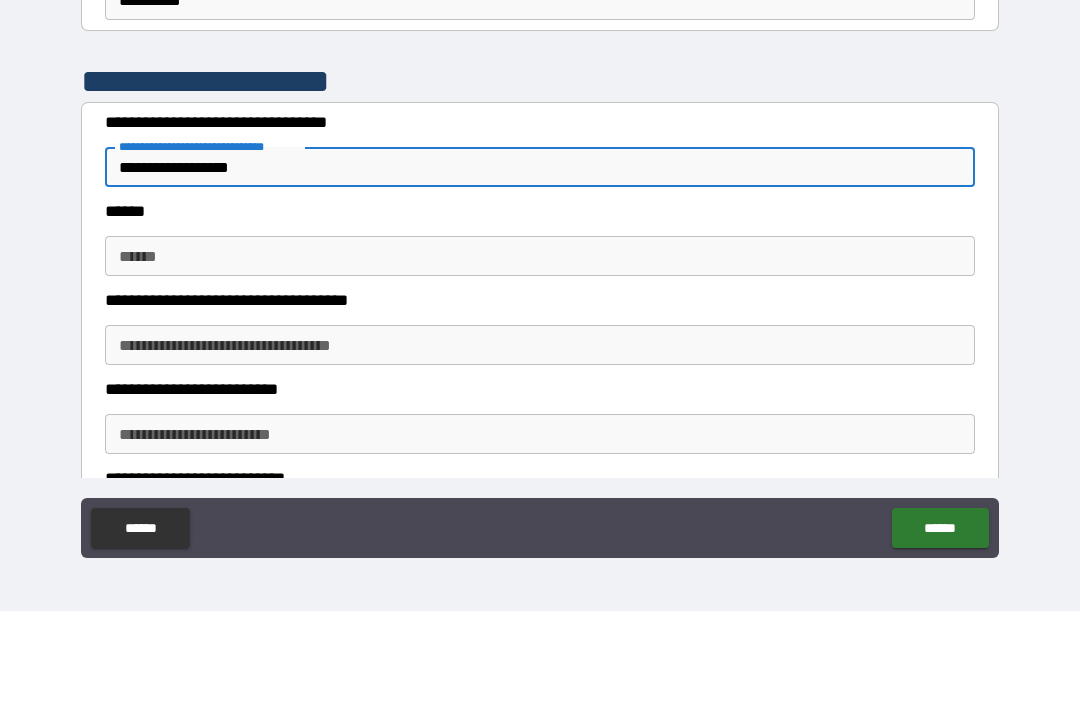 click on "******" at bounding box center [540, 352] 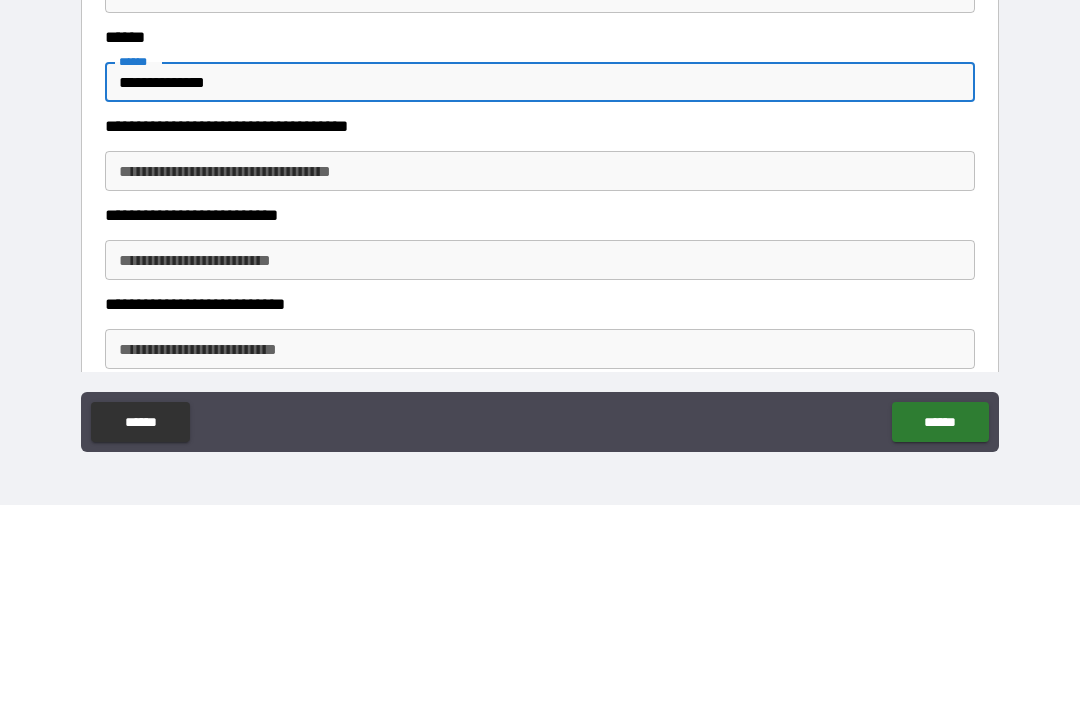 scroll, scrollTop: 1555, scrollLeft: 0, axis: vertical 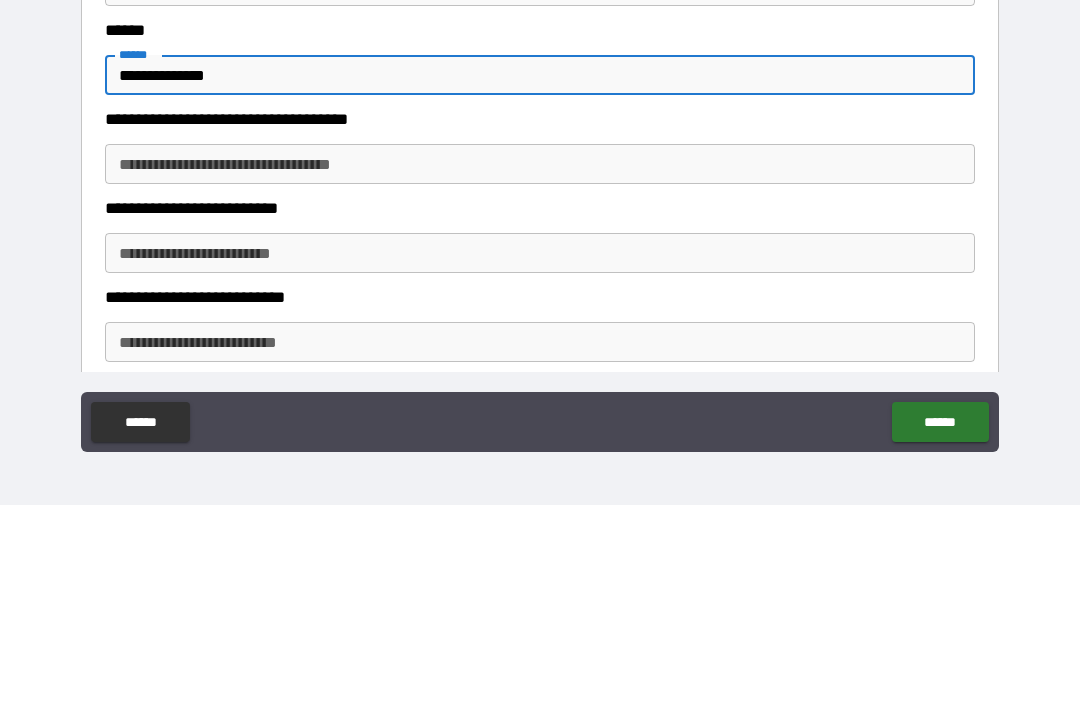 click on "**********" at bounding box center [540, 366] 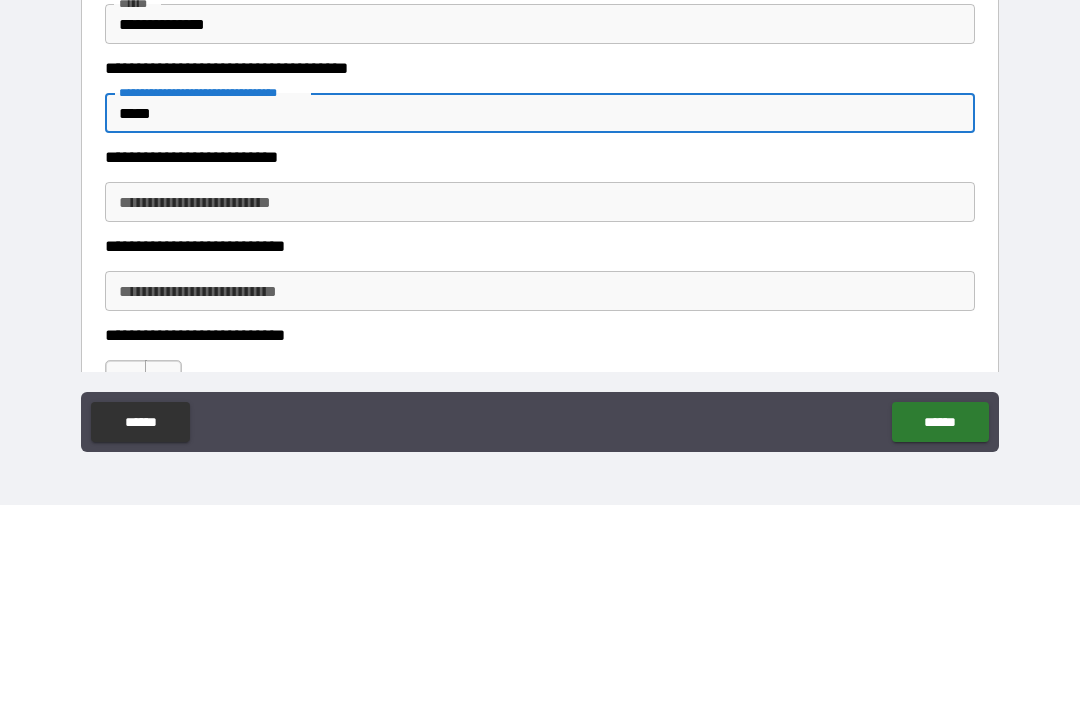 scroll, scrollTop: 1667, scrollLeft: 0, axis: vertical 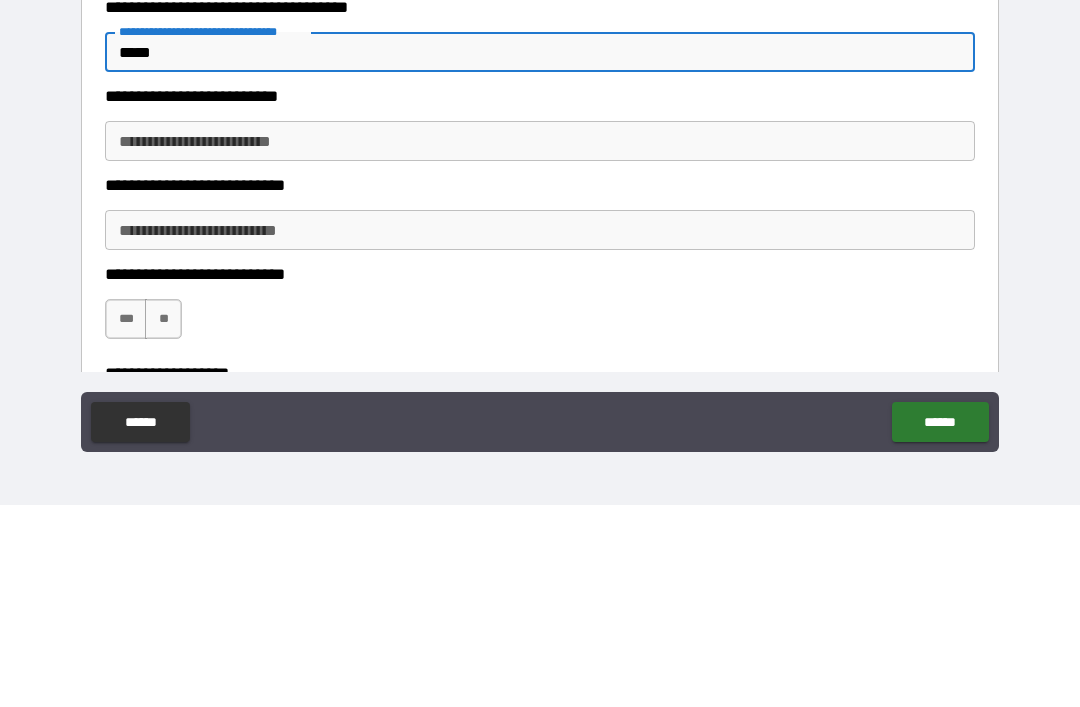click on "**********" at bounding box center (540, 343) 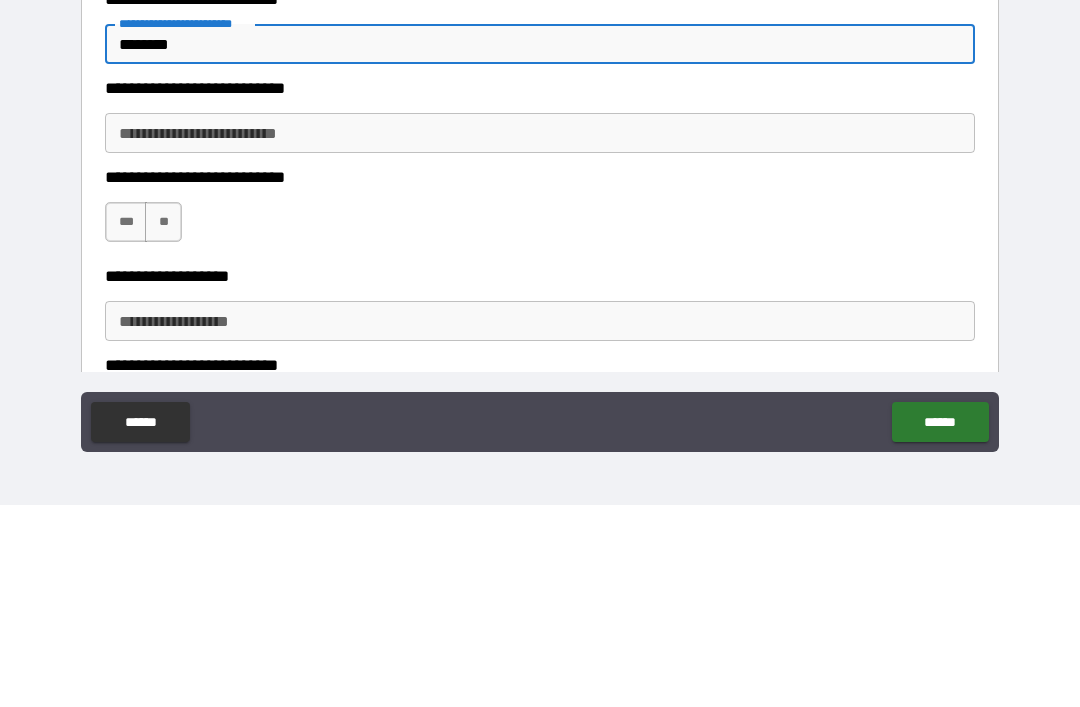 scroll, scrollTop: 1769, scrollLeft: 0, axis: vertical 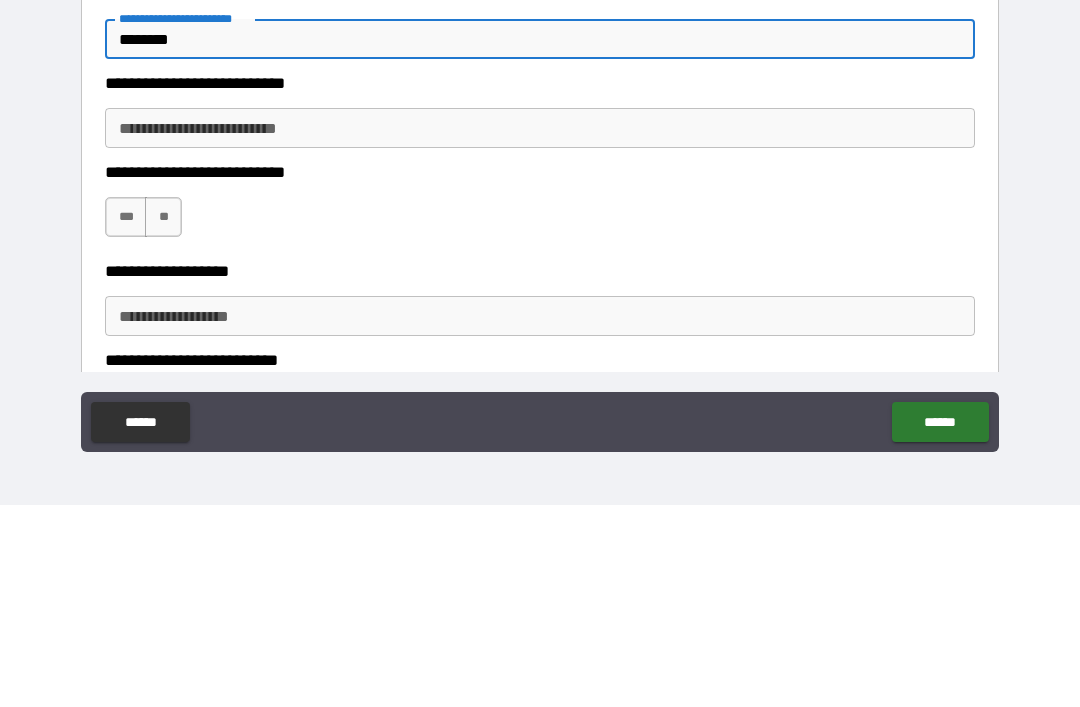 click on "***" at bounding box center [126, 419] 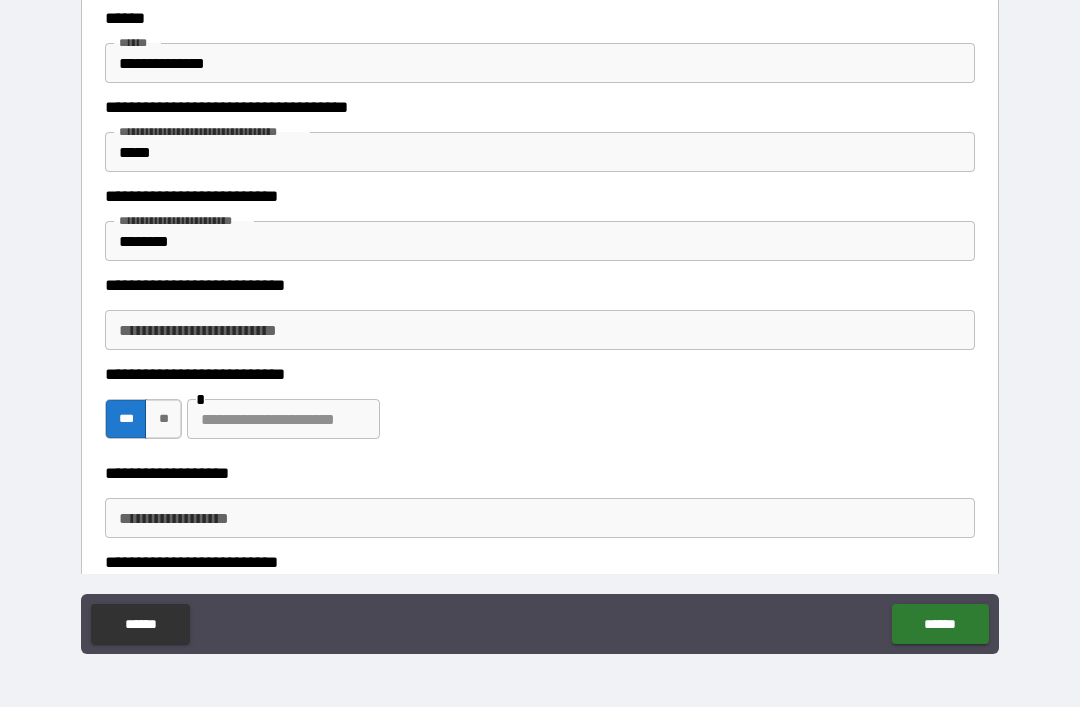 click on "**********" at bounding box center [540, 518] 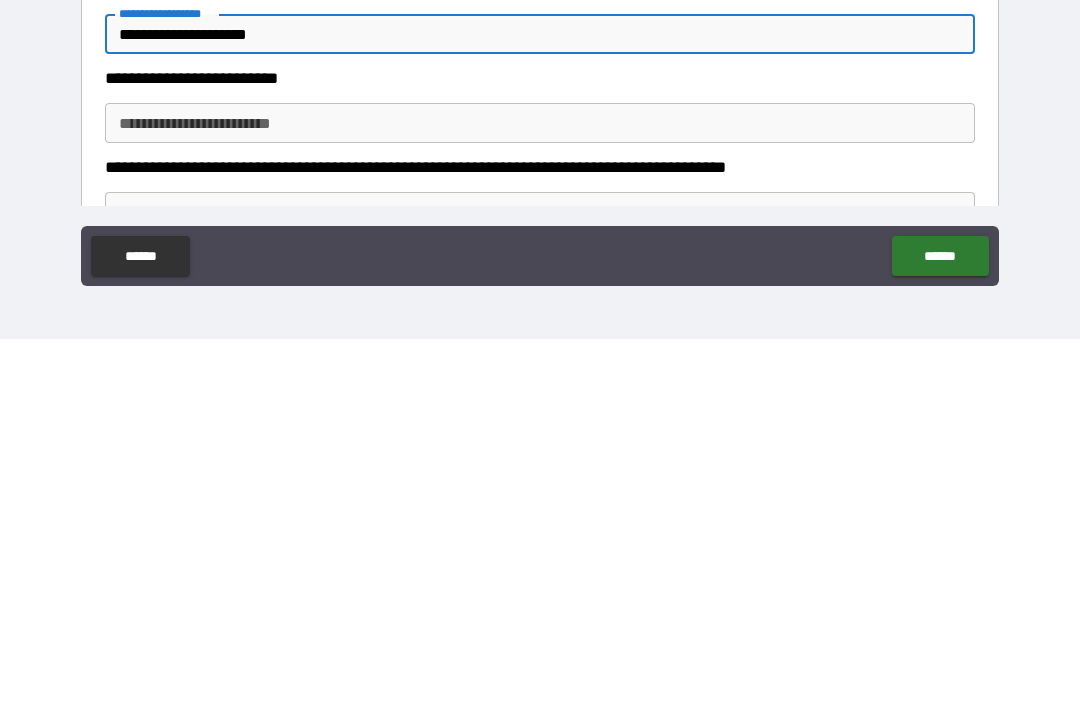 scroll, scrollTop: 1882, scrollLeft: 0, axis: vertical 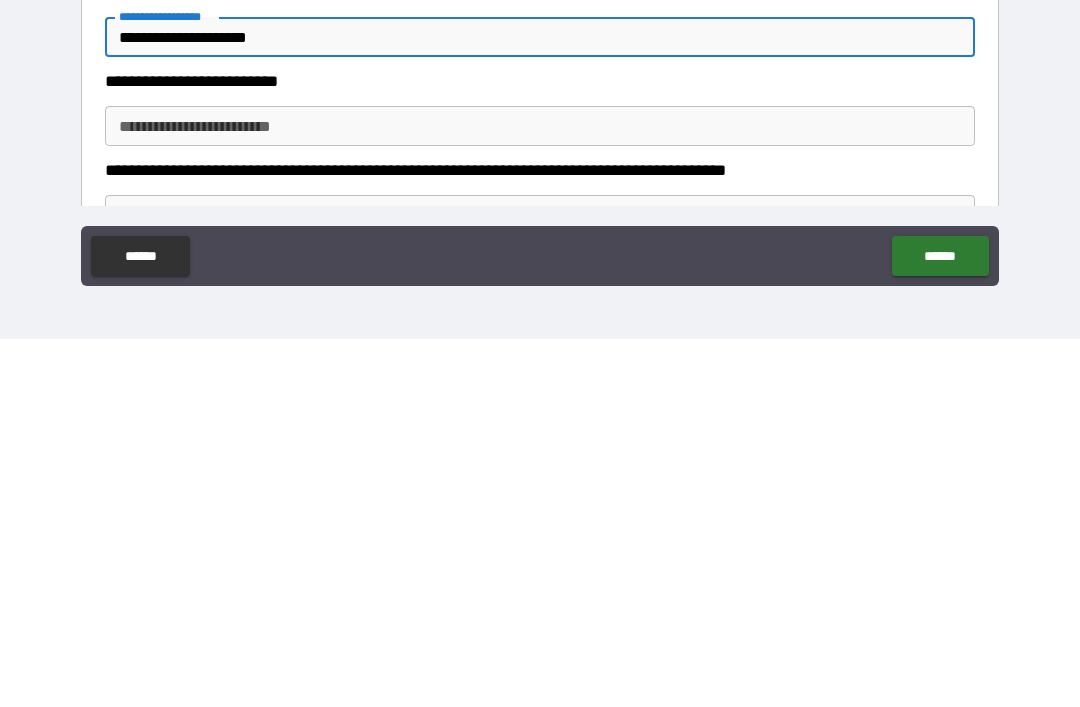 click on "**********" at bounding box center [540, 494] 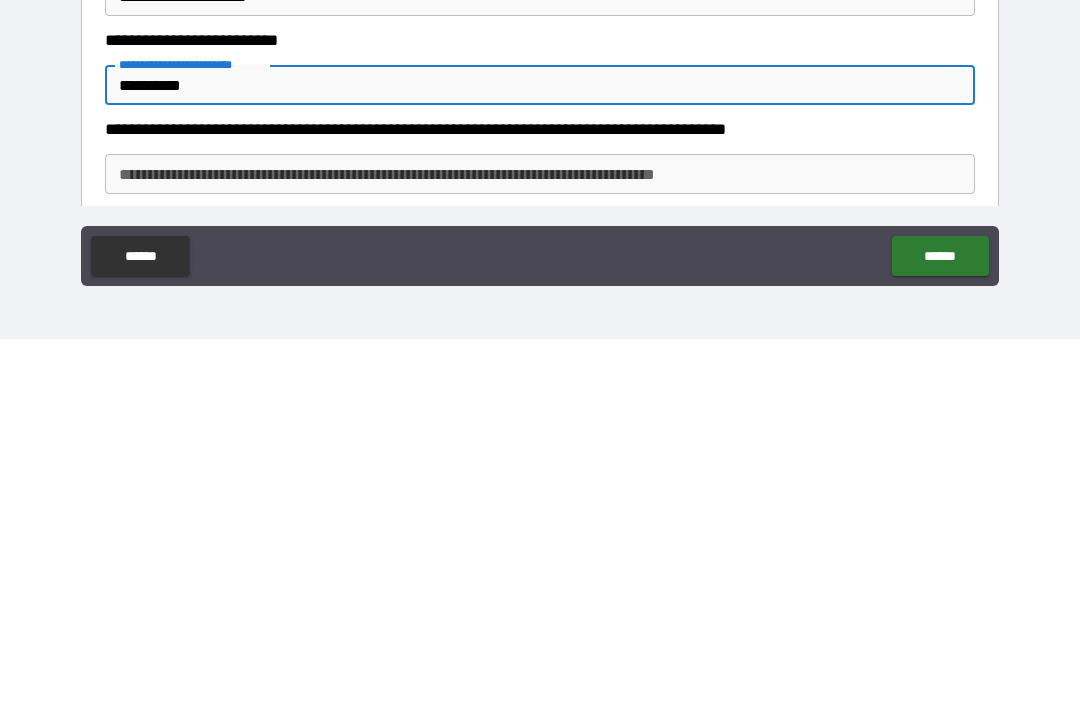 scroll, scrollTop: 1967, scrollLeft: 0, axis: vertical 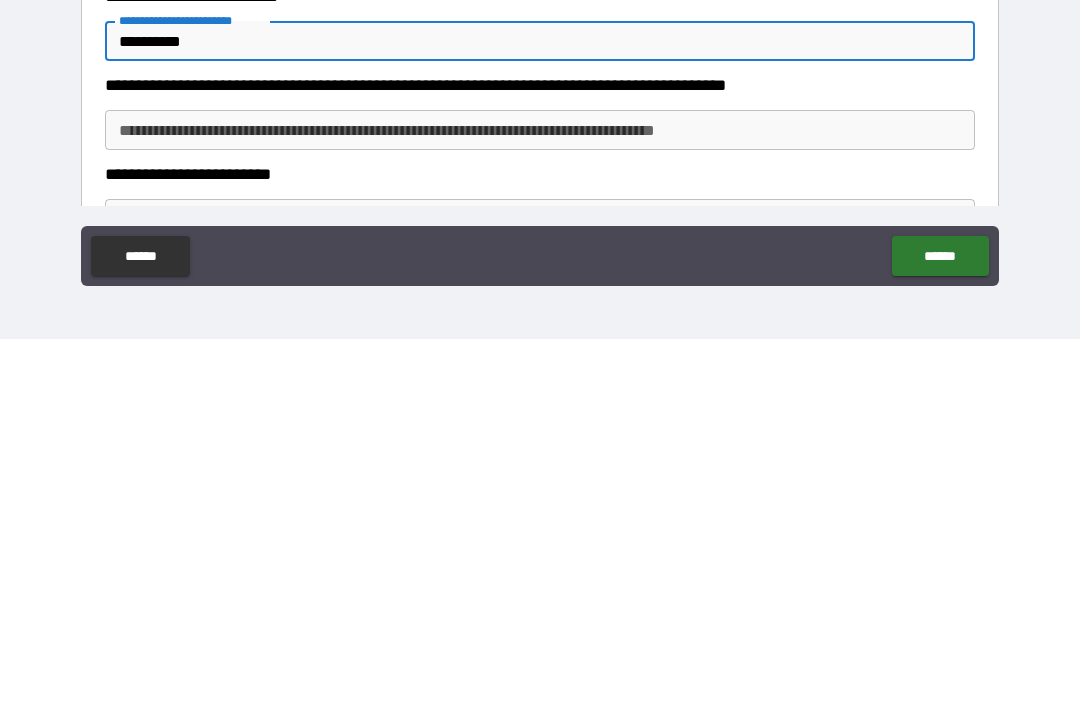 click on "**********" at bounding box center [540, 498] 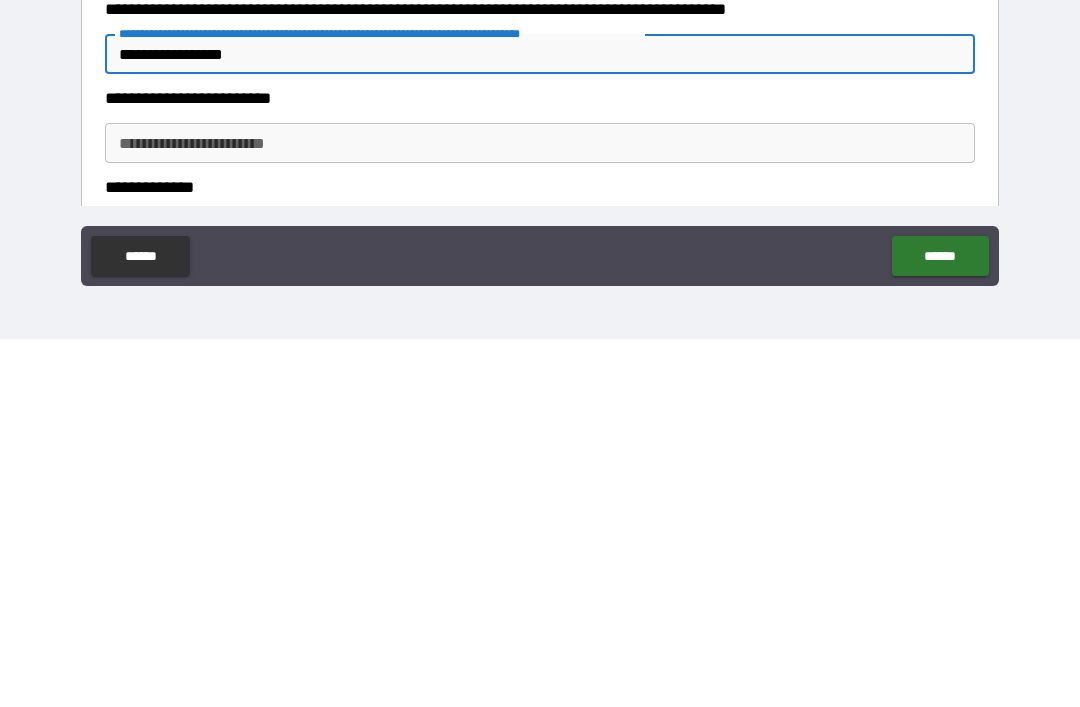 scroll, scrollTop: 2040, scrollLeft: 0, axis: vertical 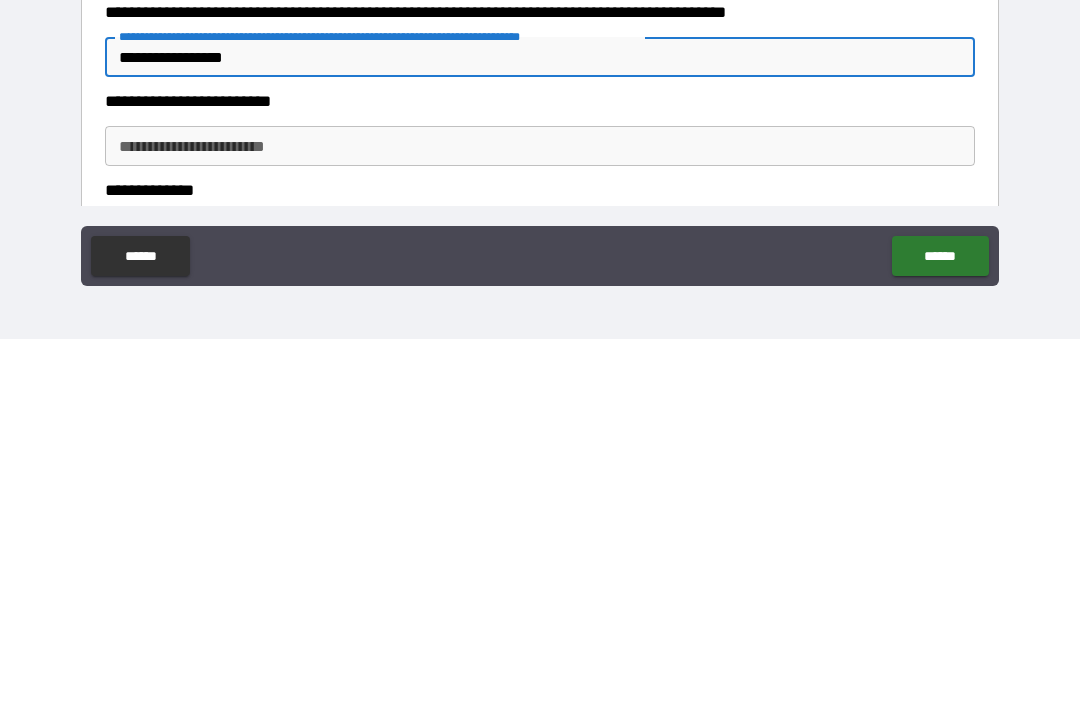 click on "**********" at bounding box center [540, 514] 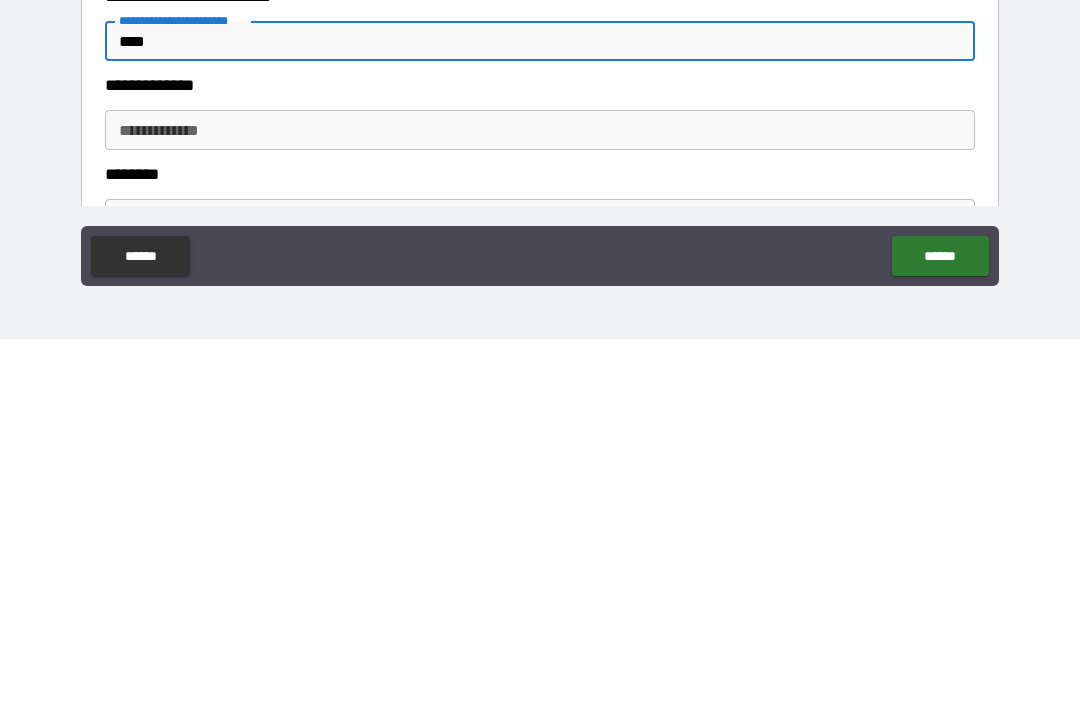 scroll, scrollTop: 2148, scrollLeft: 0, axis: vertical 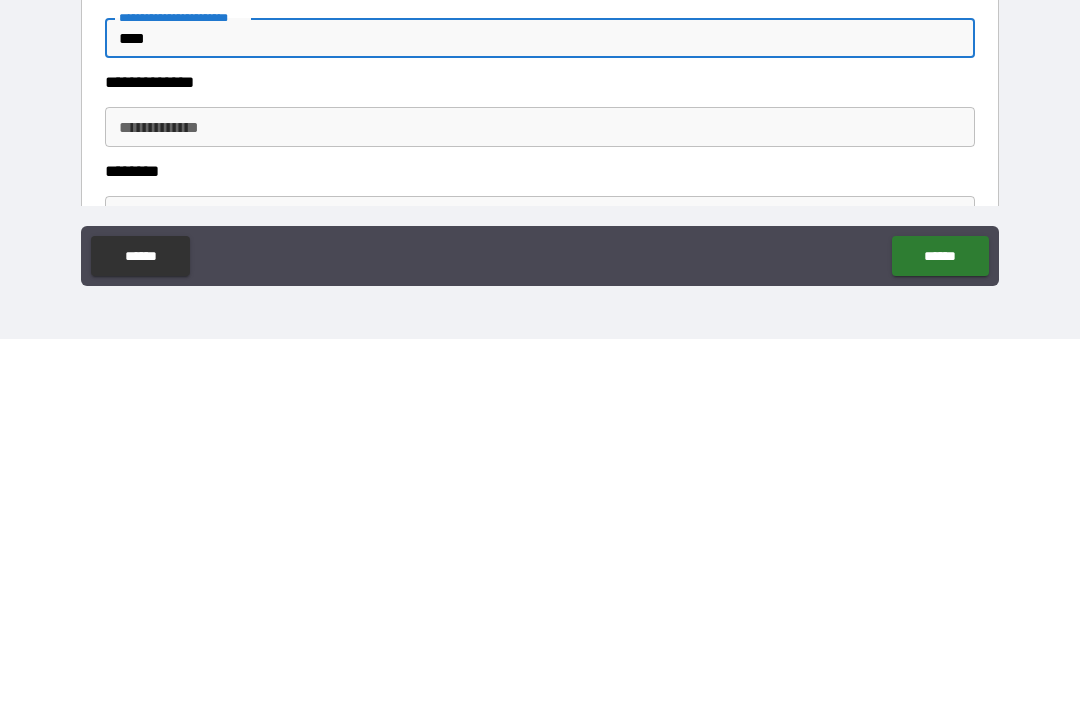 click on "**********" at bounding box center (540, 495) 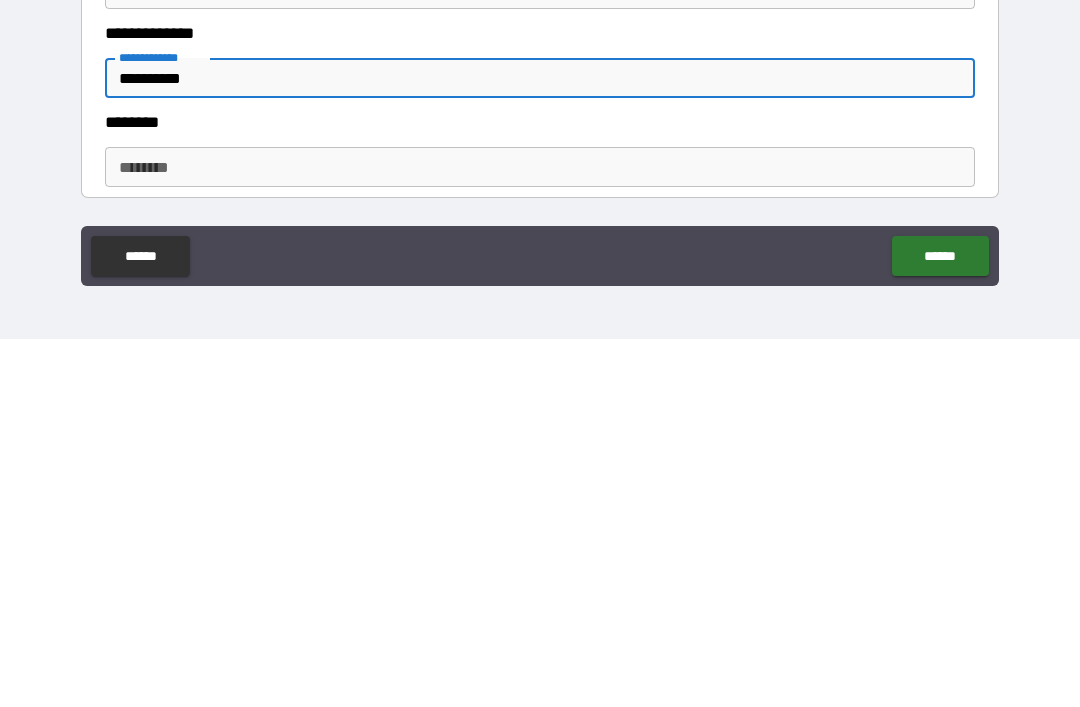 scroll, scrollTop: 2206, scrollLeft: 0, axis: vertical 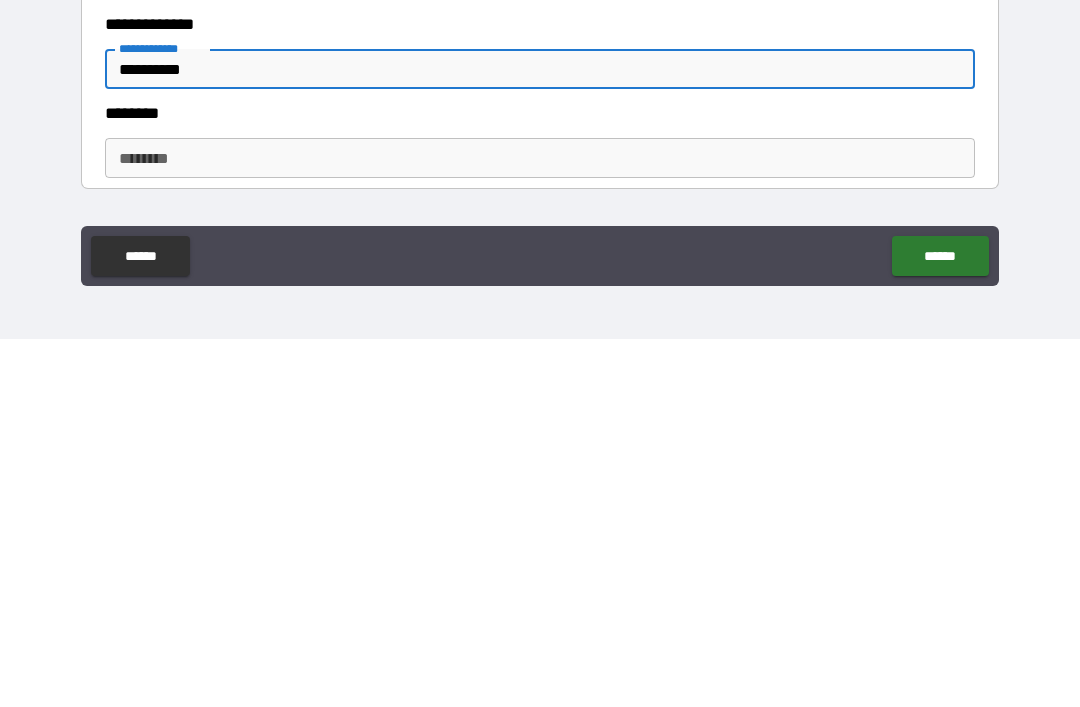 click on "********" at bounding box center [540, 526] 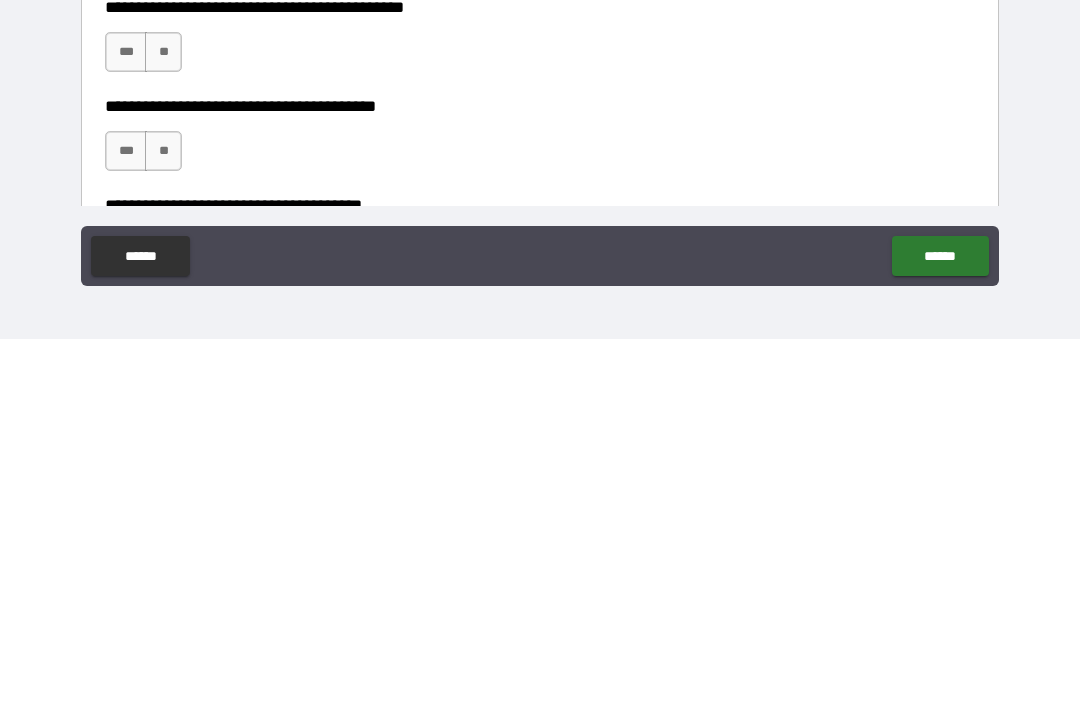 scroll, scrollTop: 2523, scrollLeft: 0, axis: vertical 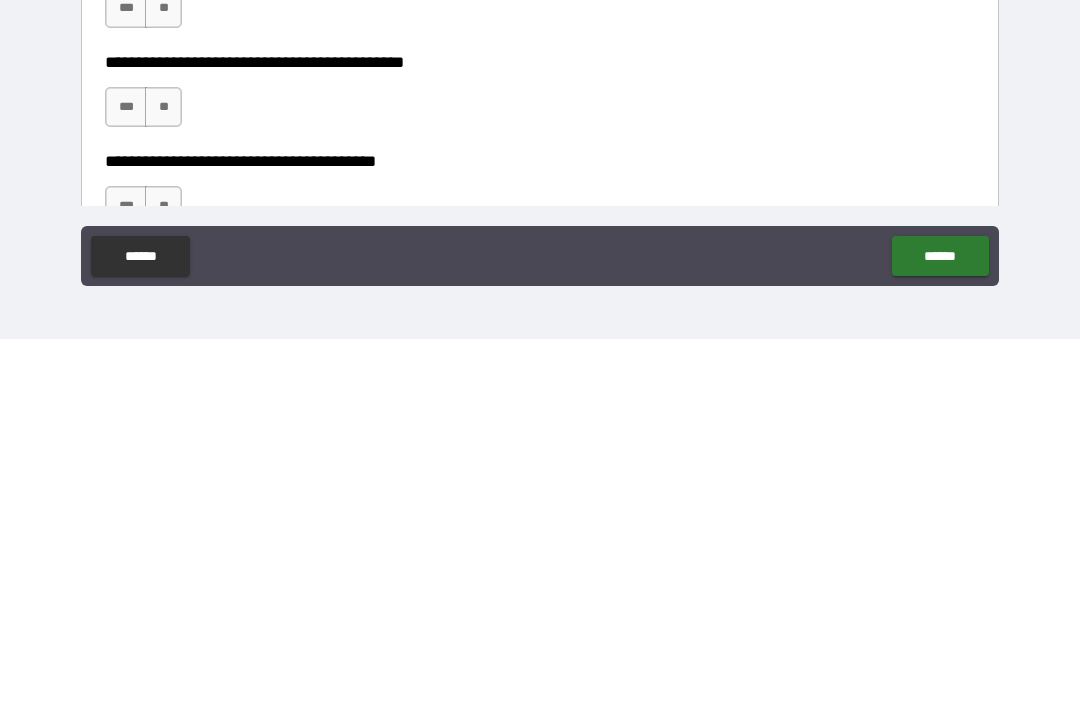 click on "**********" at bounding box center [540, 363] 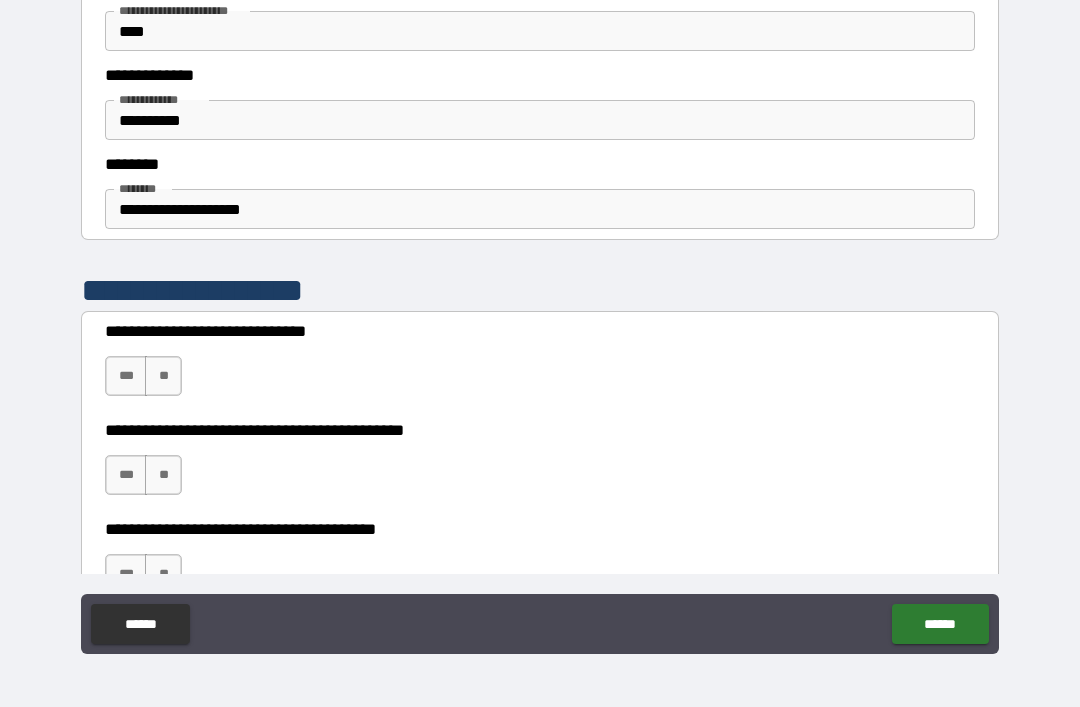 click on "***" at bounding box center (126, 376) 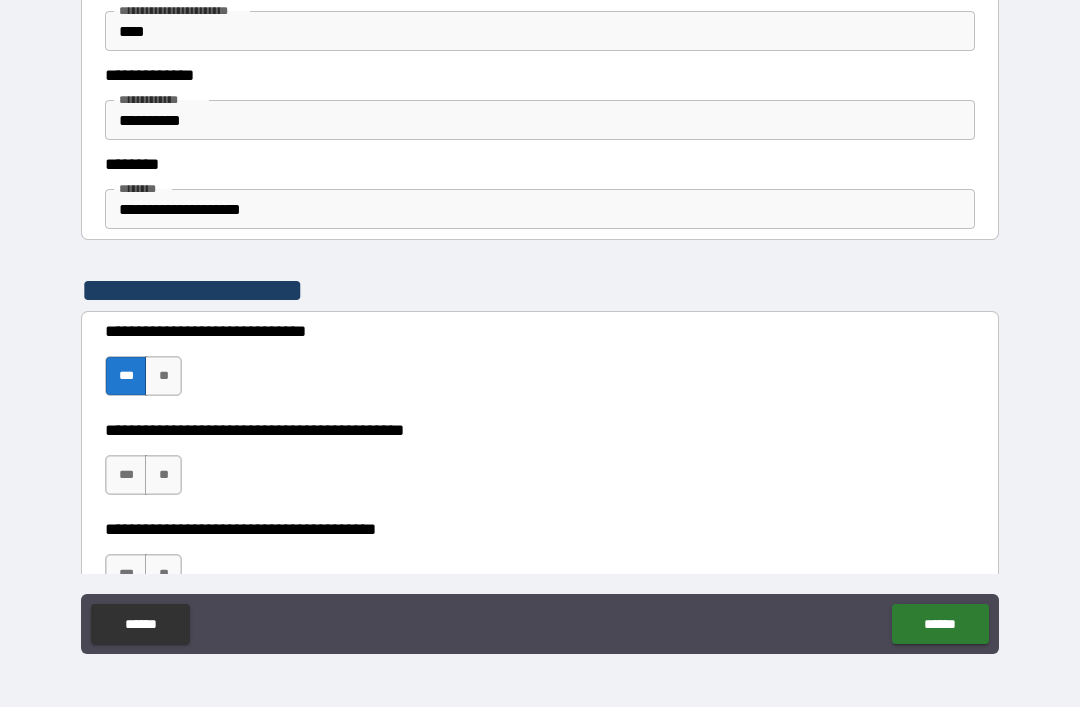 click on "***" at bounding box center [126, 475] 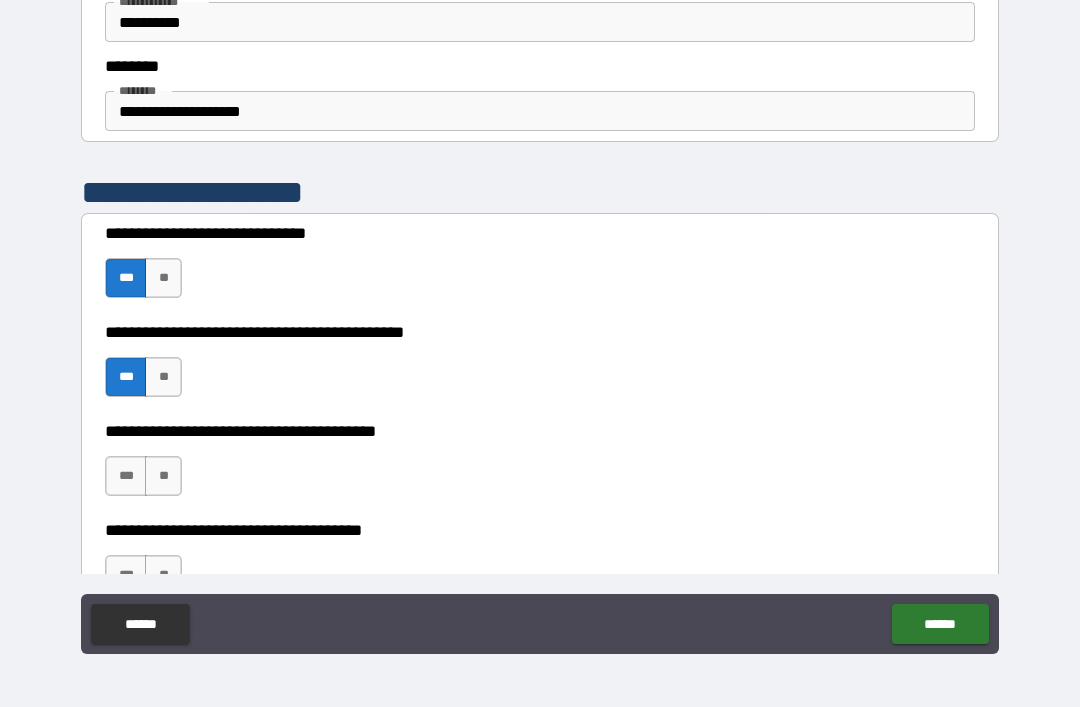 click on "***" at bounding box center (126, 476) 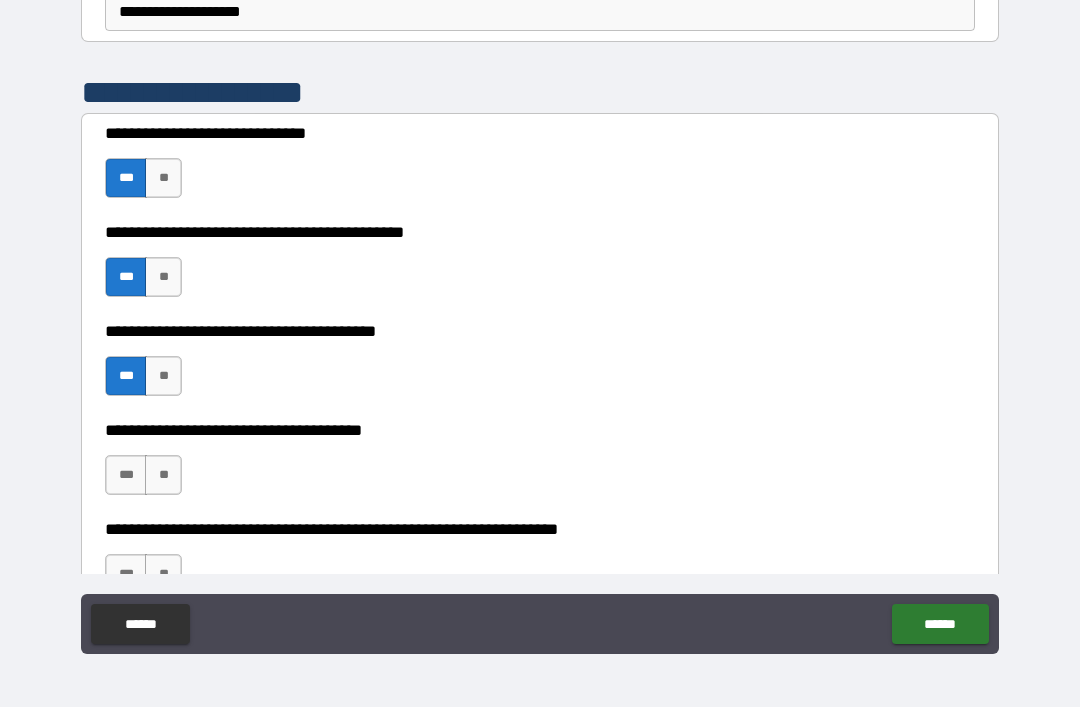 click on "**" at bounding box center (163, 475) 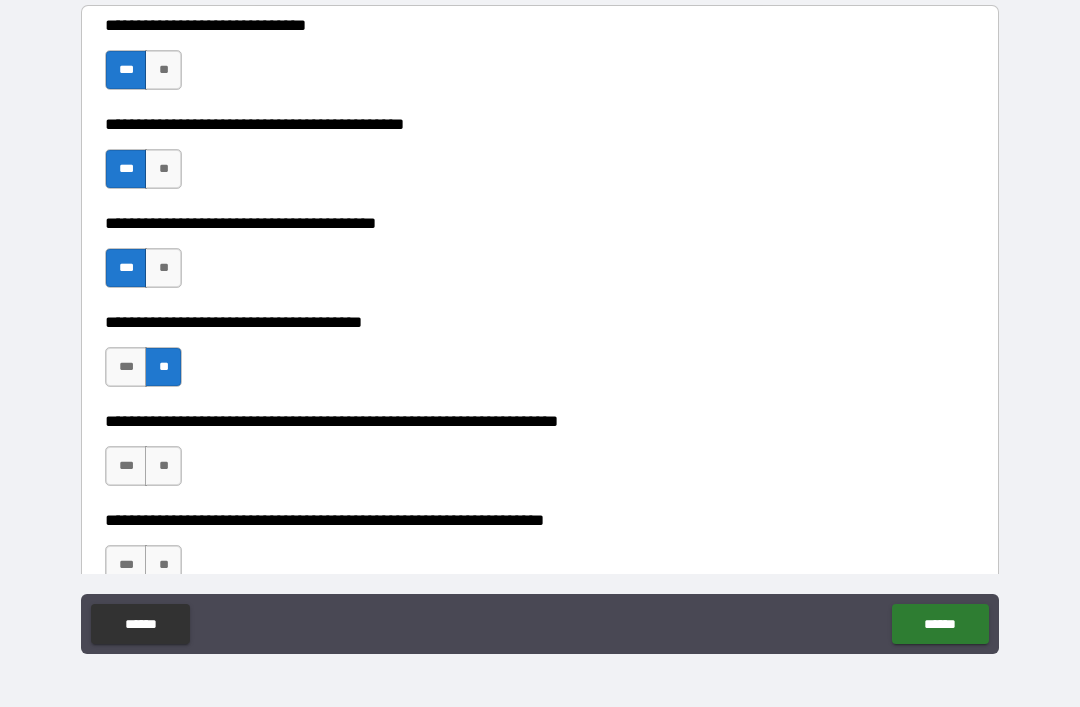 scroll, scrollTop: 2832, scrollLeft: 0, axis: vertical 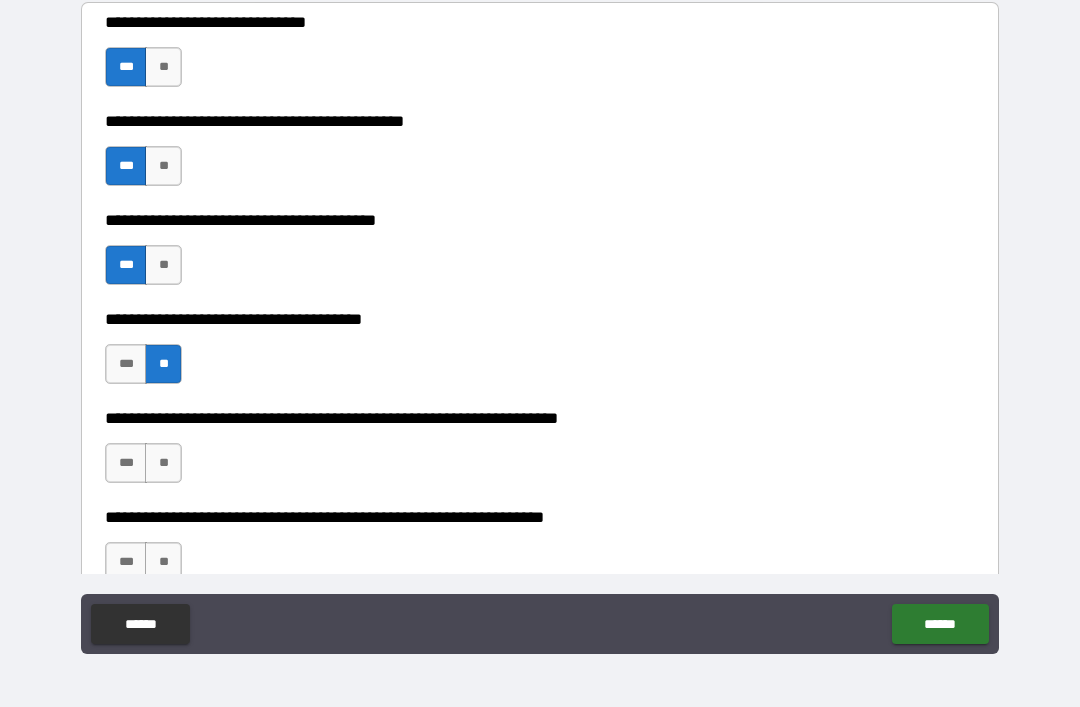 click on "*** **" at bounding box center (143, 463) 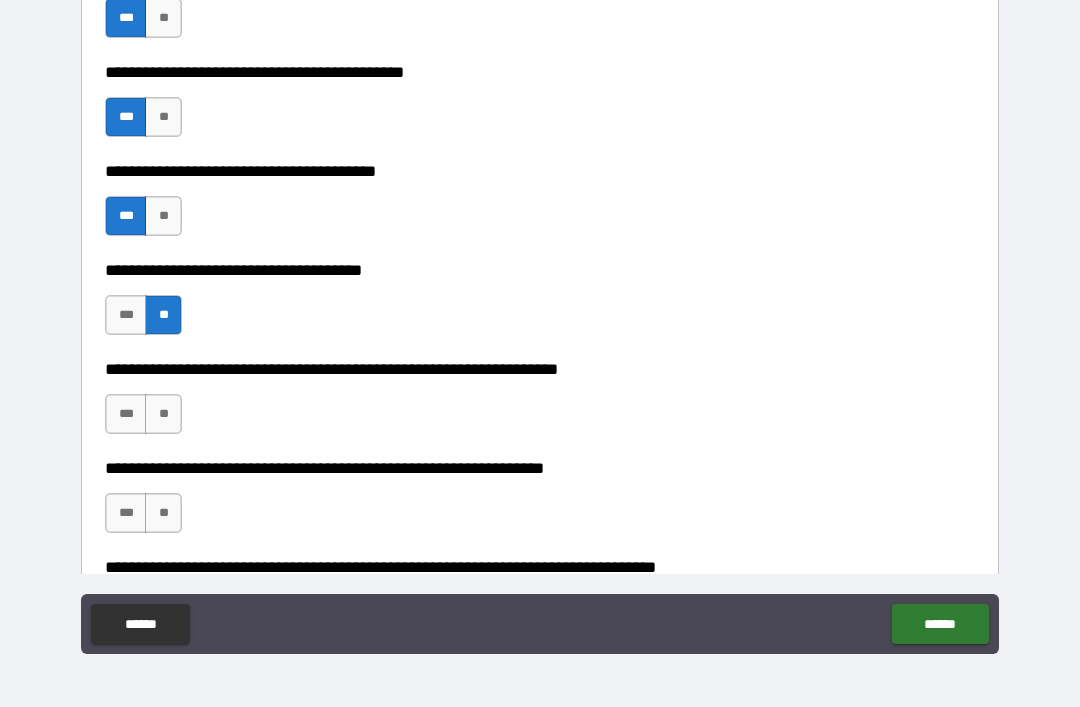 scroll, scrollTop: 2882, scrollLeft: 0, axis: vertical 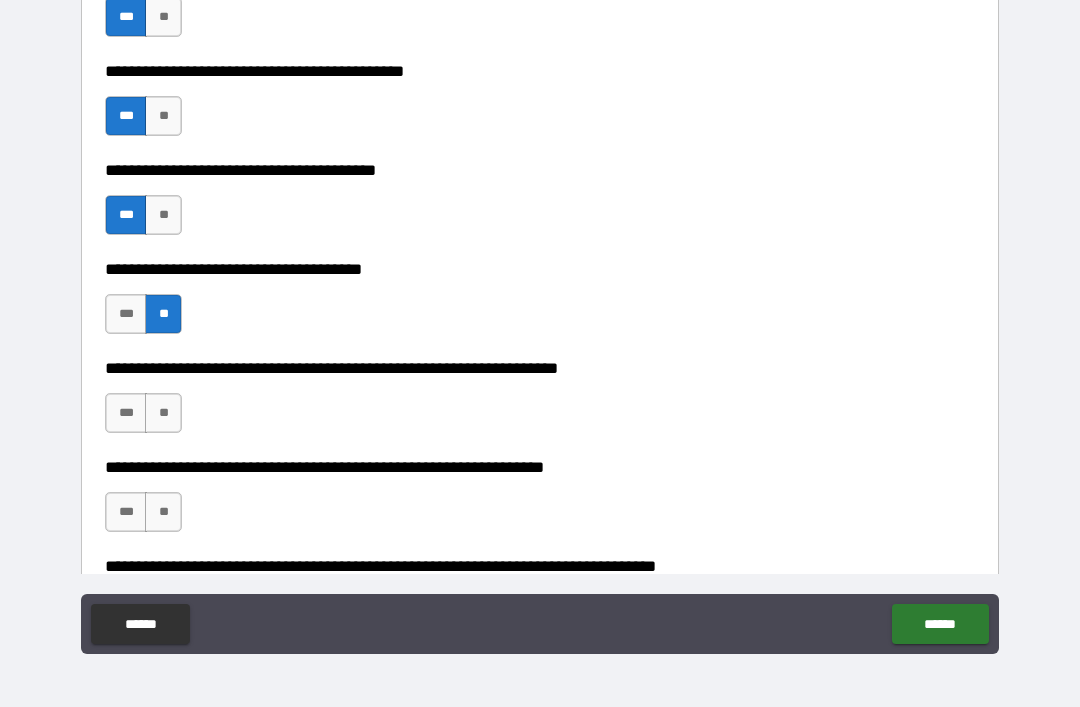 click on "**" at bounding box center (163, 413) 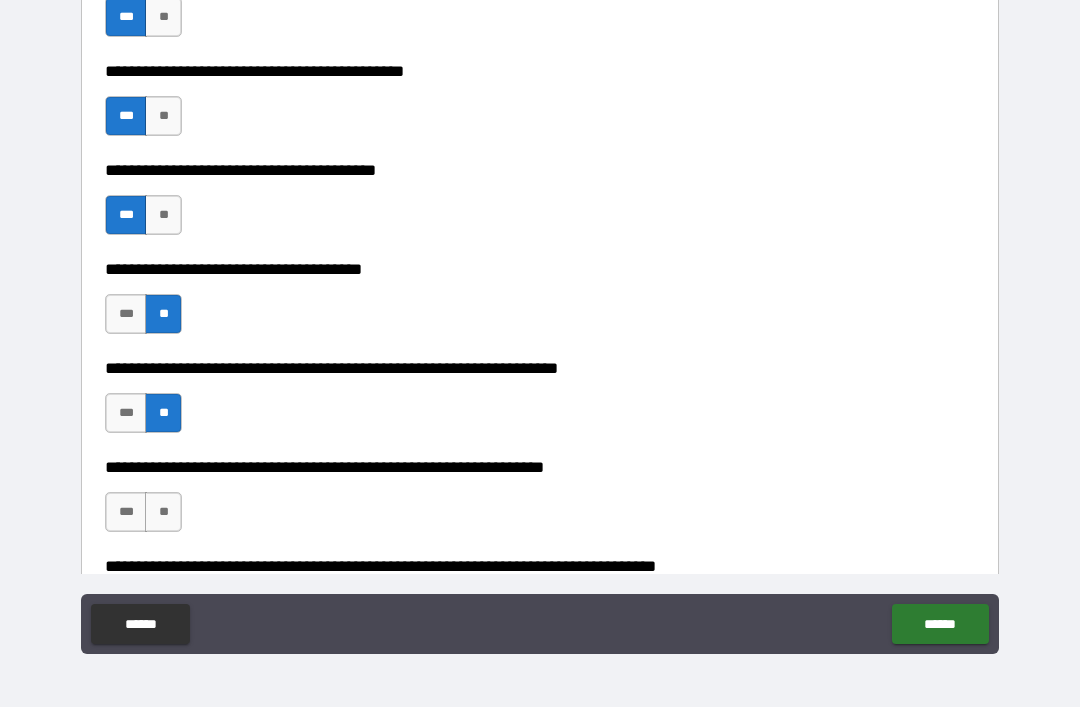 click on "**" at bounding box center (163, 512) 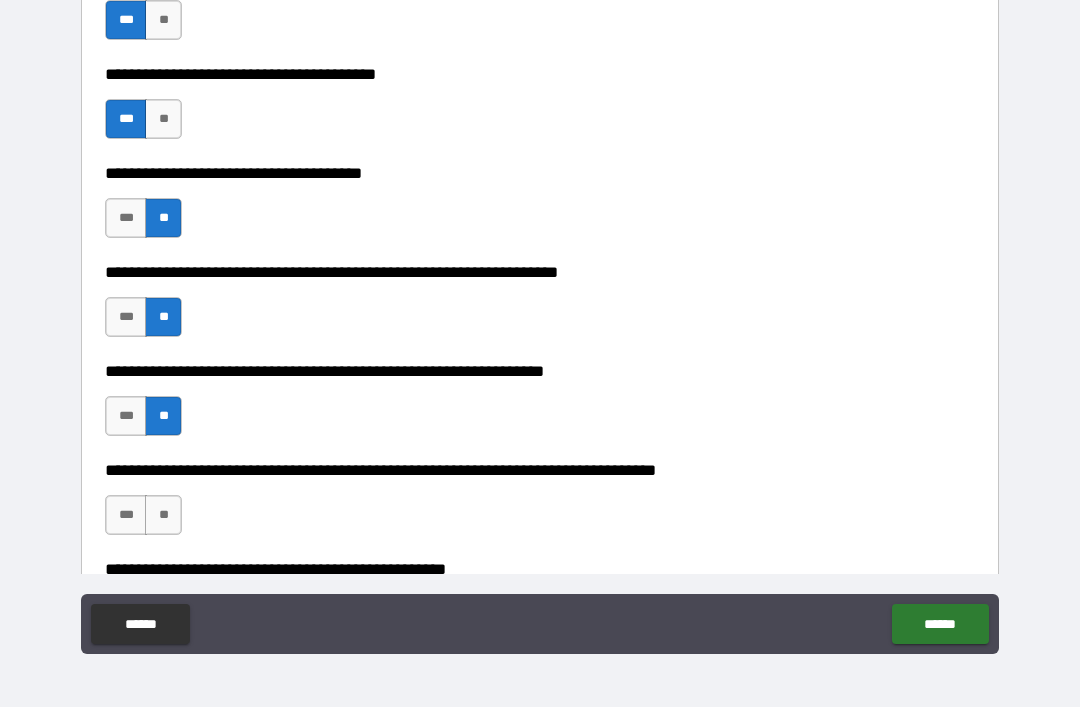 click on "**" at bounding box center (163, 515) 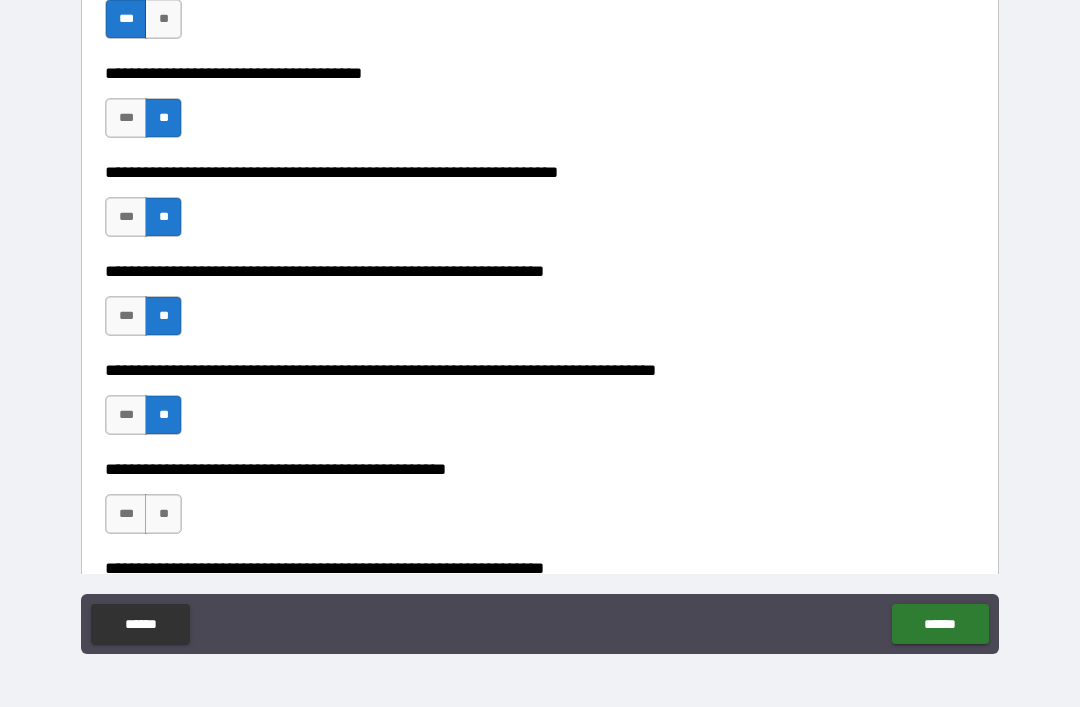 scroll, scrollTop: 3081, scrollLeft: 0, axis: vertical 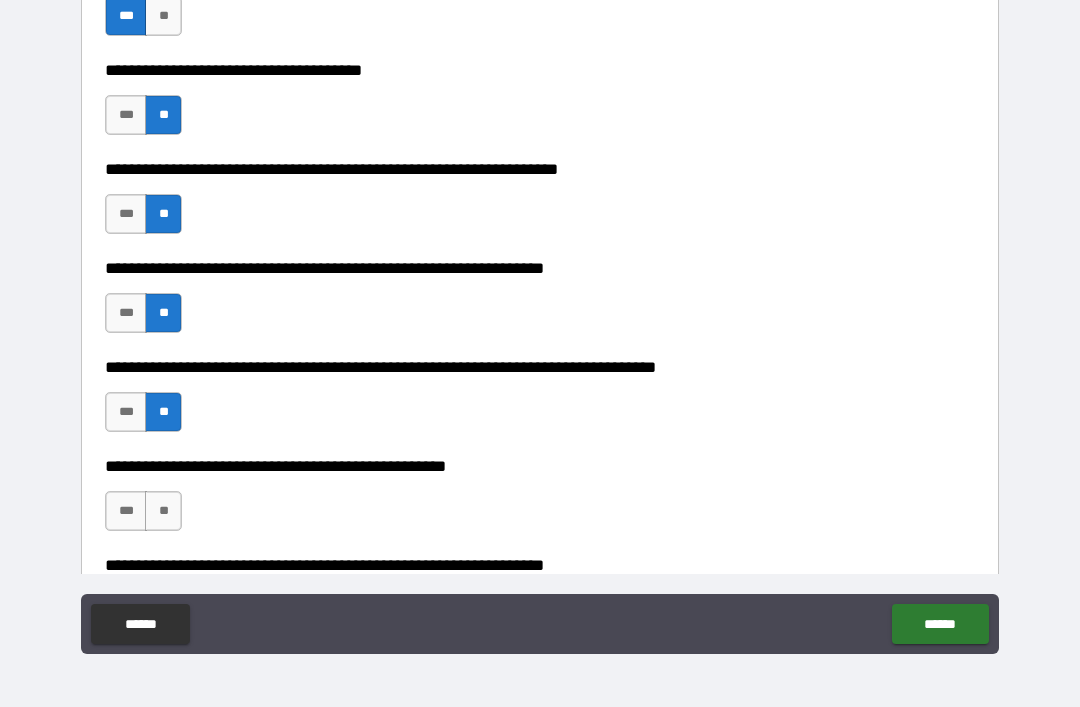 click on "**" at bounding box center (163, 511) 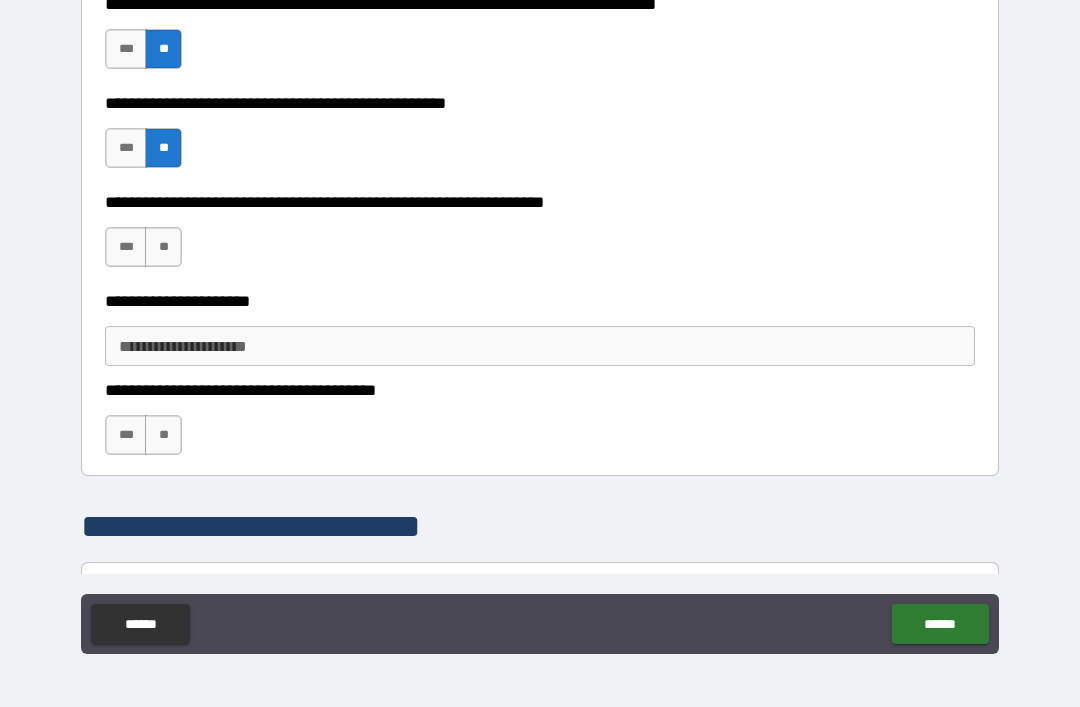 scroll, scrollTop: 3444, scrollLeft: 0, axis: vertical 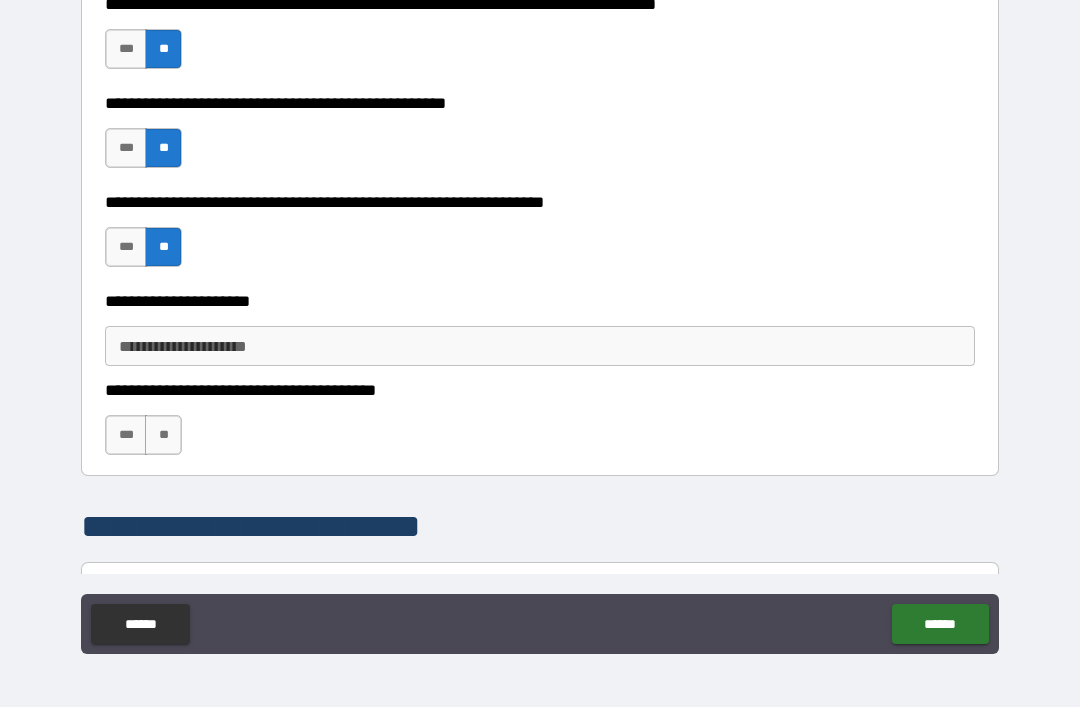click on "**" at bounding box center (163, 435) 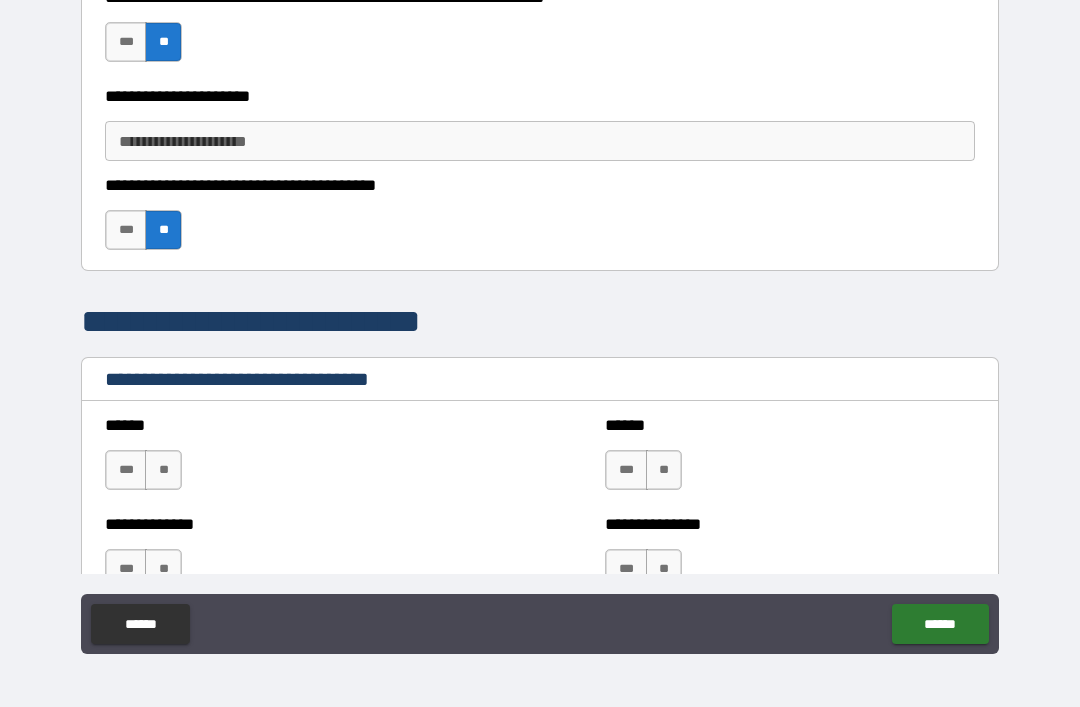 scroll, scrollTop: 3678, scrollLeft: 0, axis: vertical 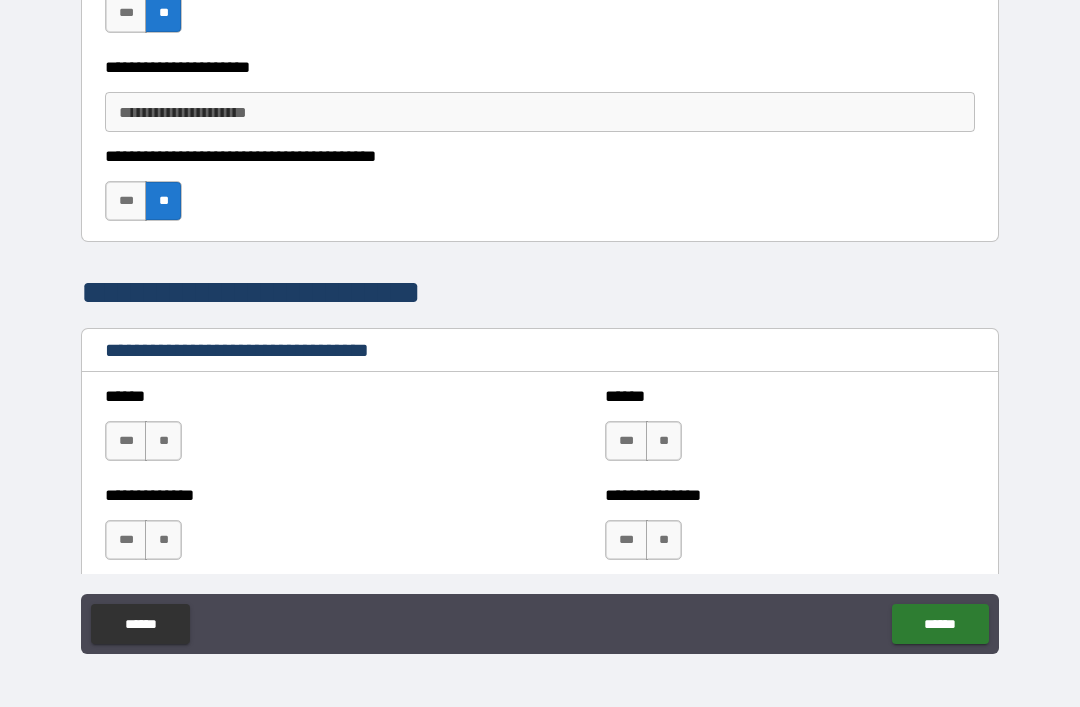 click on "**" at bounding box center [163, 441] 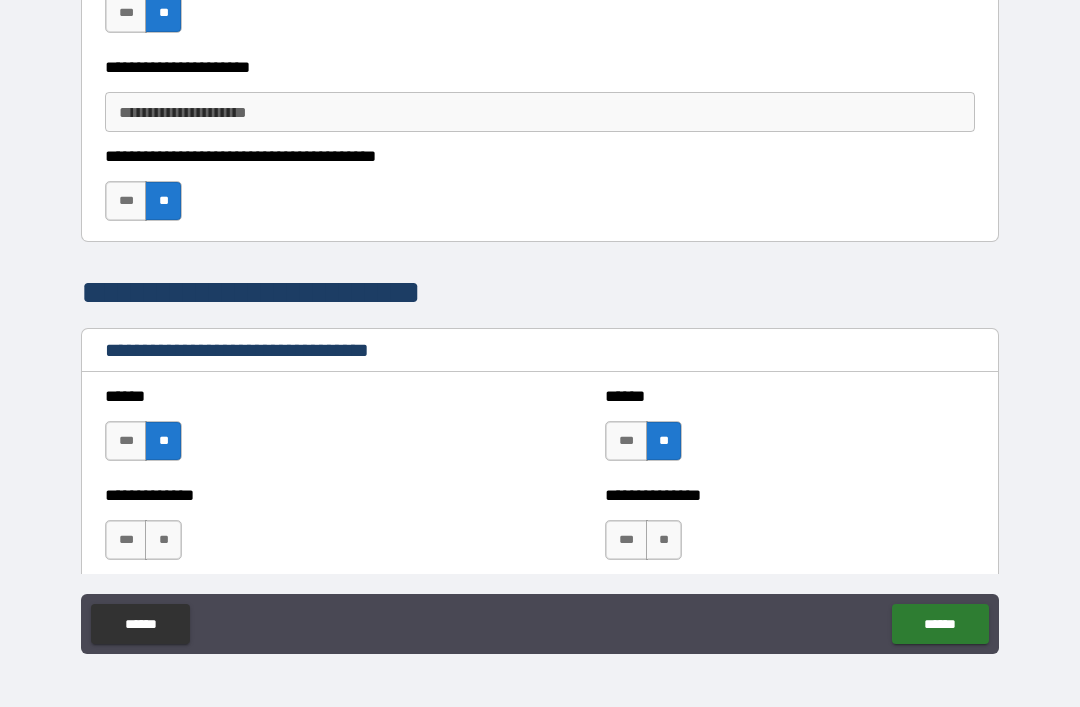 click on "**" at bounding box center [664, 540] 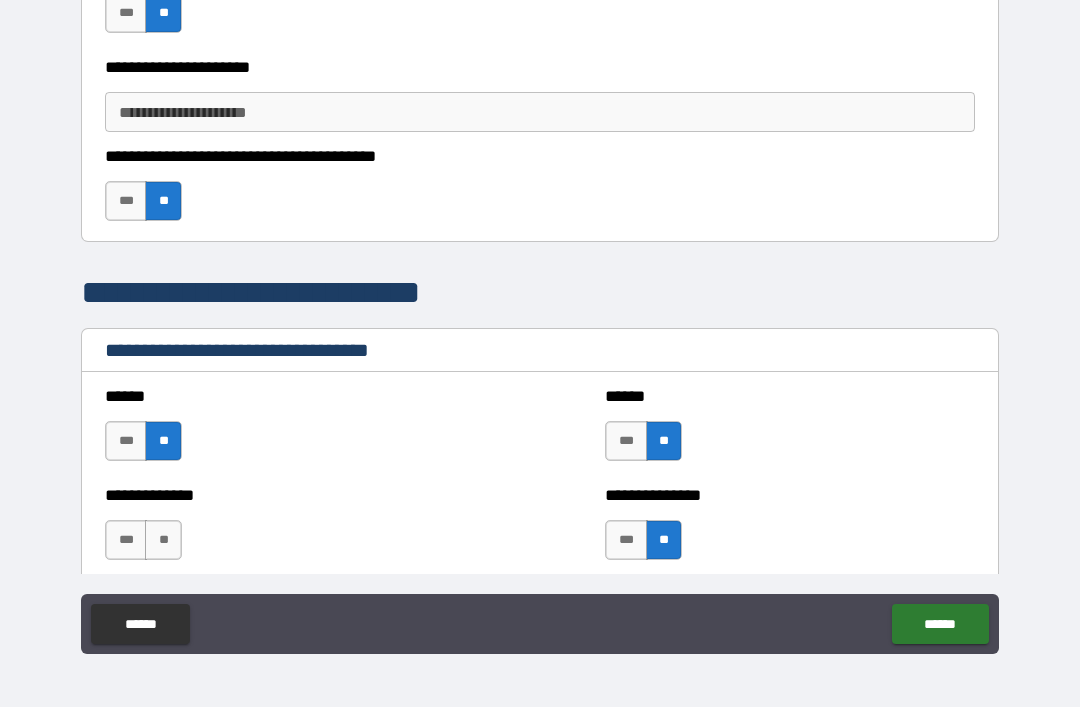 click on "**" at bounding box center (163, 540) 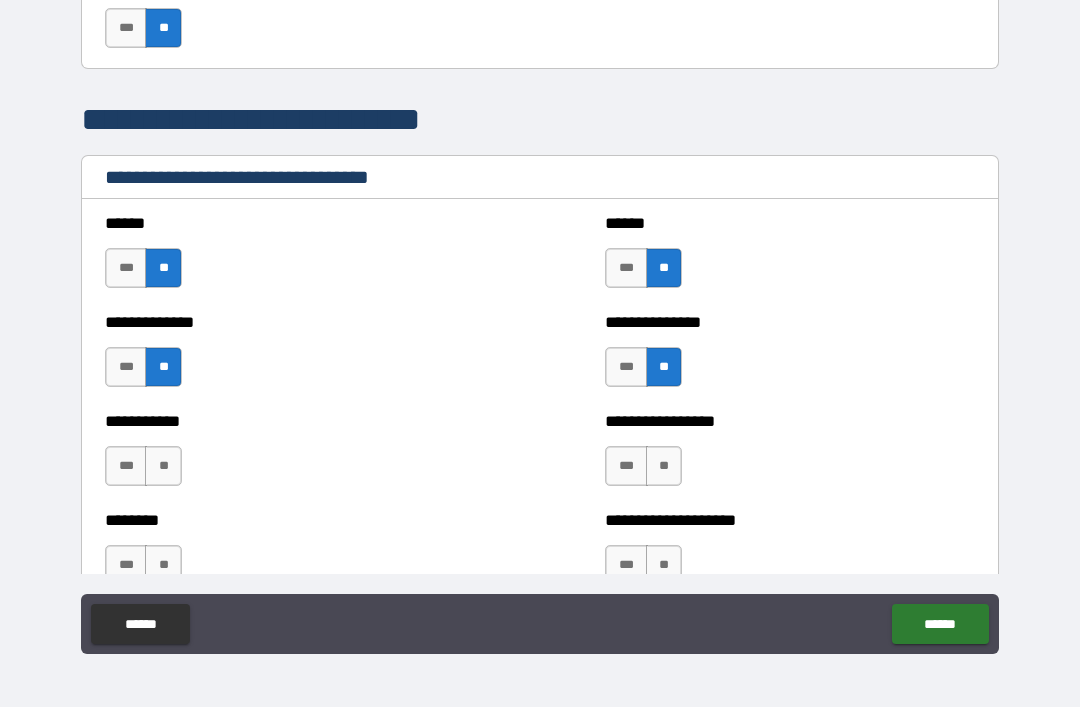 scroll, scrollTop: 3857, scrollLeft: 0, axis: vertical 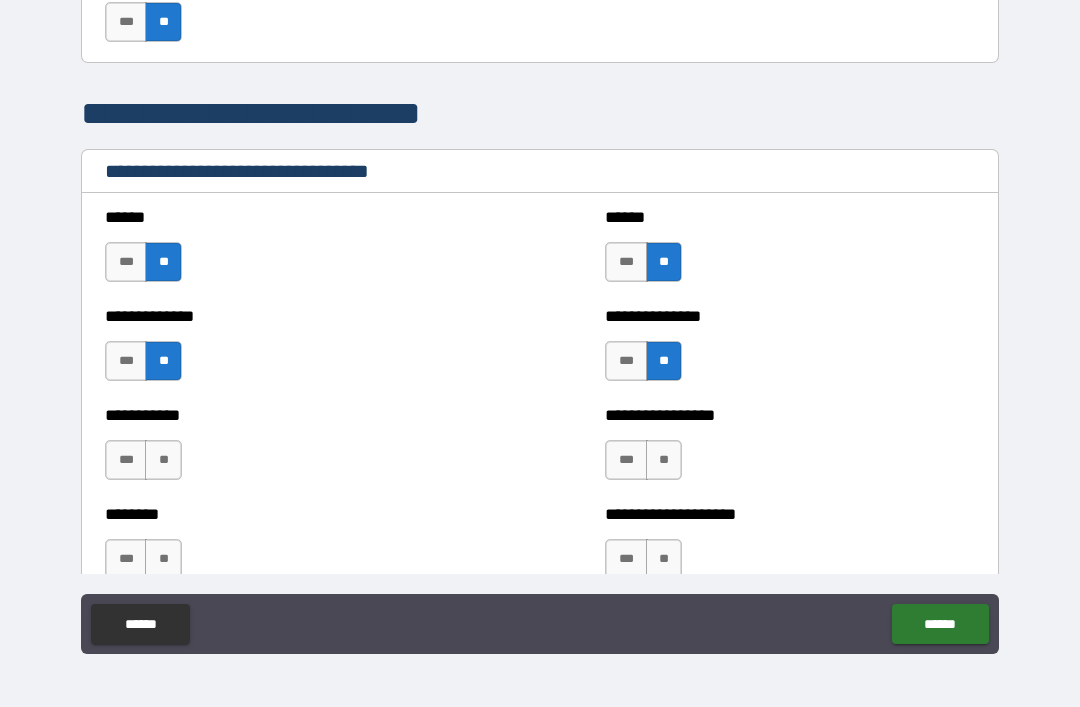 click on "**" at bounding box center (163, 460) 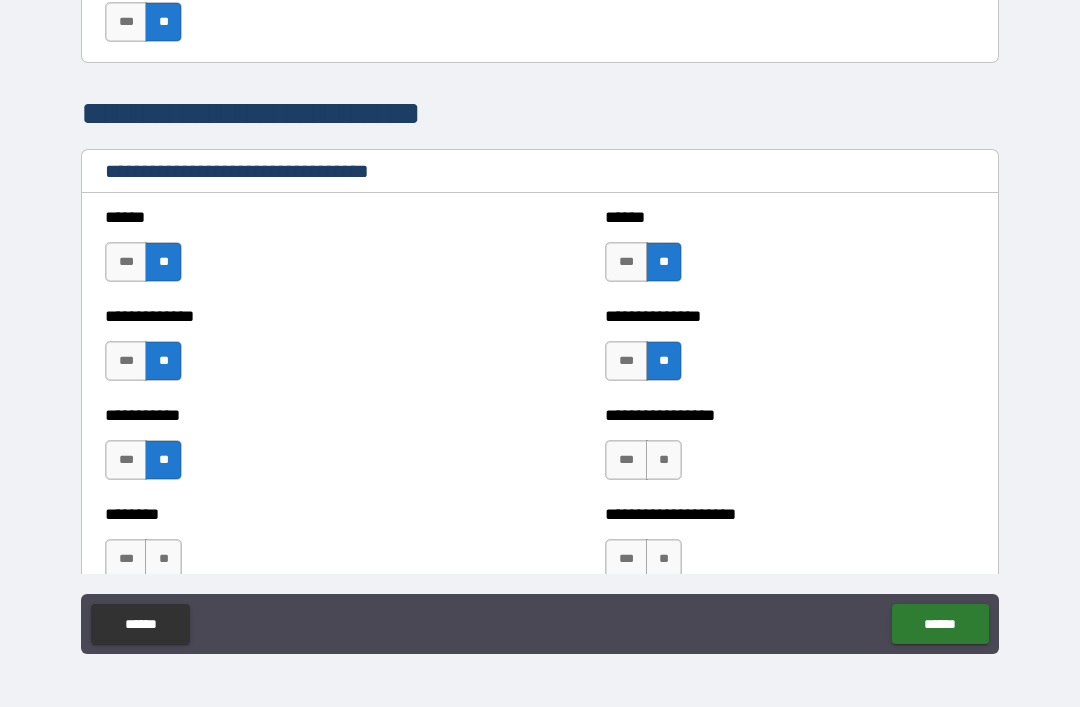 click on "**" at bounding box center [664, 460] 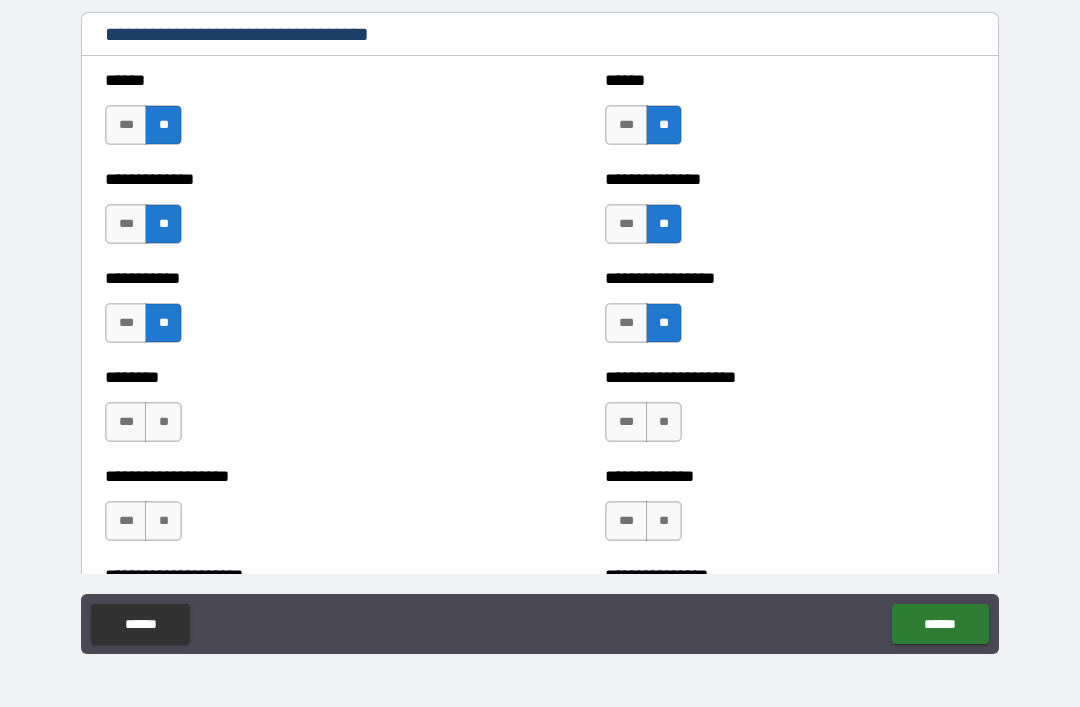 click on "**" at bounding box center (163, 422) 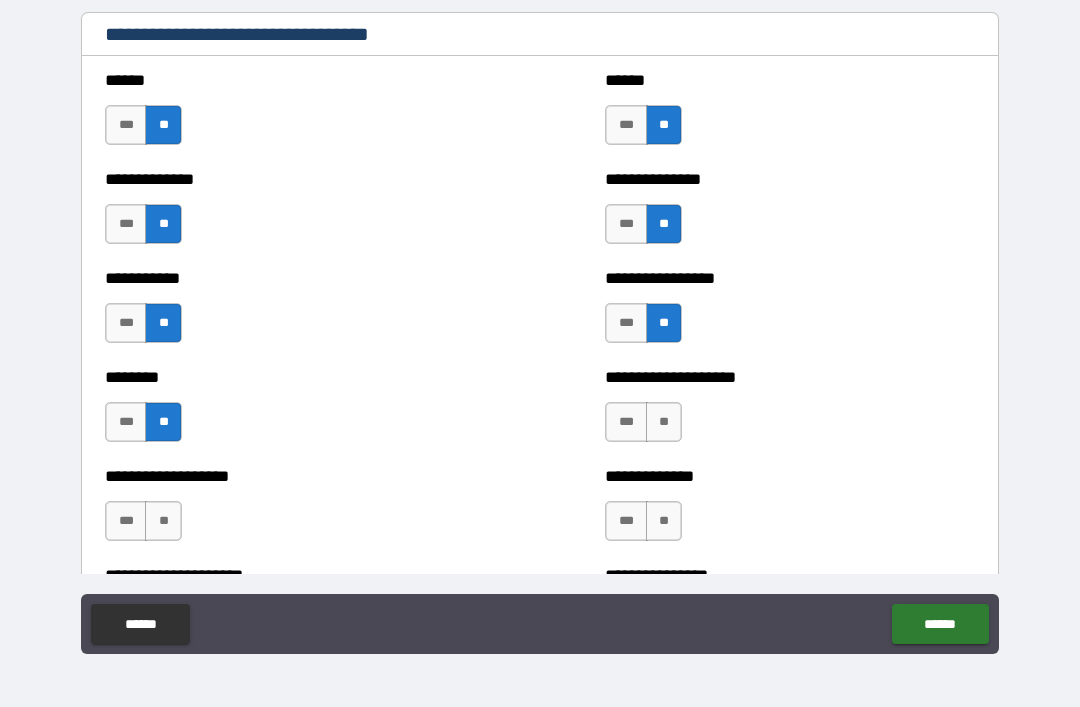click on "**" at bounding box center [664, 422] 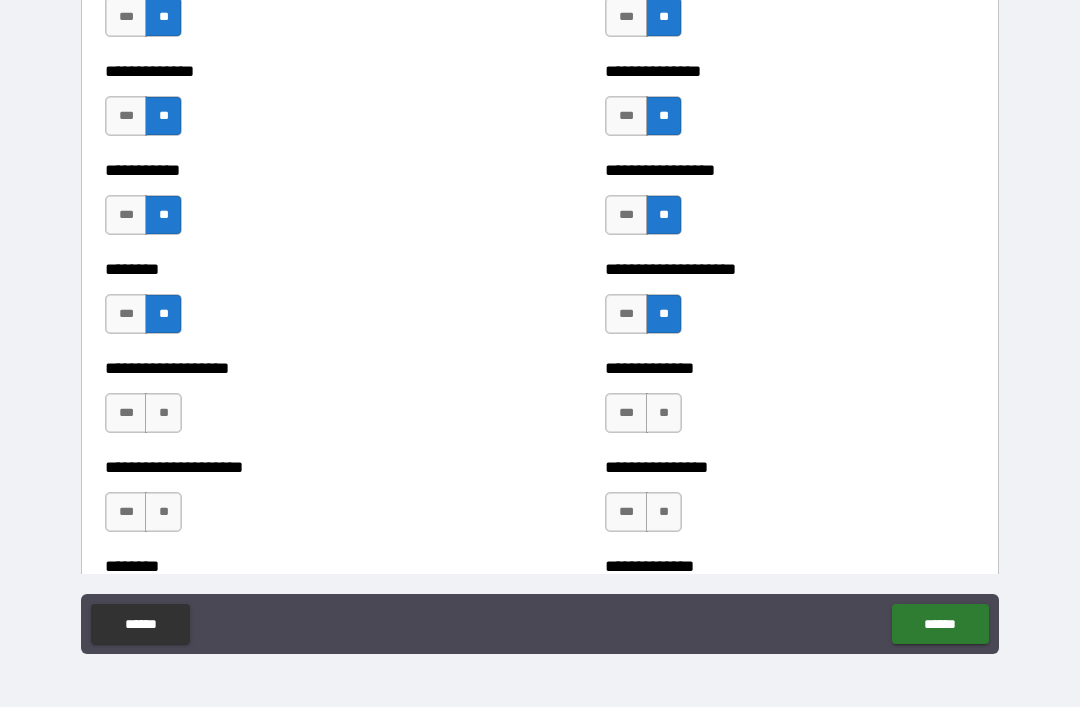 click on "**" at bounding box center (163, 413) 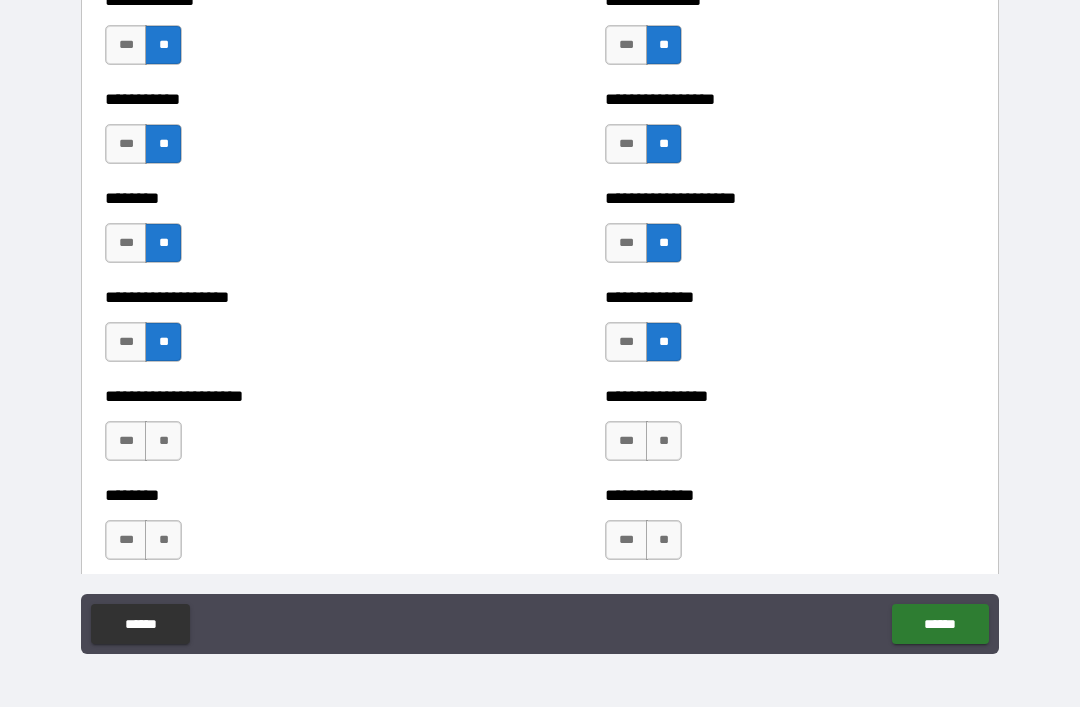 scroll, scrollTop: 4181, scrollLeft: 0, axis: vertical 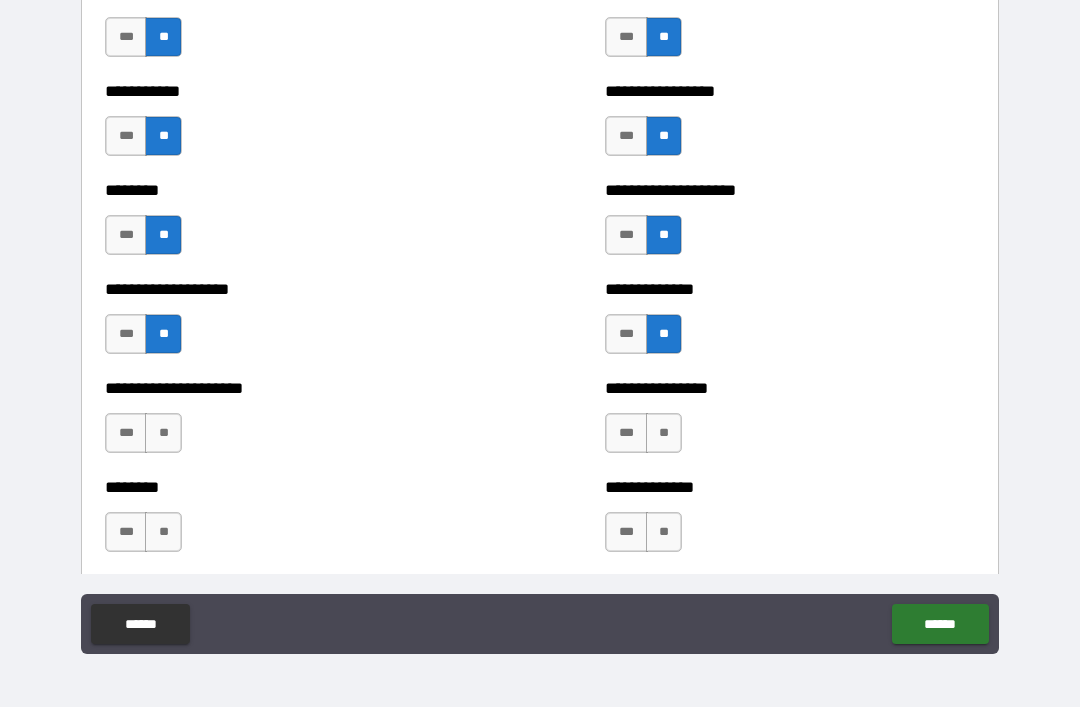 click on "**" at bounding box center (163, 433) 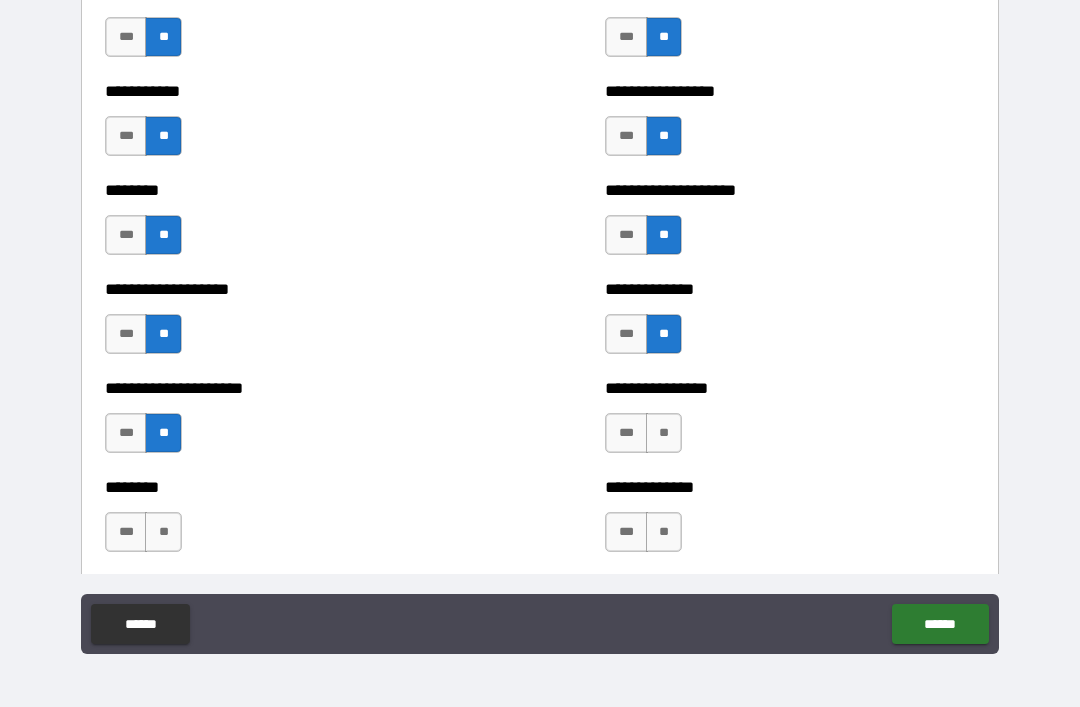 click on "**" at bounding box center [664, 433] 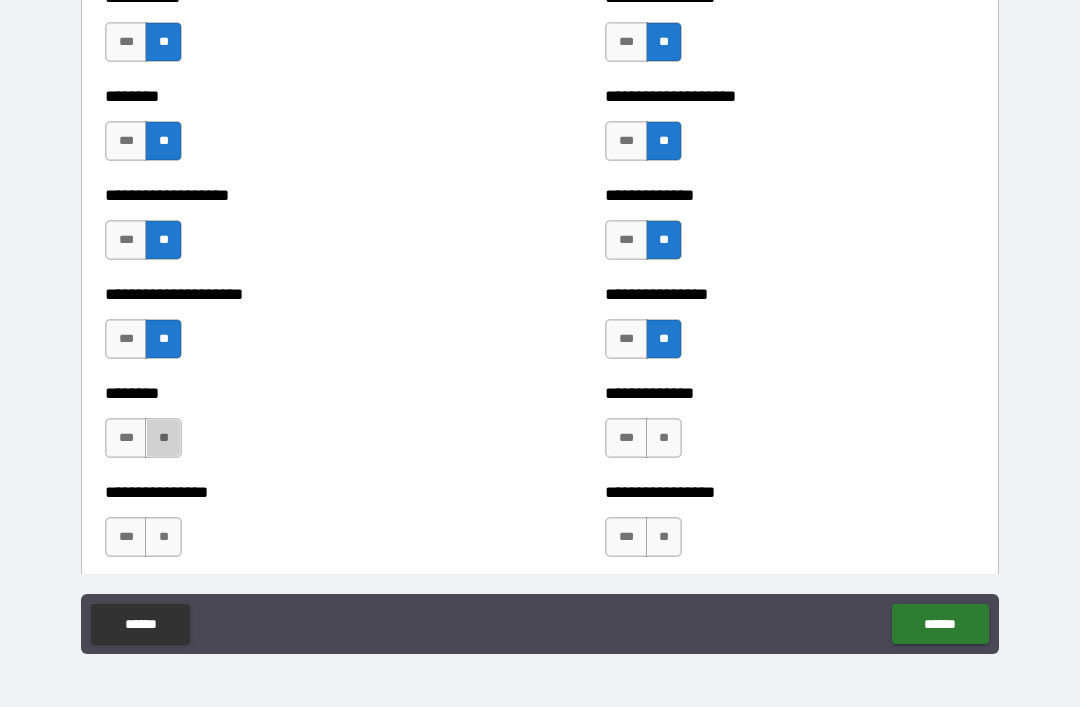 click on "**" at bounding box center [163, 438] 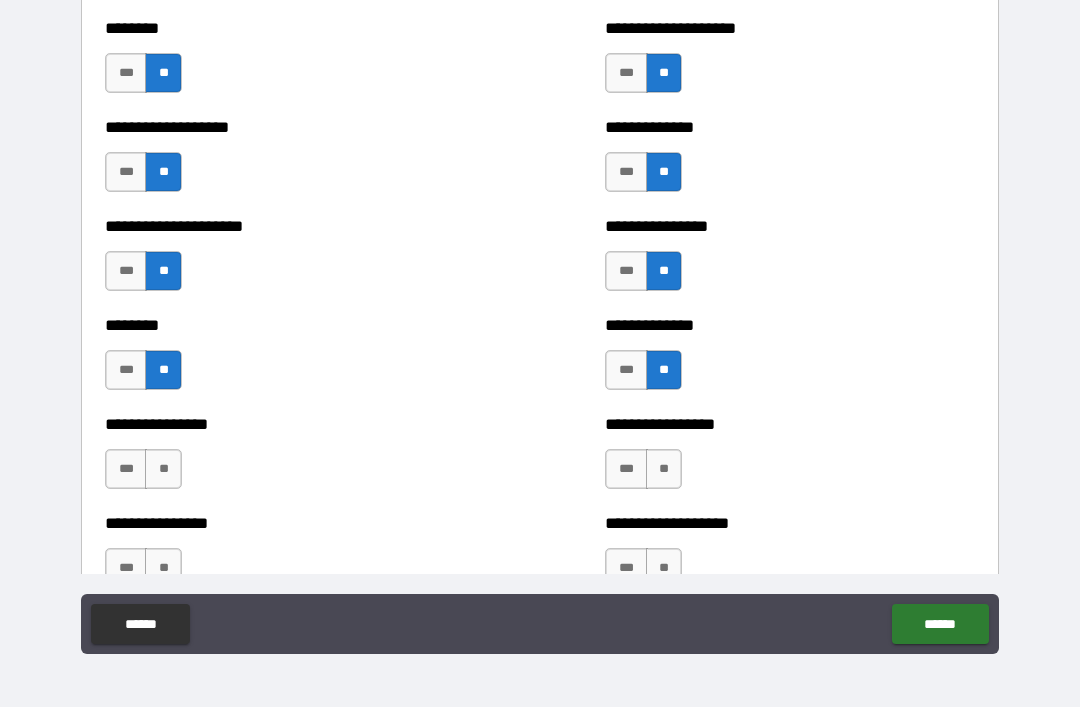 scroll, scrollTop: 4365, scrollLeft: 0, axis: vertical 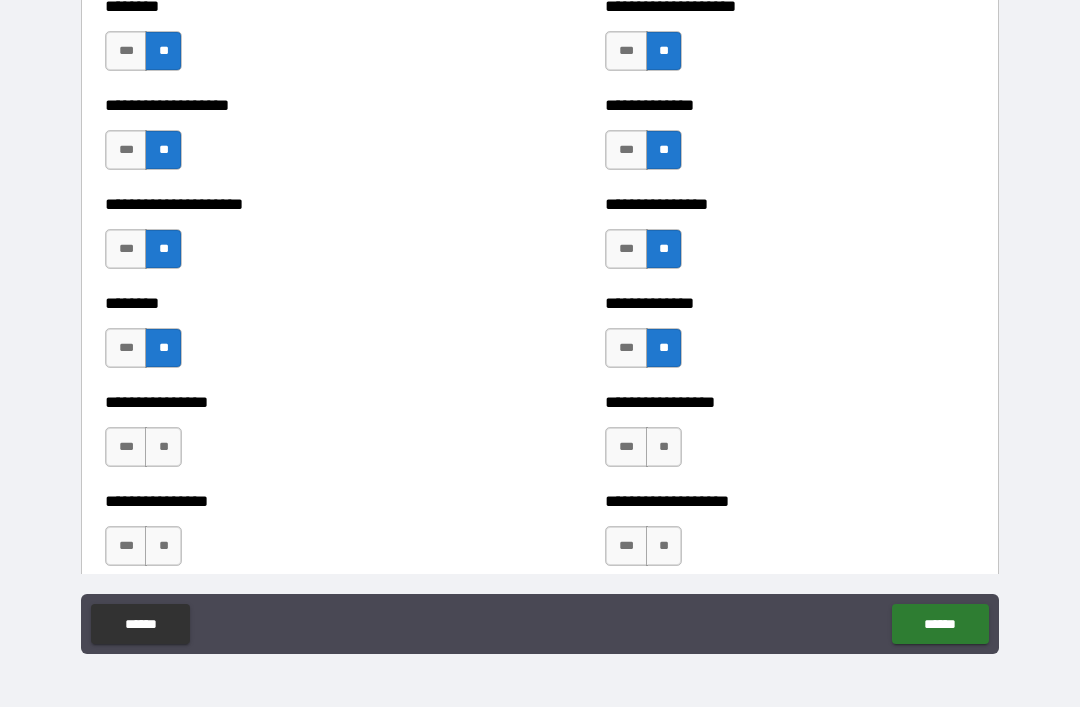click on "**" at bounding box center [163, 447] 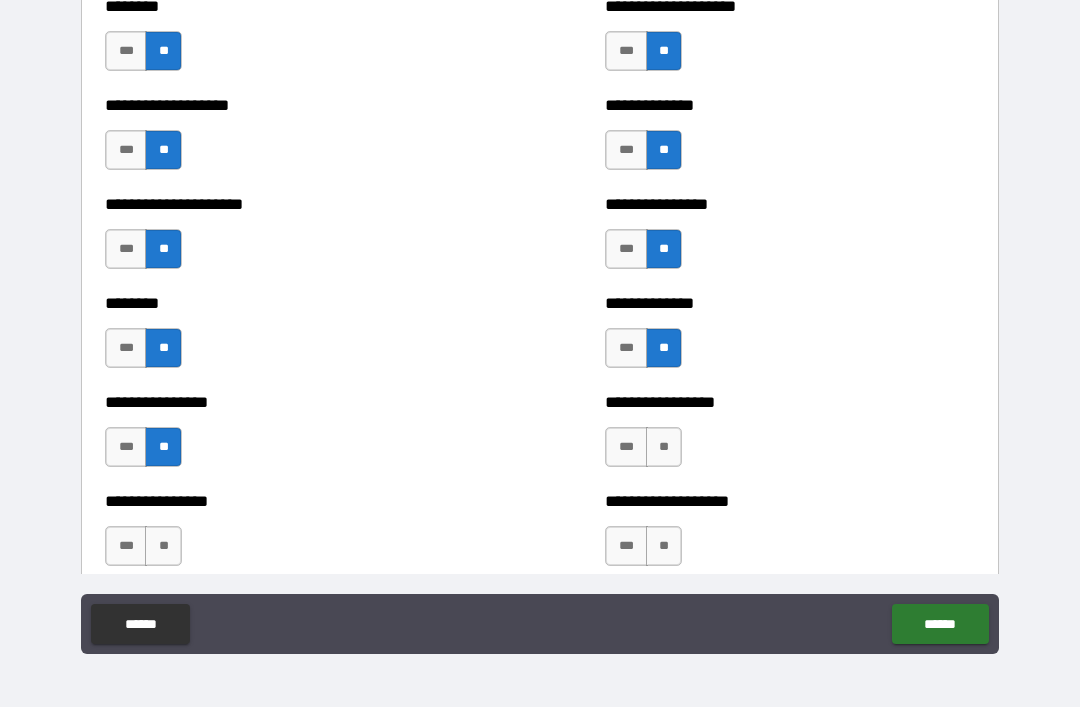 click on "**" at bounding box center [664, 447] 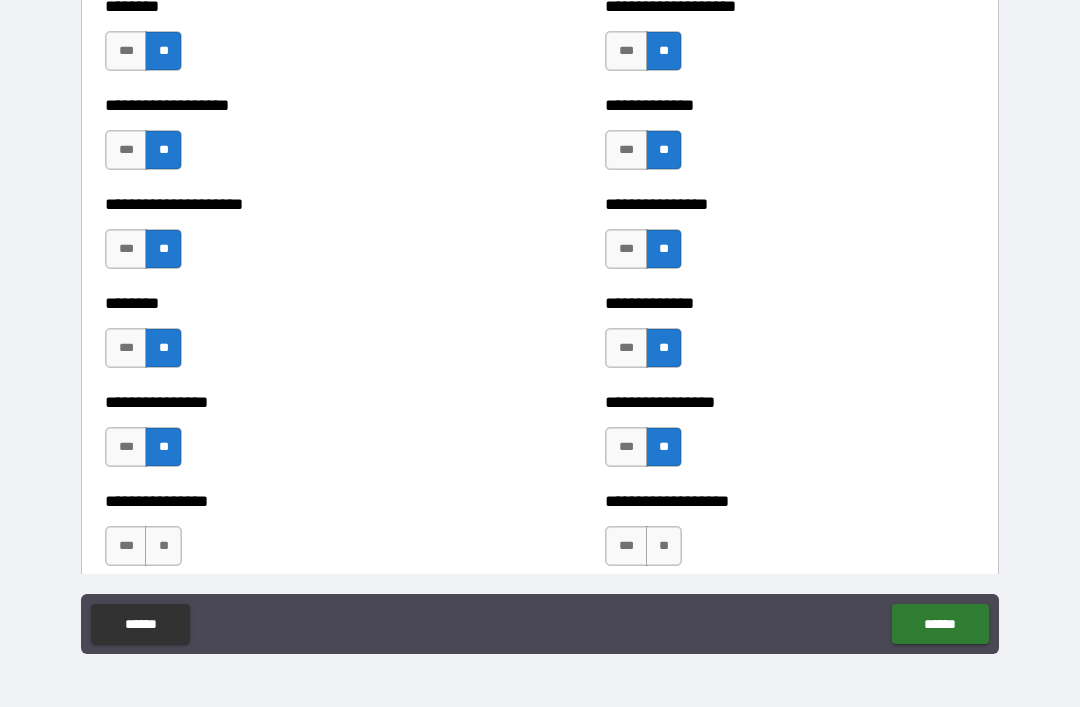 scroll, scrollTop: 4450, scrollLeft: 0, axis: vertical 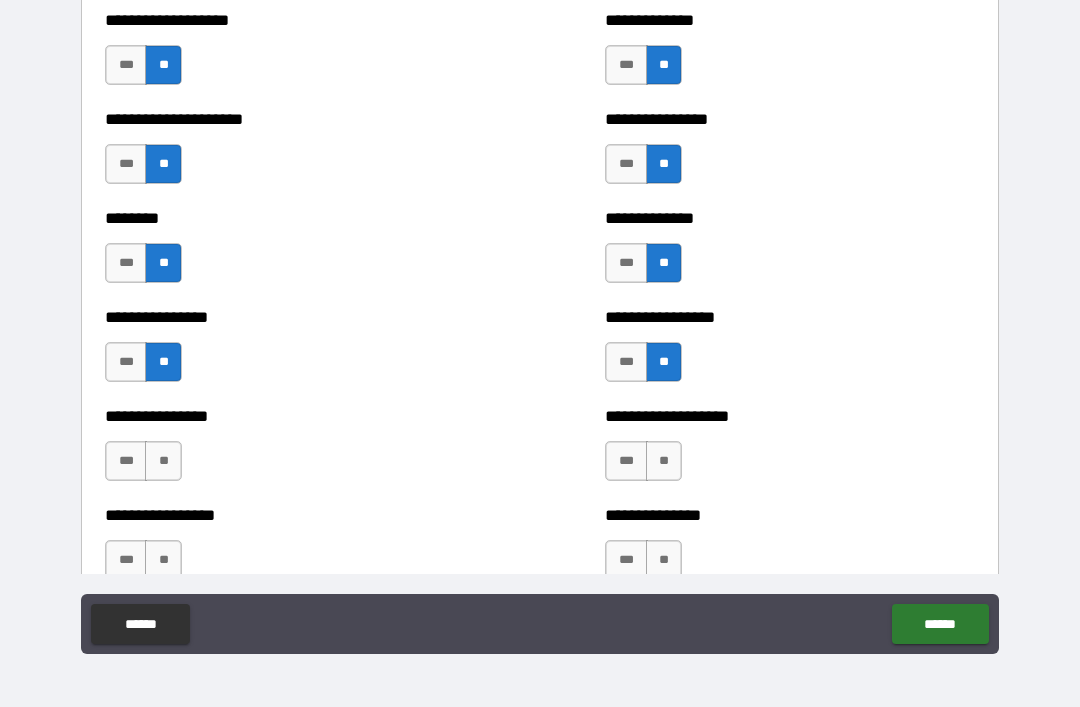 click on "**" at bounding box center [163, 461] 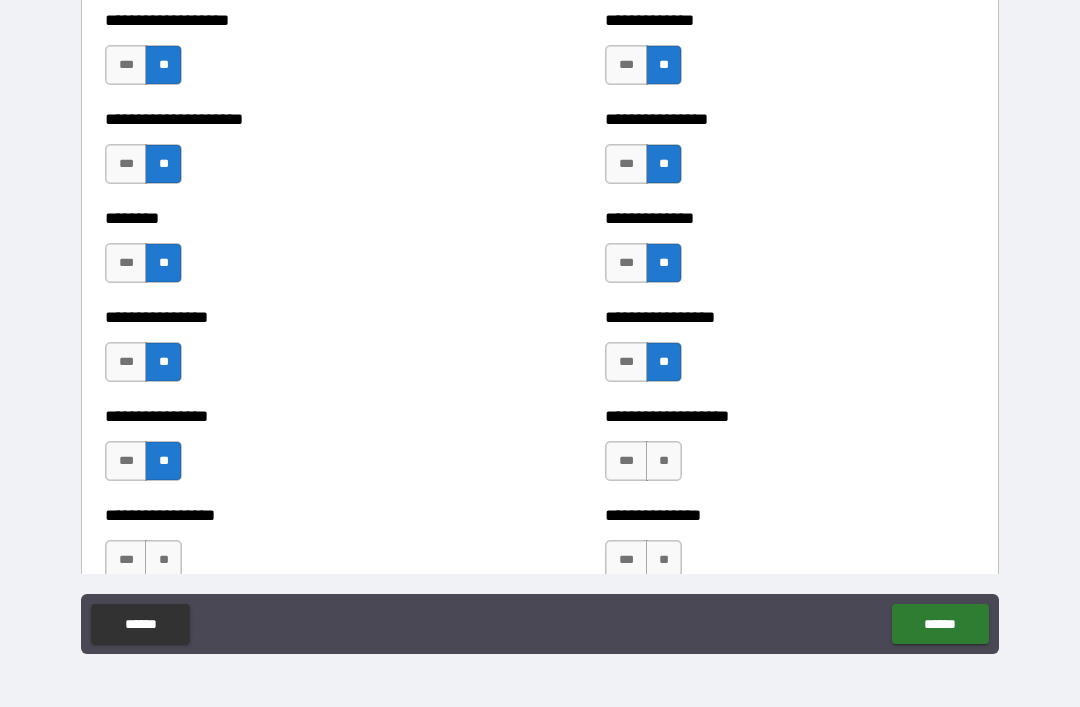 click on "**" at bounding box center [664, 461] 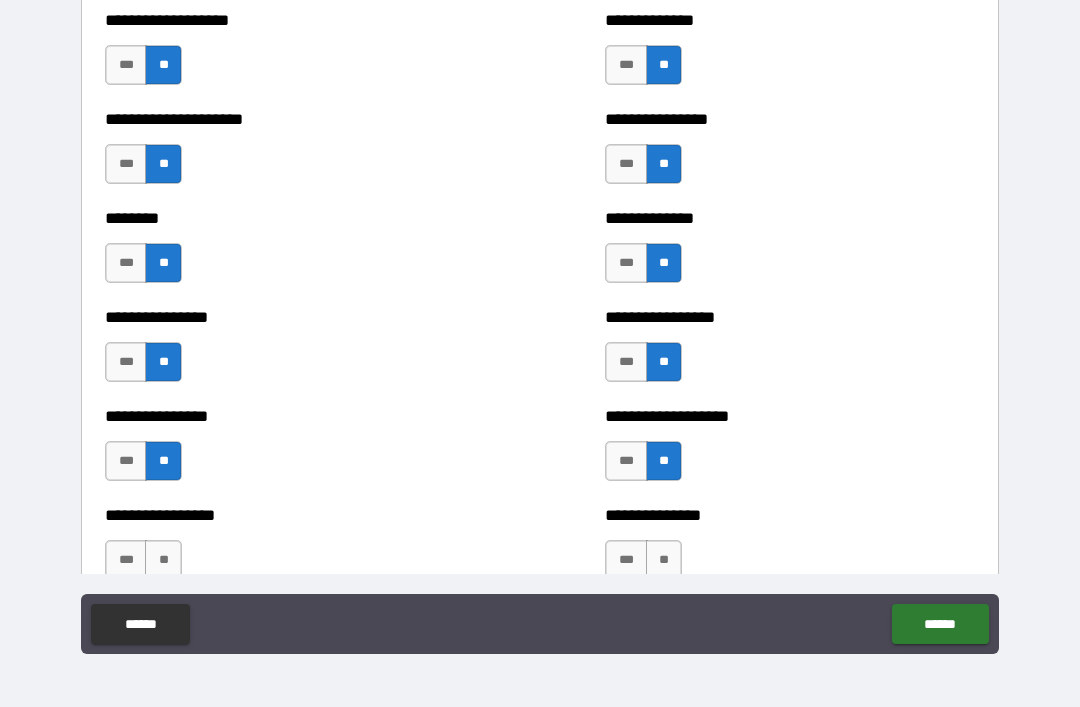 scroll, scrollTop: 4552, scrollLeft: 0, axis: vertical 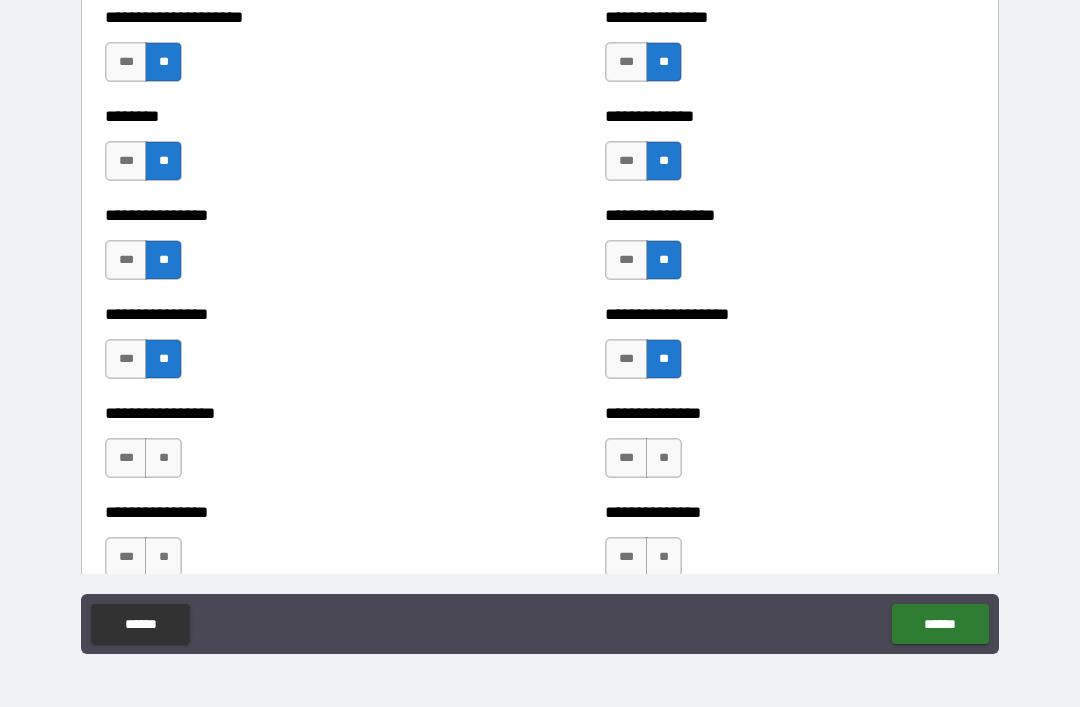 click on "**" at bounding box center [163, 458] 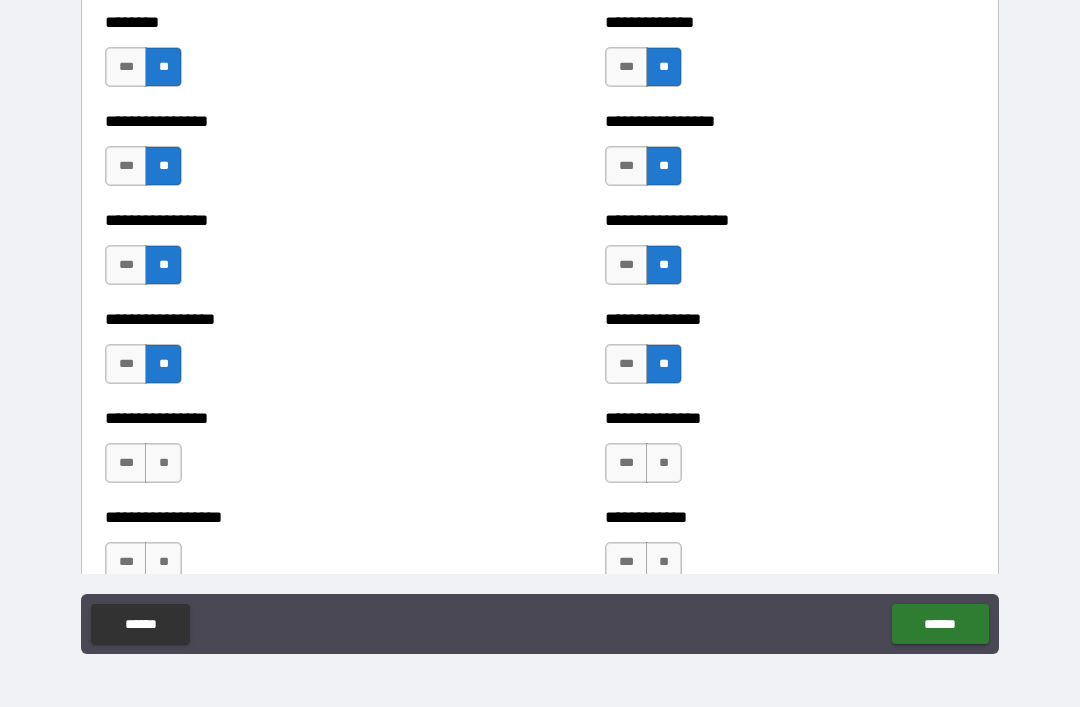 scroll, scrollTop: 4649, scrollLeft: 0, axis: vertical 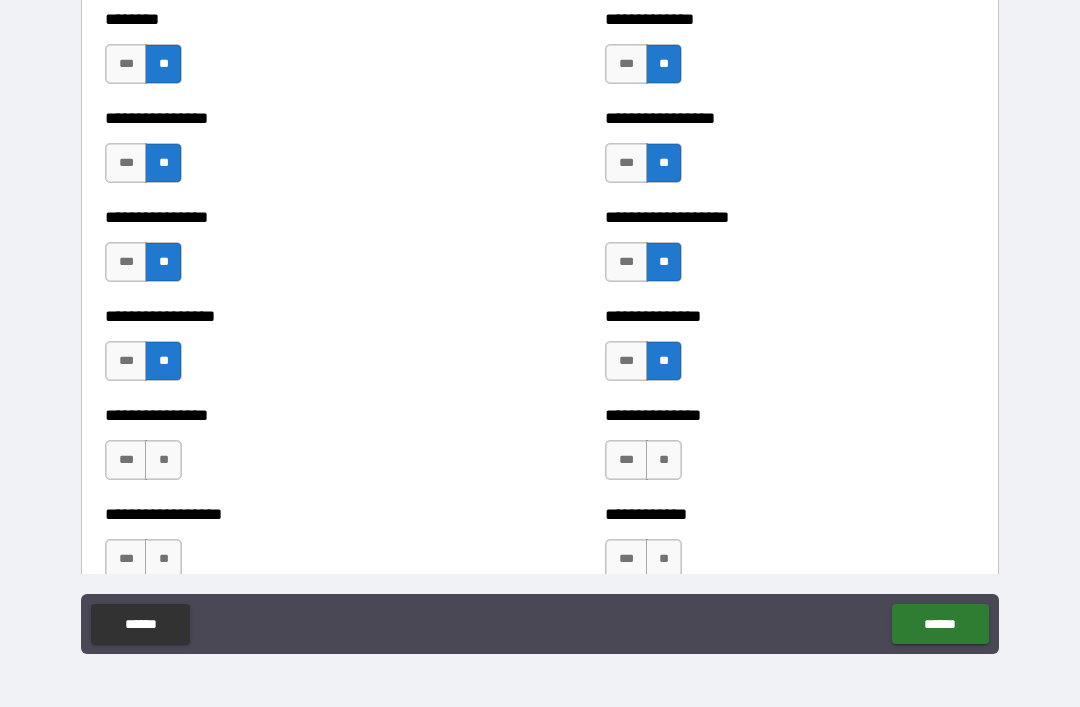 click on "**" at bounding box center [163, 460] 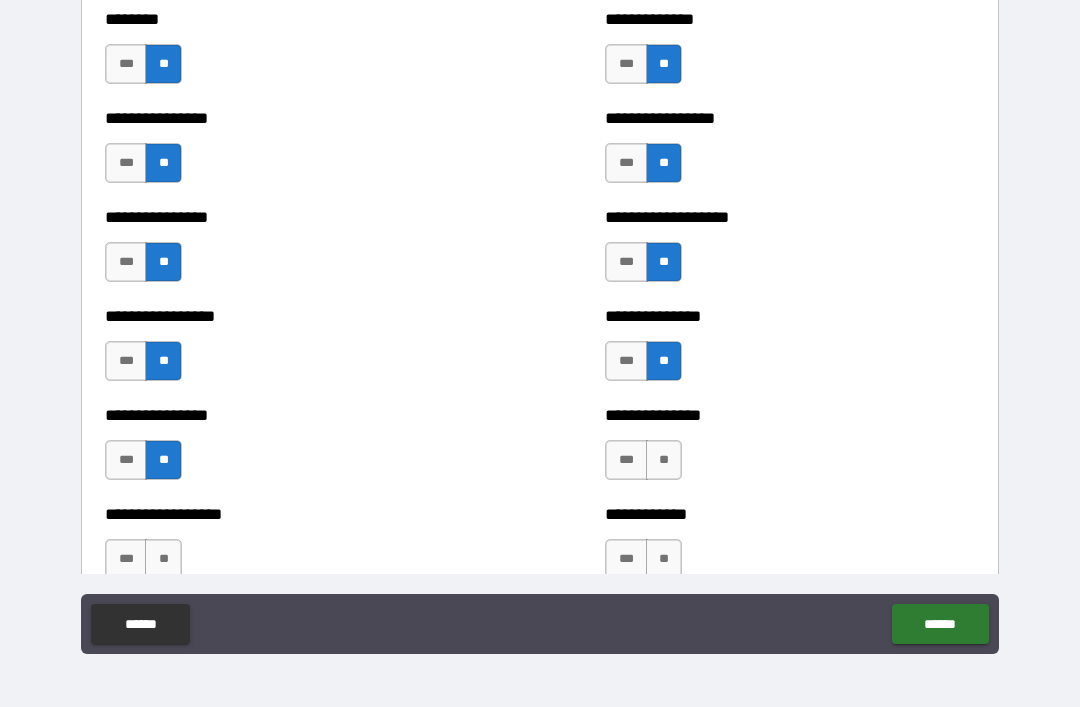 click on "**" at bounding box center (664, 460) 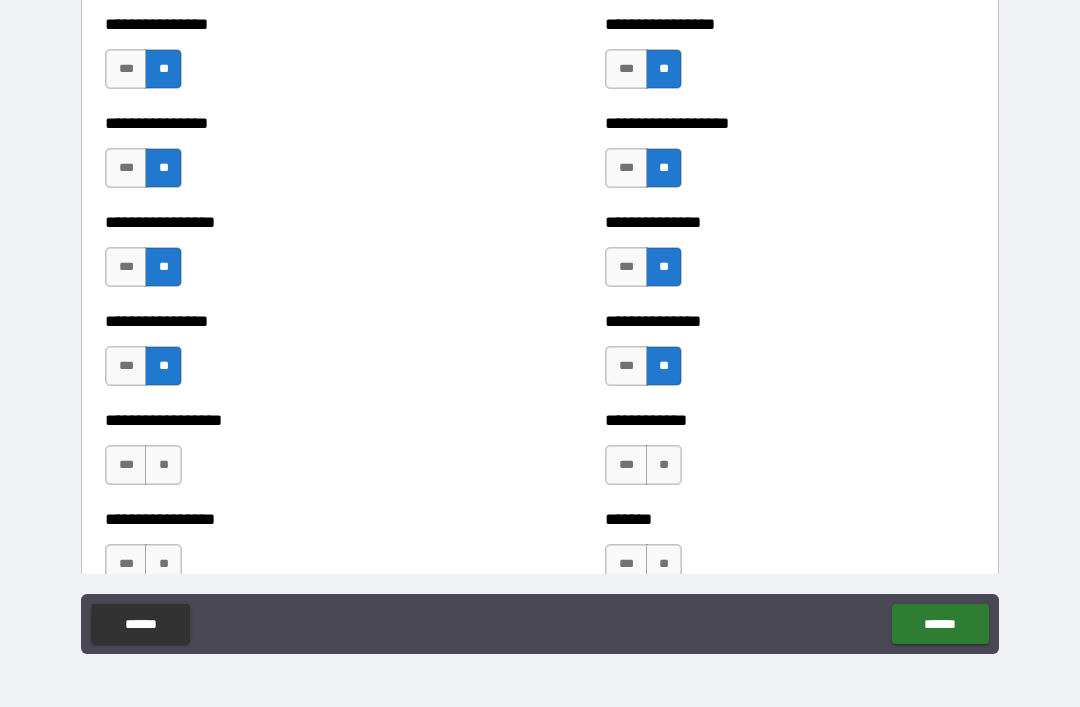 scroll, scrollTop: 4746, scrollLeft: 0, axis: vertical 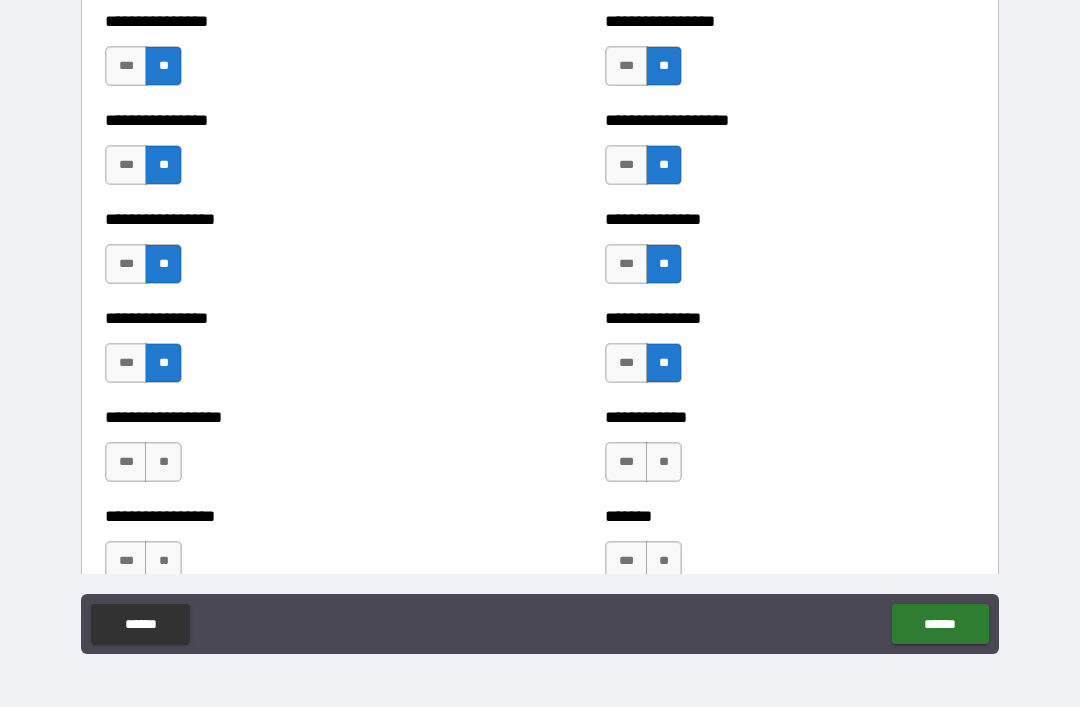 click on "**" at bounding box center (163, 462) 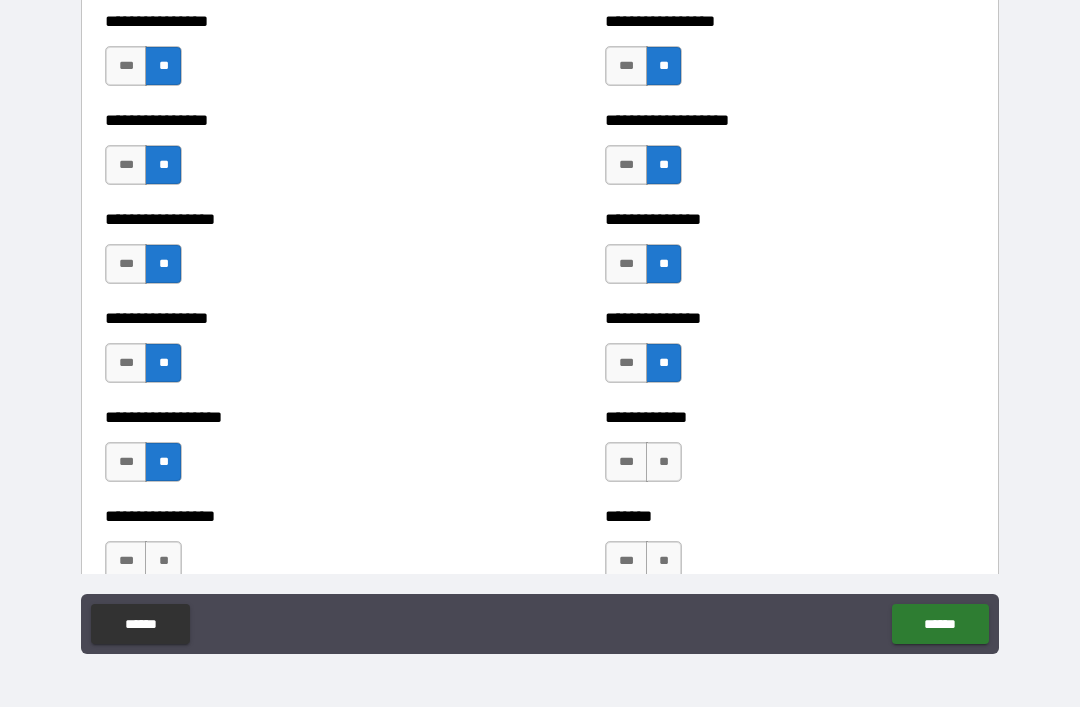 click on "**" at bounding box center (664, 462) 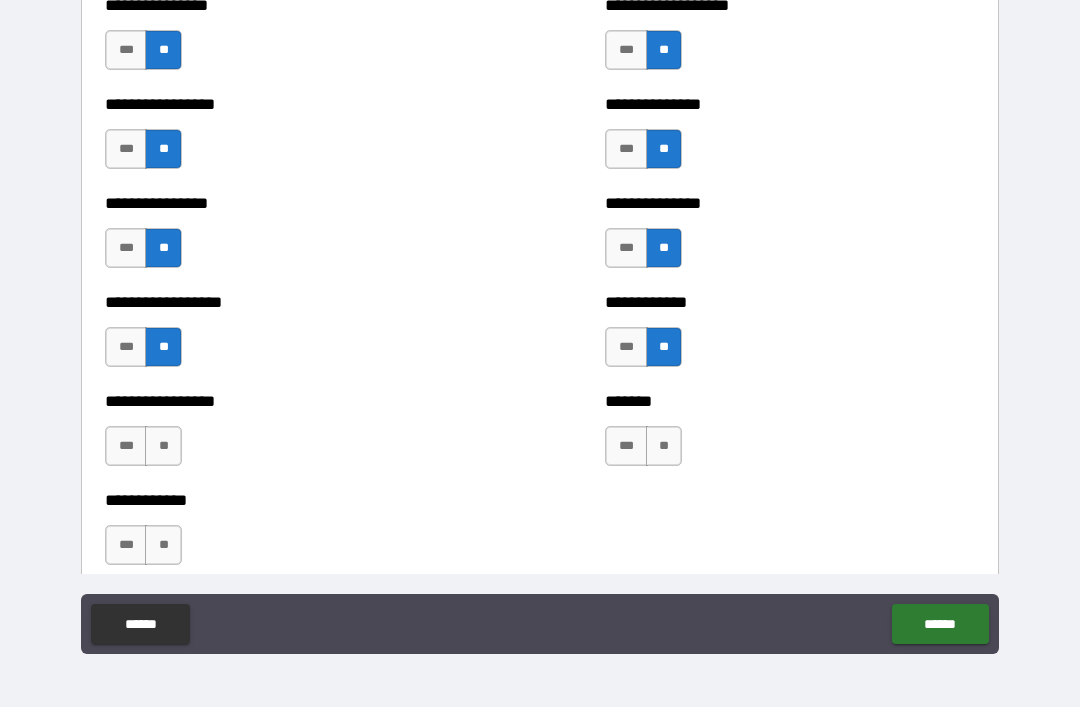 scroll, scrollTop: 4865, scrollLeft: 0, axis: vertical 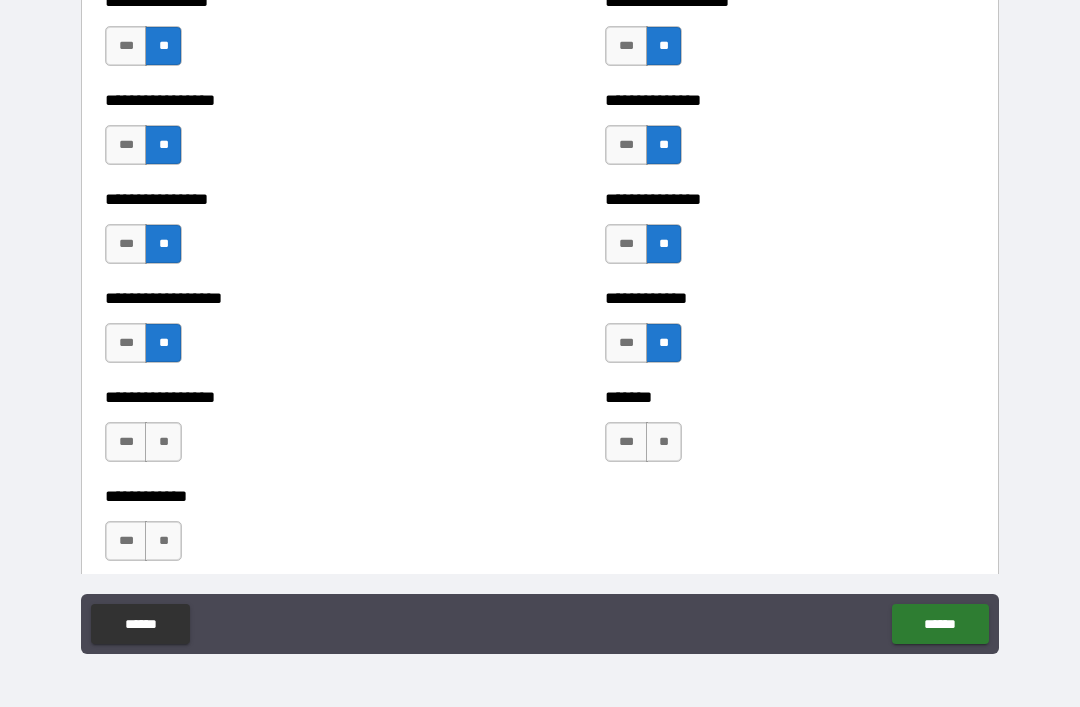 click on "**" at bounding box center (163, 442) 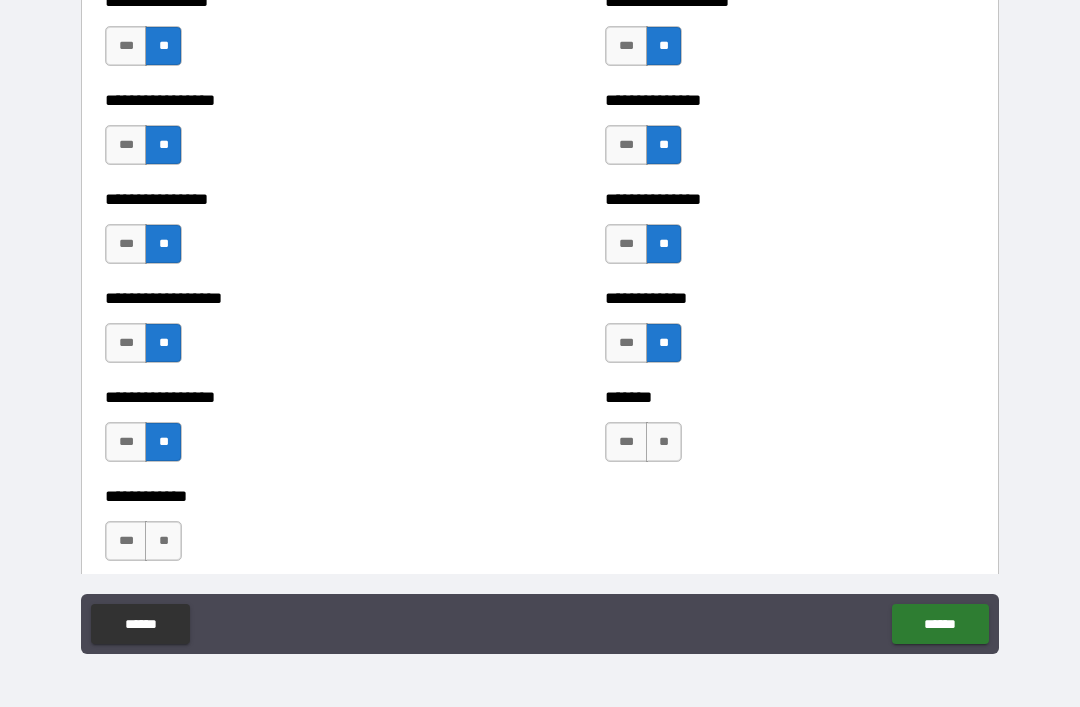 click on "**" at bounding box center [664, 442] 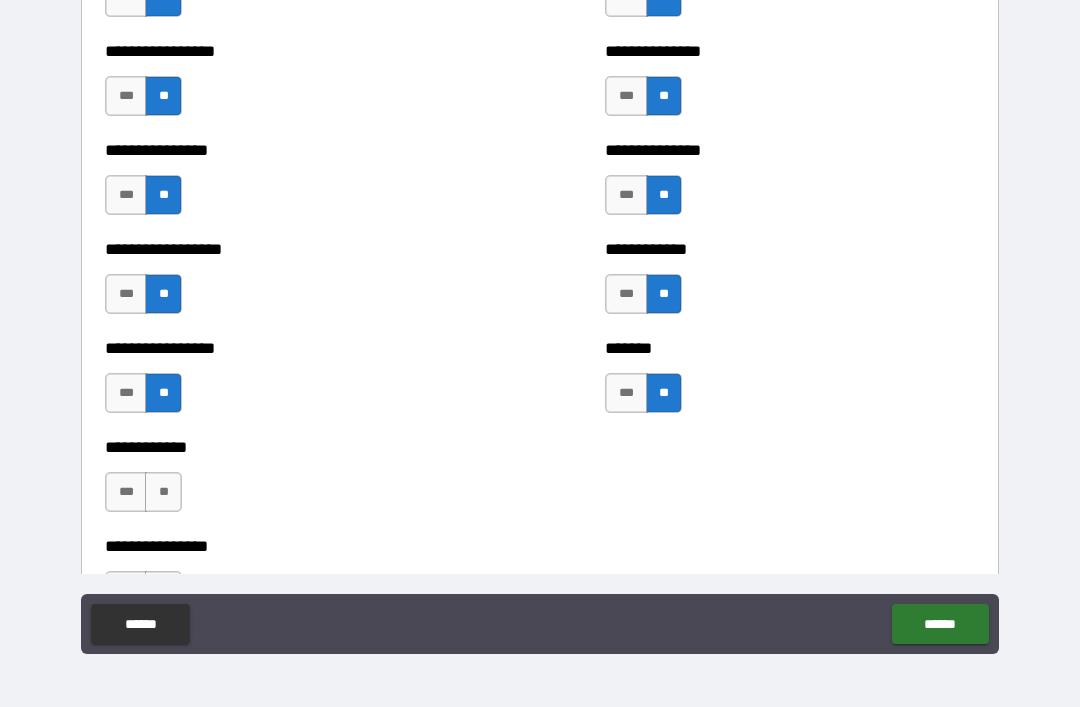 click on "**" at bounding box center [163, 492] 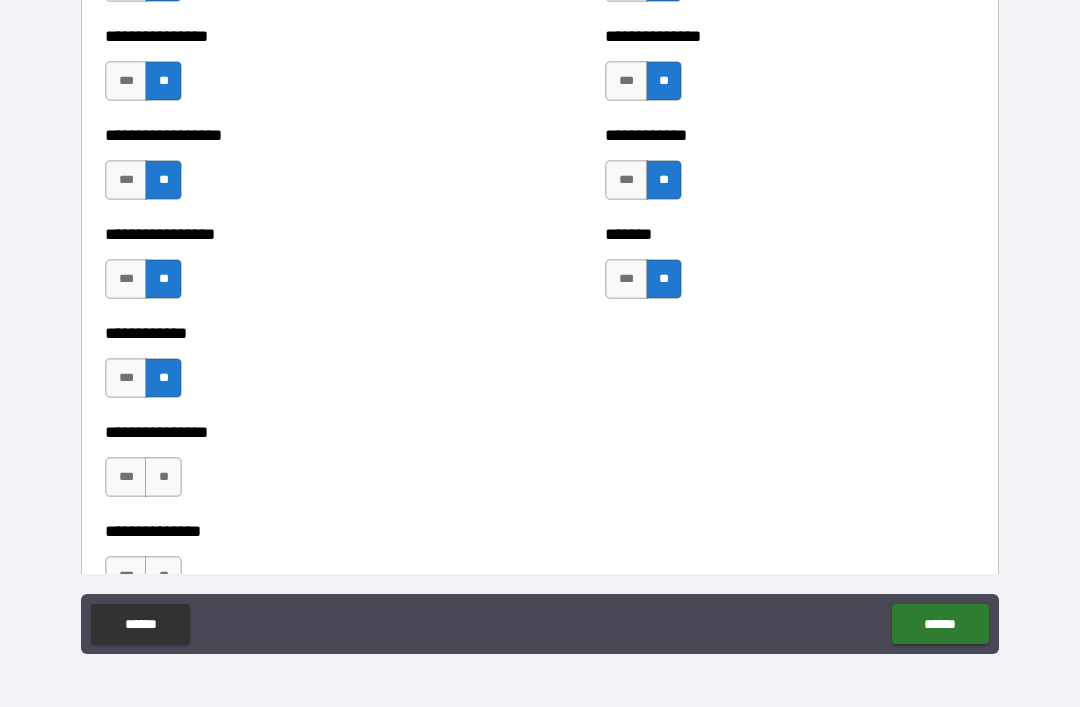 click on "**" at bounding box center (163, 477) 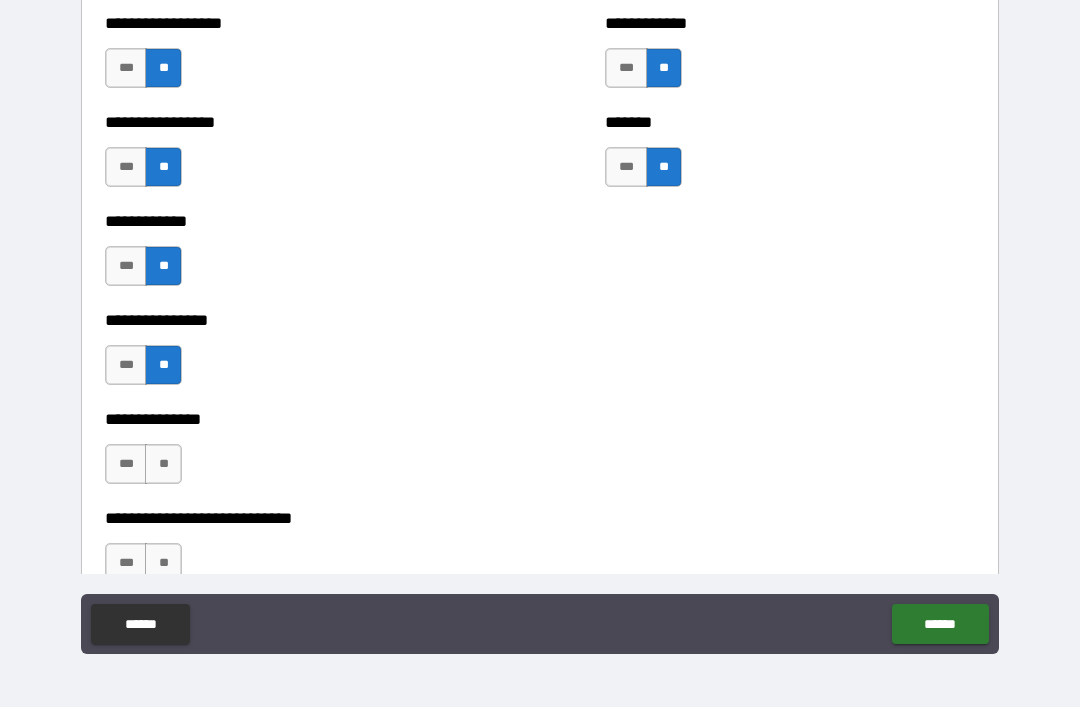 click on "**" at bounding box center [163, 464] 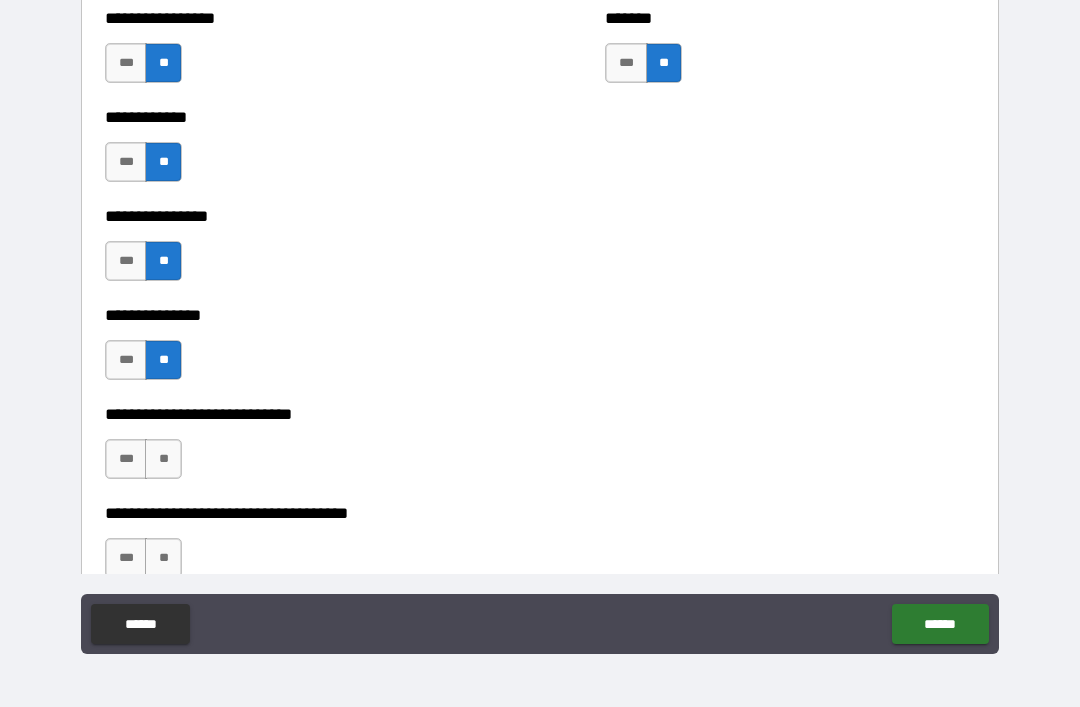 click on "**" at bounding box center (163, 459) 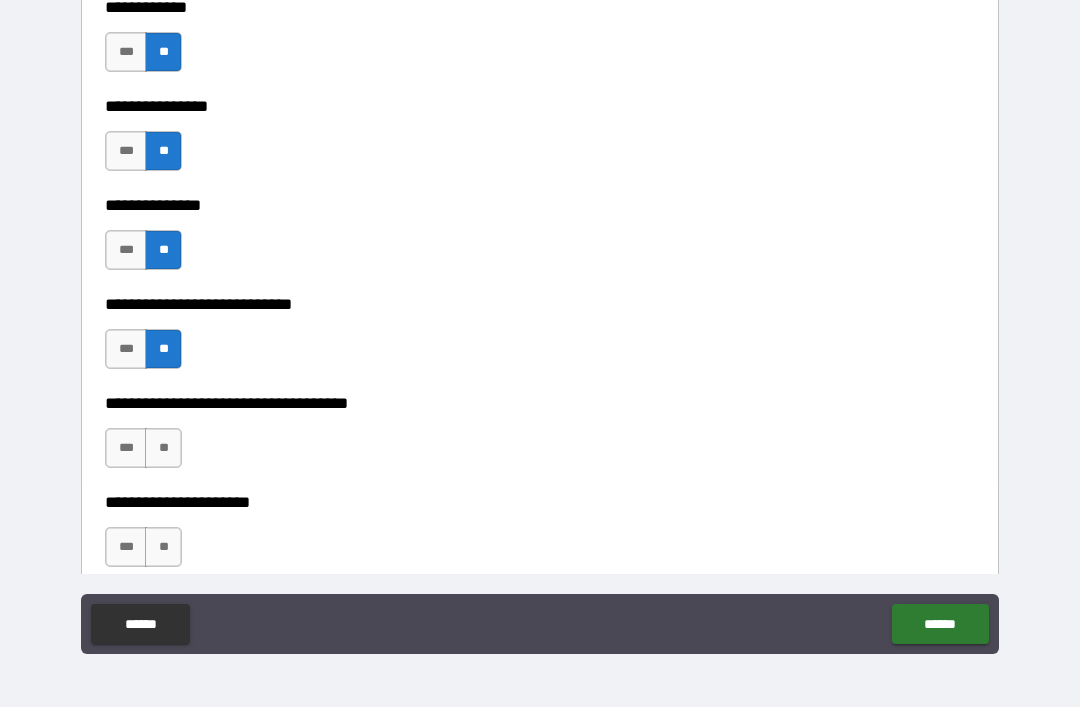 click on "**" at bounding box center (163, 448) 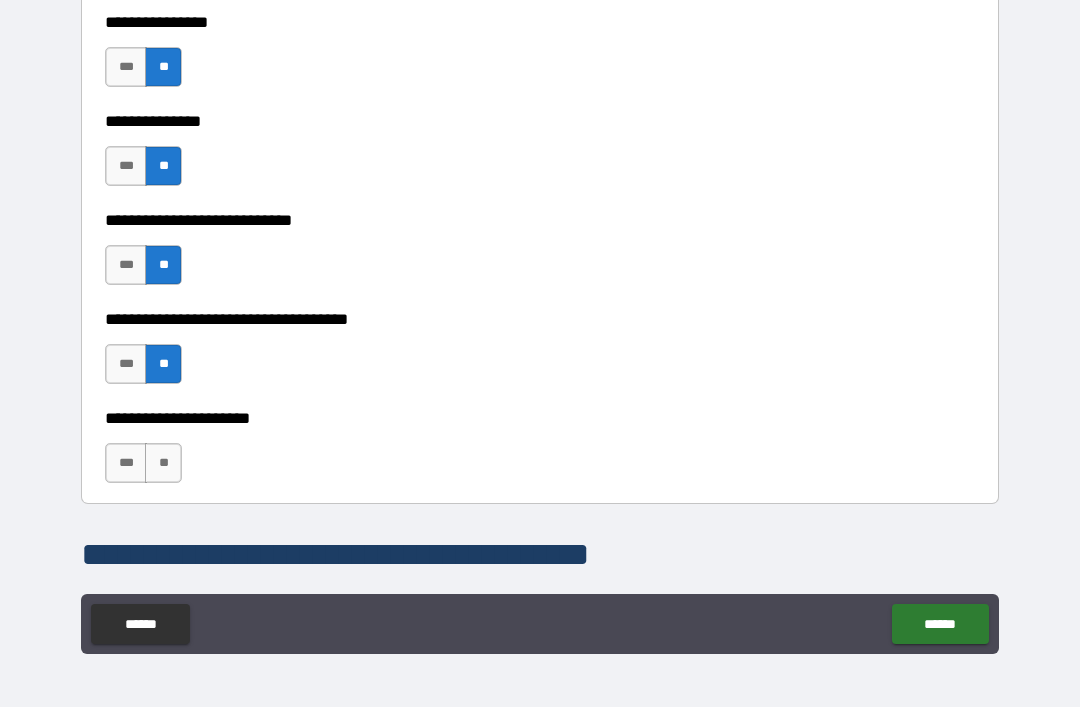 click on "**" at bounding box center [163, 463] 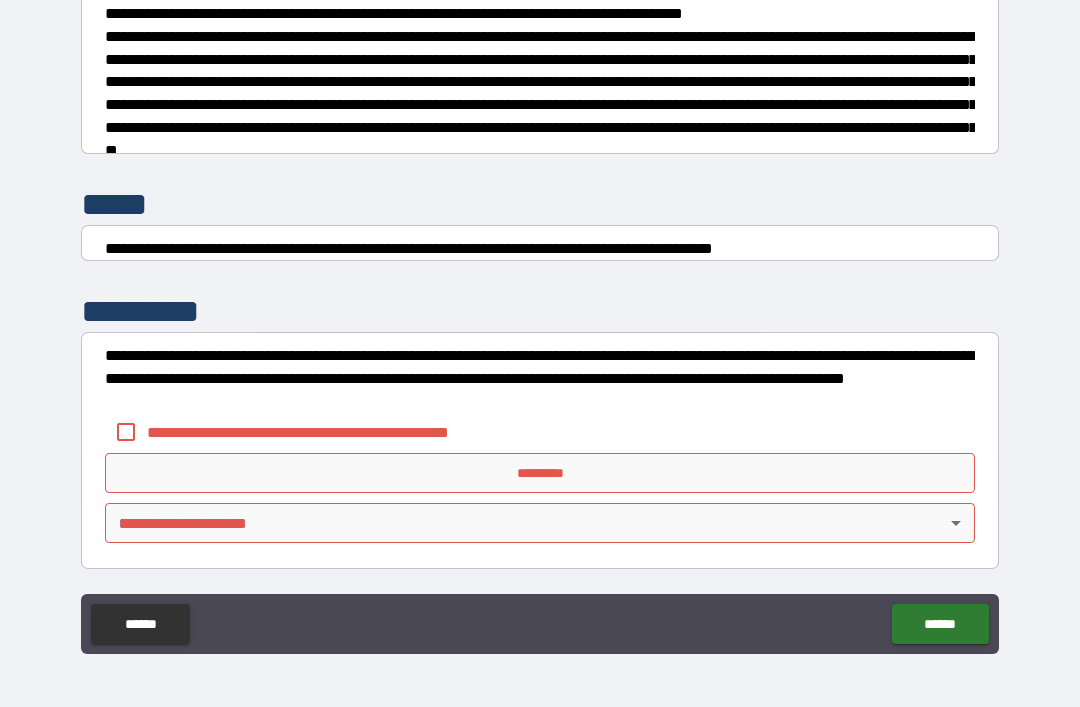 scroll, scrollTop: 7448, scrollLeft: 0, axis: vertical 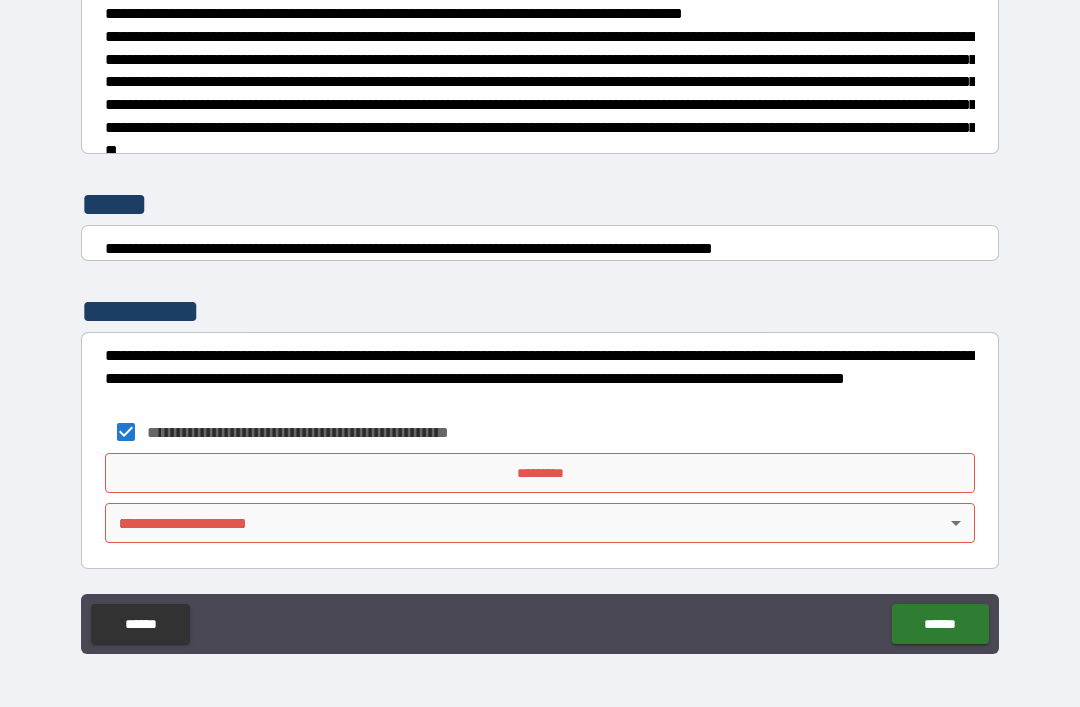 click on "**********" at bounding box center [540, 321] 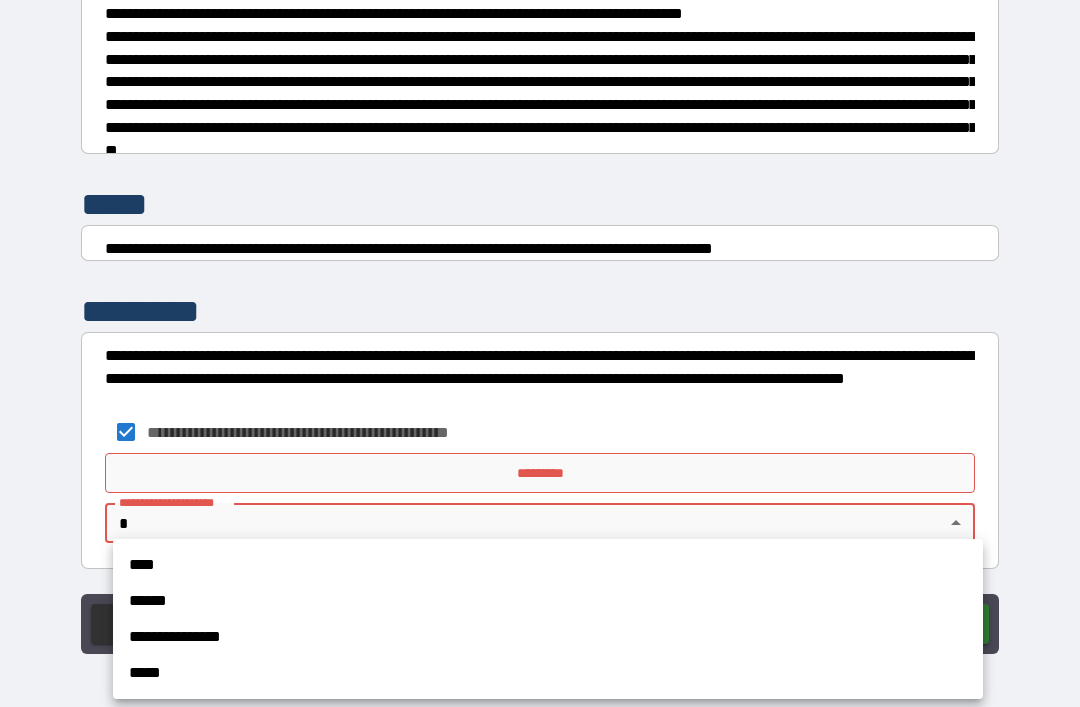 click on "**********" at bounding box center [548, 637] 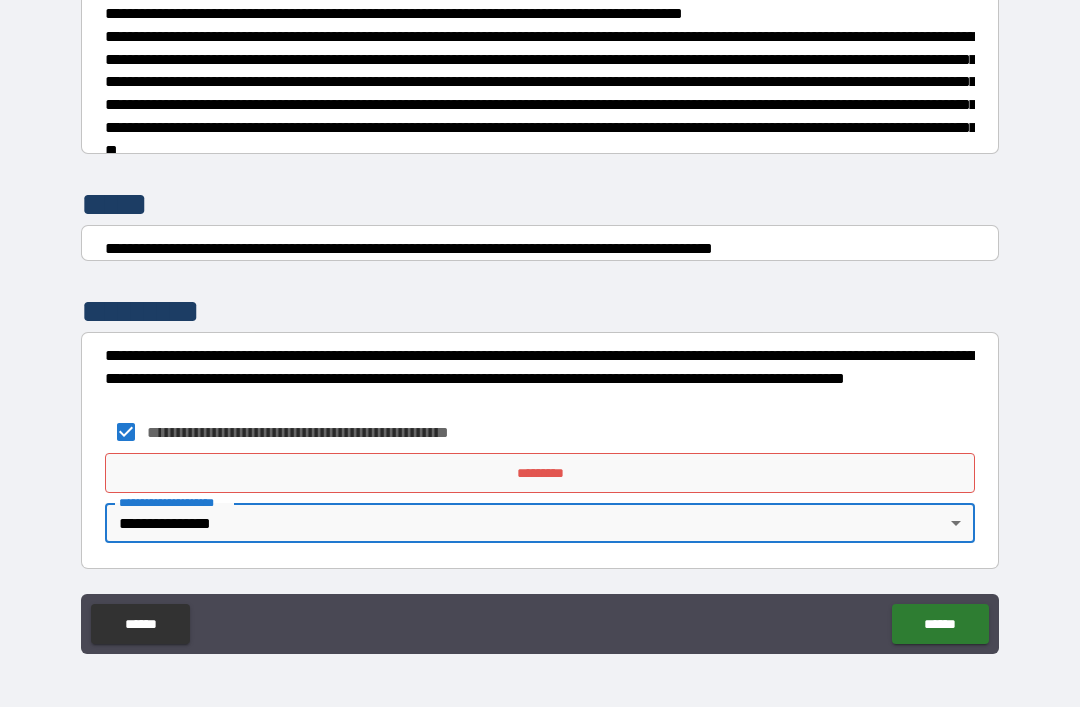 click on "*********" at bounding box center (540, 473) 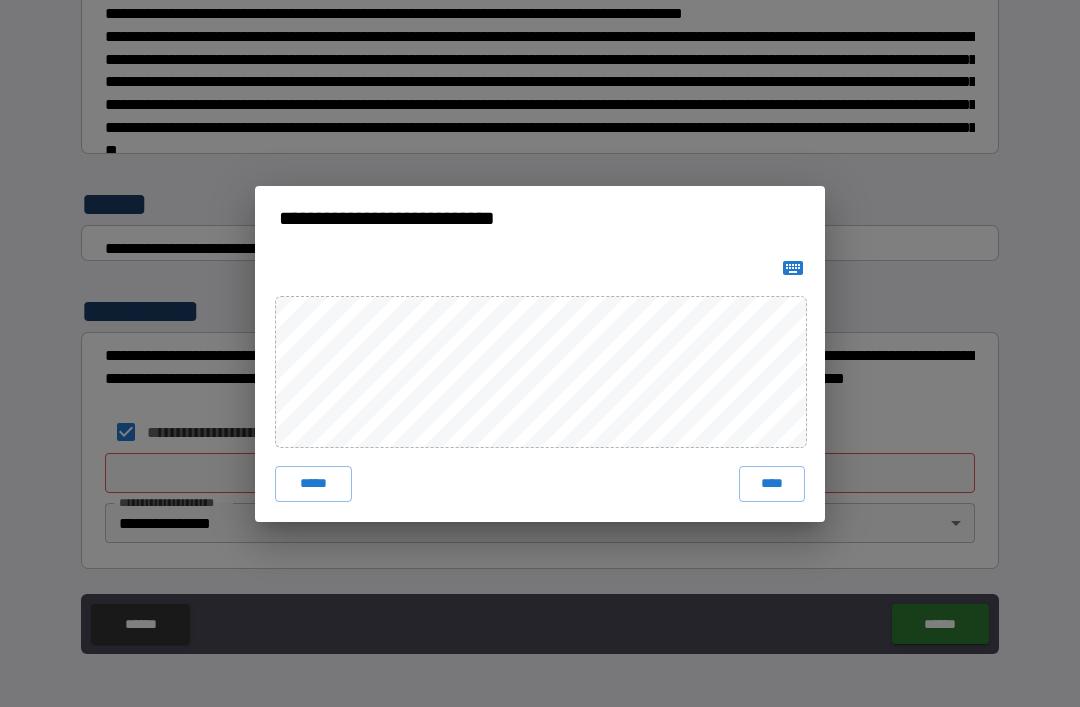 click on "****" at bounding box center [772, 484] 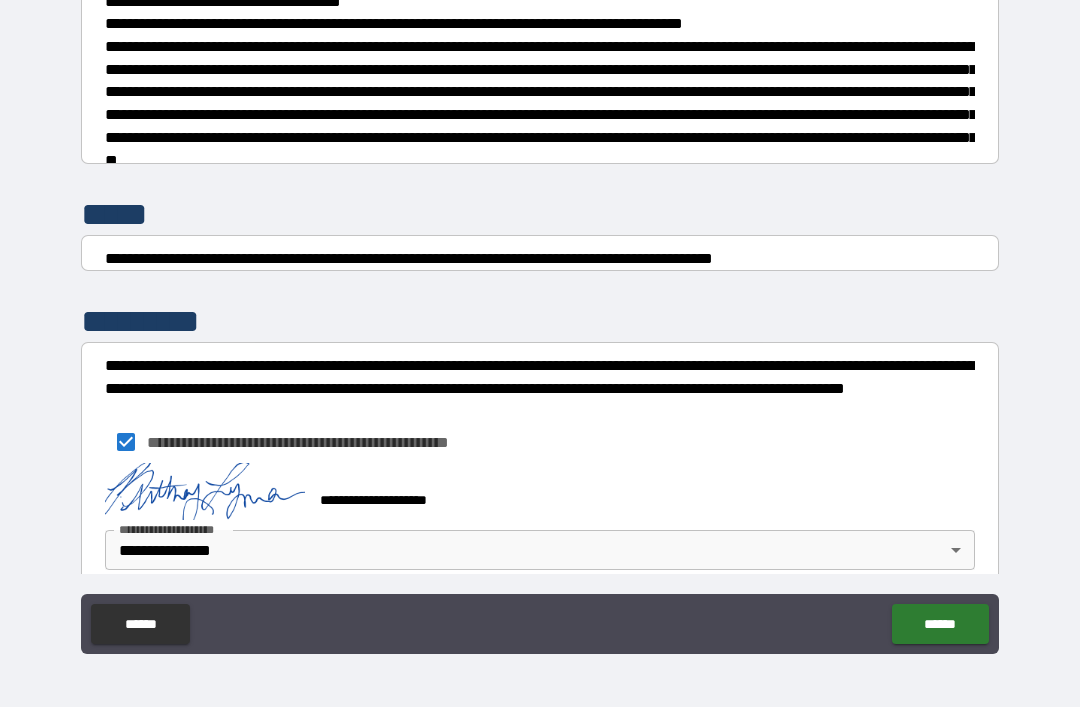 click on "******" at bounding box center [940, 624] 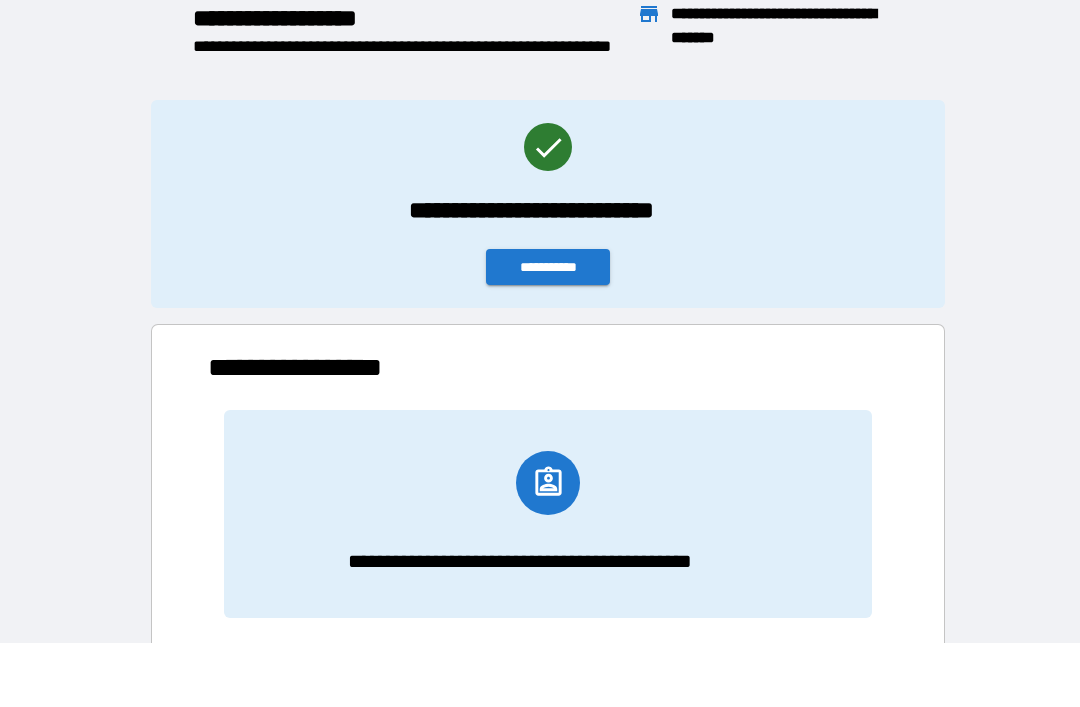 scroll, scrollTop: 276, scrollLeft: 680, axis: both 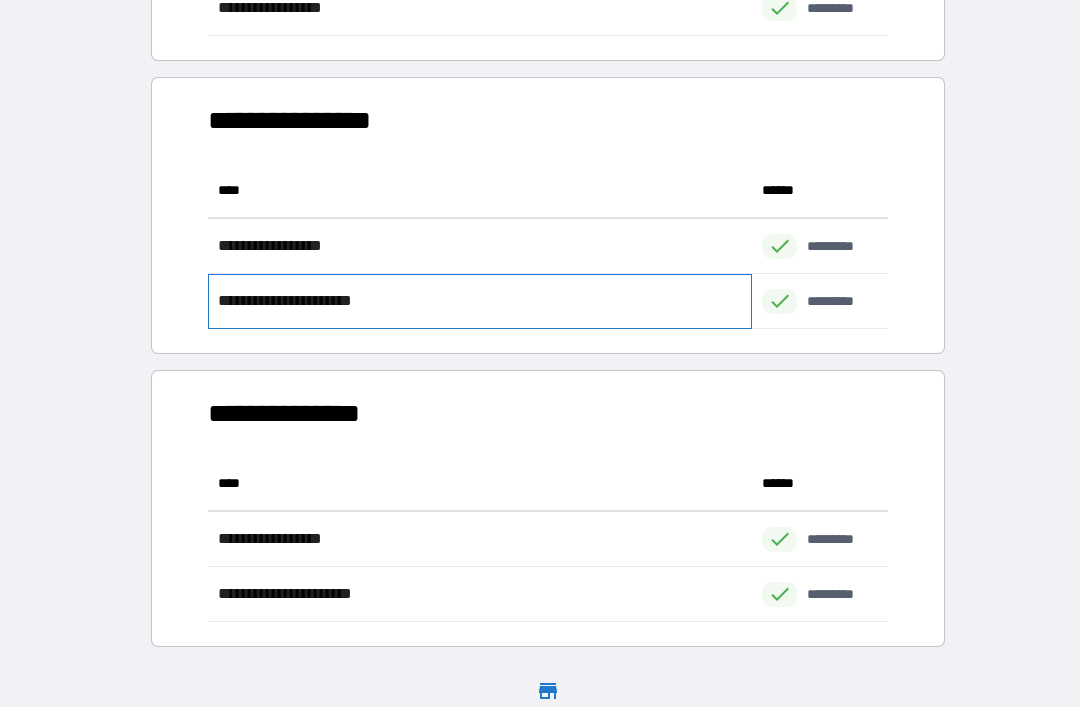 click on "**********" at bounding box center [480, 301] 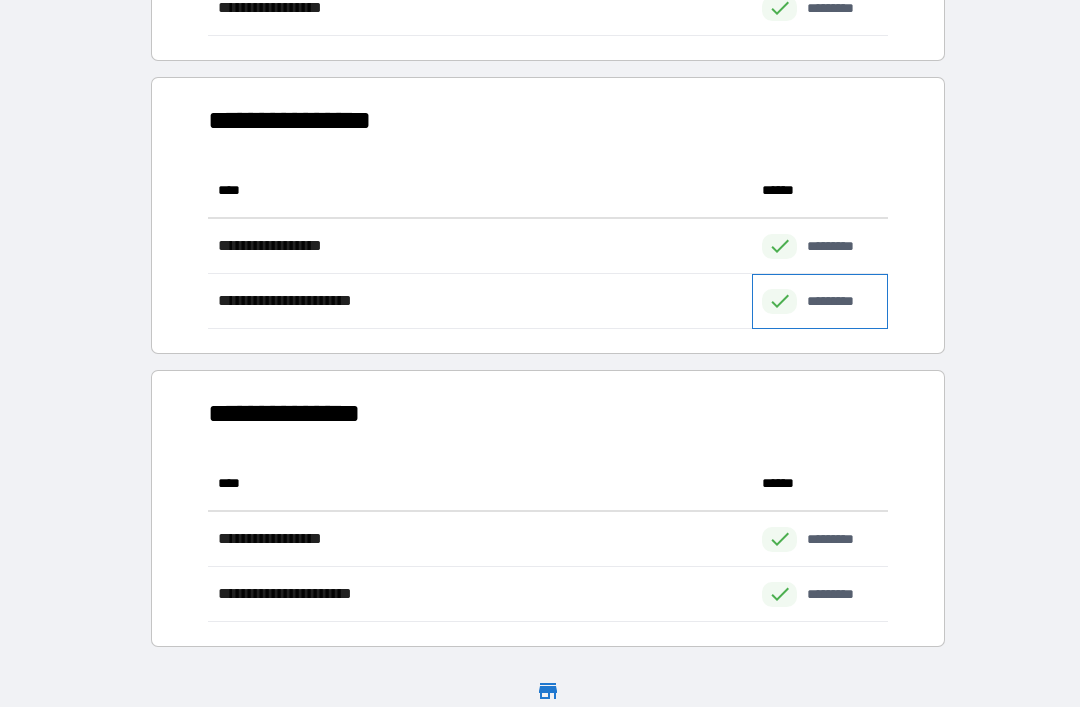 click on "*********" at bounding box center [841, 301] 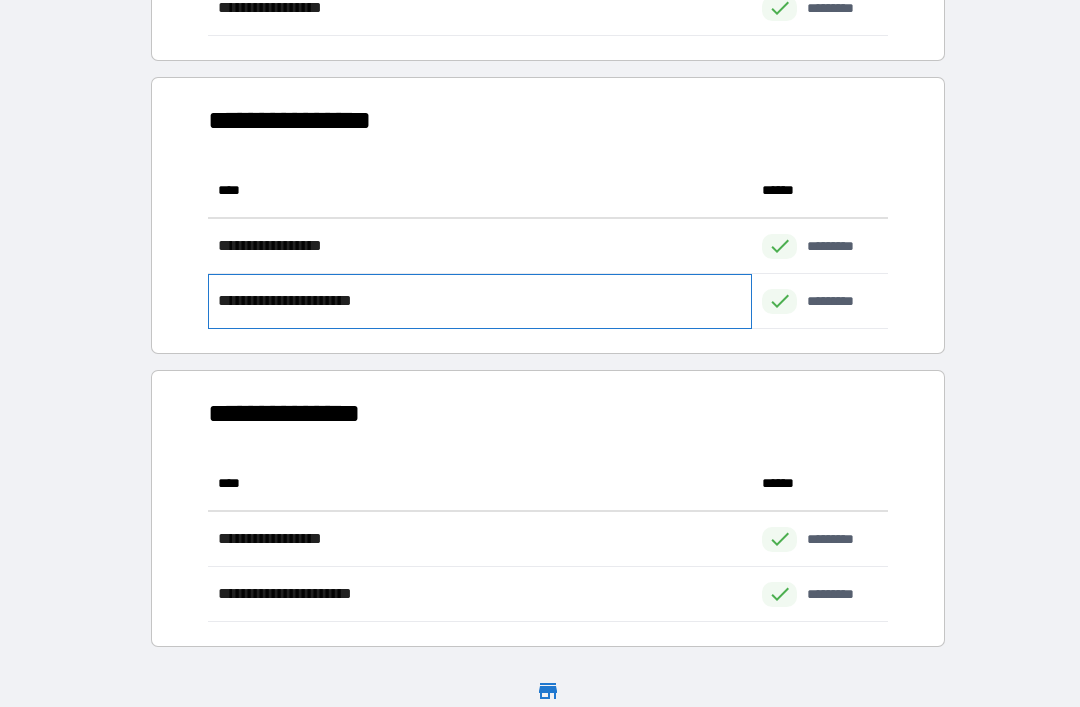 click on "**********" at bounding box center [480, 301] 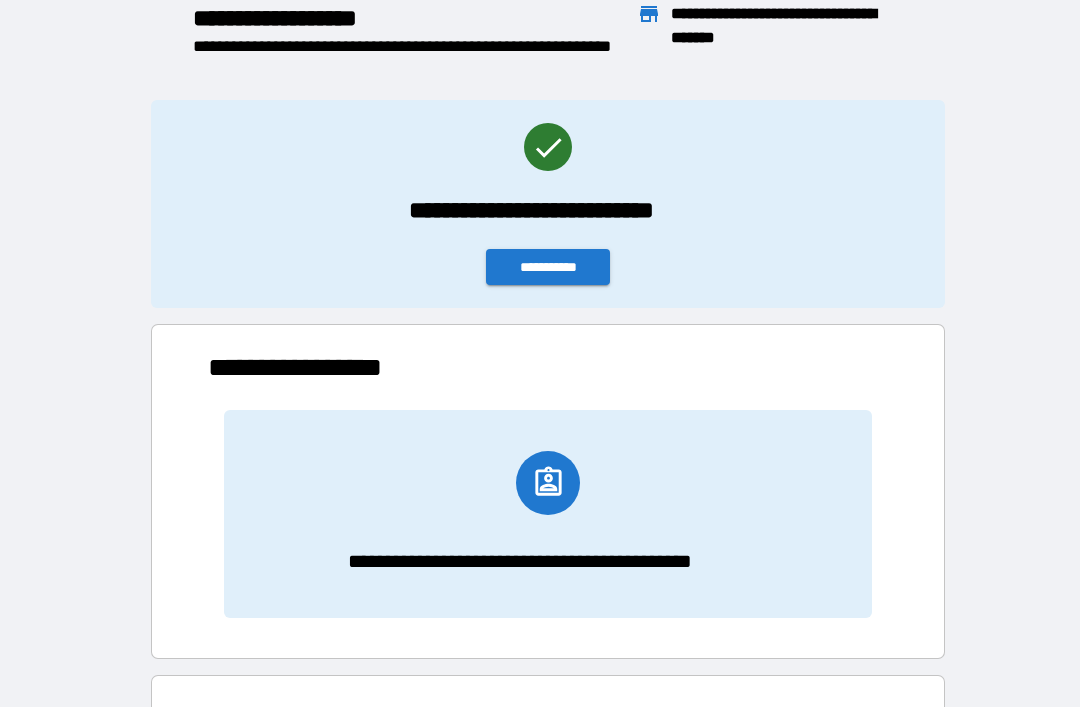 scroll, scrollTop: 0, scrollLeft: 0, axis: both 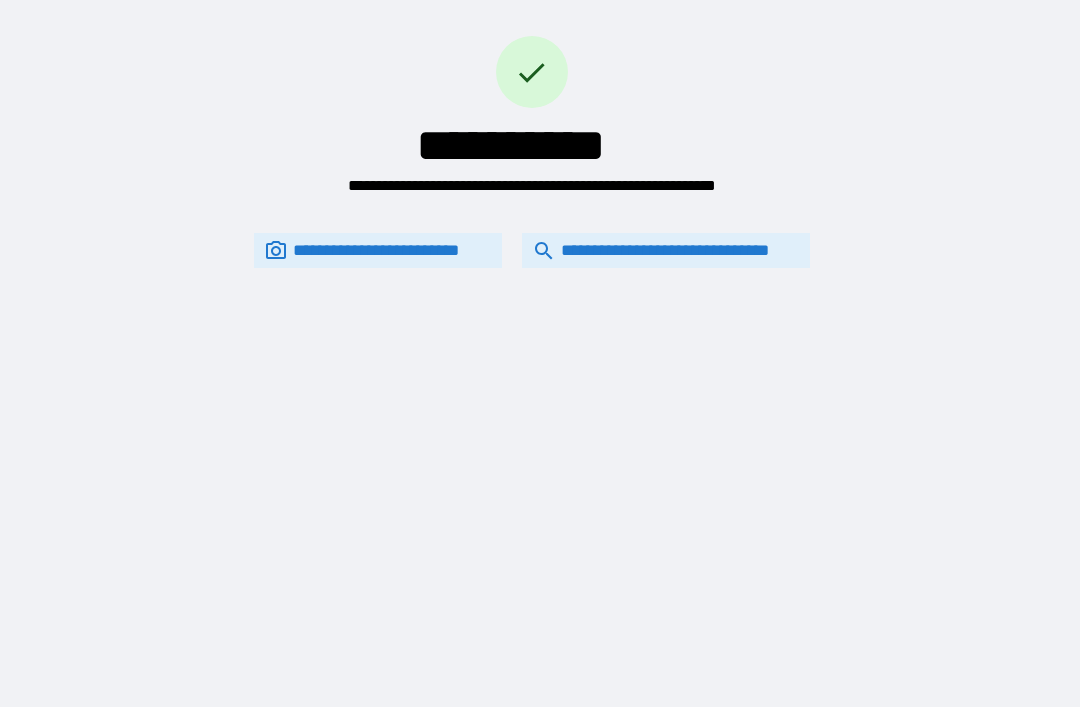 click on "**********" at bounding box center (666, 250) 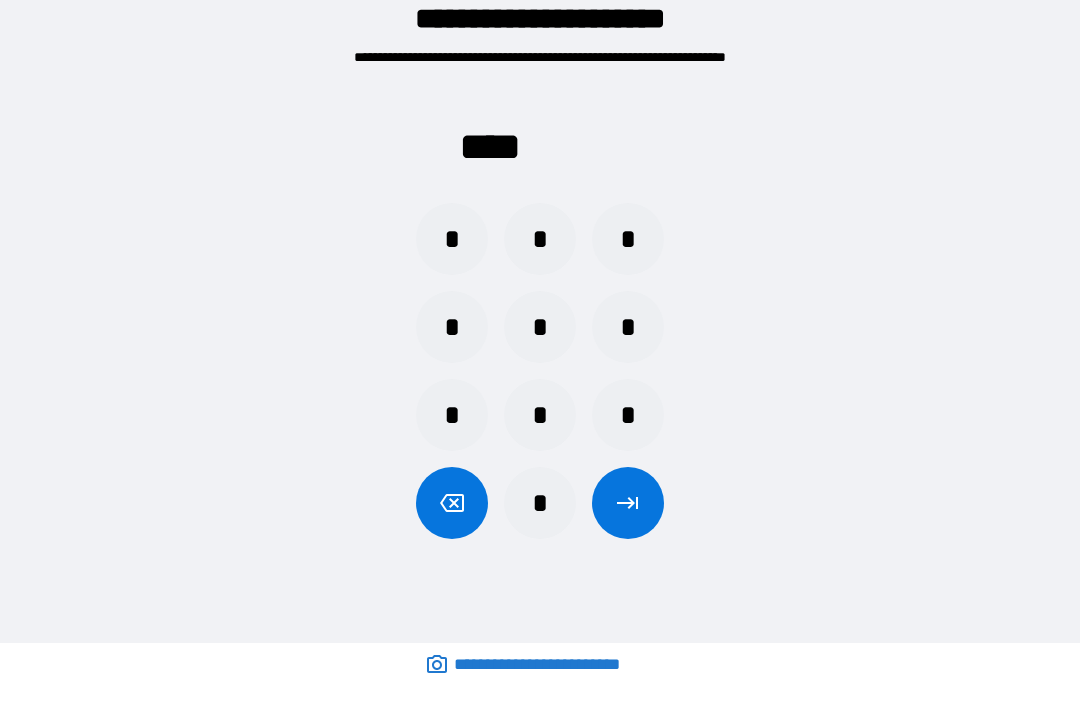 click on "*" at bounding box center [540, 239] 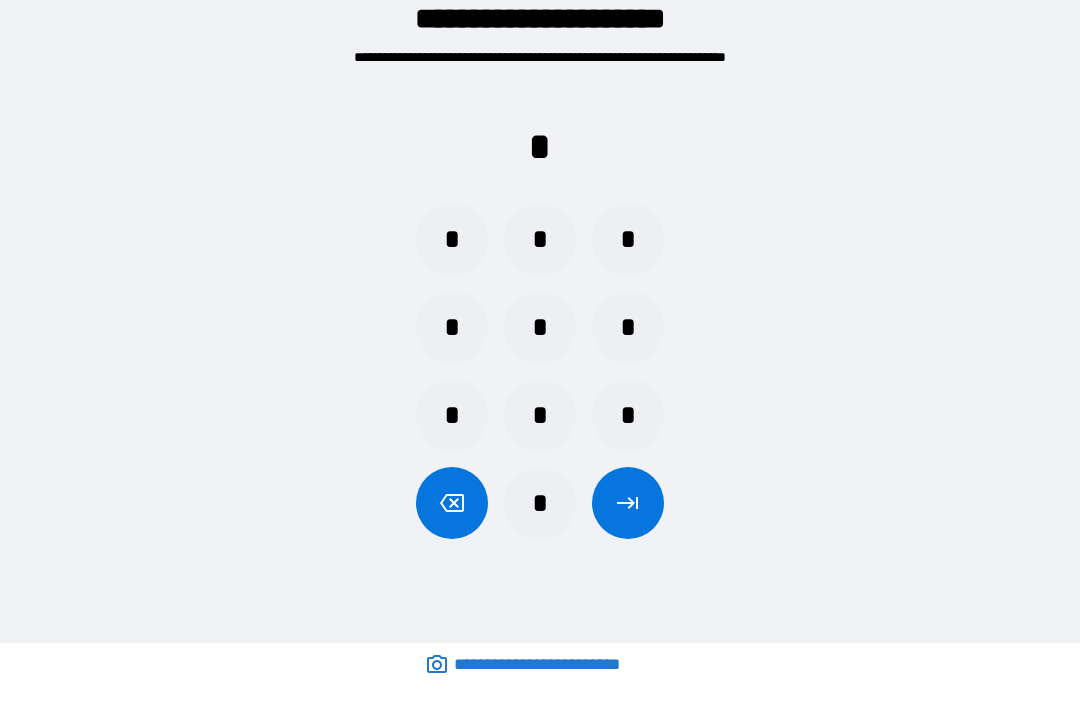 click on "*" at bounding box center (628, 415) 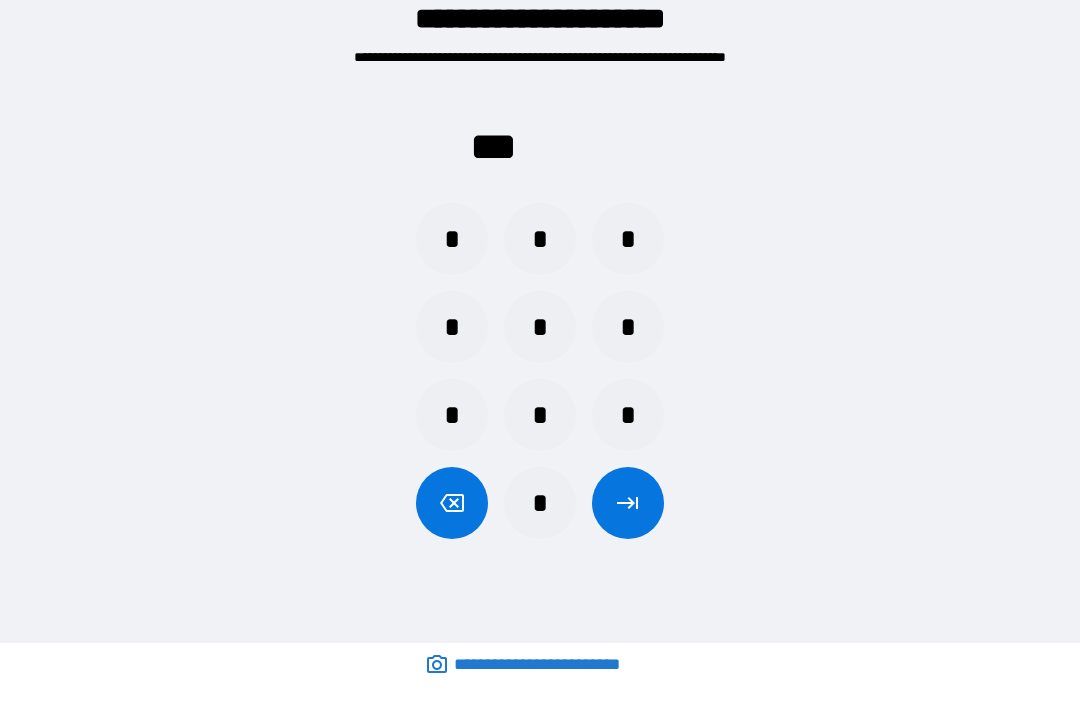 click on "*" at bounding box center [452, 239] 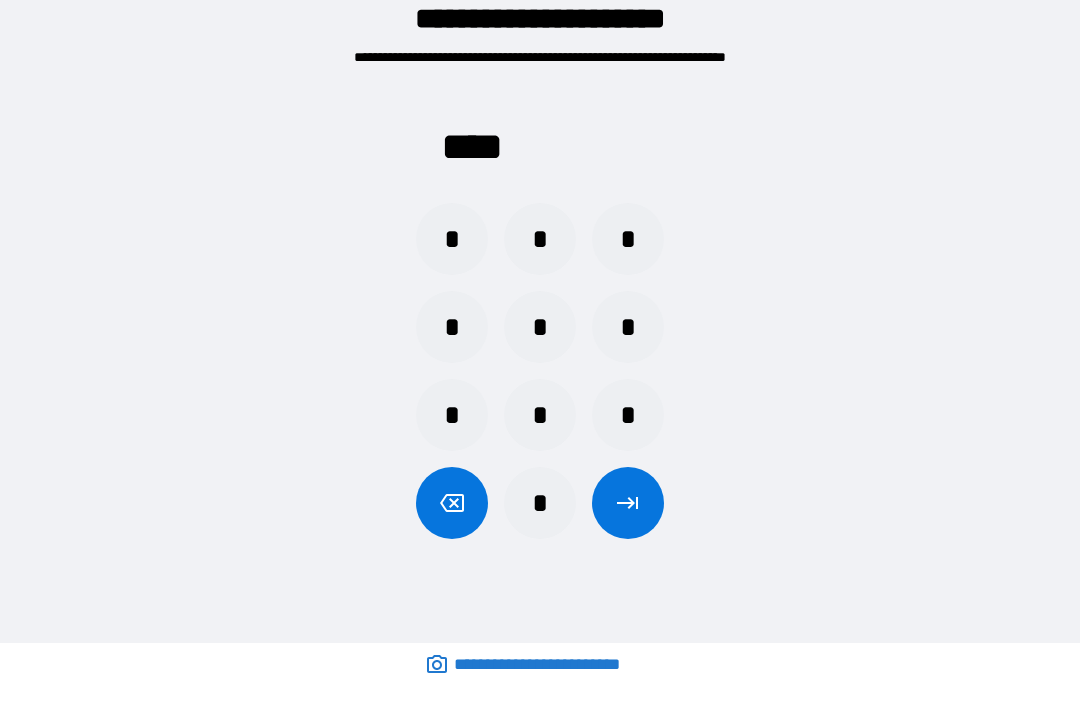 click at bounding box center (628, 503) 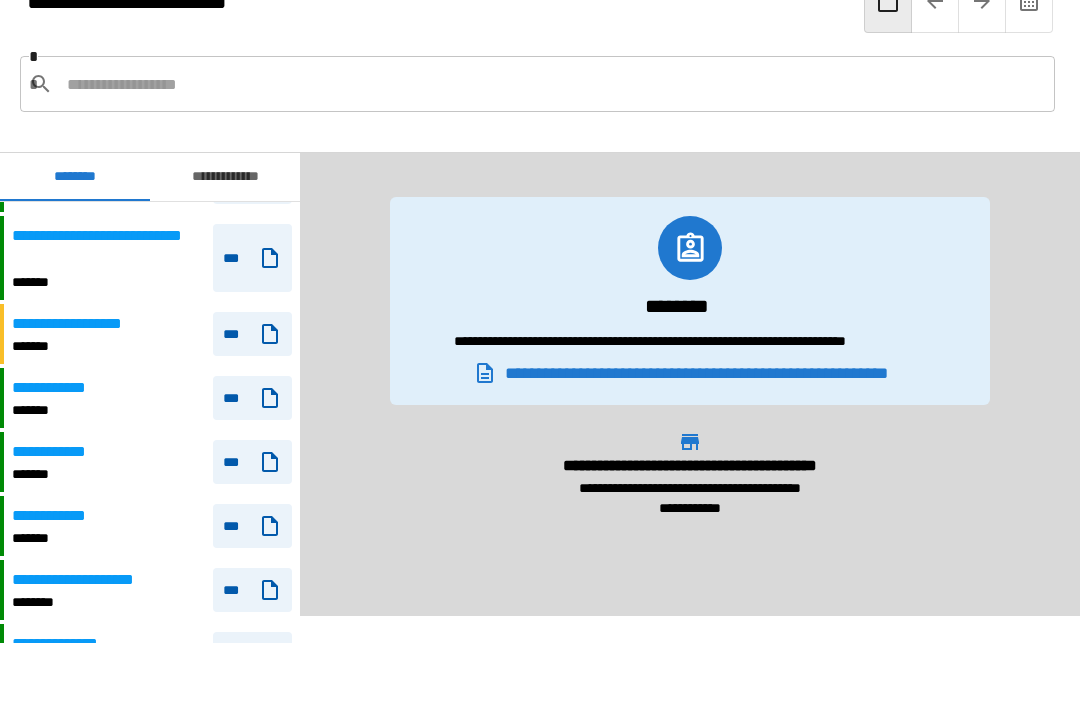 scroll, scrollTop: 2209, scrollLeft: 0, axis: vertical 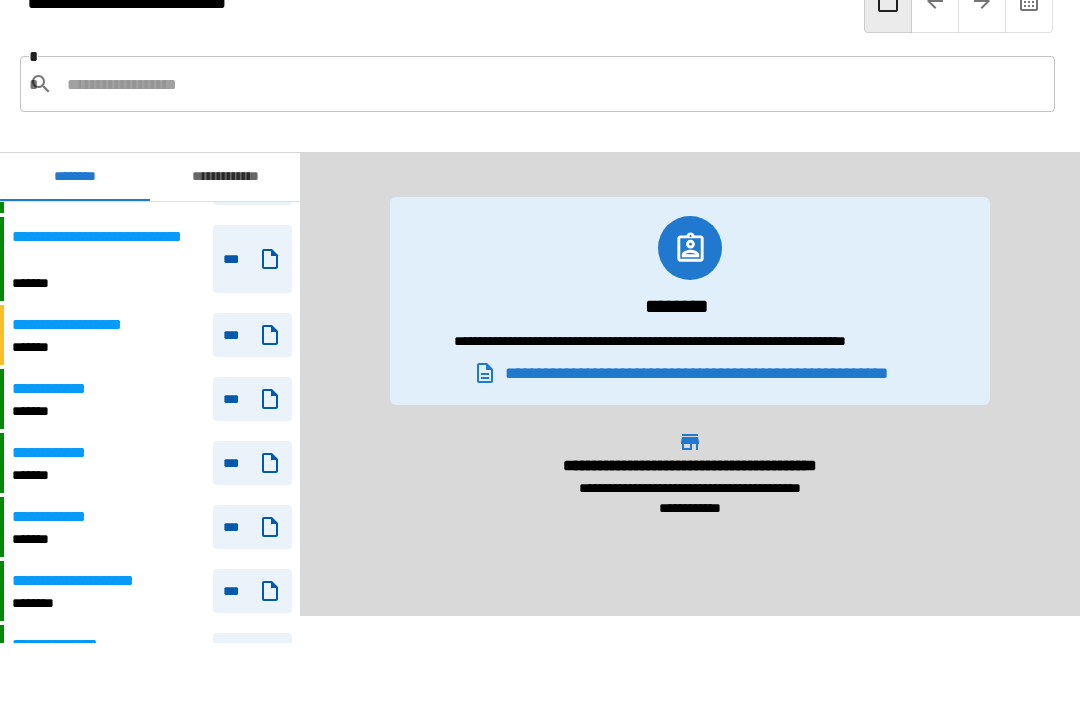 click on "**********" at bounding box center [57, 389] 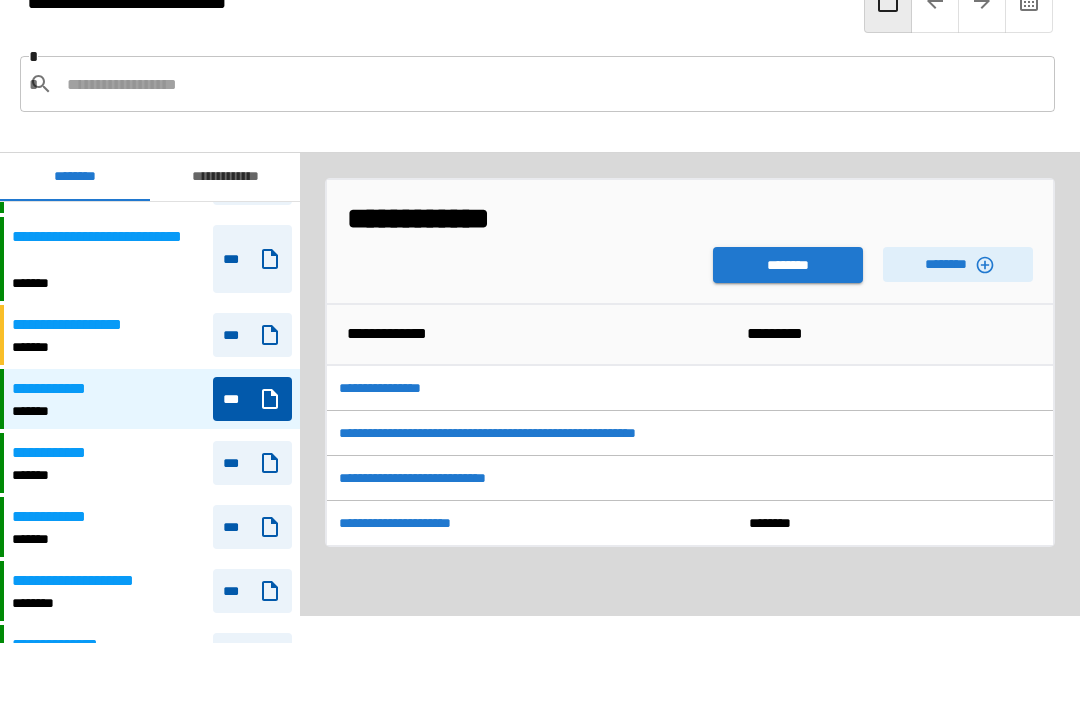 click on "**********" at bounding box center [94, 325] 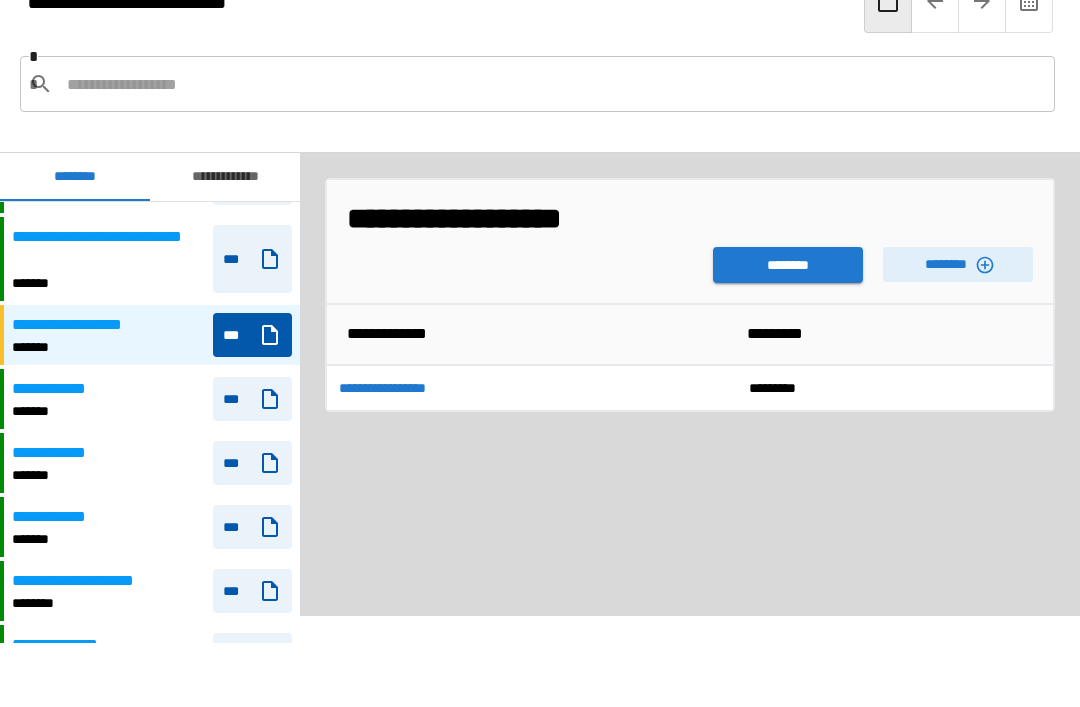 click on "**********" at bounding box center [152, 399] 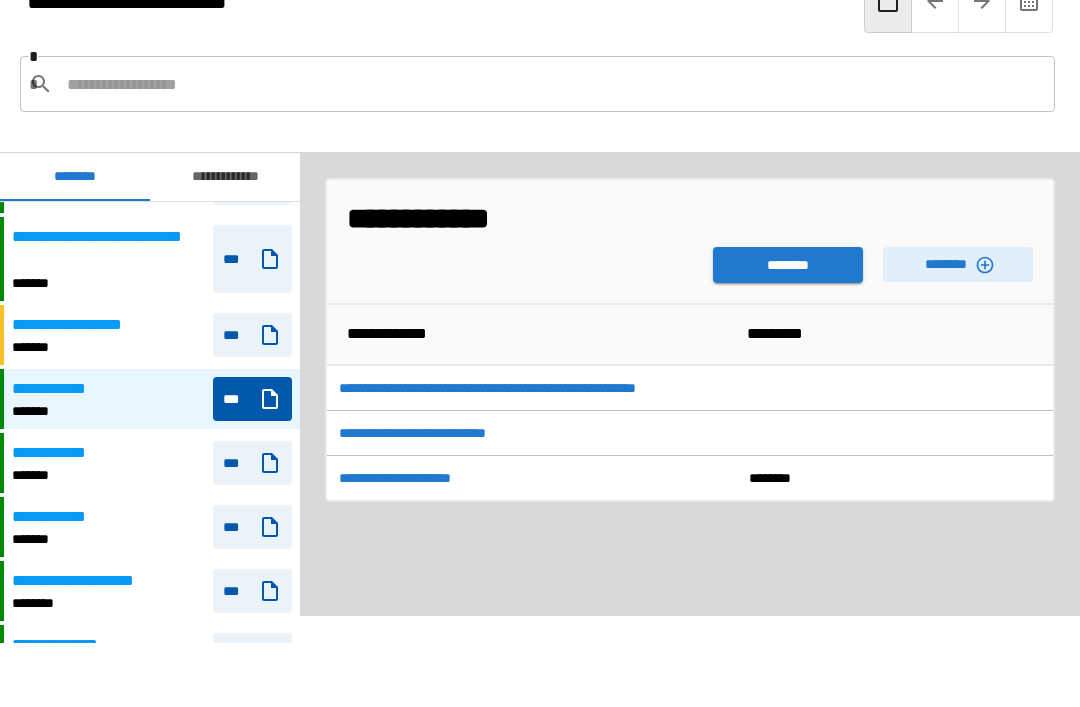 click on "********" at bounding box center [788, 265] 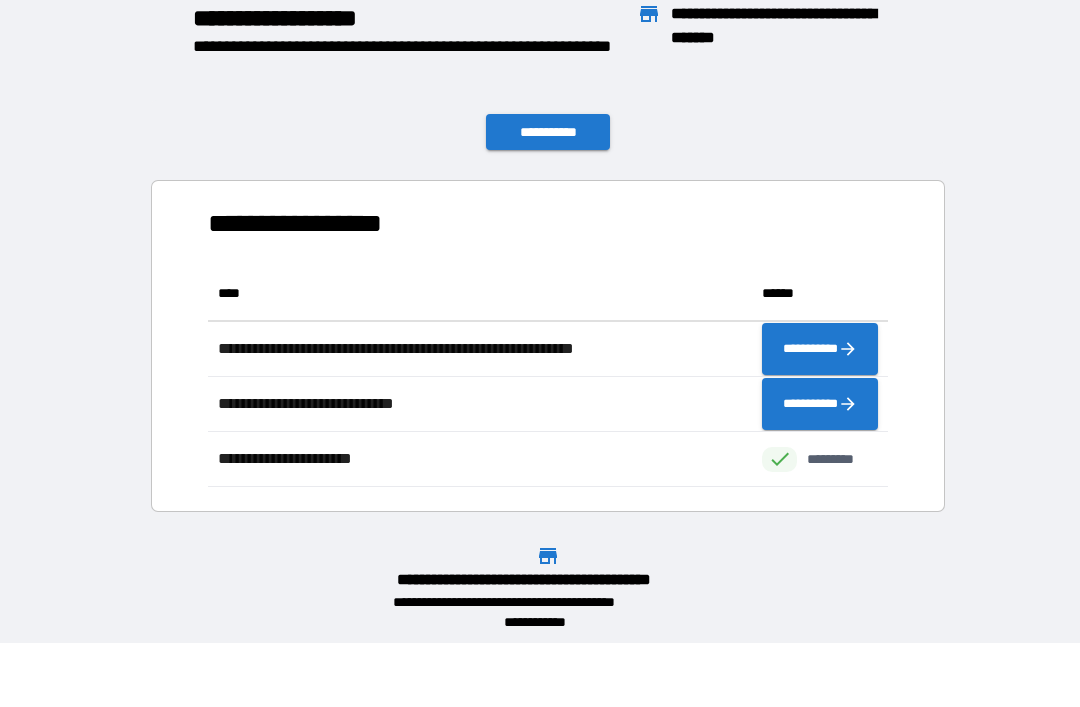 scroll, scrollTop: 221, scrollLeft: 680, axis: both 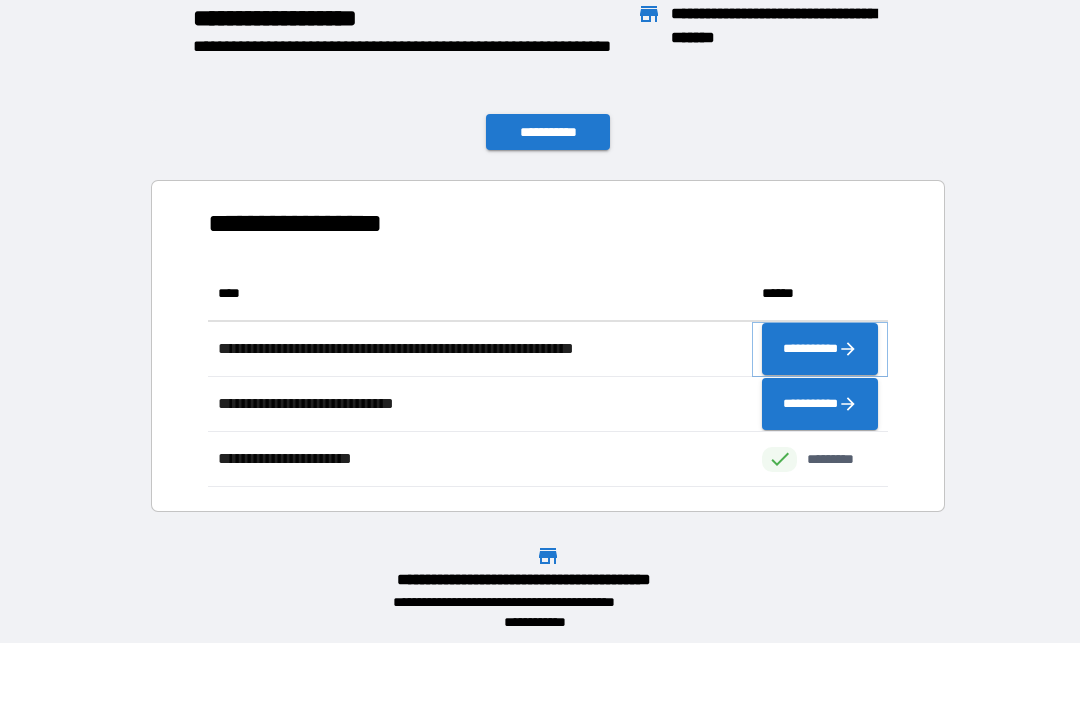 click on "**********" at bounding box center (820, 349) 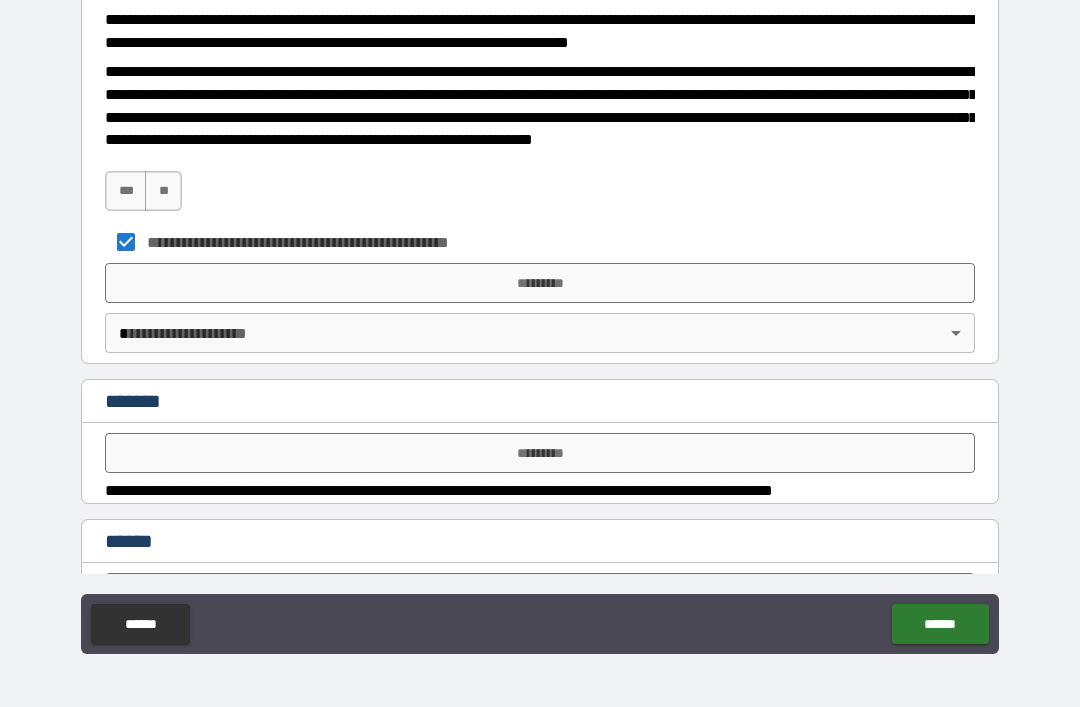 scroll, scrollTop: 839, scrollLeft: 0, axis: vertical 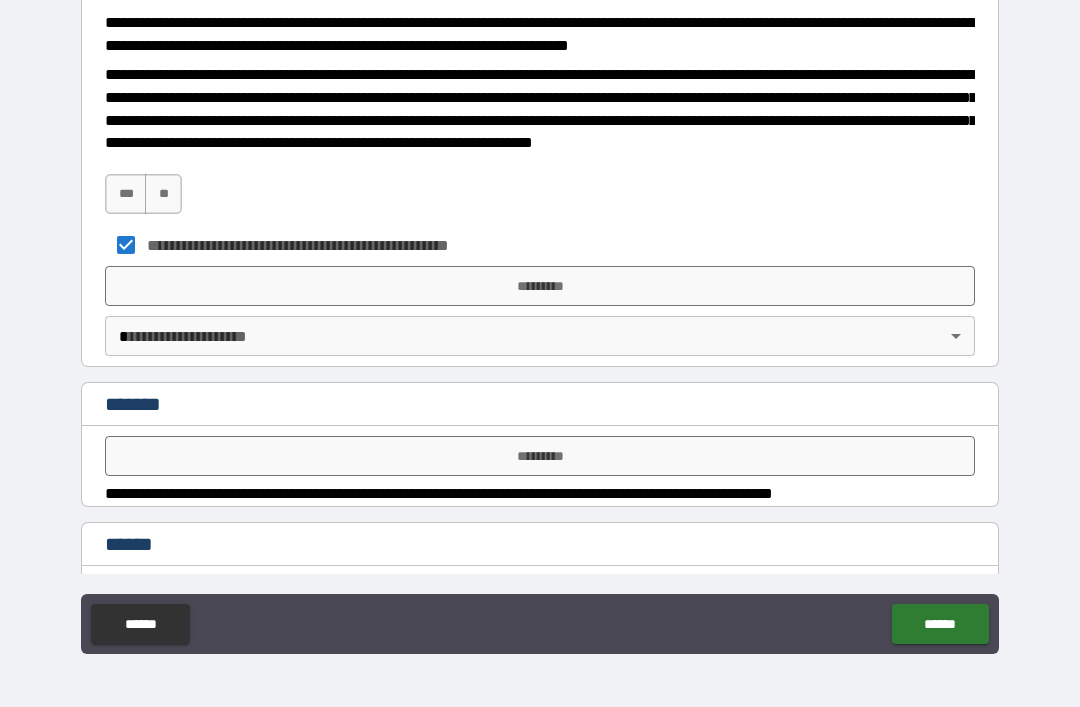 click on "***" at bounding box center (126, 194) 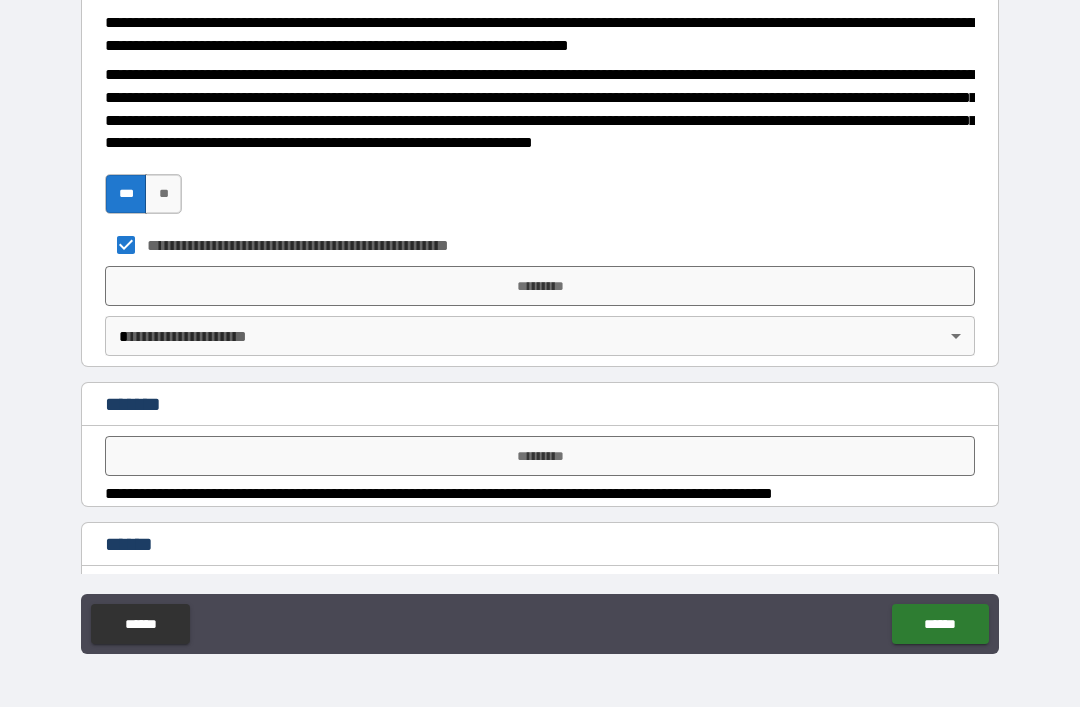 click on "**********" at bounding box center [540, 321] 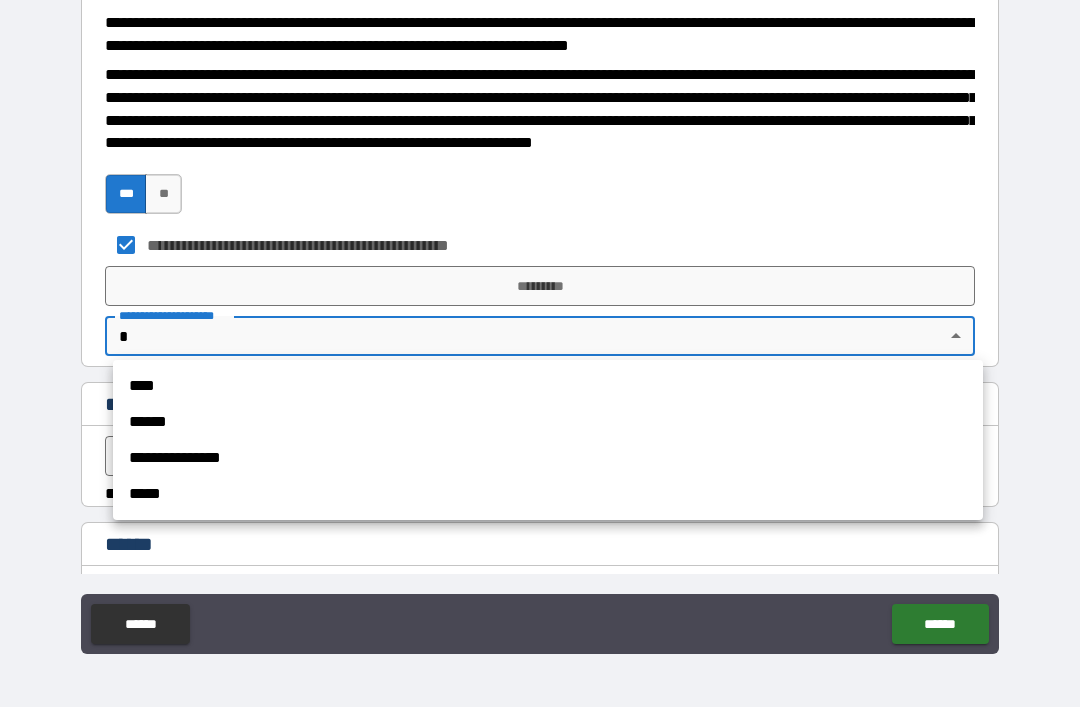 click on "**********" at bounding box center [548, 458] 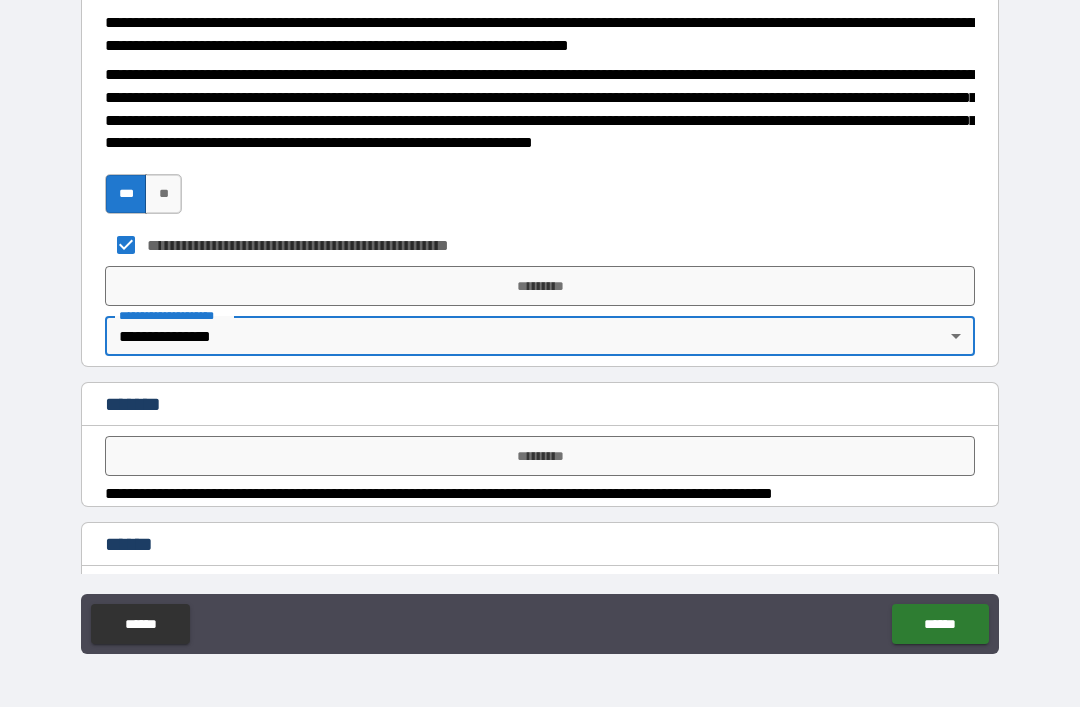 click on "*********" at bounding box center (540, 456) 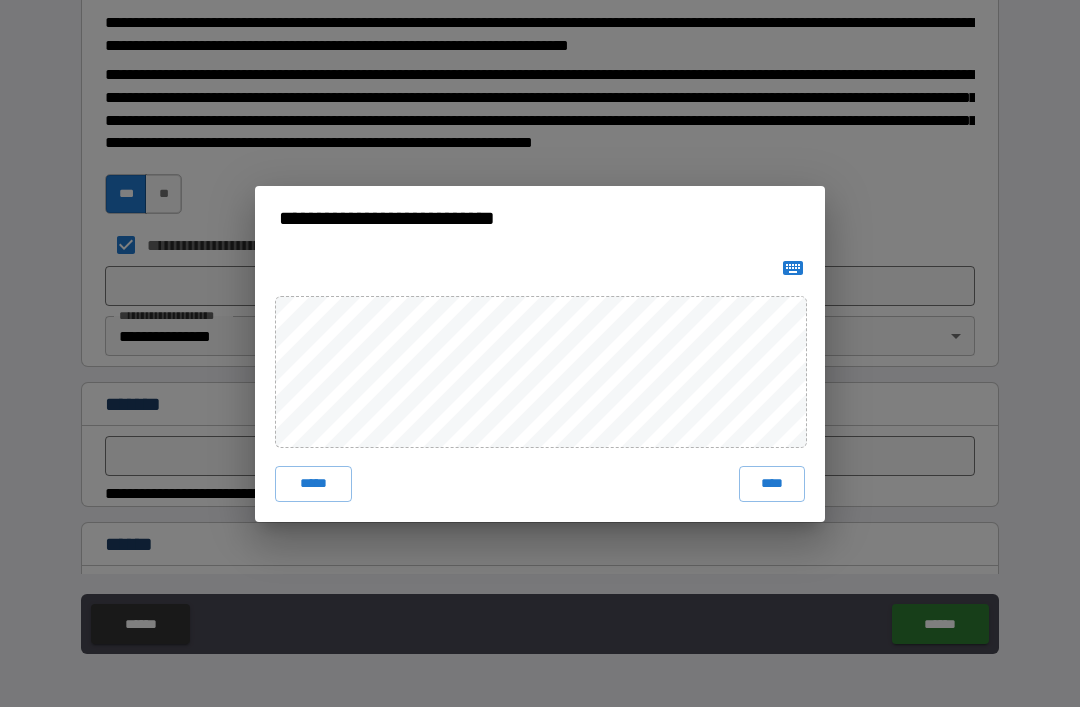 click on "****" at bounding box center [772, 484] 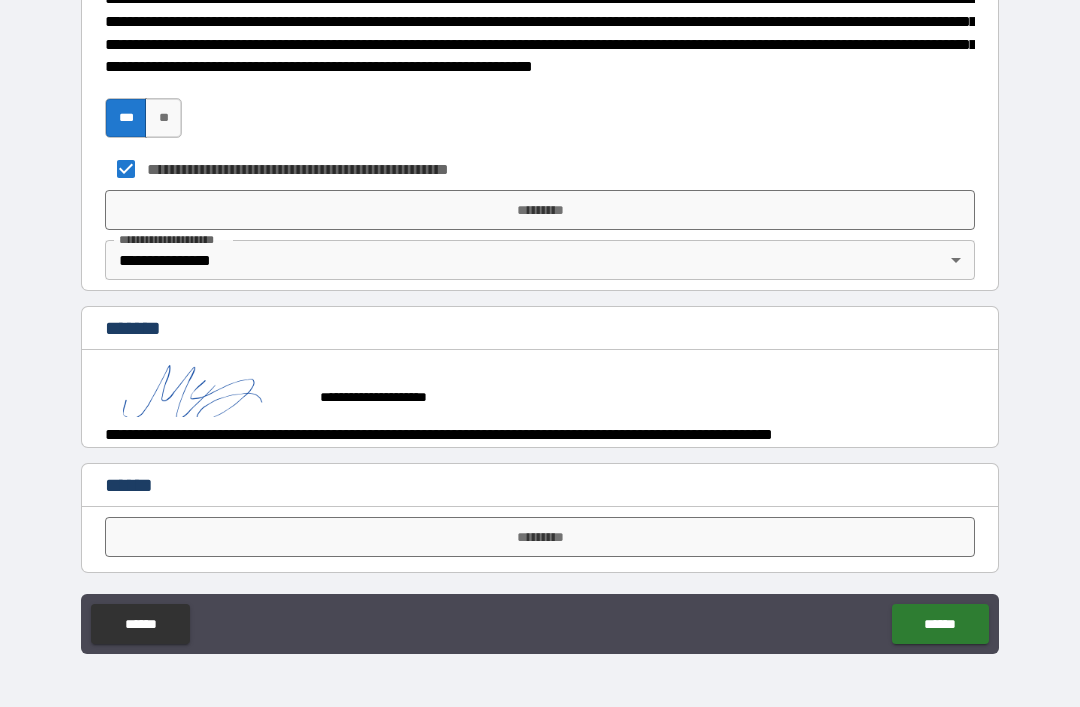 scroll, scrollTop: 914, scrollLeft: 0, axis: vertical 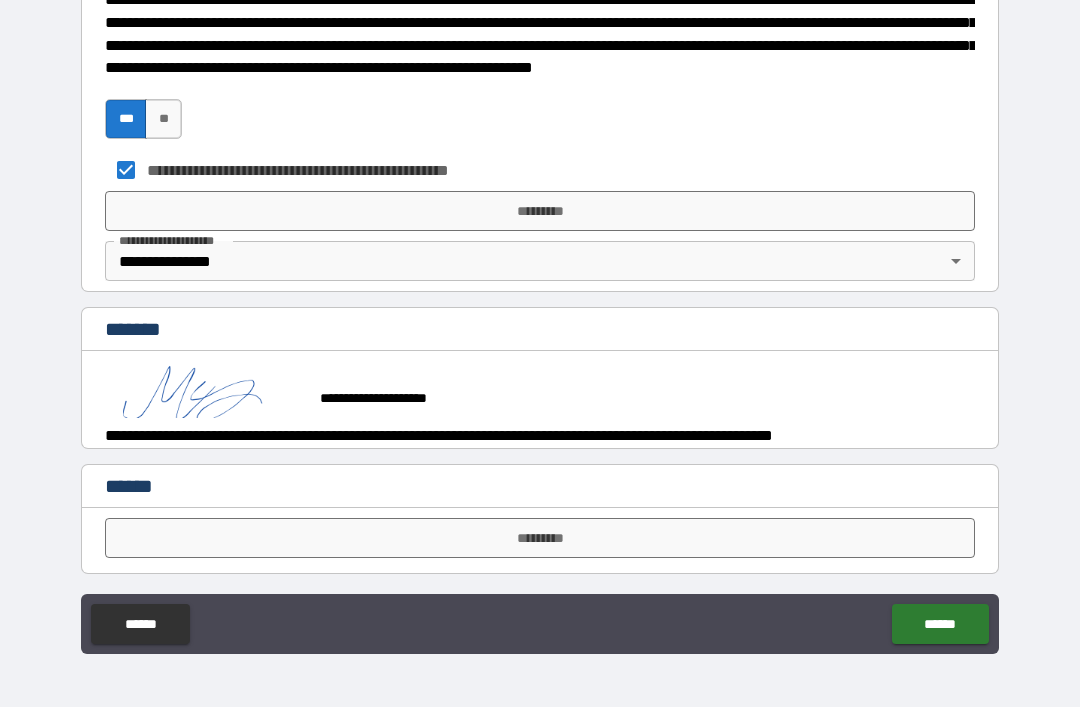 click on "******" at bounding box center (940, 624) 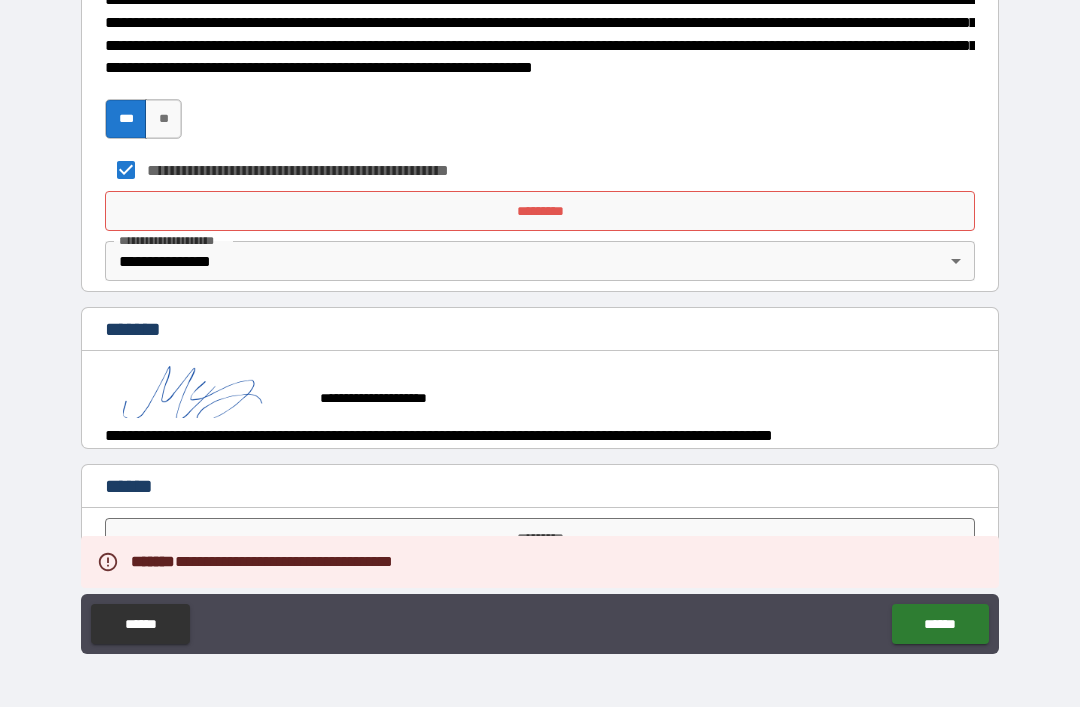 scroll, scrollTop: 914, scrollLeft: 0, axis: vertical 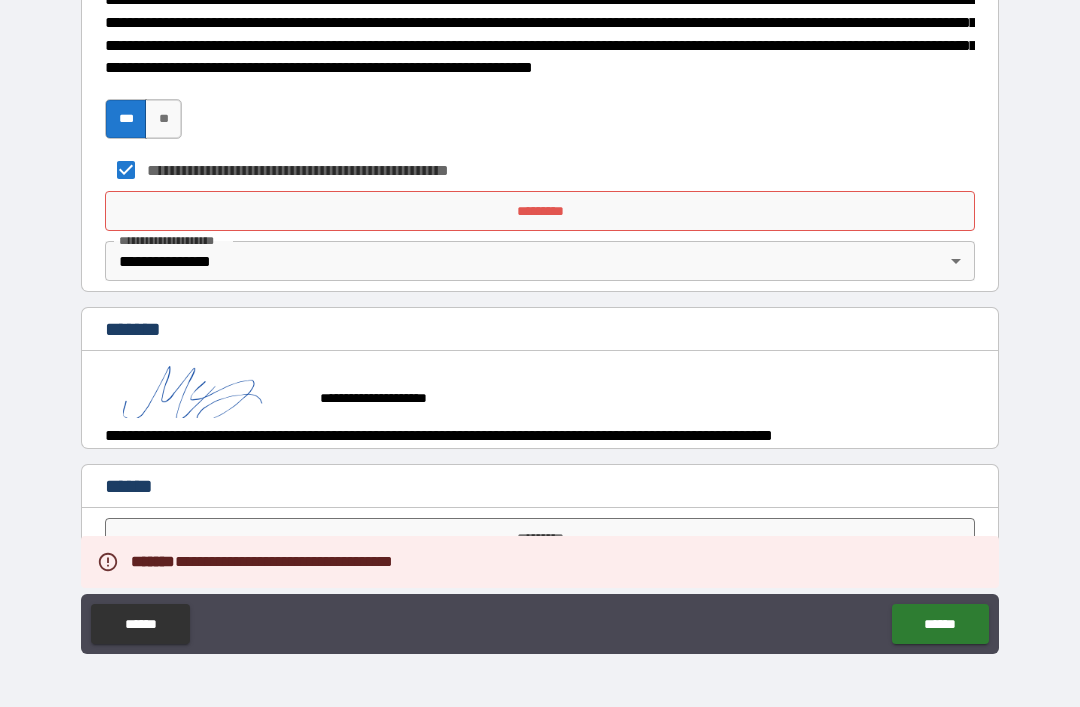 click on "*********" at bounding box center [540, 211] 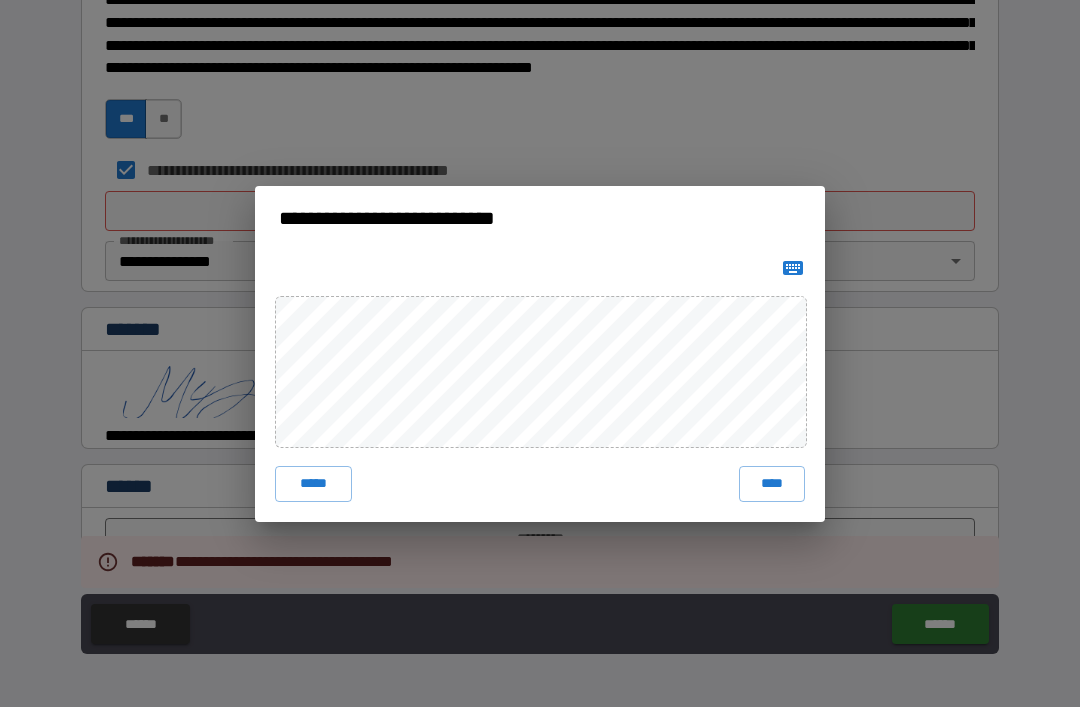 click on "****" at bounding box center [772, 484] 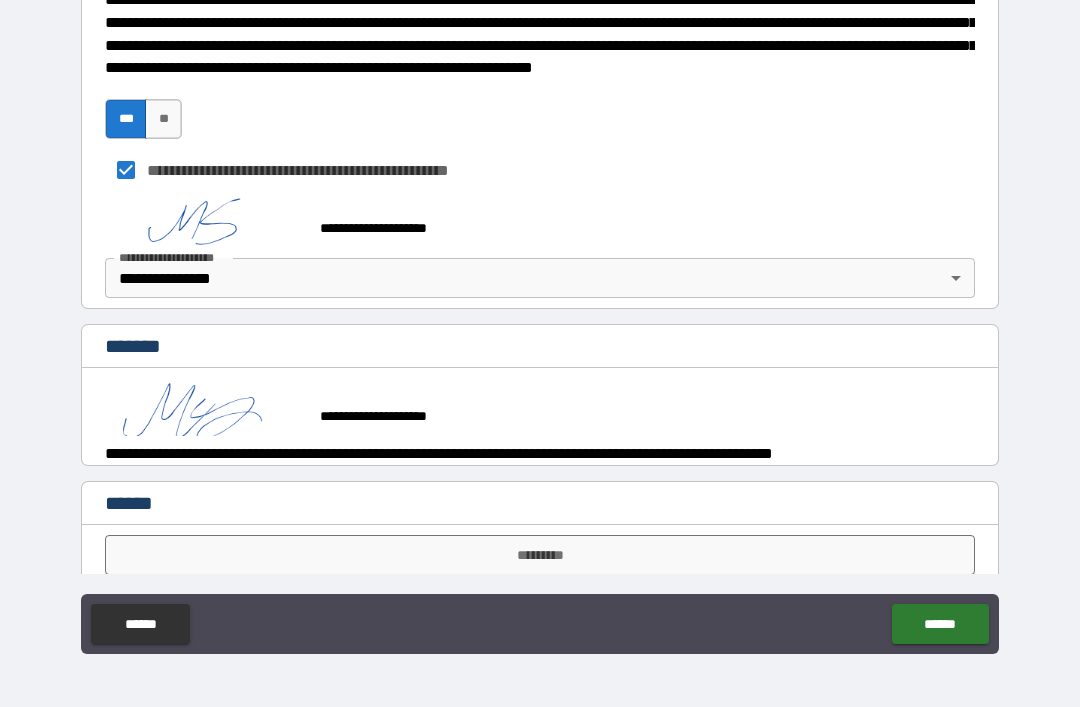 scroll, scrollTop: 904, scrollLeft: 0, axis: vertical 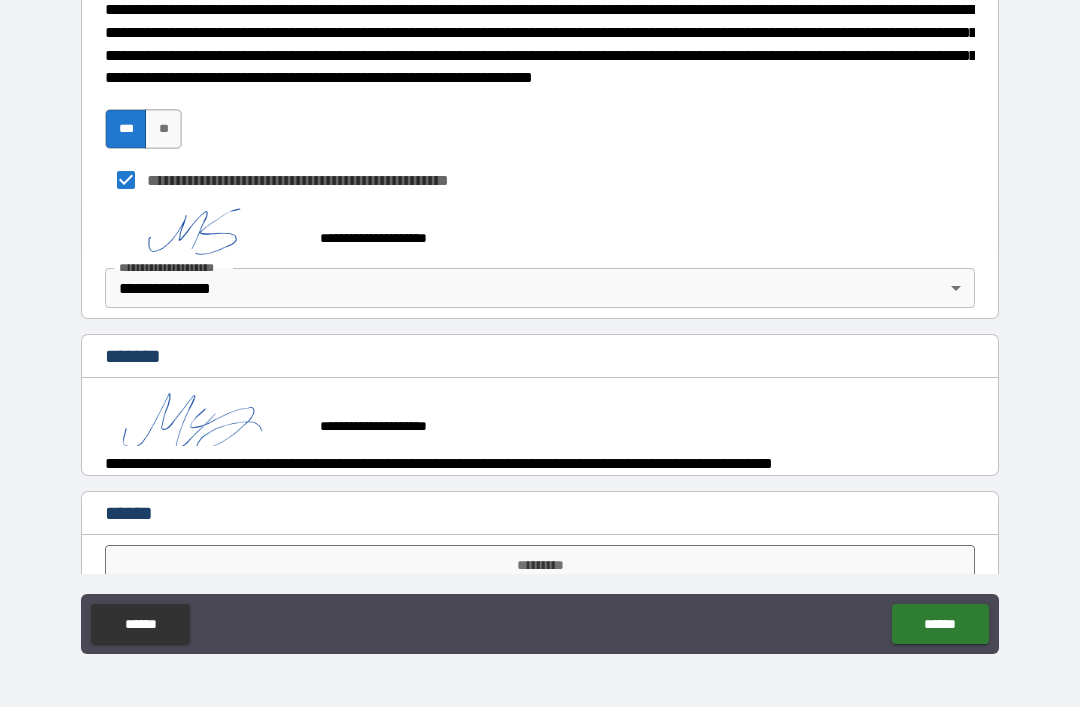 click on "******" at bounding box center [940, 624] 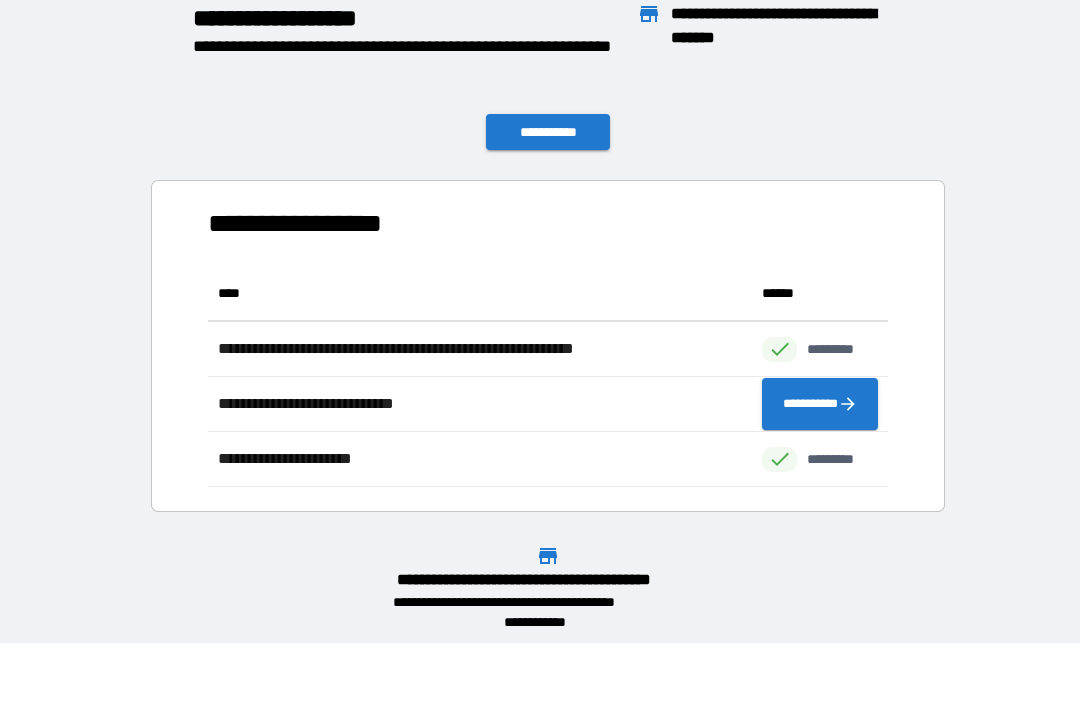 scroll, scrollTop: 1, scrollLeft: 1, axis: both 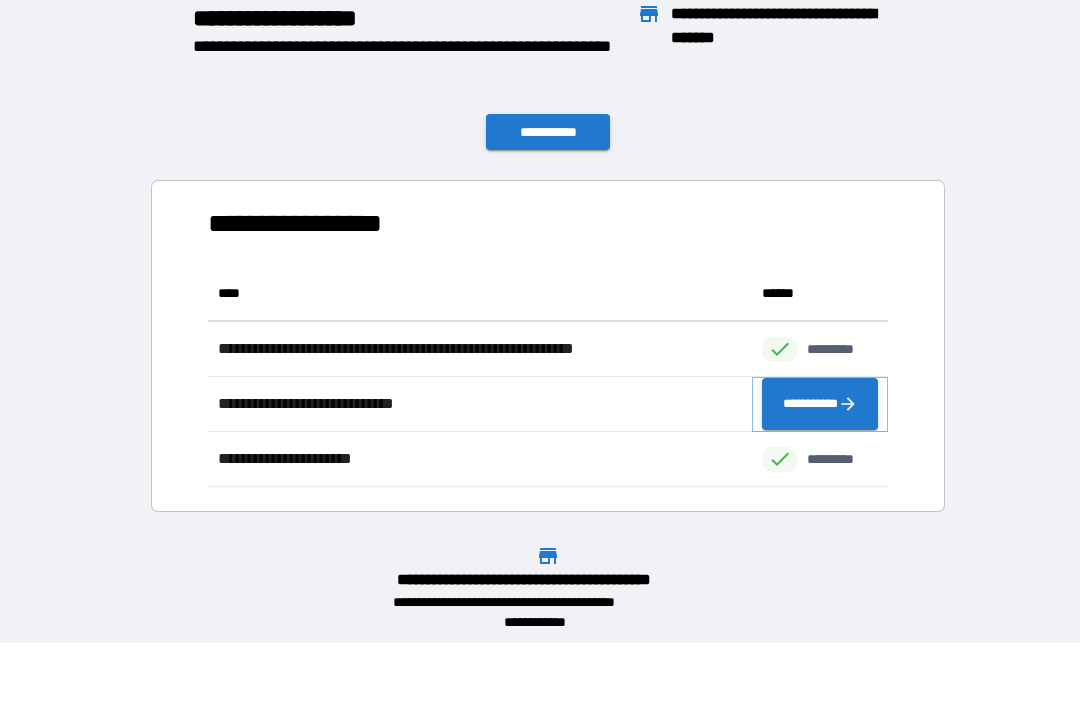 click on "**********" at bounding box center [820, 404] 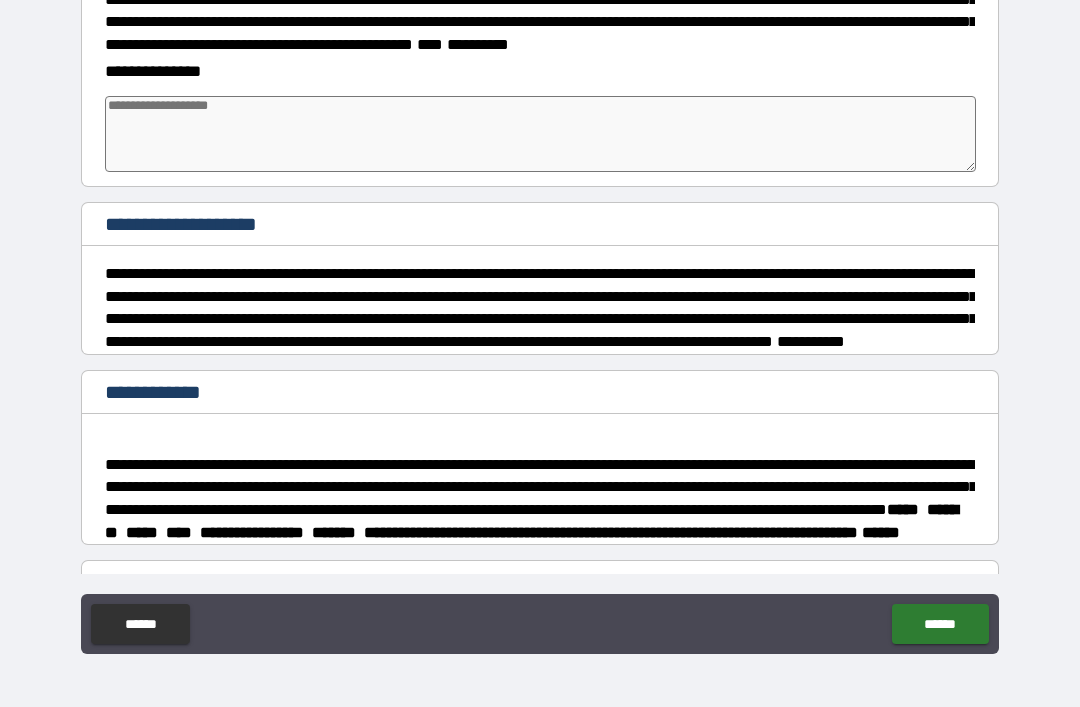 scroll, scrollTop: 1203, scrollLeft: 0, axis: vertical 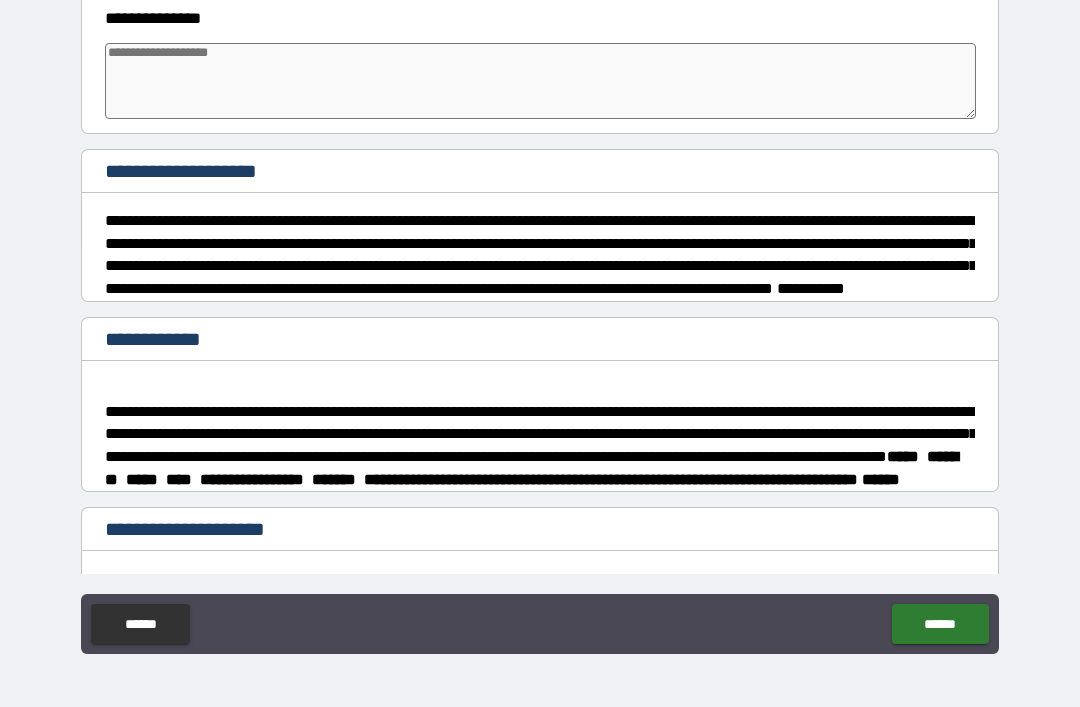 click at bounding box center [540, 81] 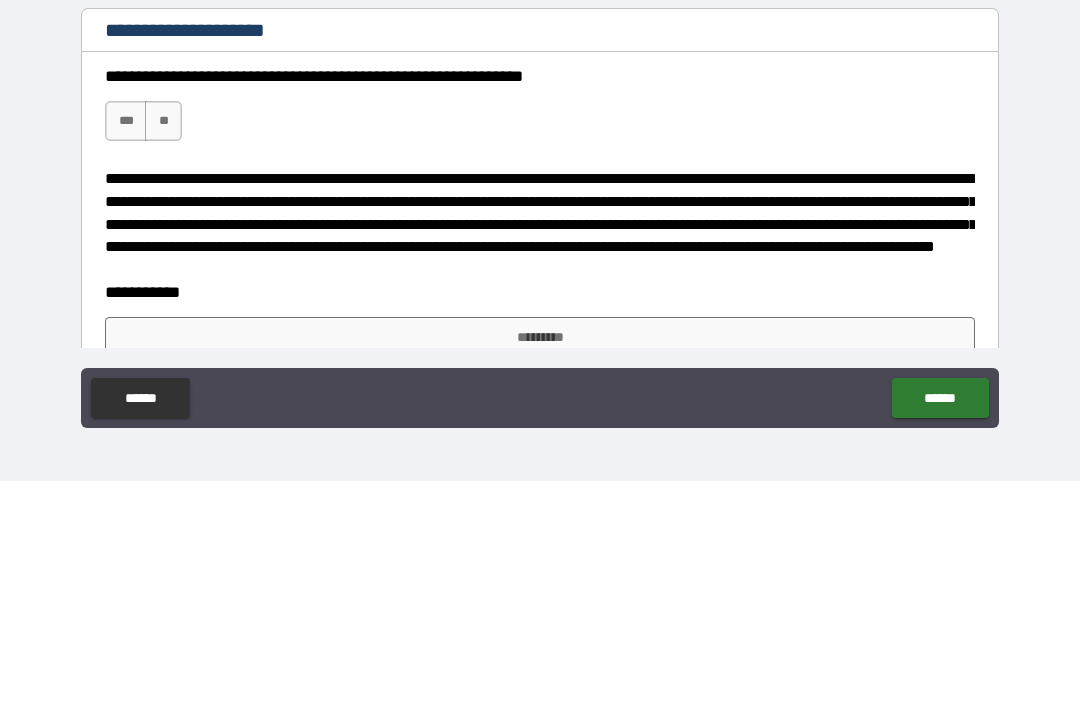 scroll, scrollTop: 2015, scrollLeft: 0, axis: vertical 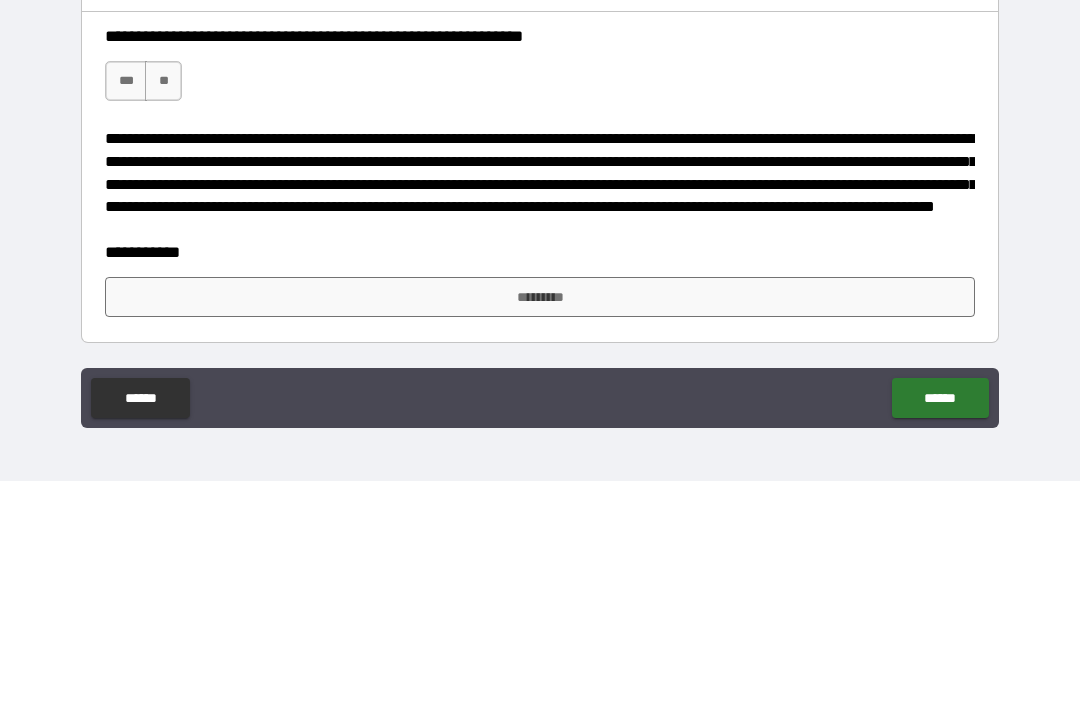 click on "***" at bounding box center (126, 307) 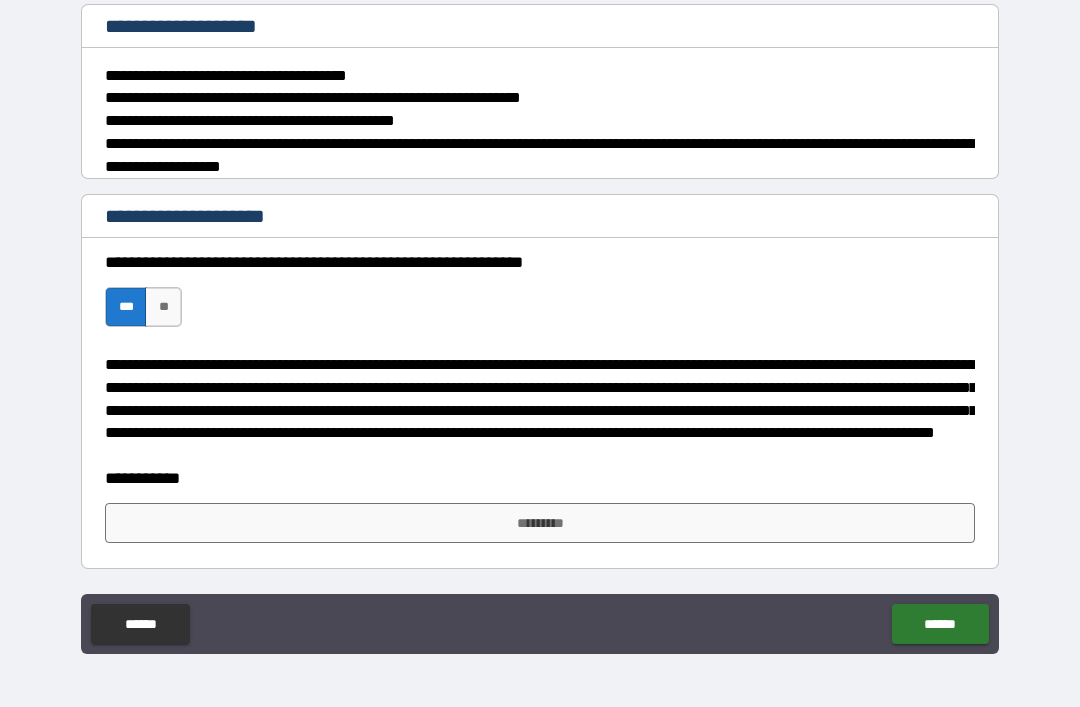 scroll, scrollTop: 2041, scrollLeft: 0, axis: vertical 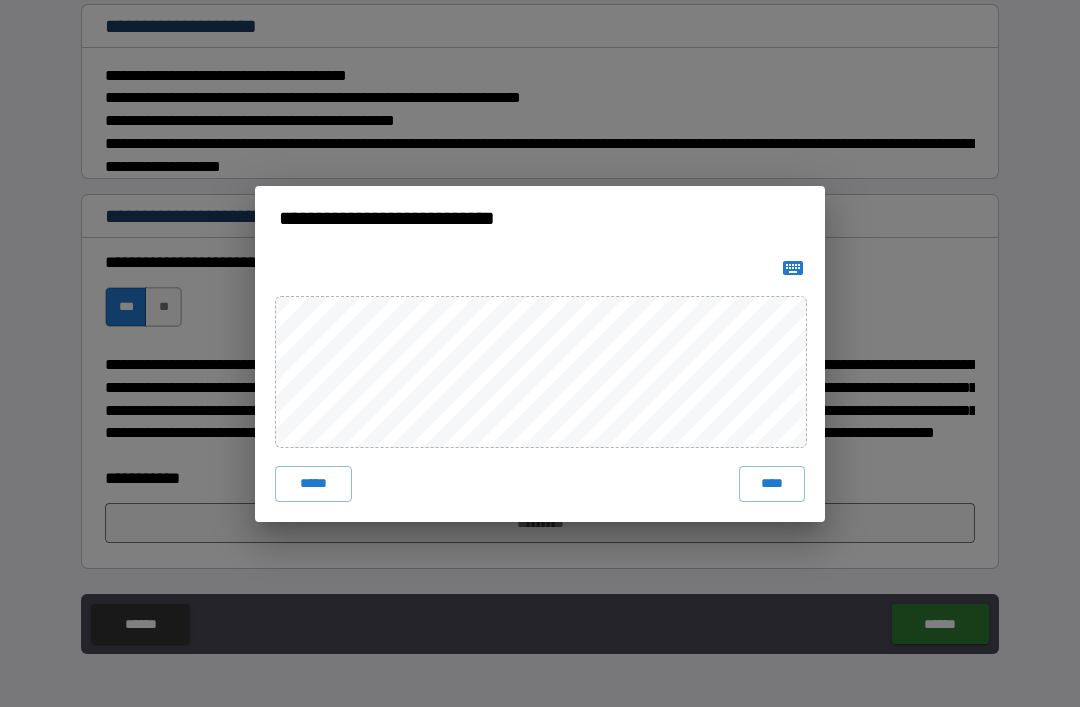 click on "****" at bounding box center [772, 484] 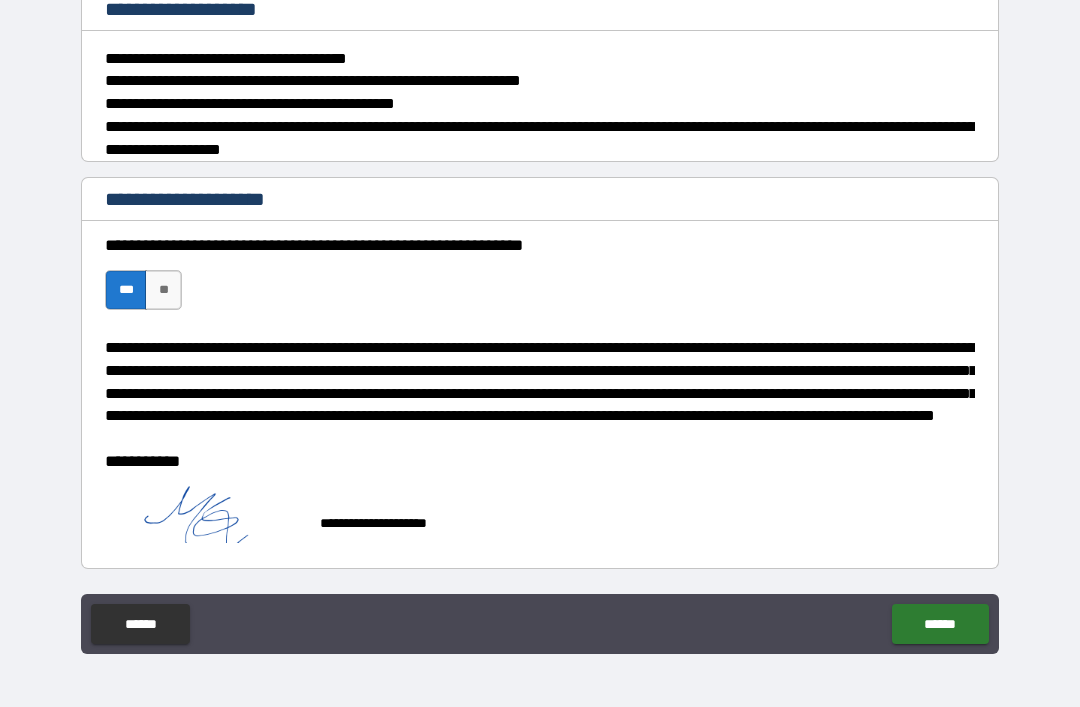click on "******" at bounding box center (940, 624) 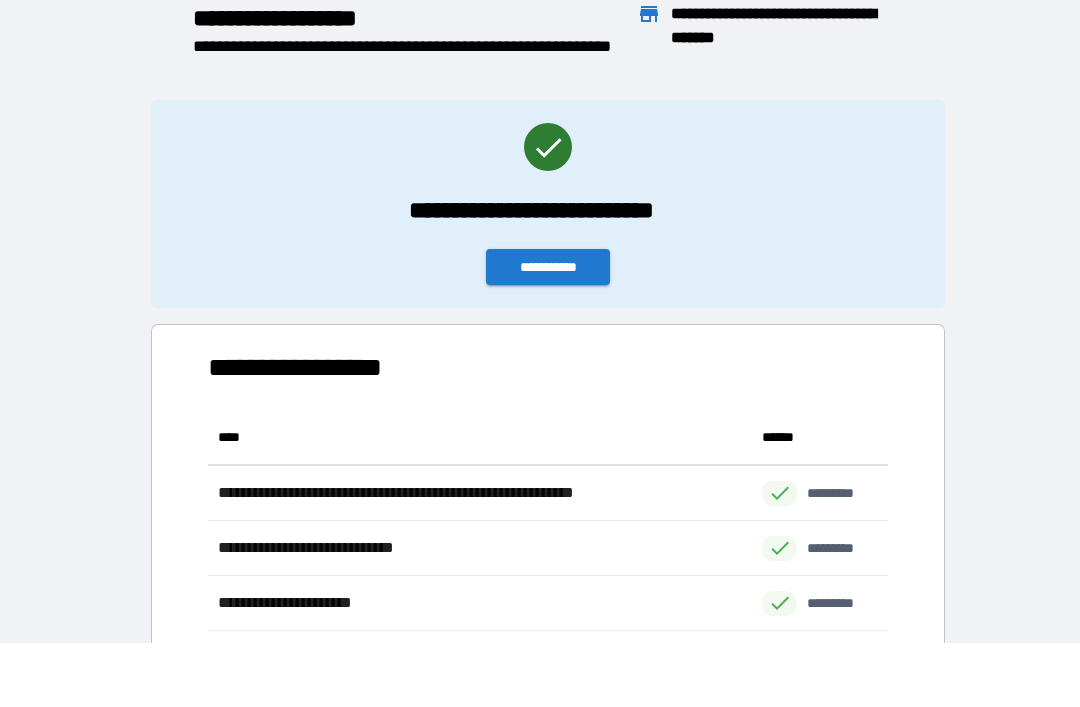 scroll, scrollTop: 1, scrollLeft: 1, axis: both 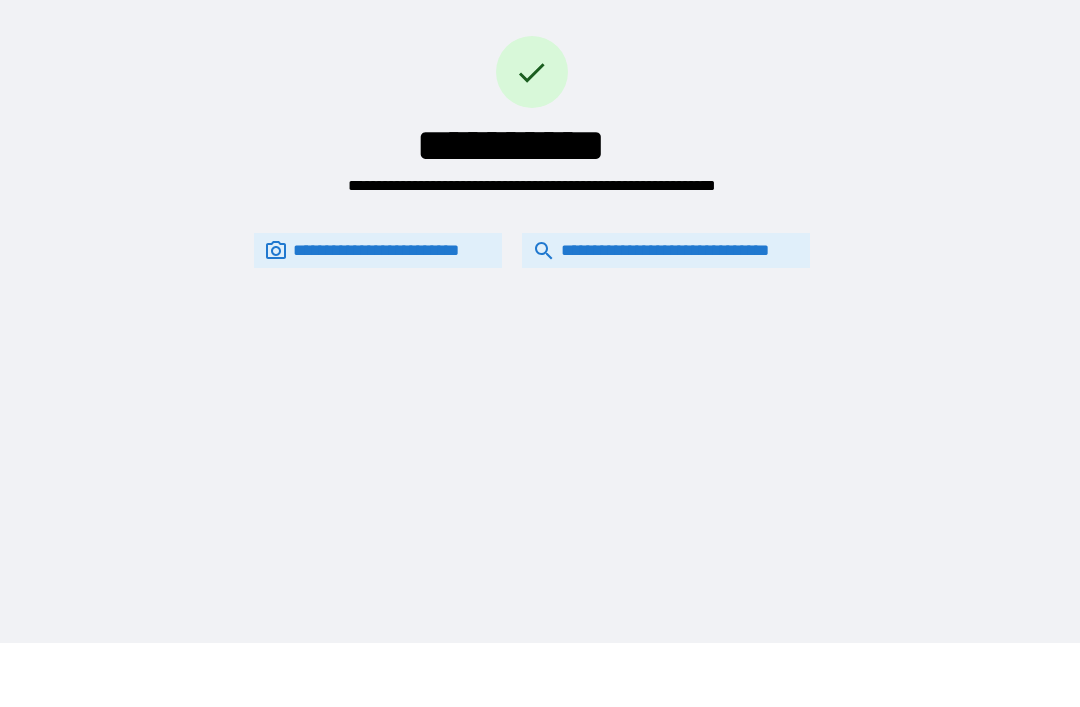 click on "**********" at bounding box center (666, 250) 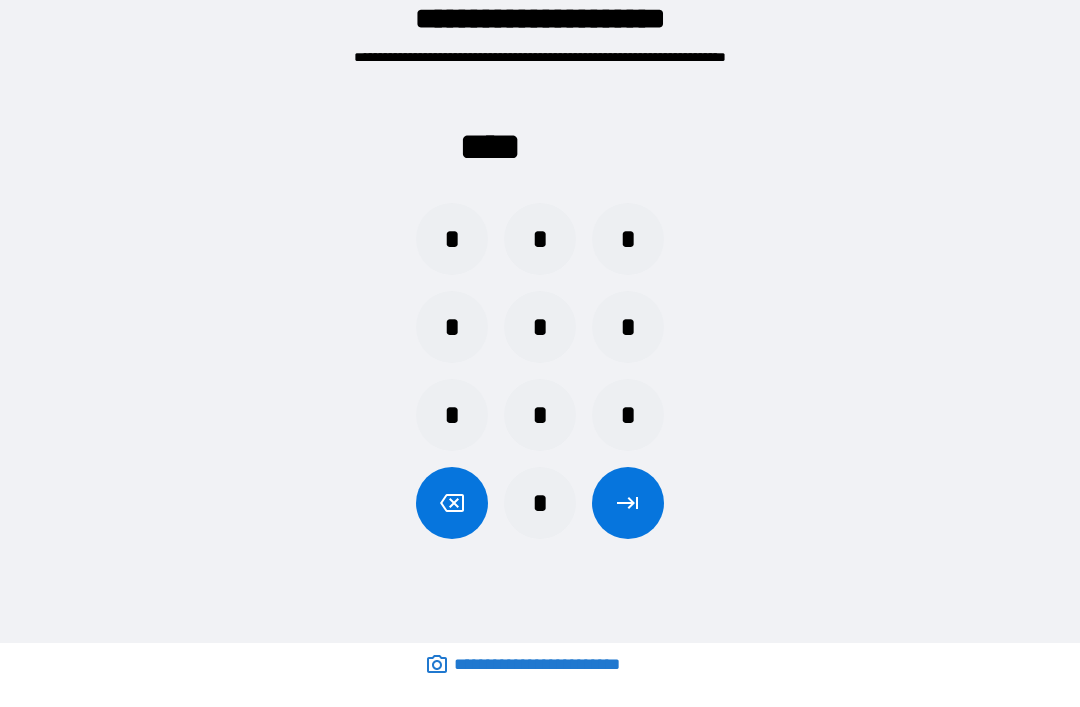 click on "*" at bounding box center [540, 239] 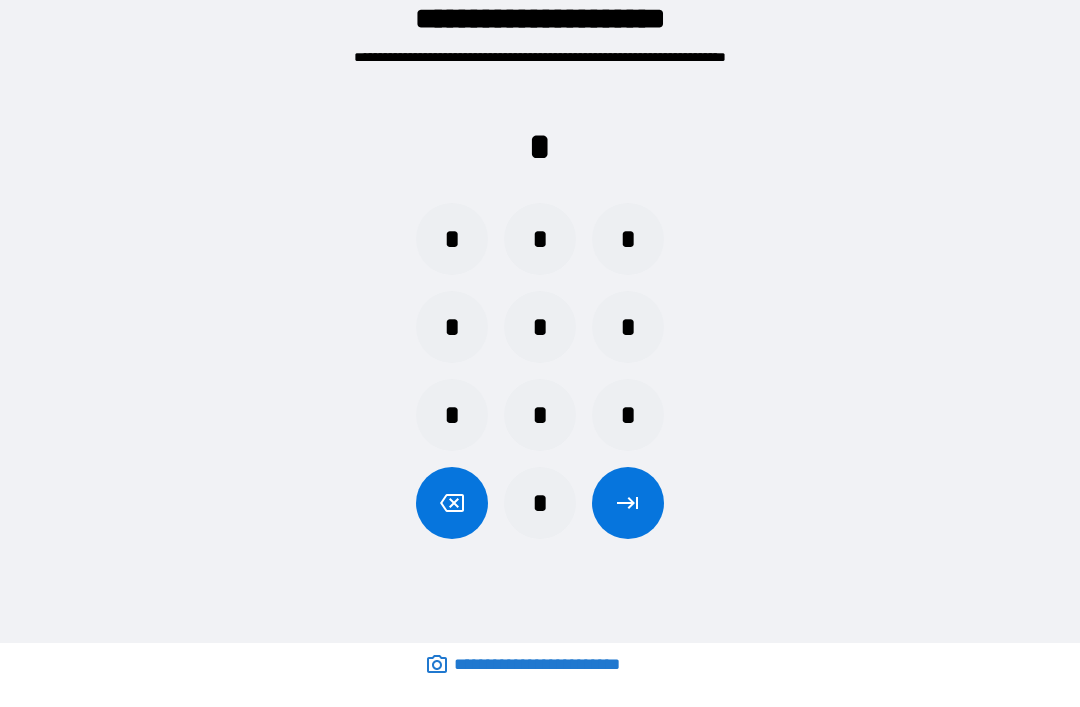 click on "*" at bounding box center (628, 415) 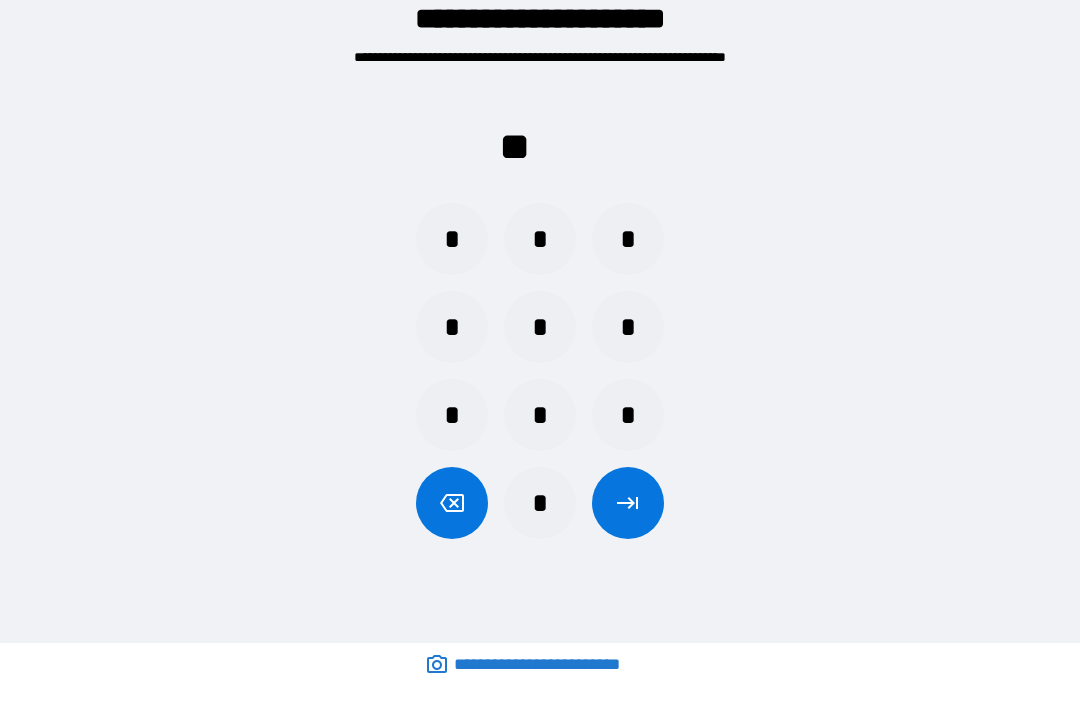 click on "*" at bounding box center (628, 327) 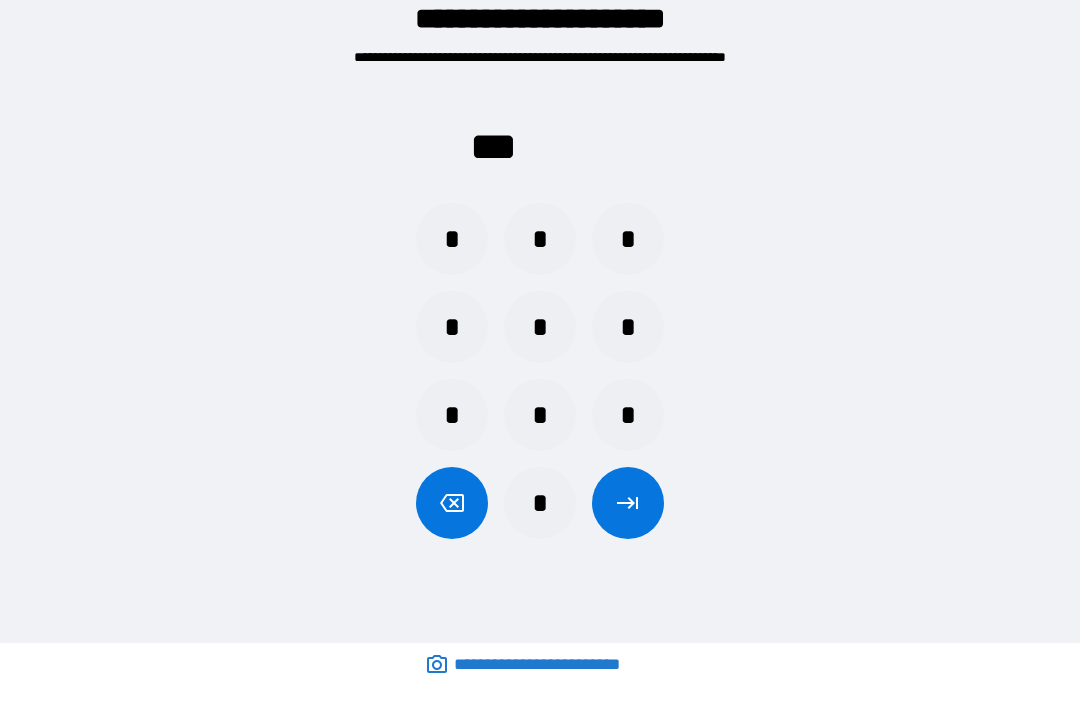click on "*" at bounding box center (452, 239) 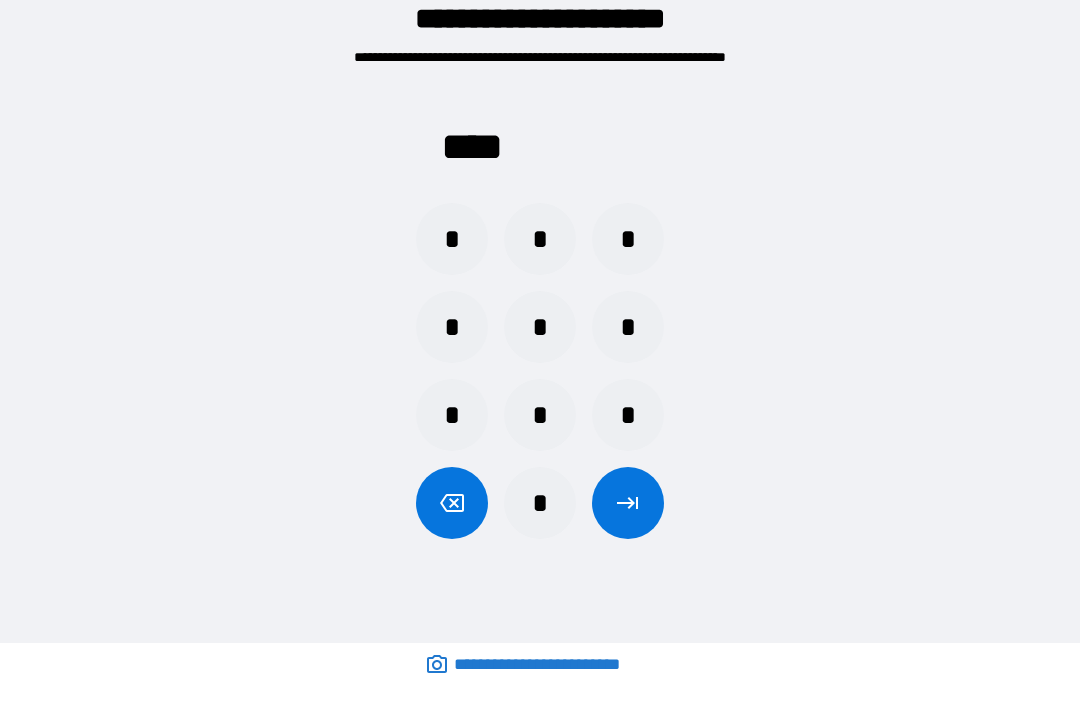 click at bounding box center (628, 503) 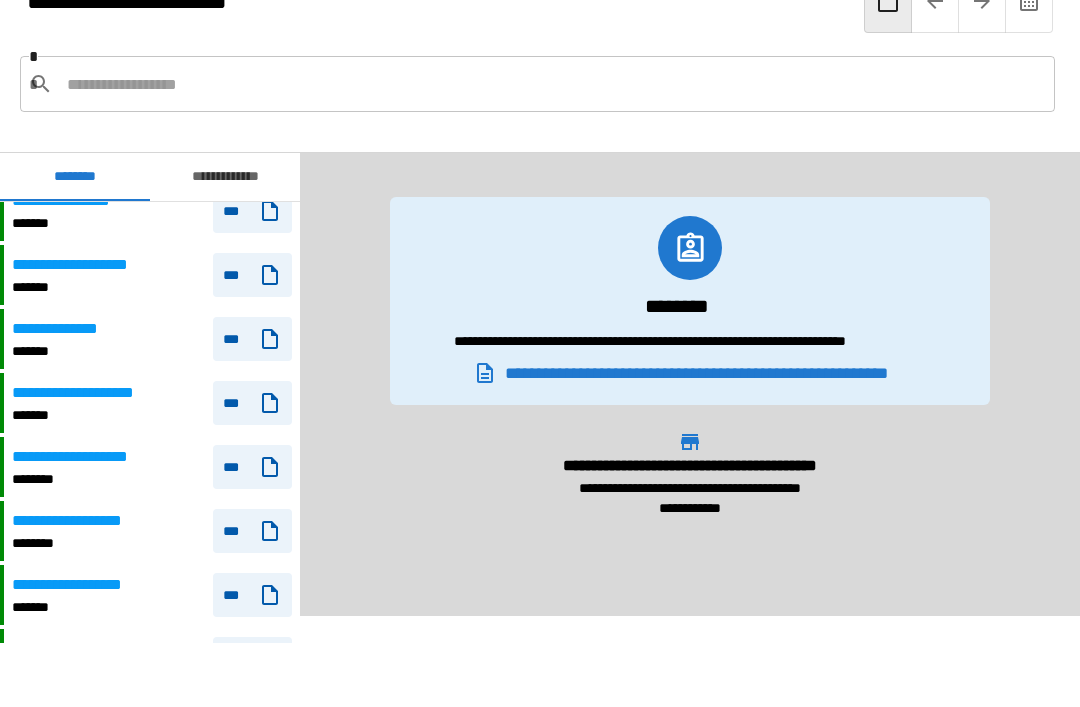 scroll, scrollTop: 1836, scrollLeft: 0, axis: vertical 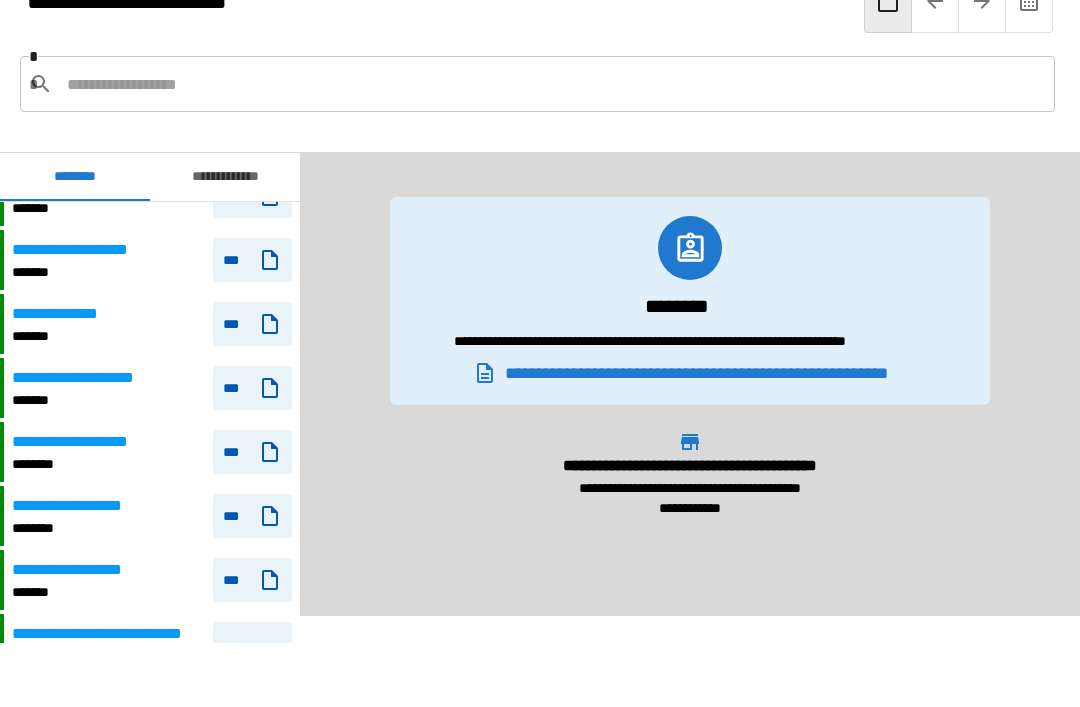 click on "**********" at bounding box center (85, 506) 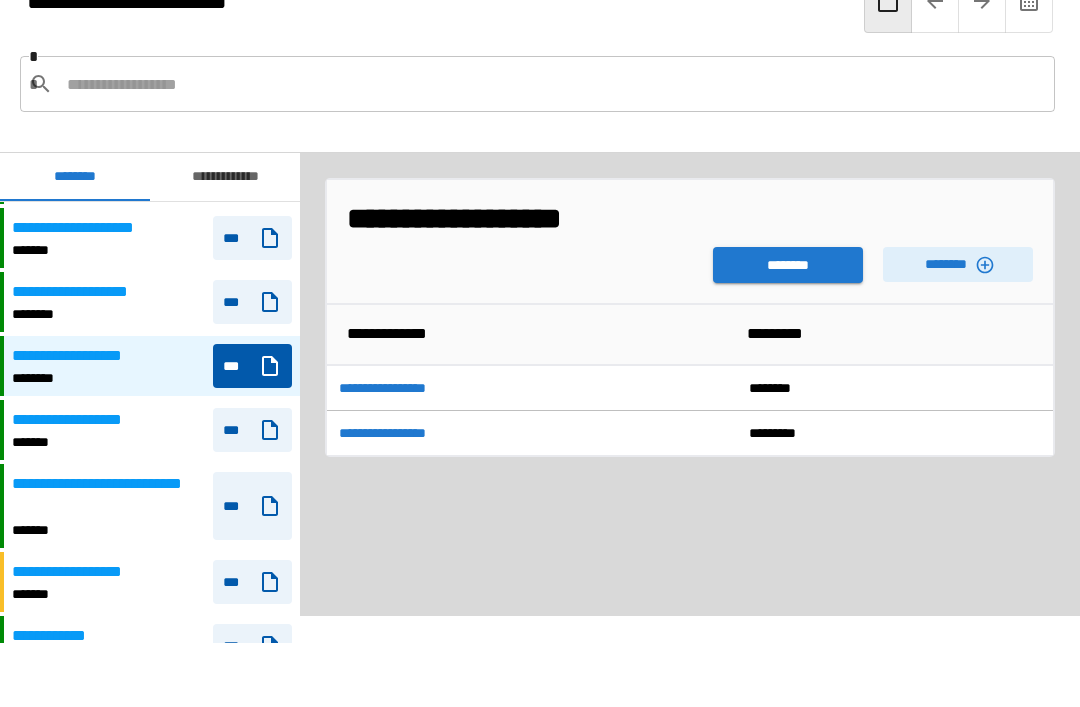 scroll, scrollTop: 1968, scrollLeft: 0, axis: vertical 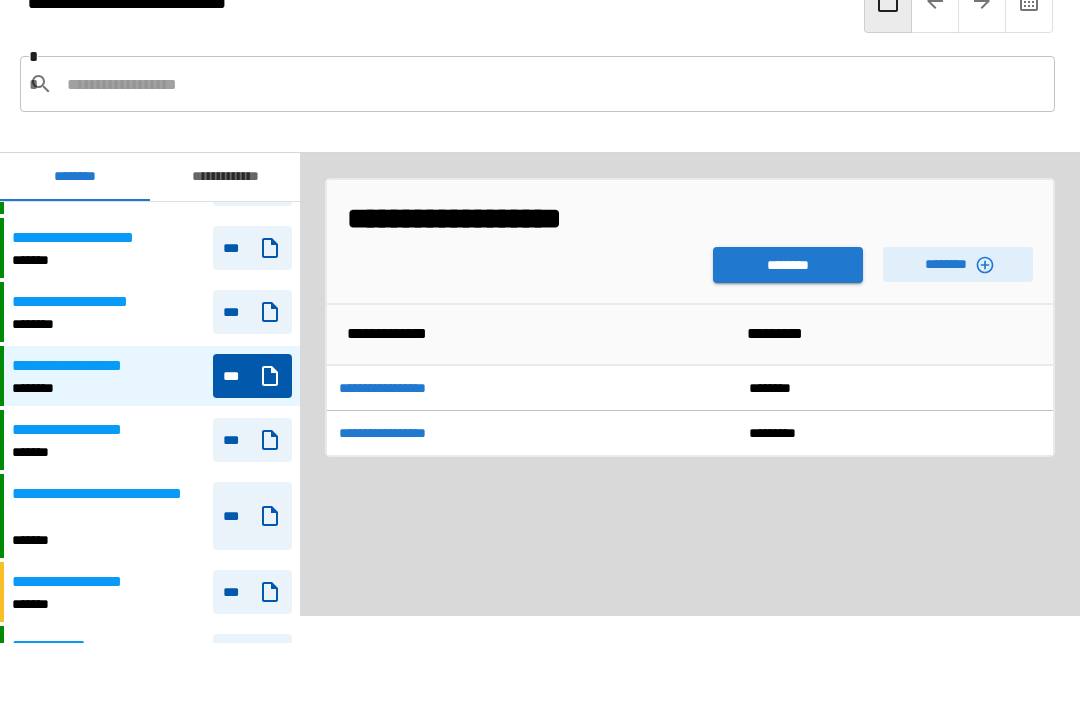 click on "**********" at bounding box center (57, 646) 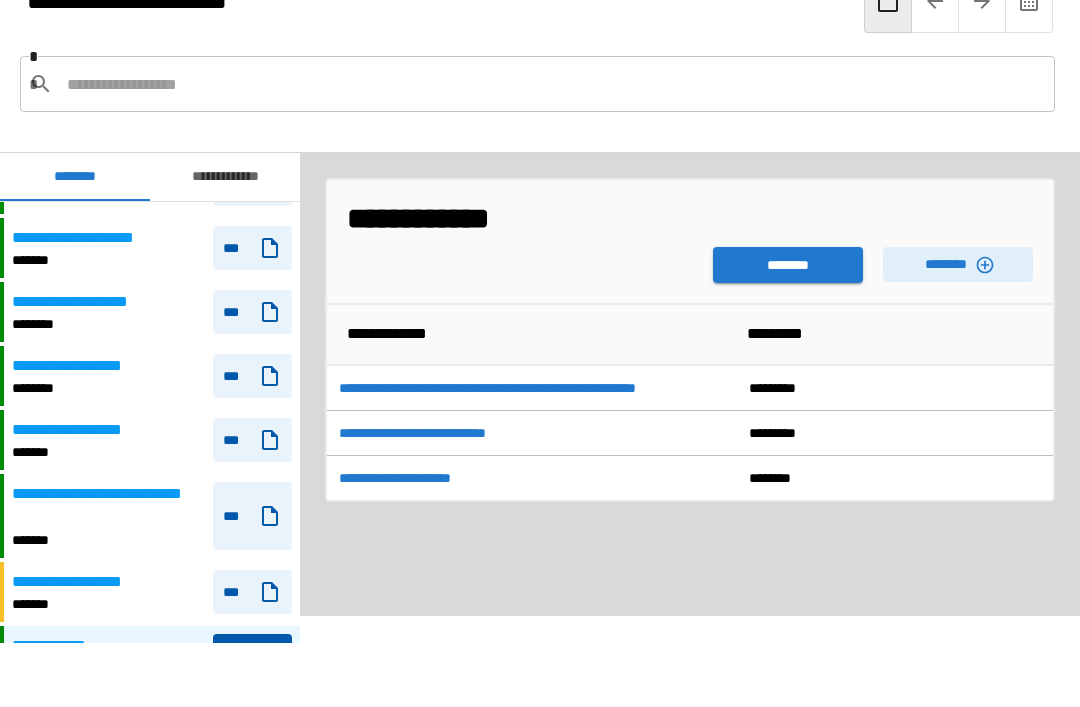click on "********" at bounding box center [958, 264] 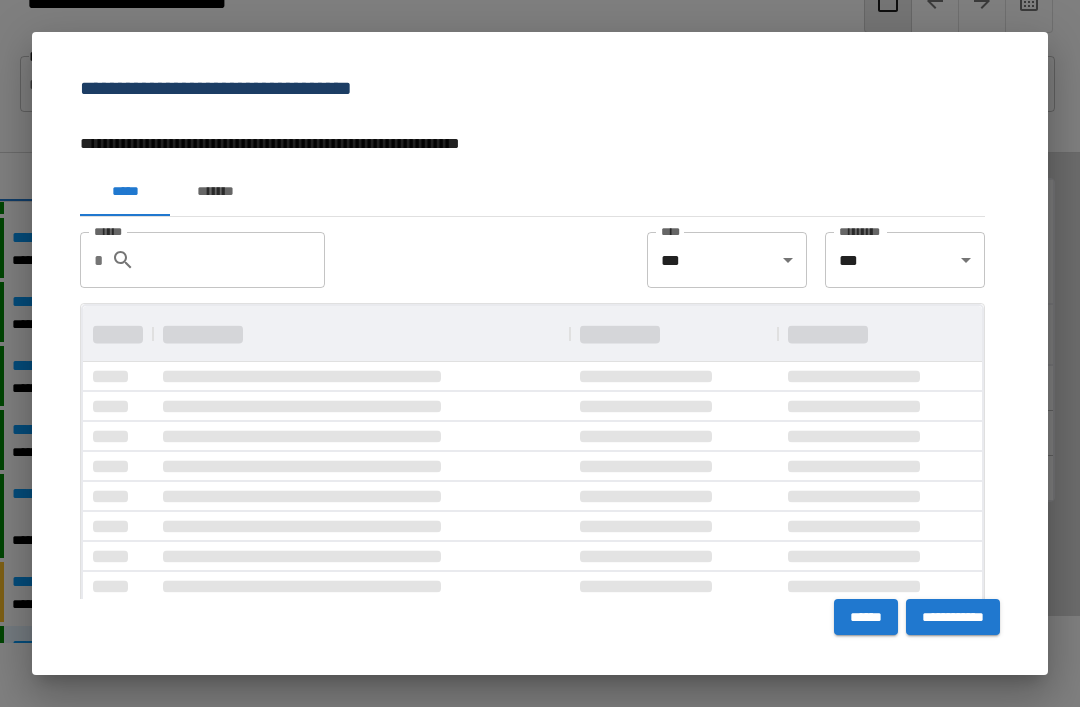 scroll, scrollTop: 1, scrollLeft: 1, axis: both 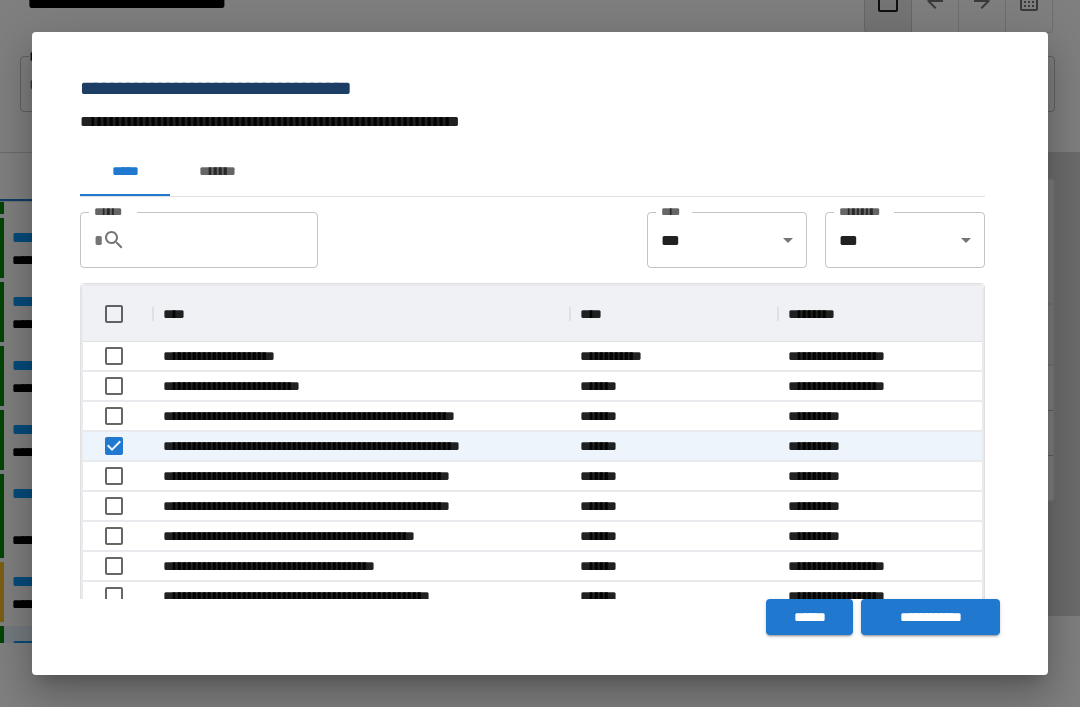 click on "**********" at bounding box center [930, 617] 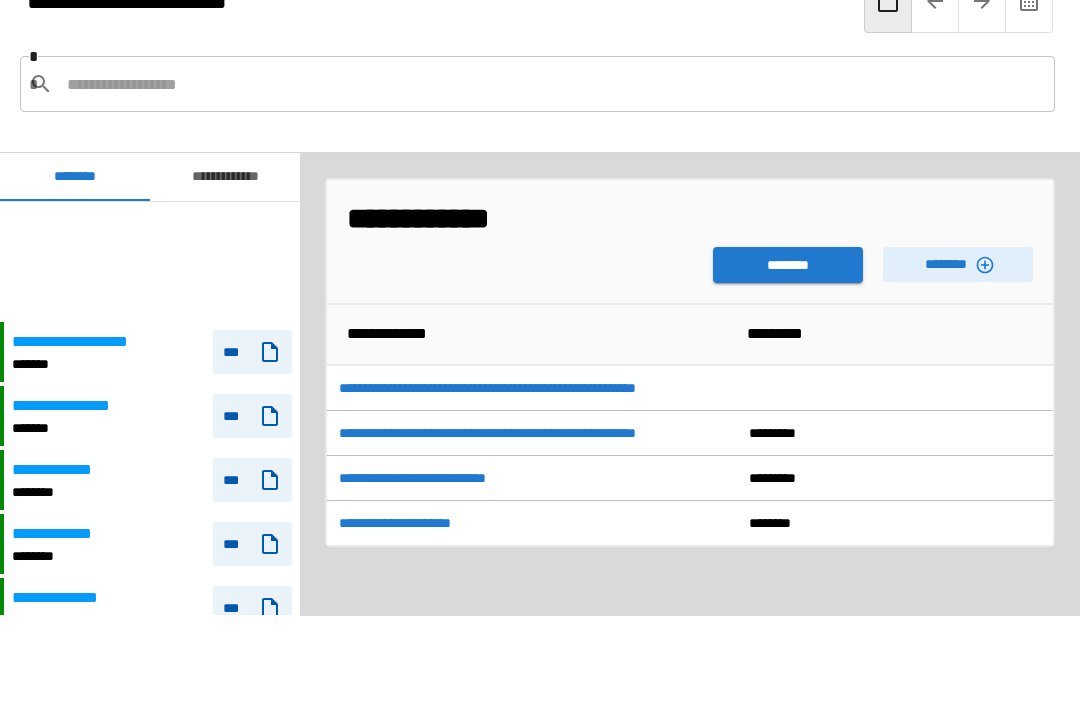 scroll, scrollTop: 120, scrollLeft: 0, axis: vertical 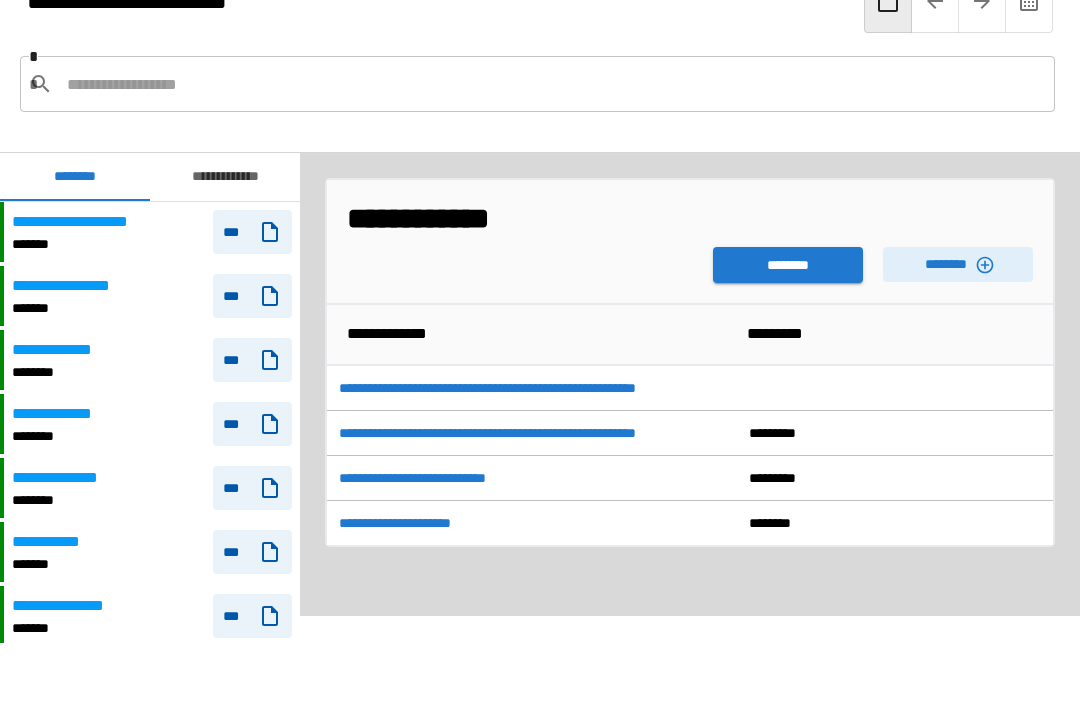 click on "********" at bounding box center [788, 265] 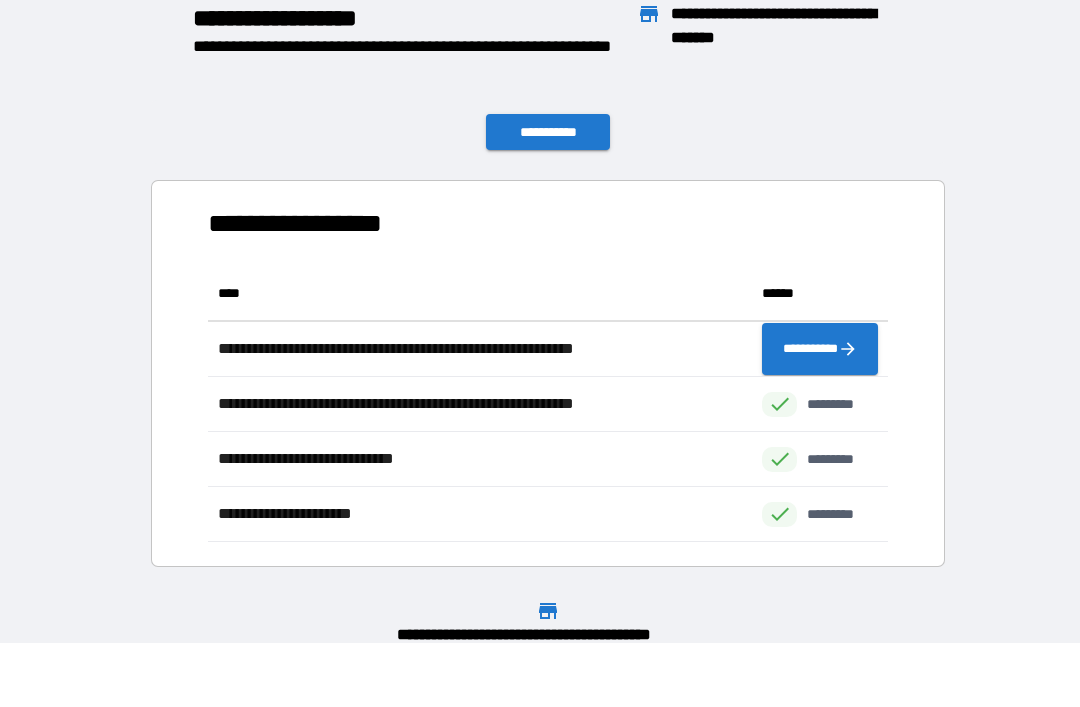 scroll, scrollTop: 276, scrollLeft: 680, axis: both 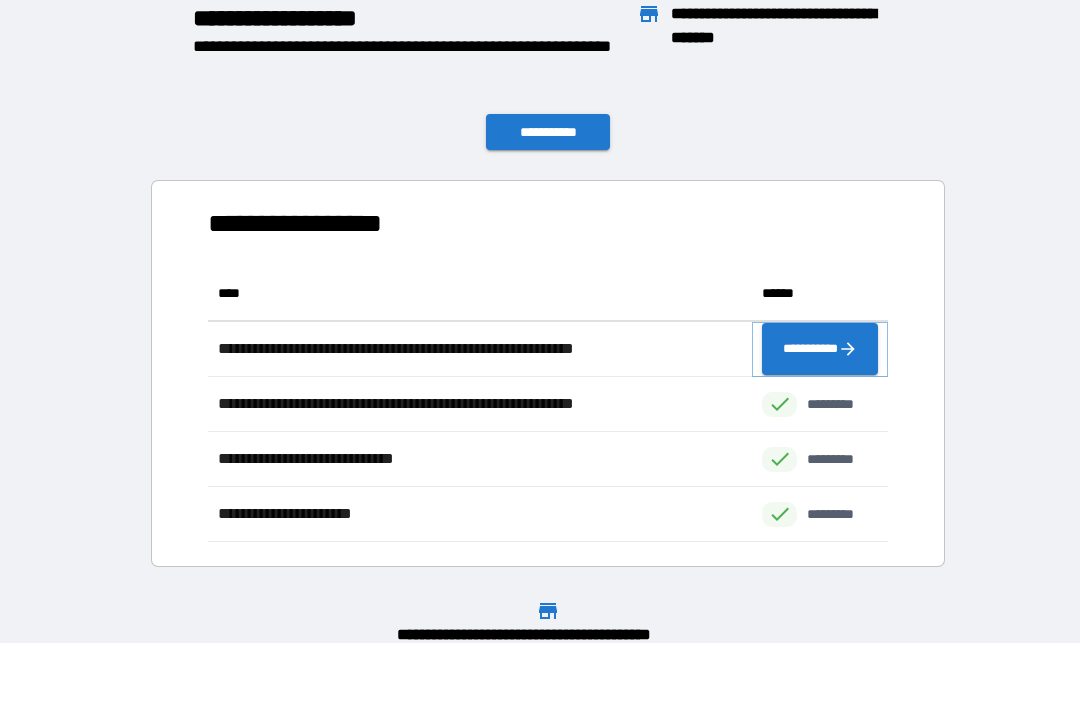 click on "**********" at bounding box center (820, 349) 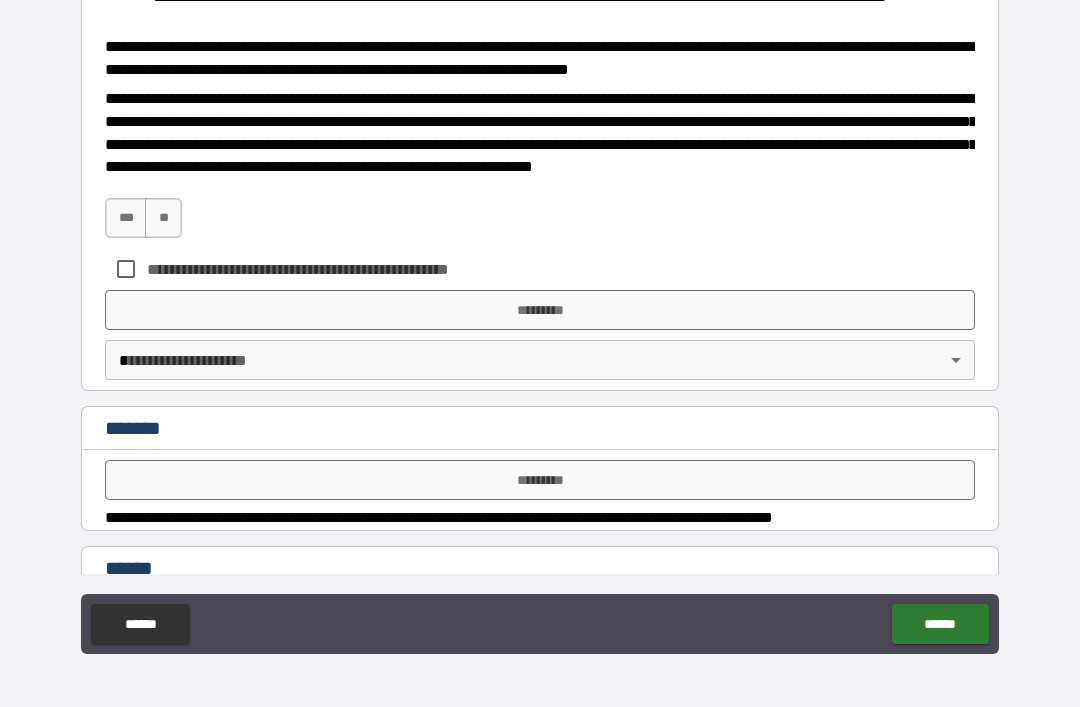 scroll, scrollTop: 818, scrollLeft: 0, axis: vertical 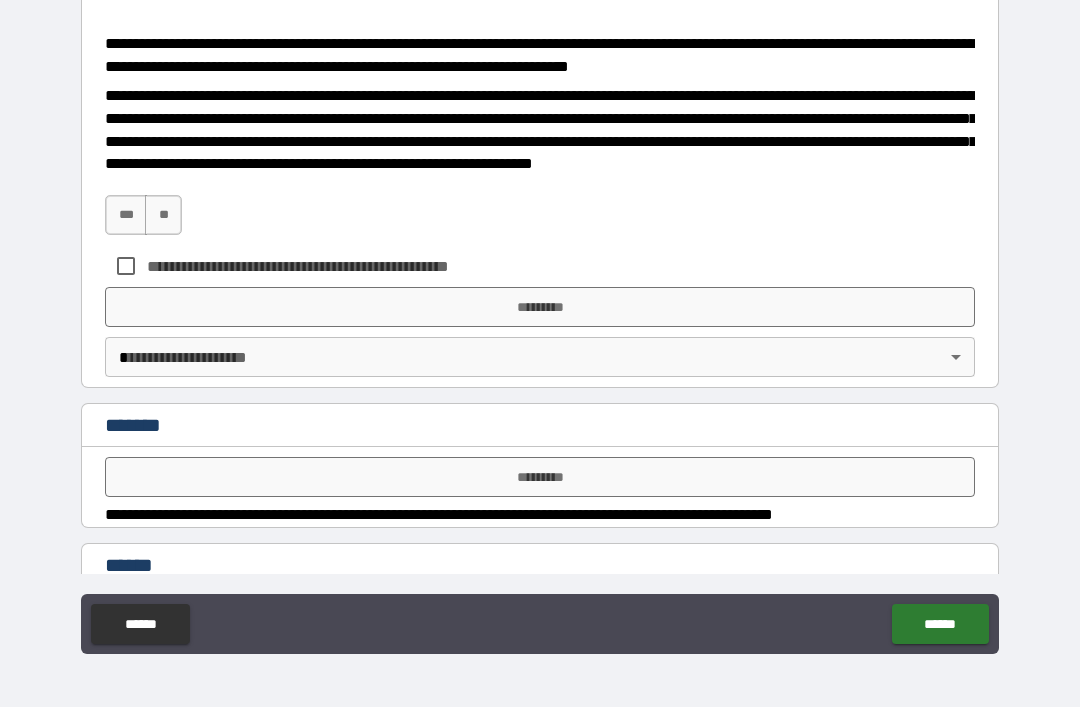 click on "***" at bounding box center [126, 215] 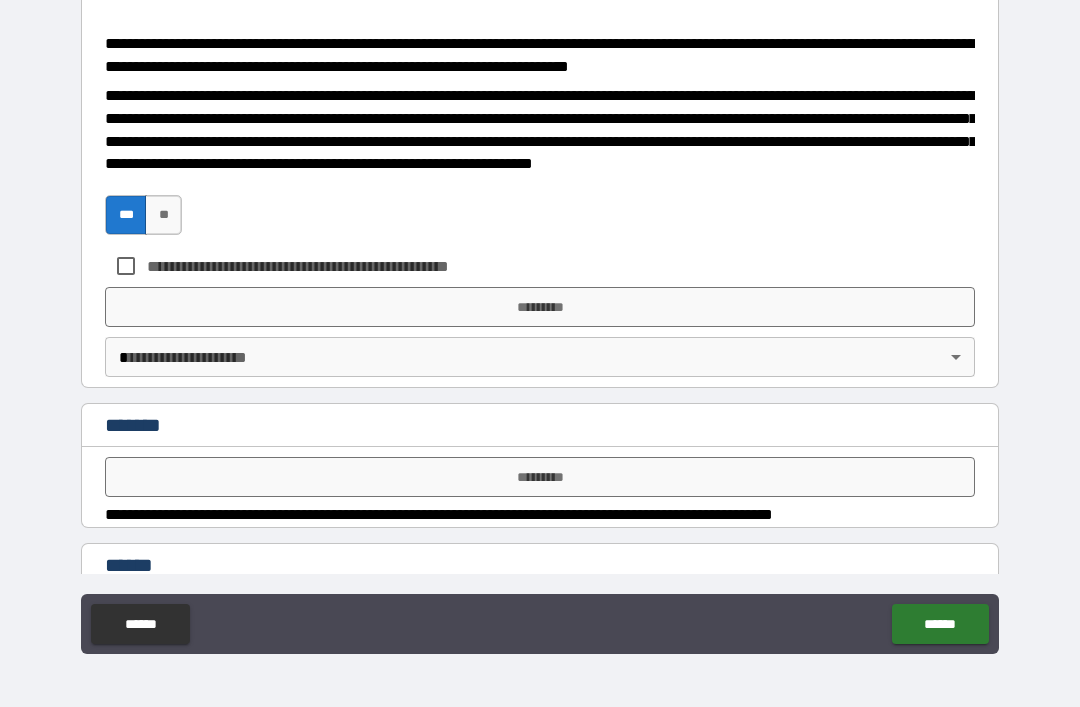 click on "*********" at bounding box center [540, 307] 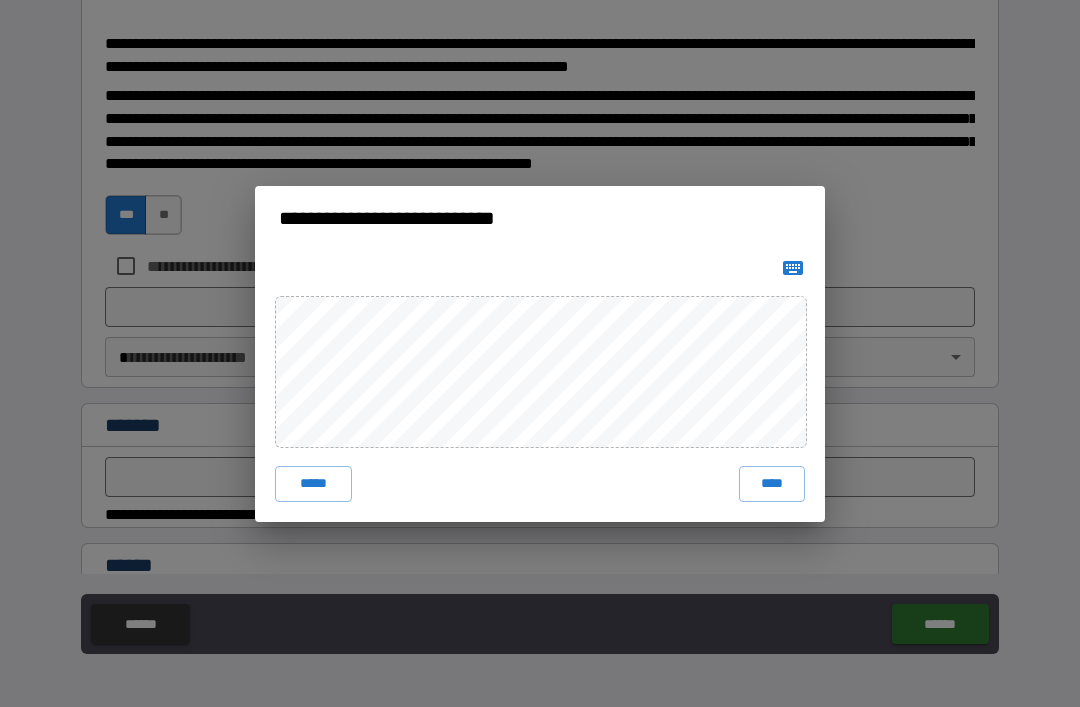click on "****" at bounding box center (772, 484) 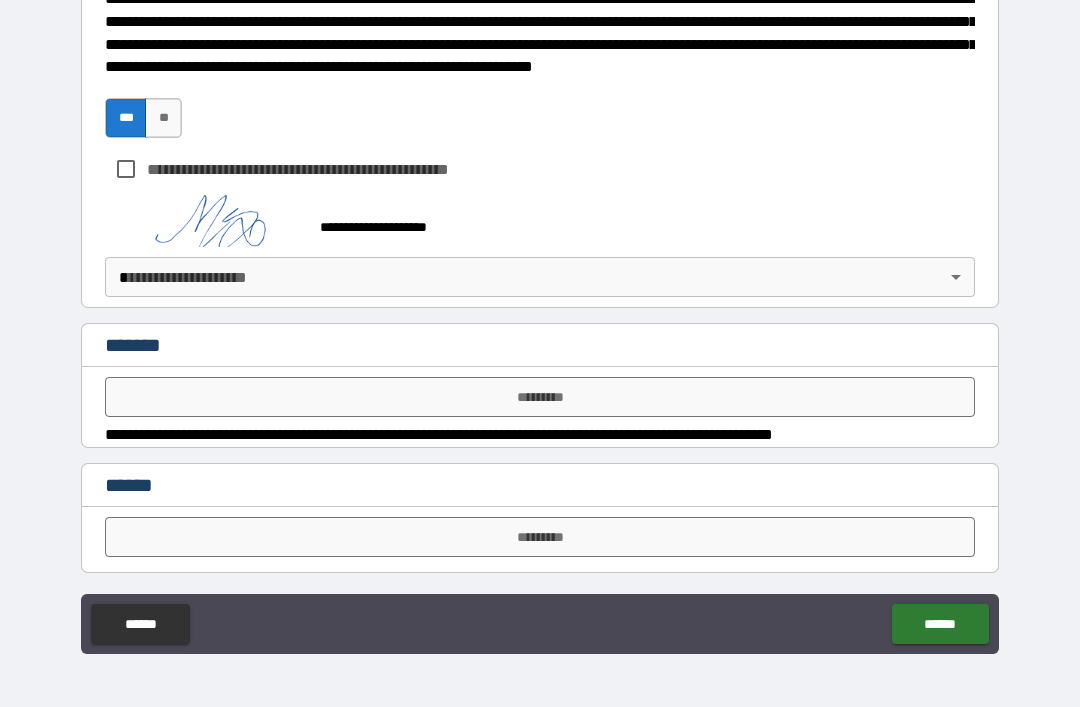 scroll, scrollTop: 914, scrollLeft: 0, axis: vertical 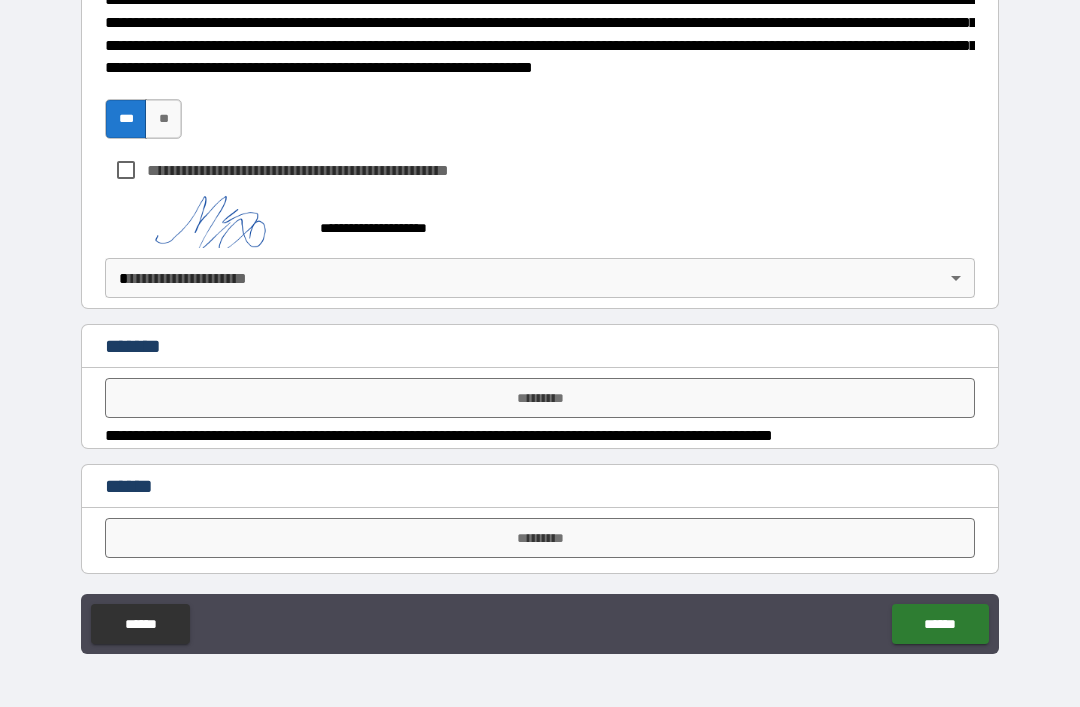click on "*********" at bounding box center (540, 398) 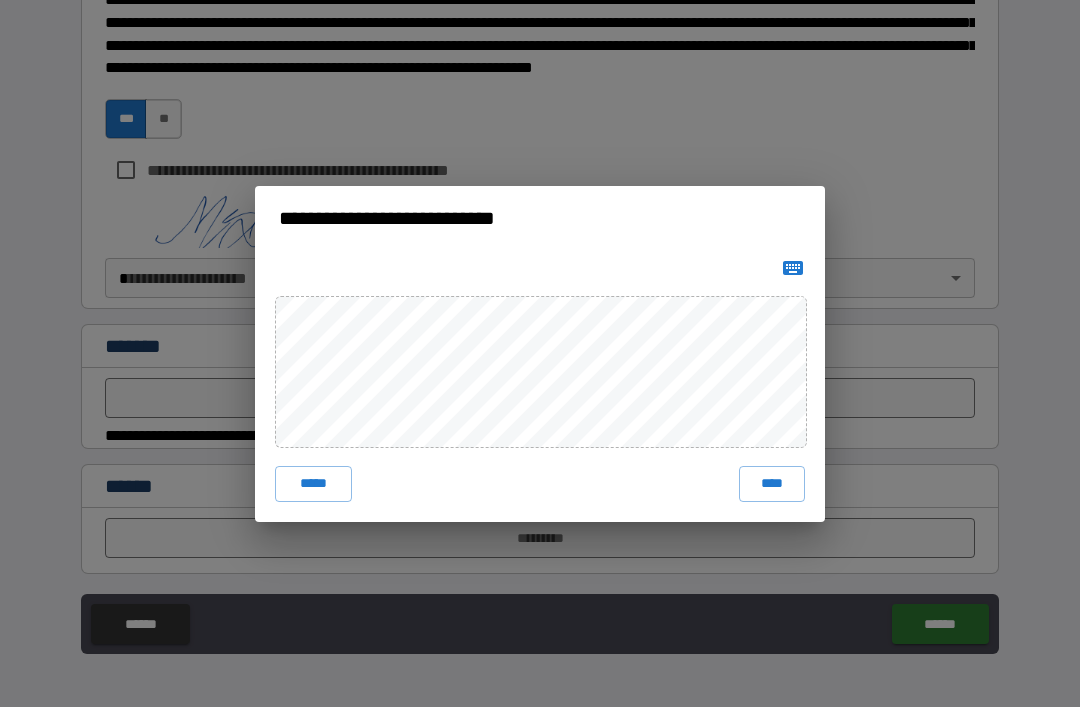 click on "****" at bounding box center (772, 484) 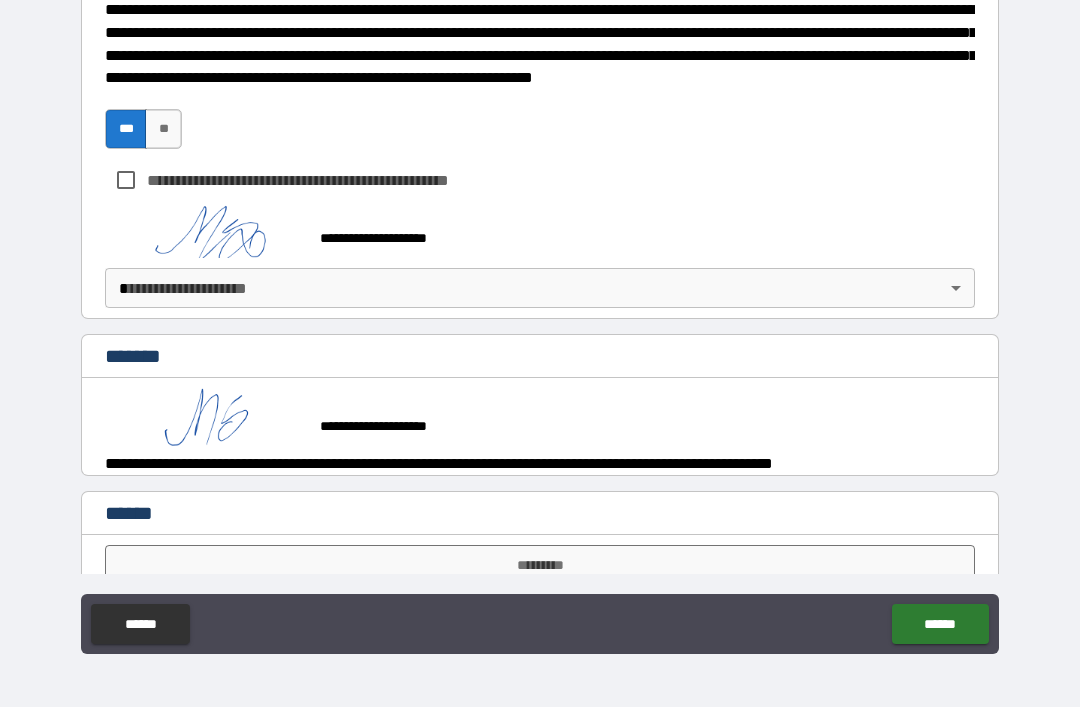 click on "**********" at bounding box center (540, 321) 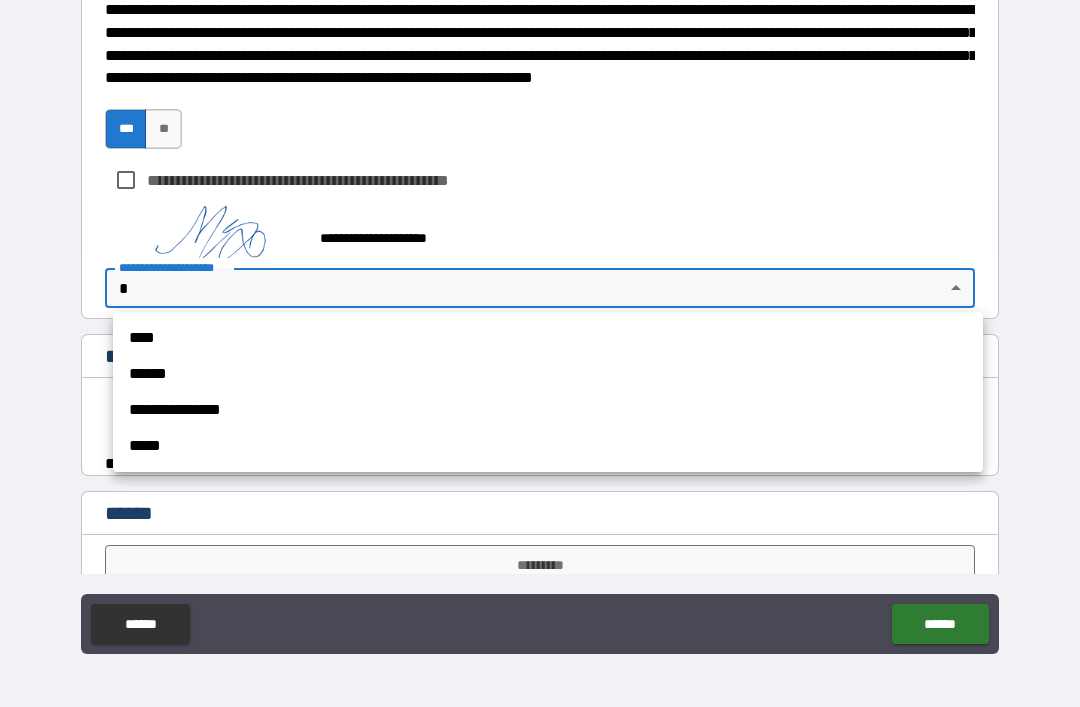 click on "**********" at bounding box center [548, 410] 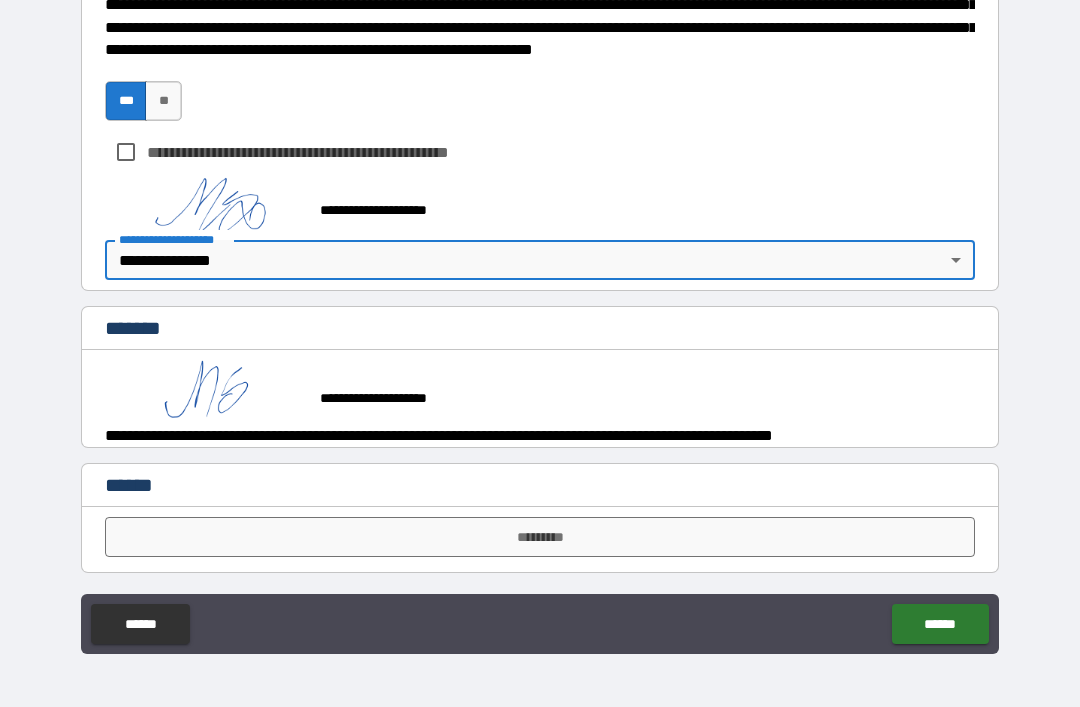 scroll, scrollTop: 931, scrollLeft: 0, axis: vertical 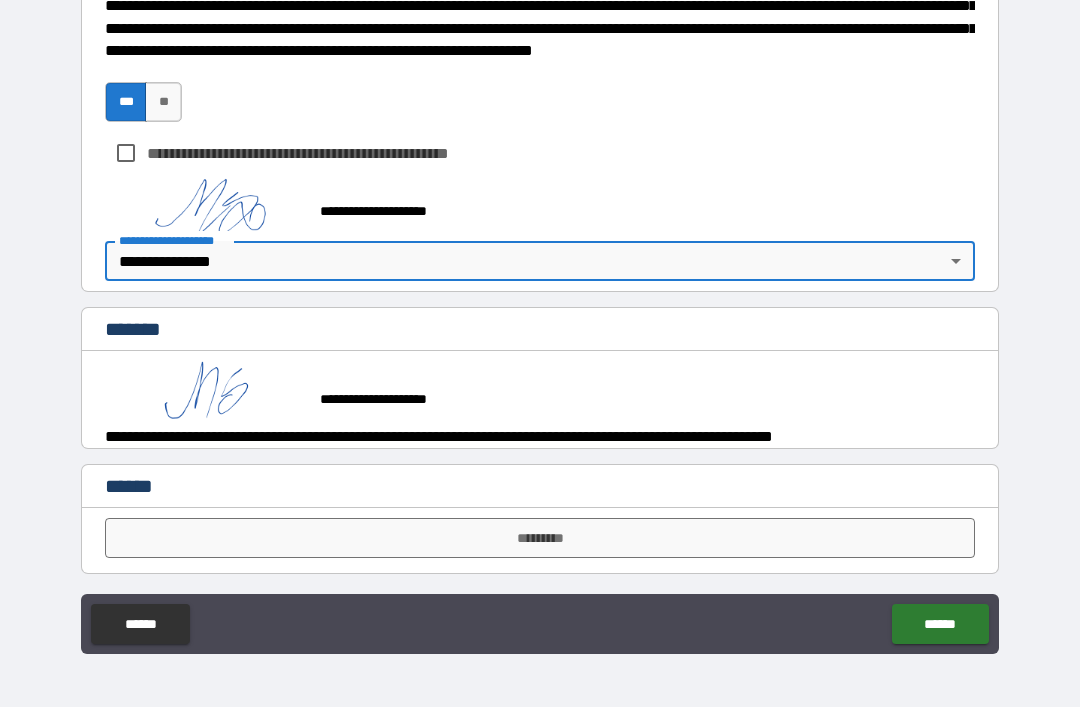 click on "******" at bounding box center (940, 624) 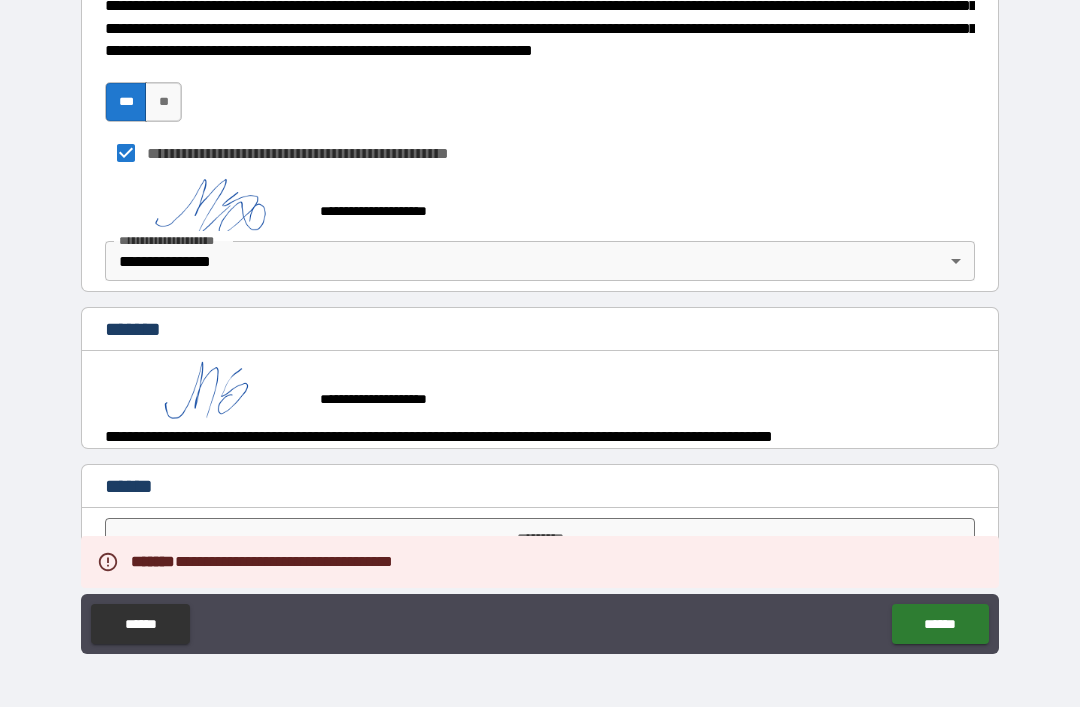 click on "******" at bounding box center (940, 624) 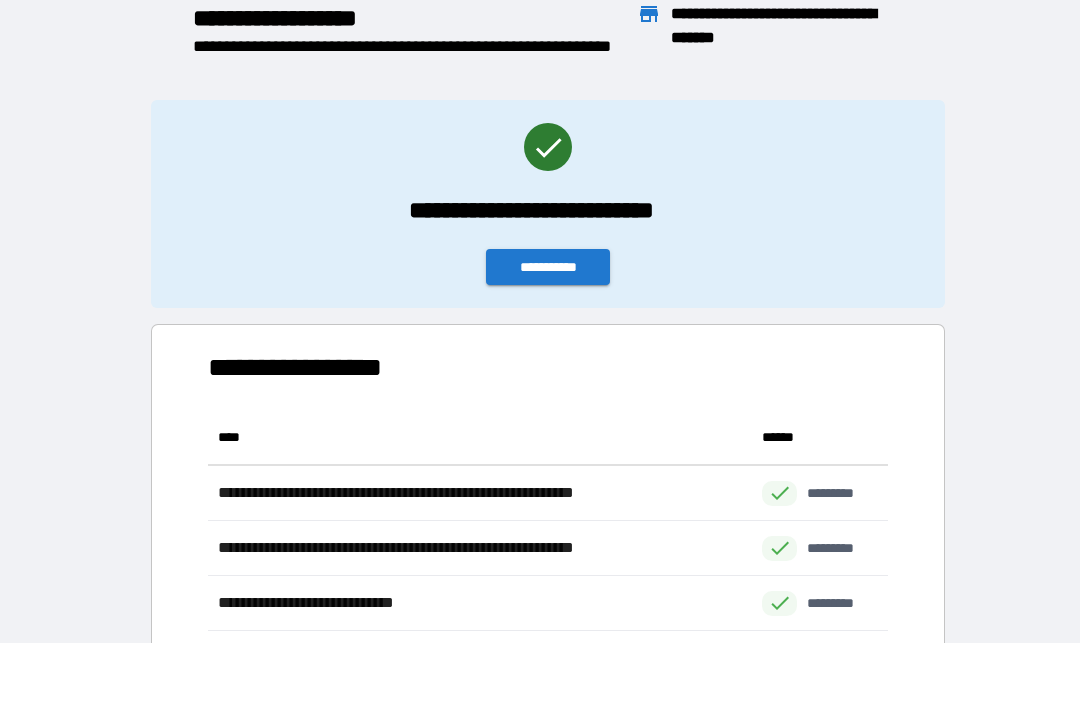 scroll, scrollTop: 1, scrollLeft: 1, axis: both 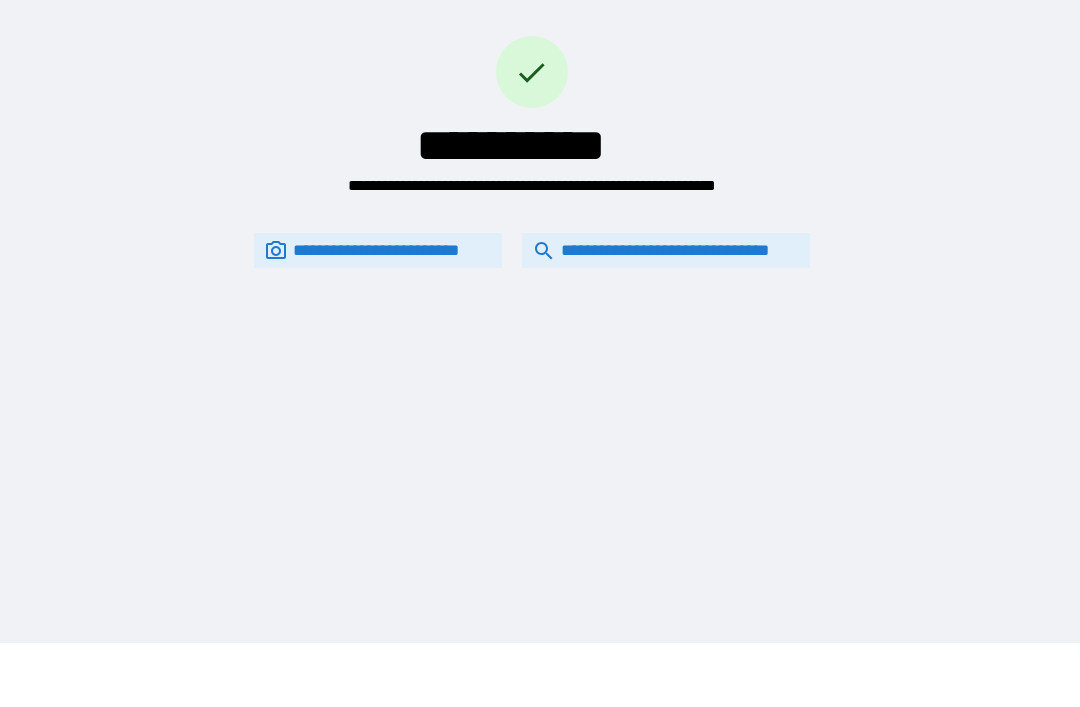 click on "**********" at bounding box center [666, 250] 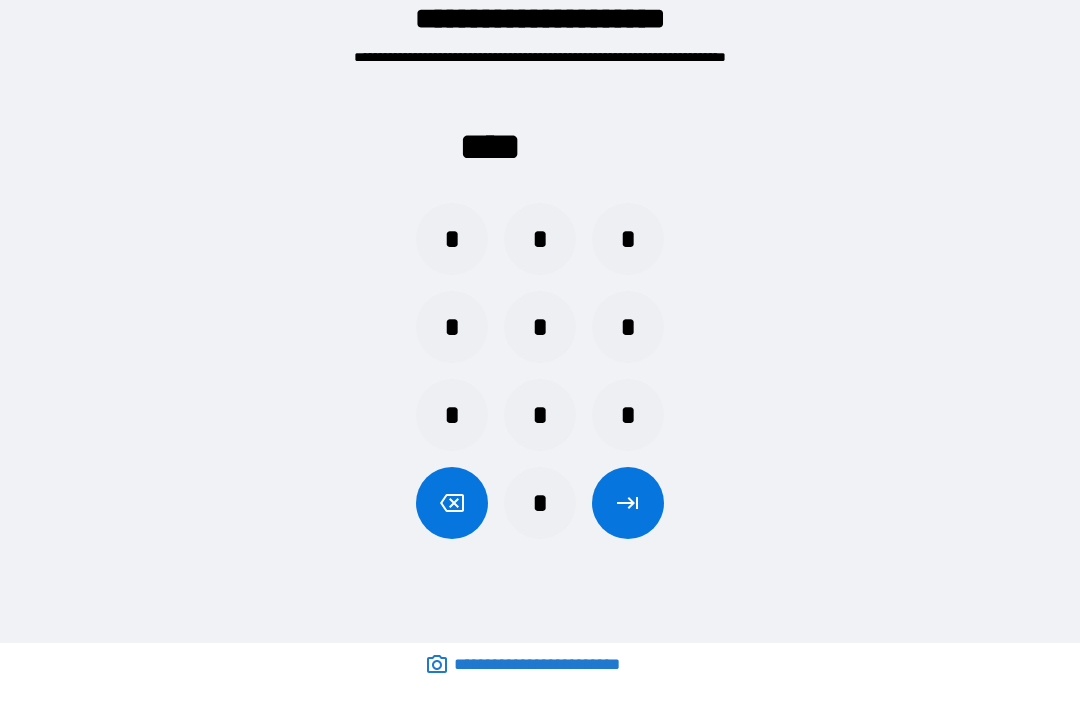 click on "*" at bounding box center (540, 239) 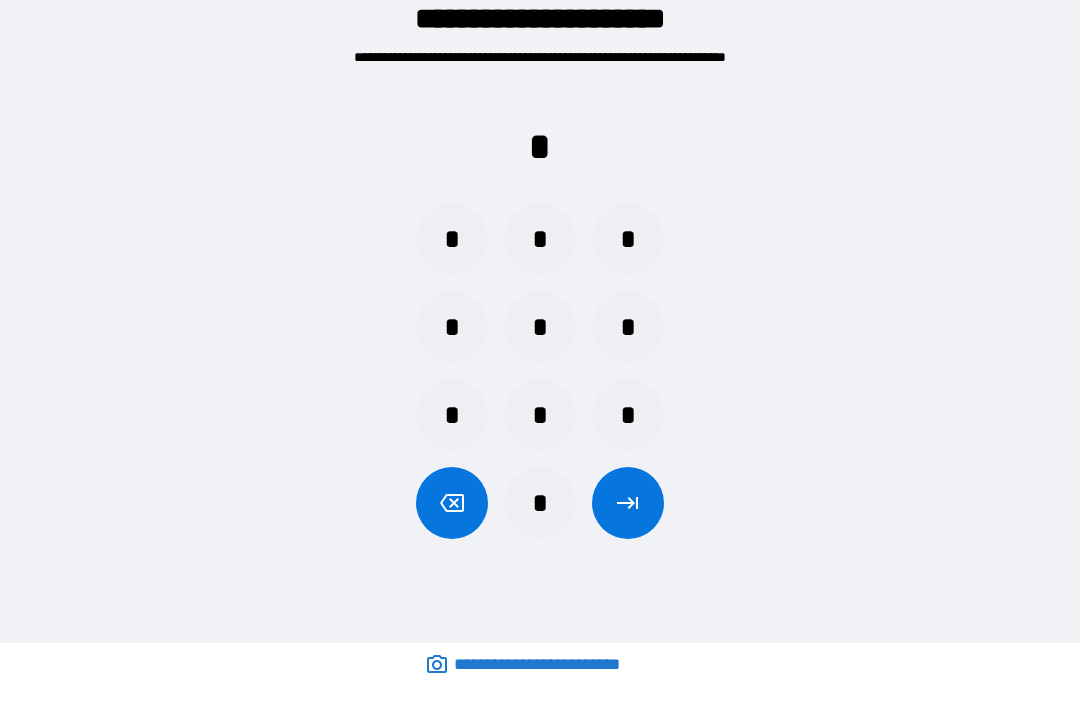 click on "*" at bounding box center (628, 415) 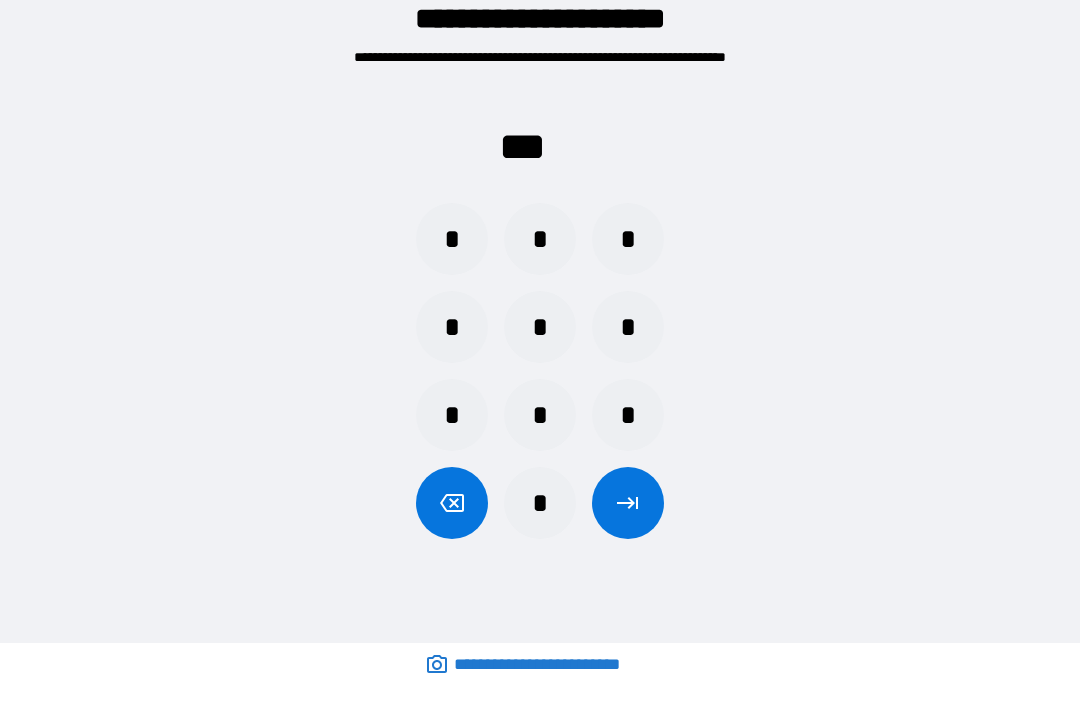 click on "*" at bounding box center (452, 239) 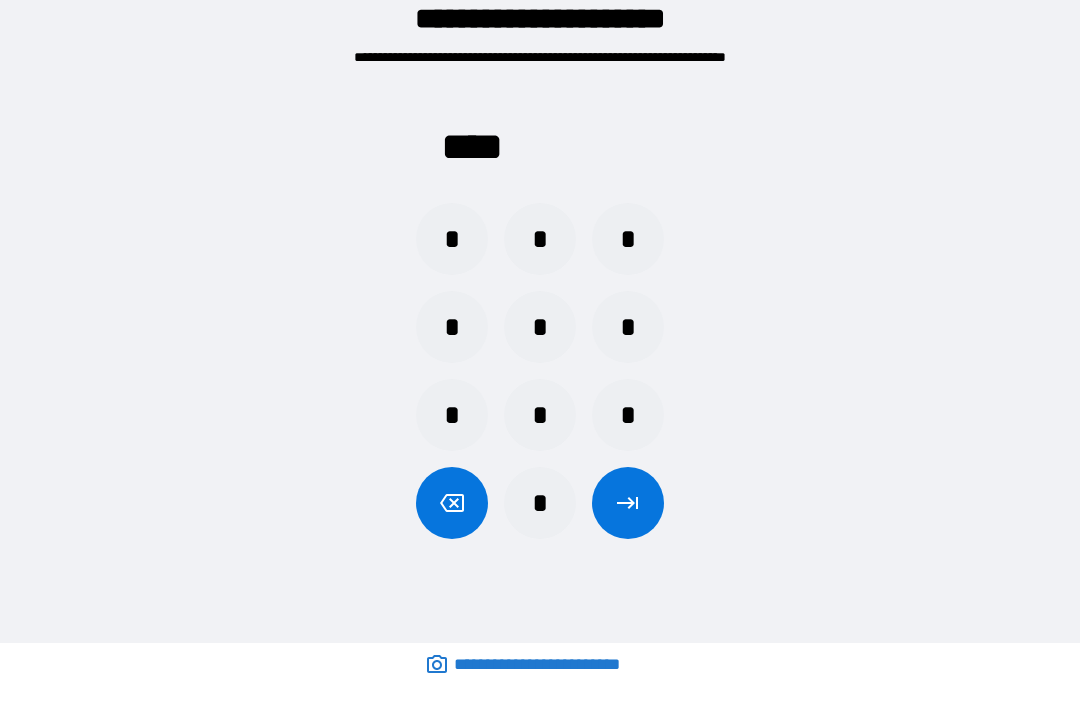 click at bounding box center [628, 503] 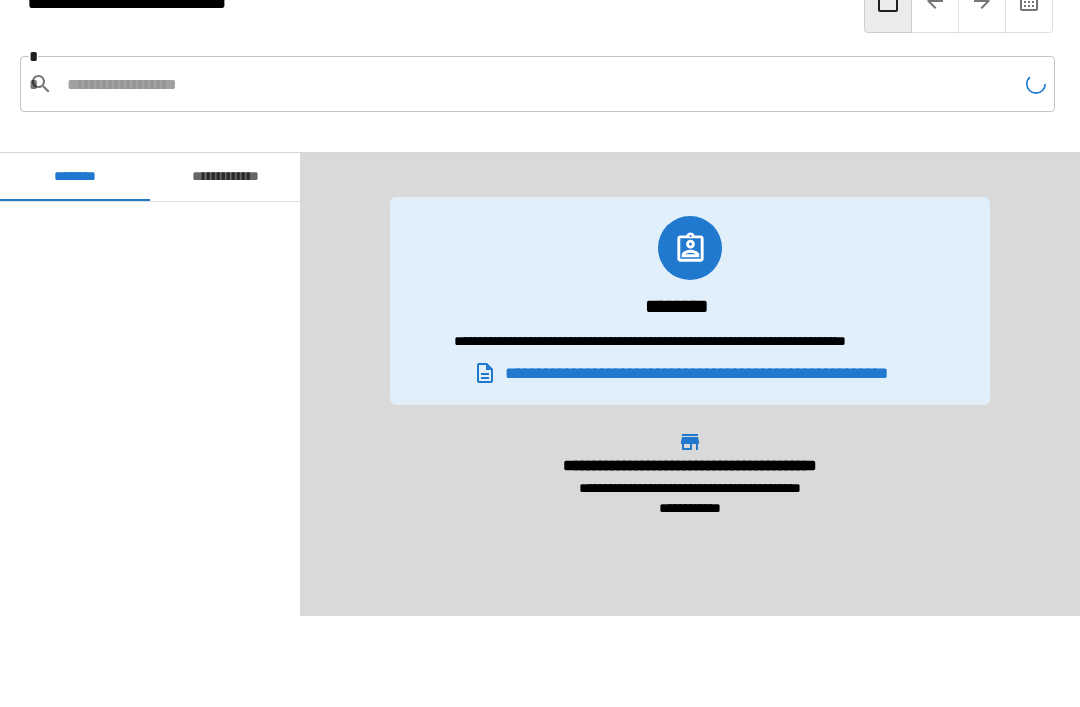 scroll, scrollTop: 120, scrollLeft: 0, axis: vertical 